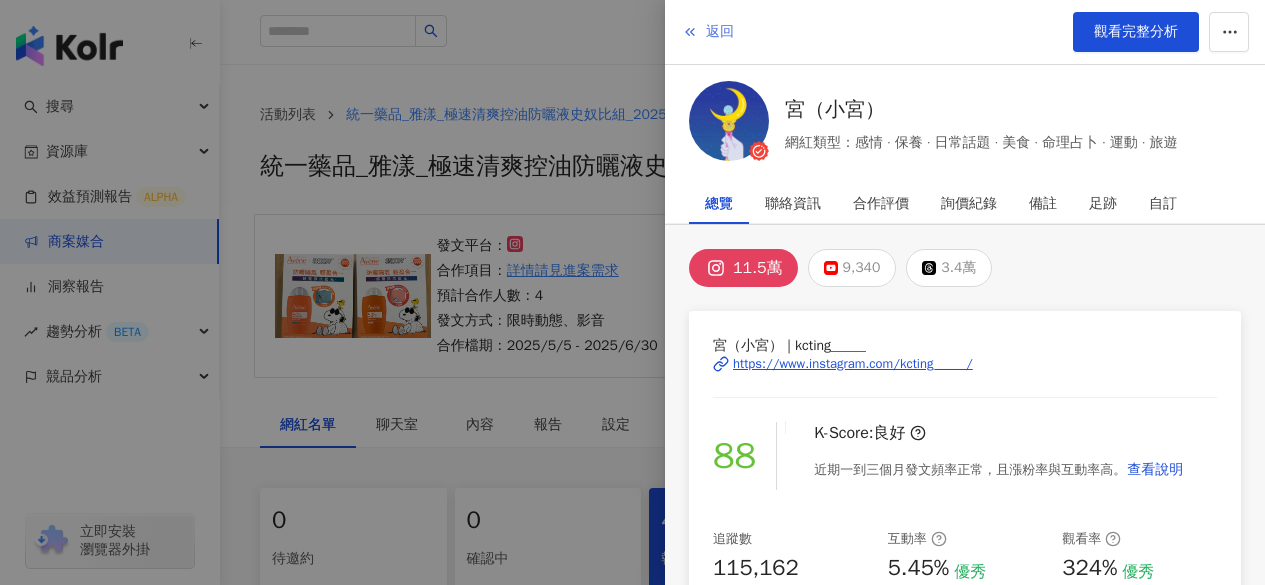 scroll, scrollTop: 673, scrollLeft: 0, axis: vertical 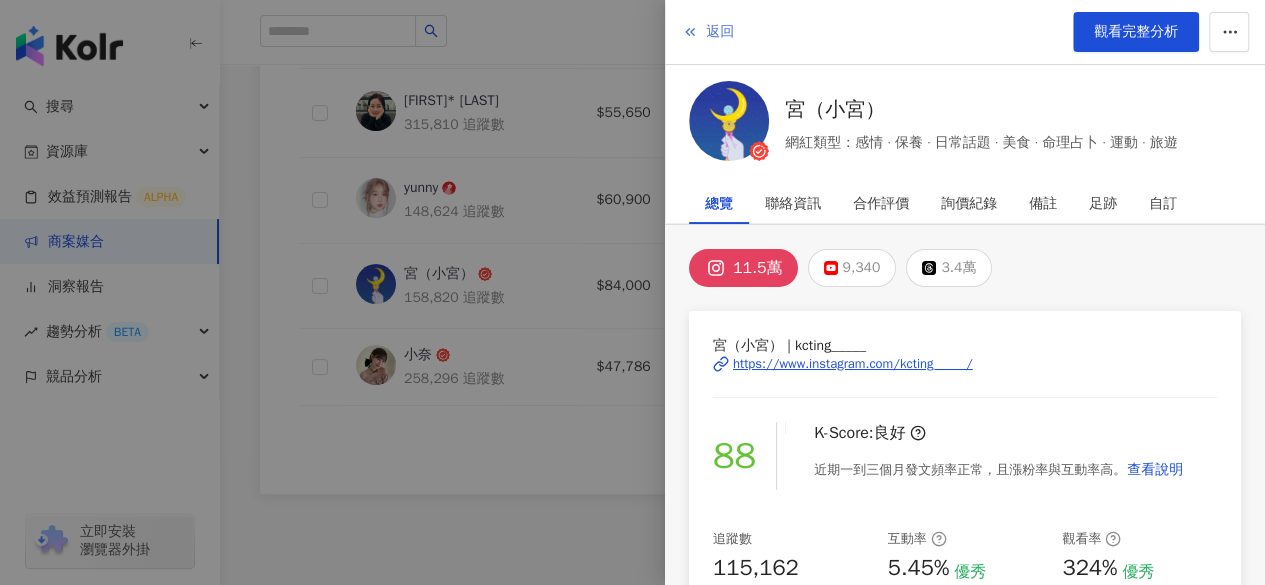 click on "返回" at bounding box center [720, 32] 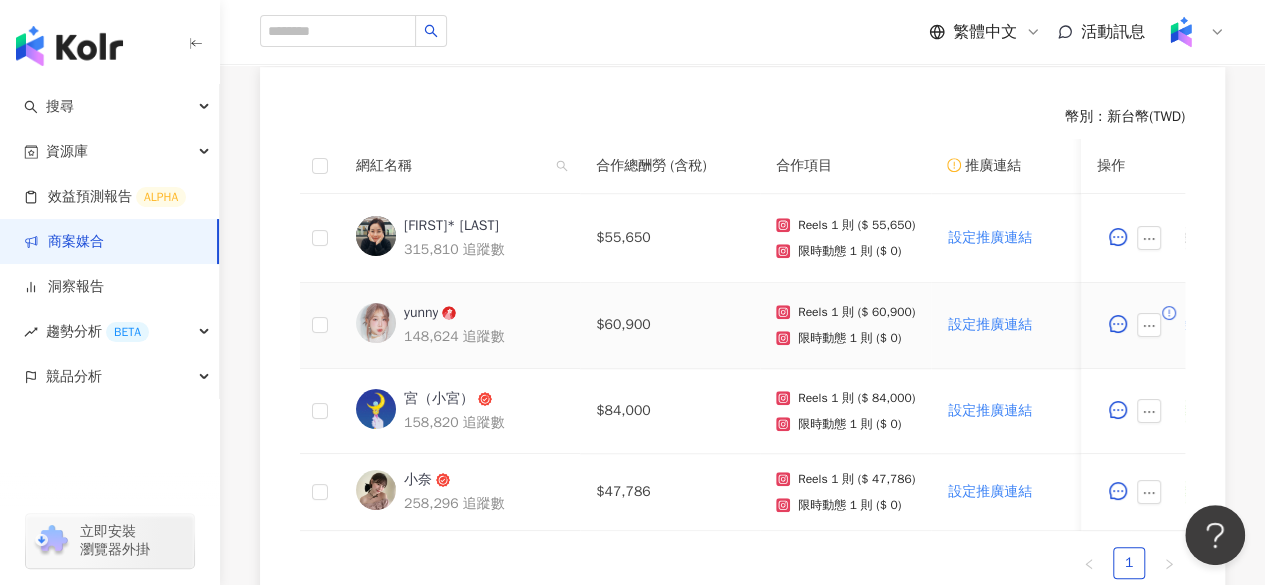 scroll, scrollTop: 546, scrollLeft: 0, axis: vertical 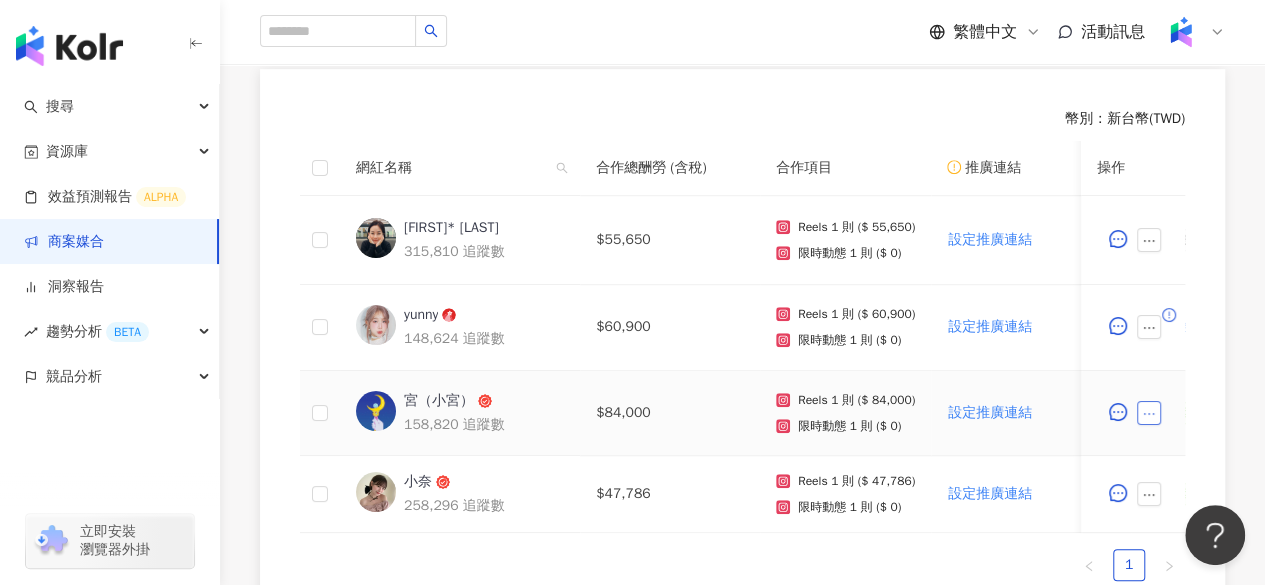 click at bounding box center [1149, 413] 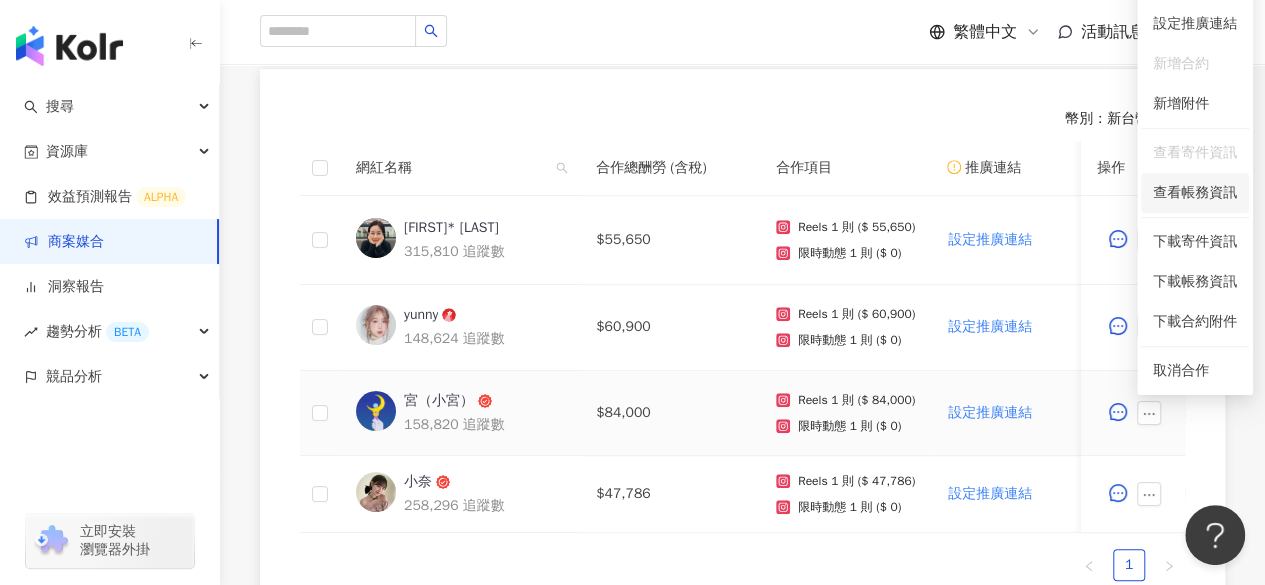click on "查看帳務資訊" at bounding box center [1195, 193] 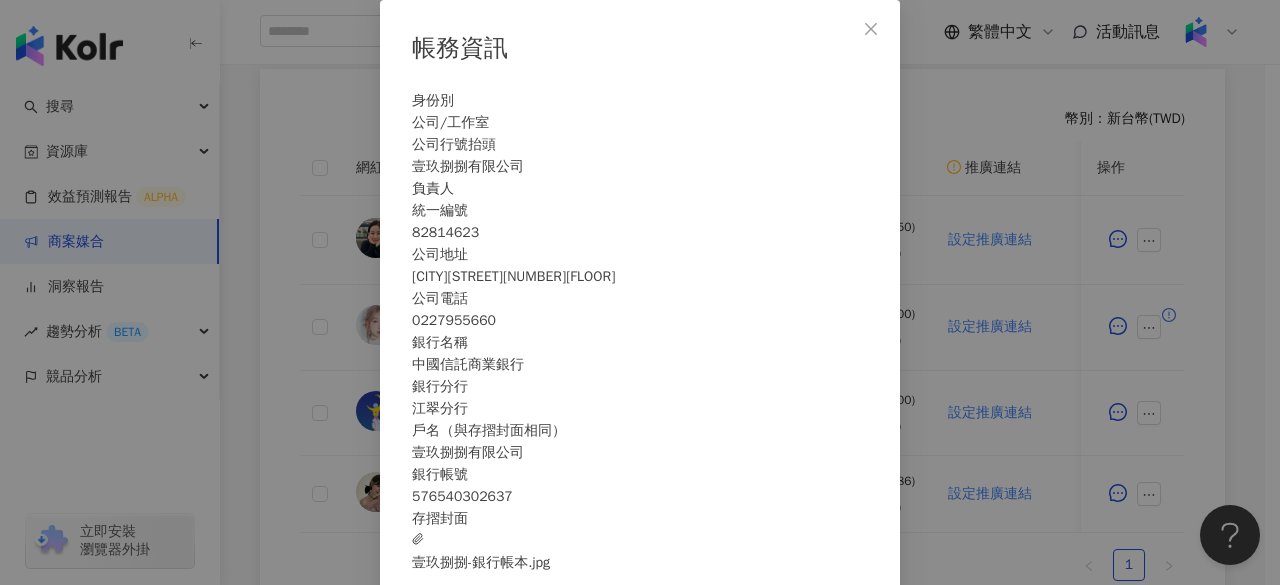 scroll, scrollTop: 105, scrollLeft: 0, axis: vertical 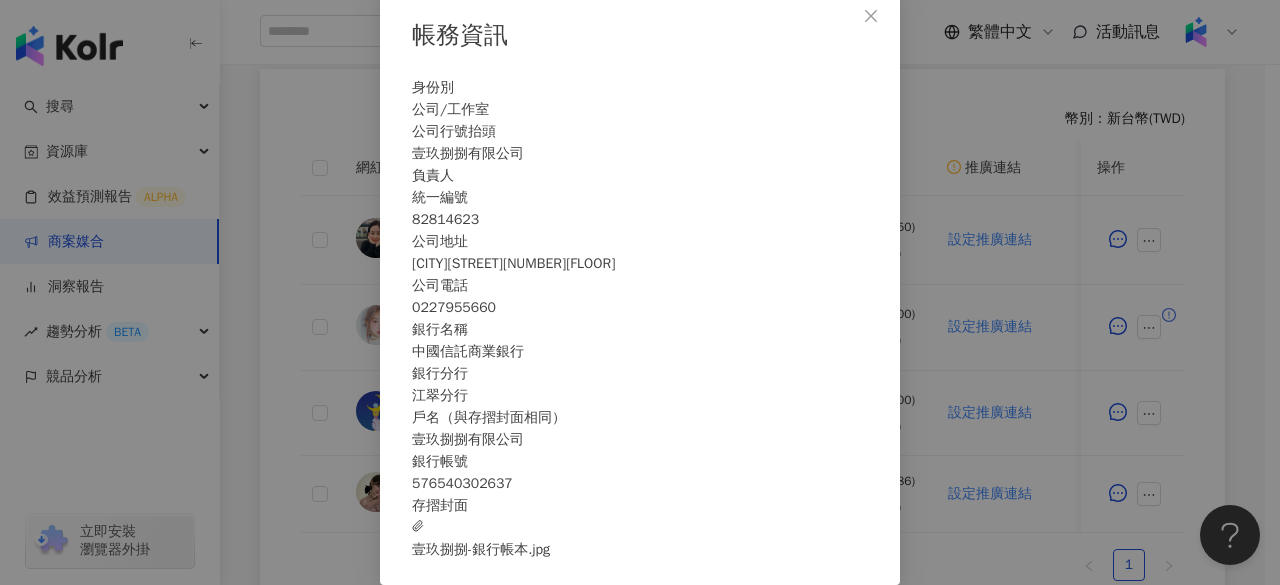 click on "壹玖捌捌-銀行帳本.jpg" at bounding box center (481, 539) 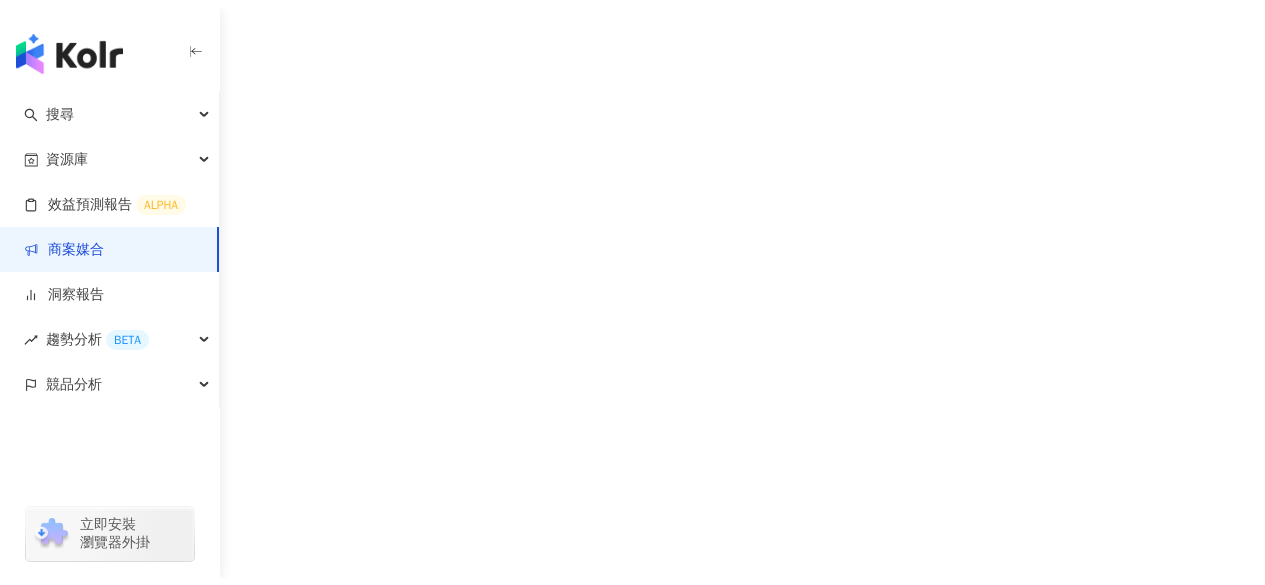 scroll, scrollTop: 0, scrollLeft: 0, axis: both 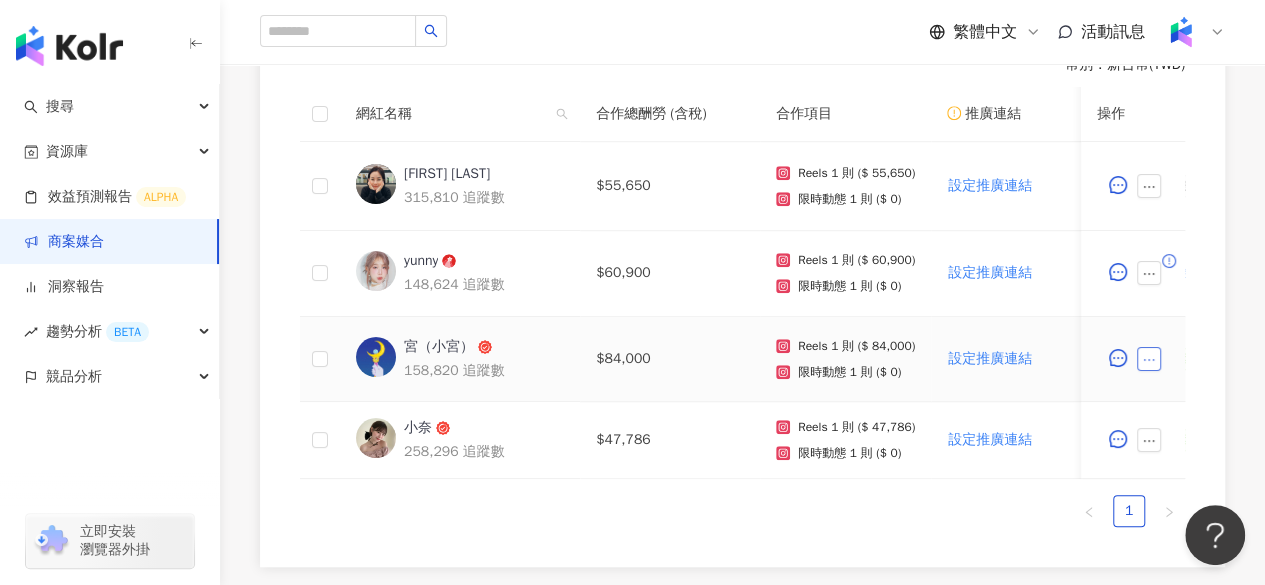 click 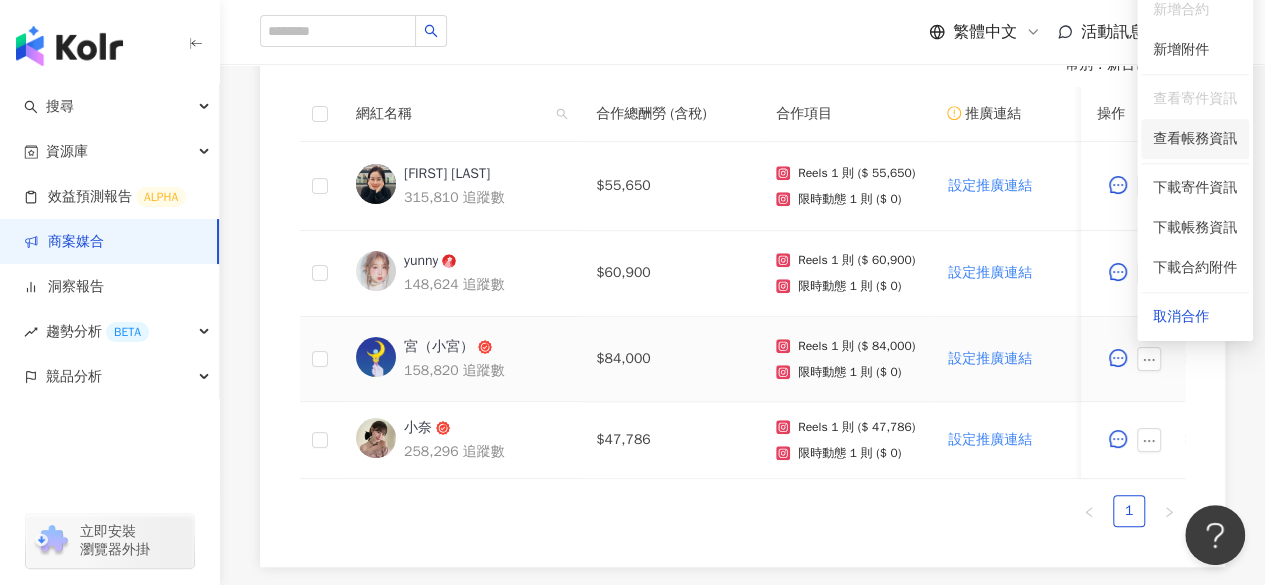 click on "查看帳務資訊" at bounding box center (1195, 139) 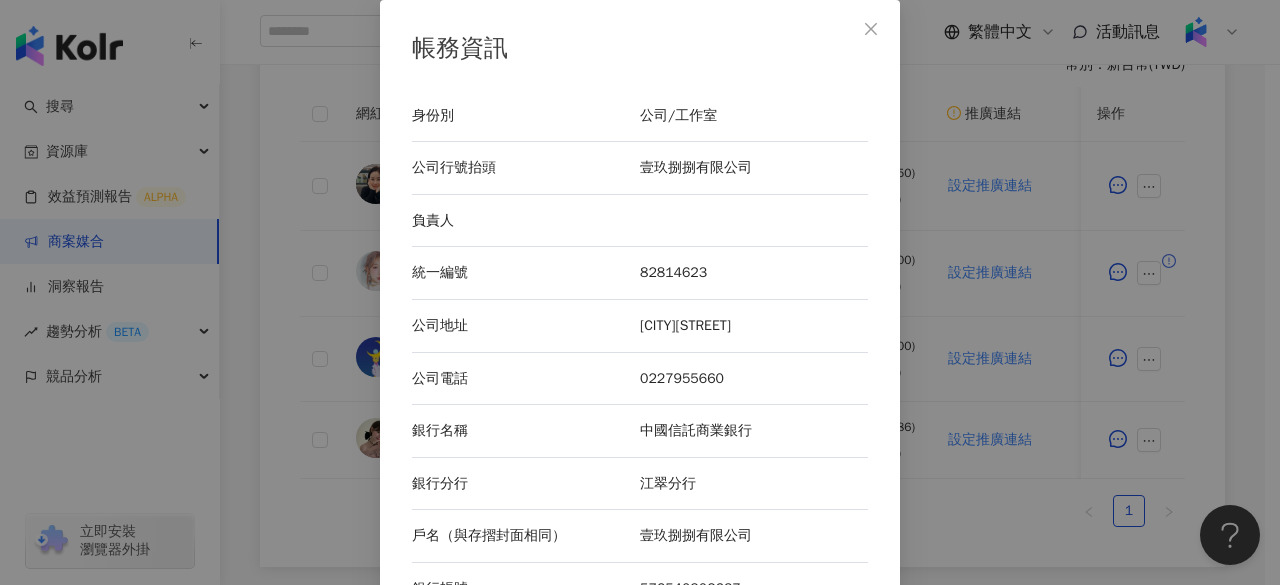 scroll, scrollTop: 105, scrollLeft: 0, axis: vertical 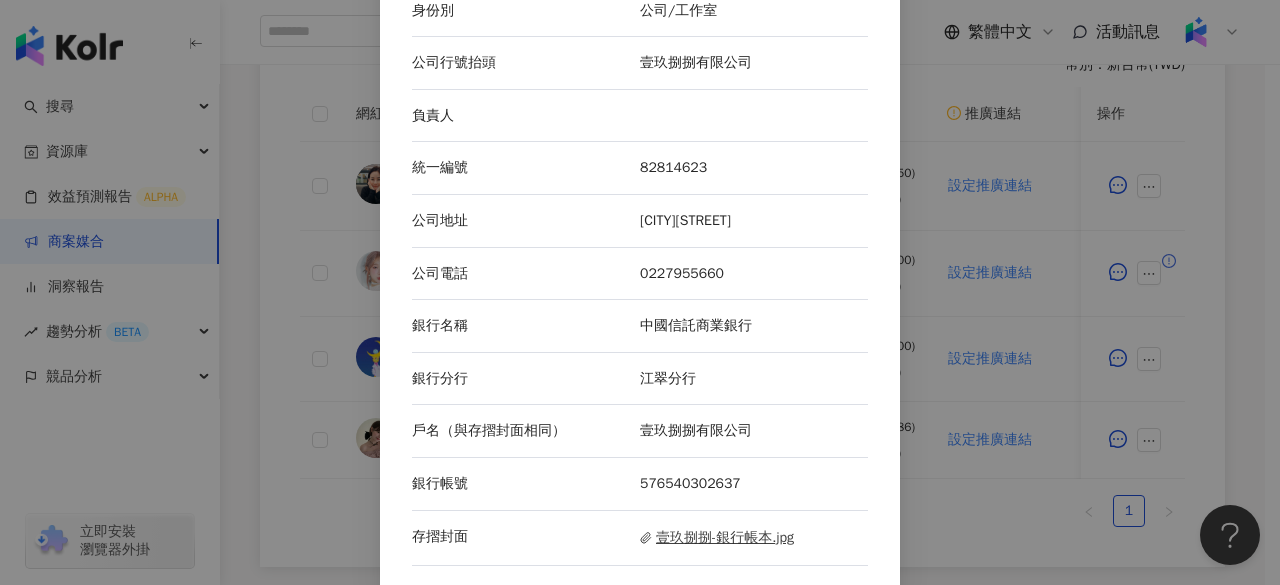click on "壹玖捌捌-銀行帳本.jpg" at bounding box center (717, 538) 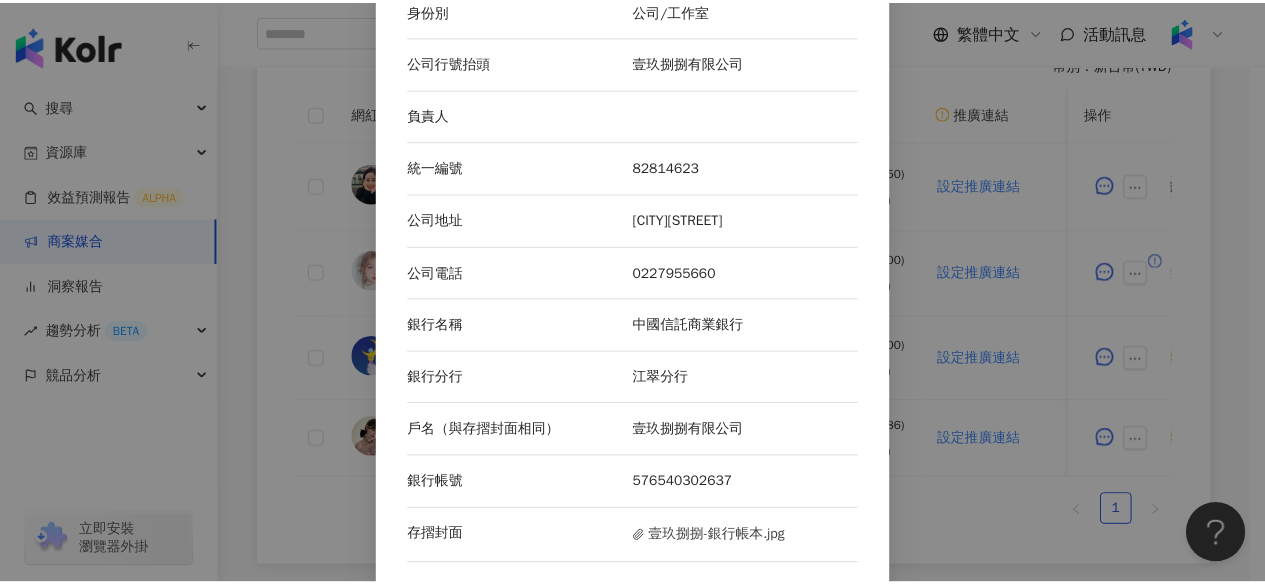 scroll, scrollTop: 0, scrollLeft: 0, axis: both 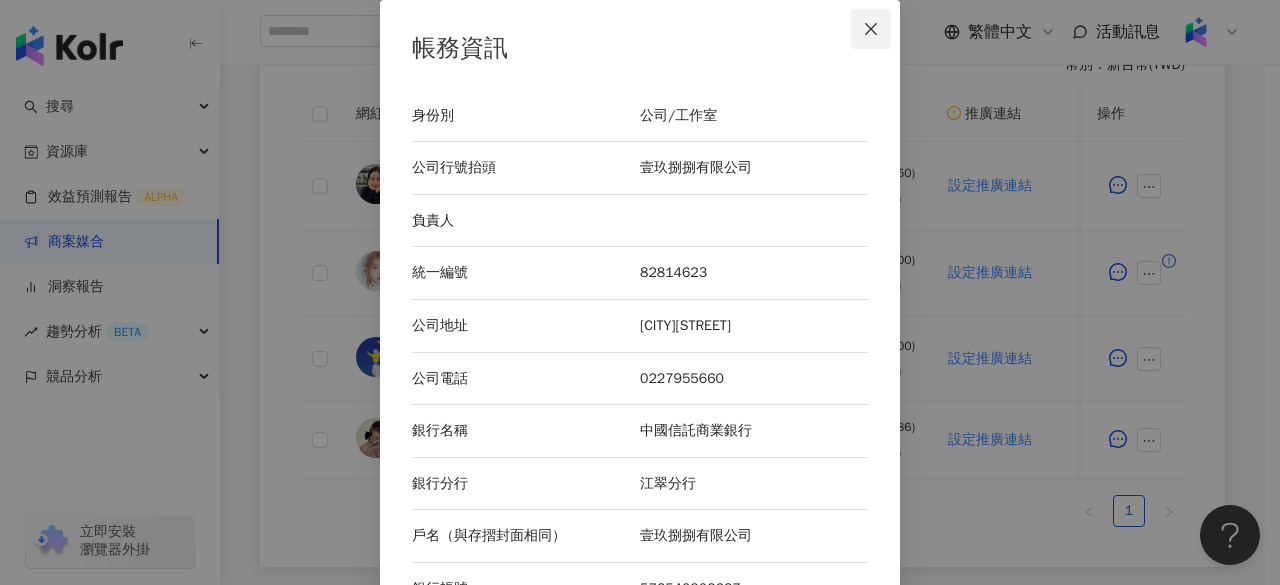 click 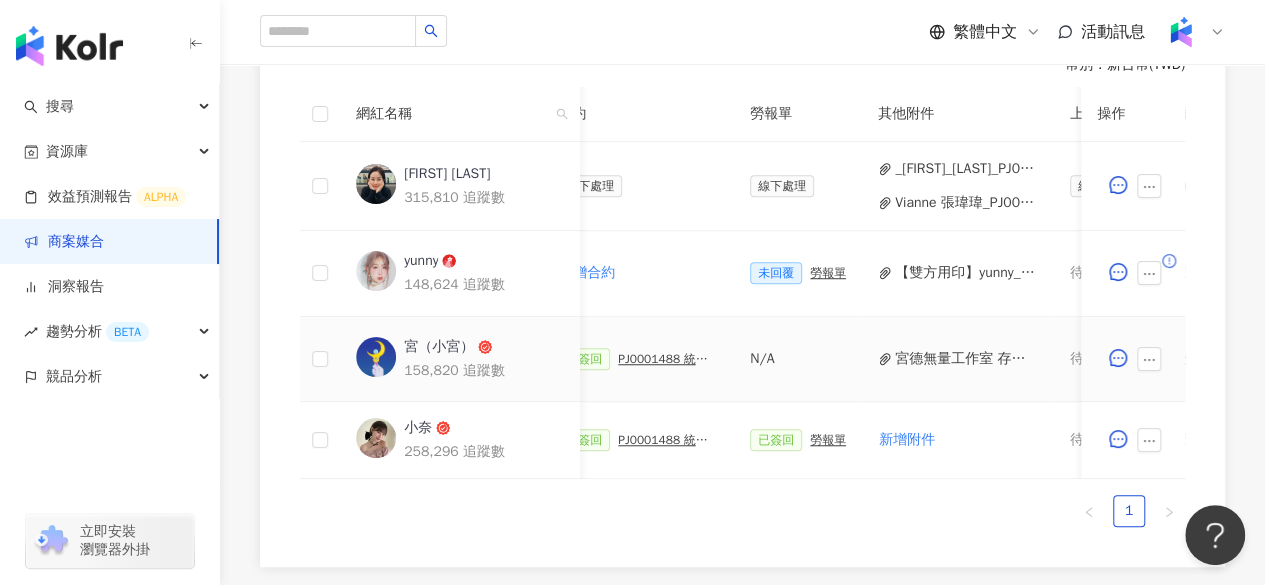scroll, scrollTop: 0, scrollLeft: 577, axis: horizontal 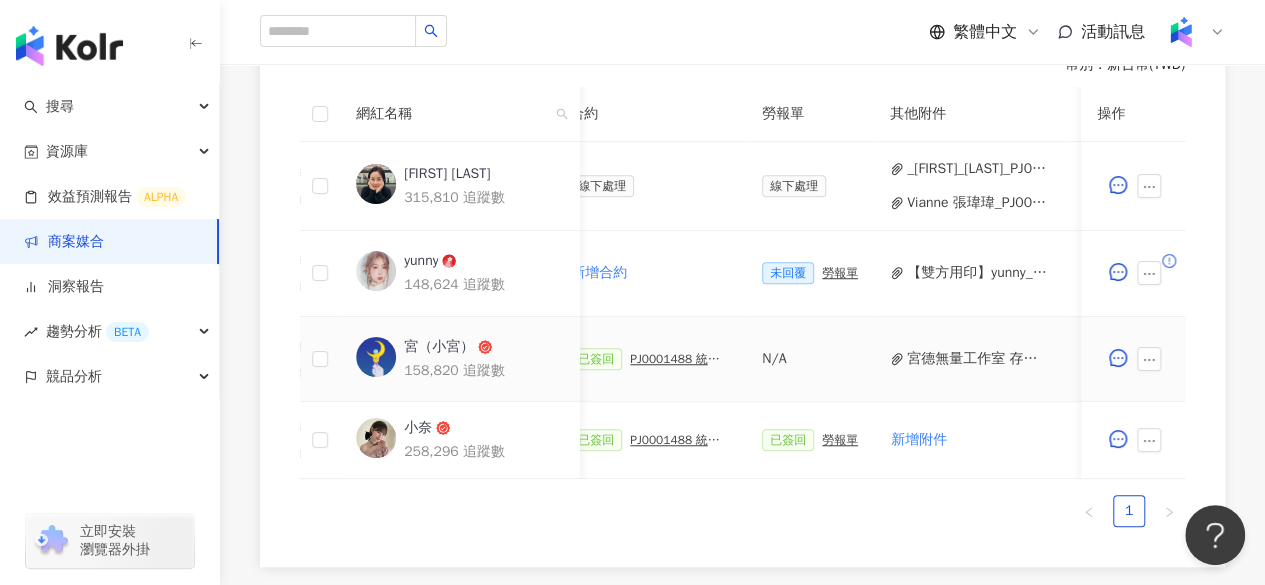 click on "PJ0001488 統一藥品_雅漾_極速清爽控油防曬液史奴比組_202506_活動確認單" at bounding box center [680, 359] 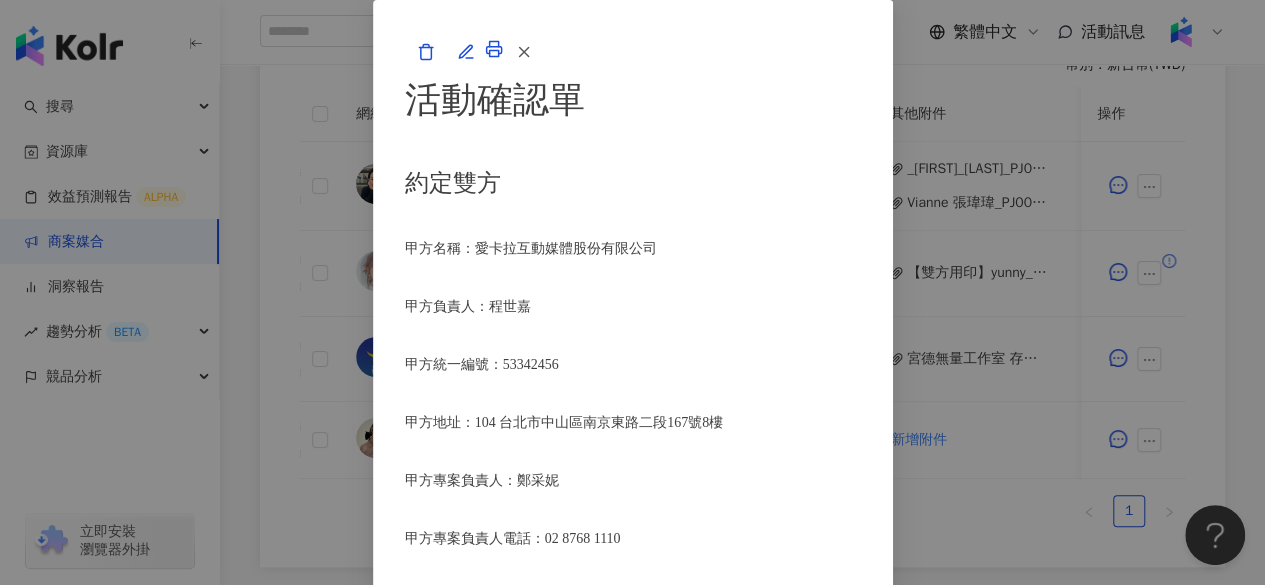 scroll, scrollTop: 2514, scrollLeft: 0, axis: vertical 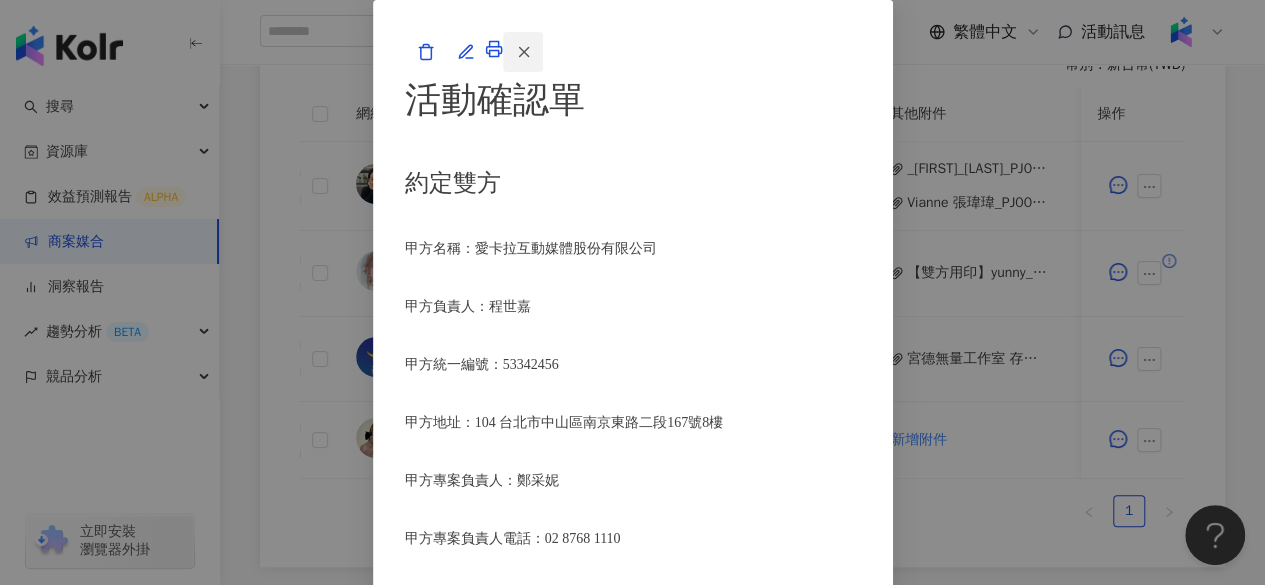 click at bounding box center [523, 52] 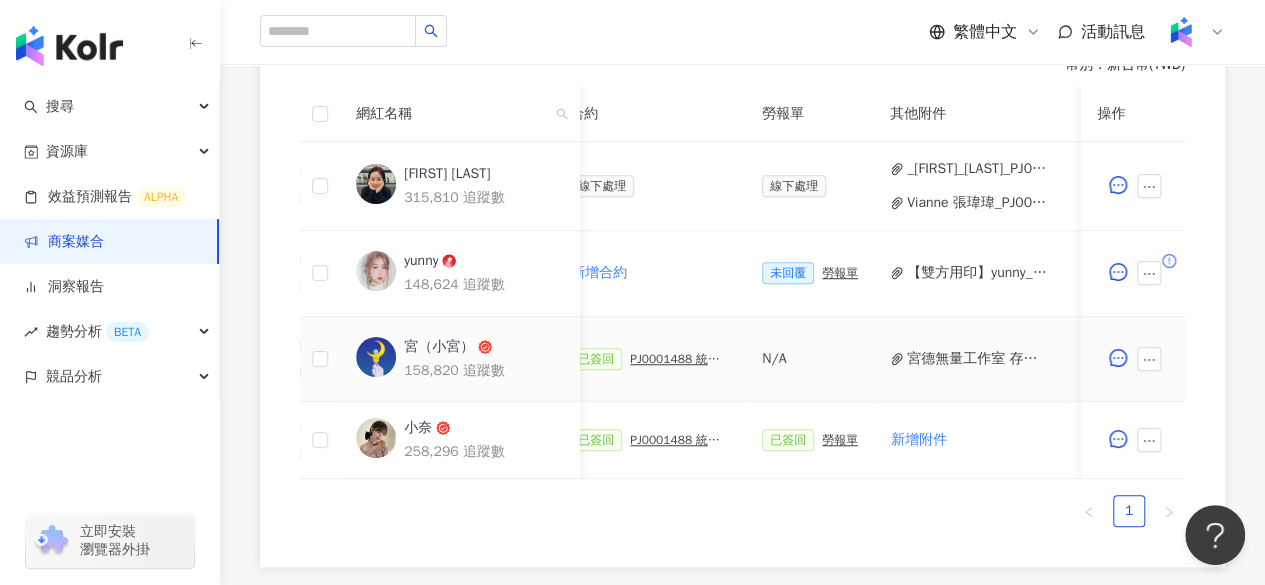 scroll, scrollTop: 0, scrollLeft: 380, axis: horizontal 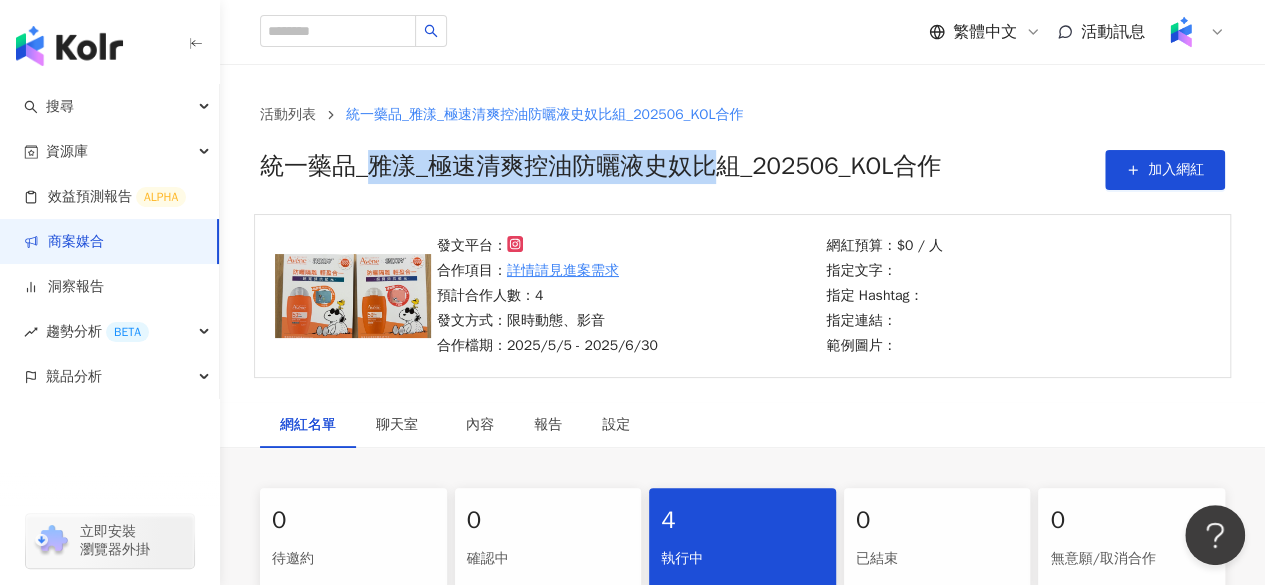 drag, startPoint x: 402, startPoint y: 164, endPoint x: 718, endPoint y: 171, distance: 316.0775 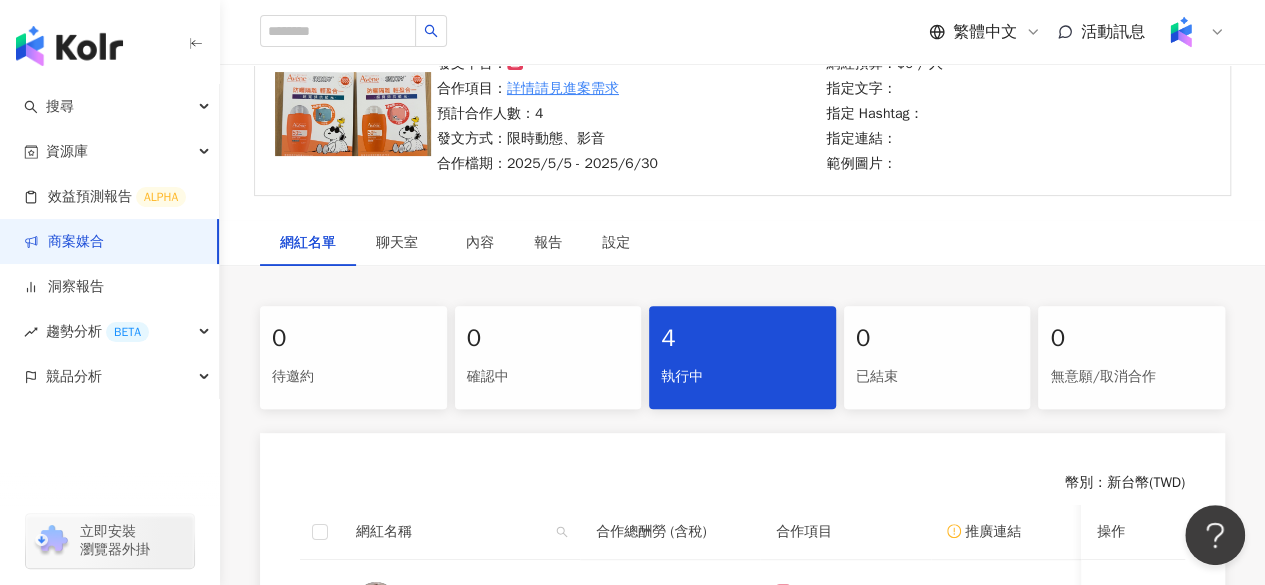 scroll, scrollTop: 184, scrollLeft: 0, axis: vertical 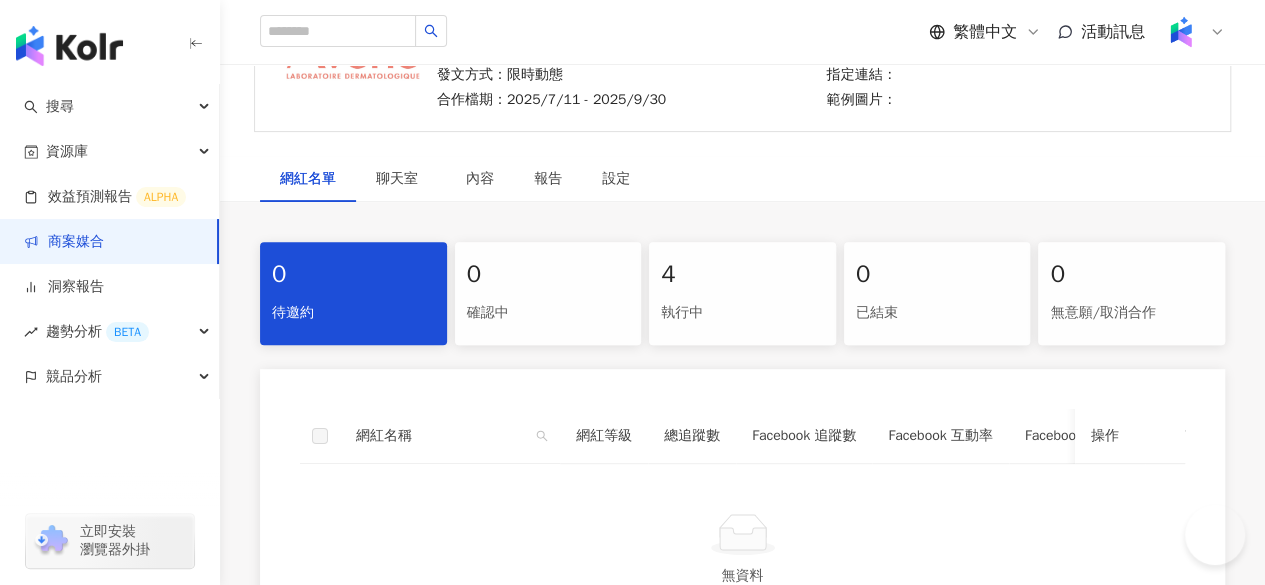 click on "4 執行中" at bounding box center (742, 293) 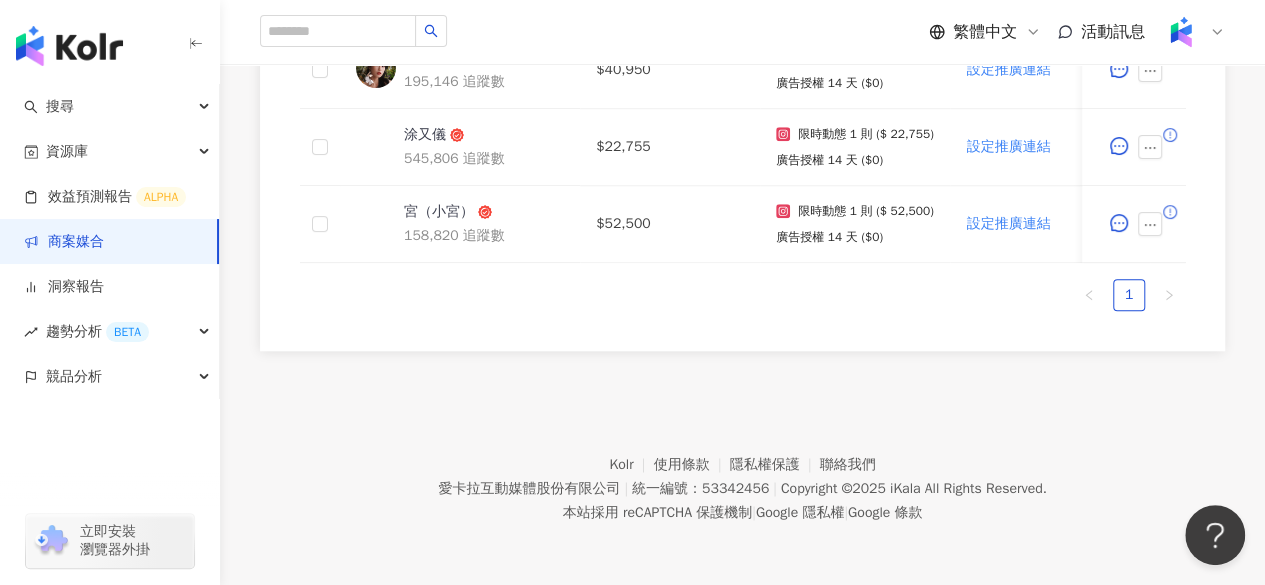 scroll, scrollTop: 0, scrollLeft: 0, axis: both 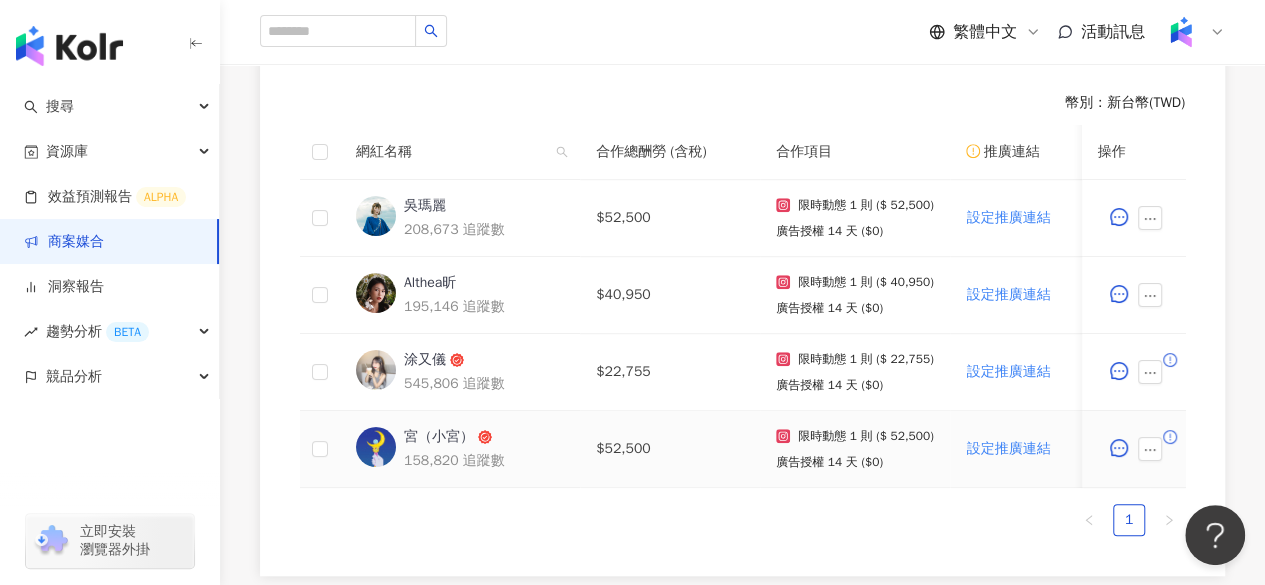 click on "宮（小宮）" at bounding box center (439, 437) 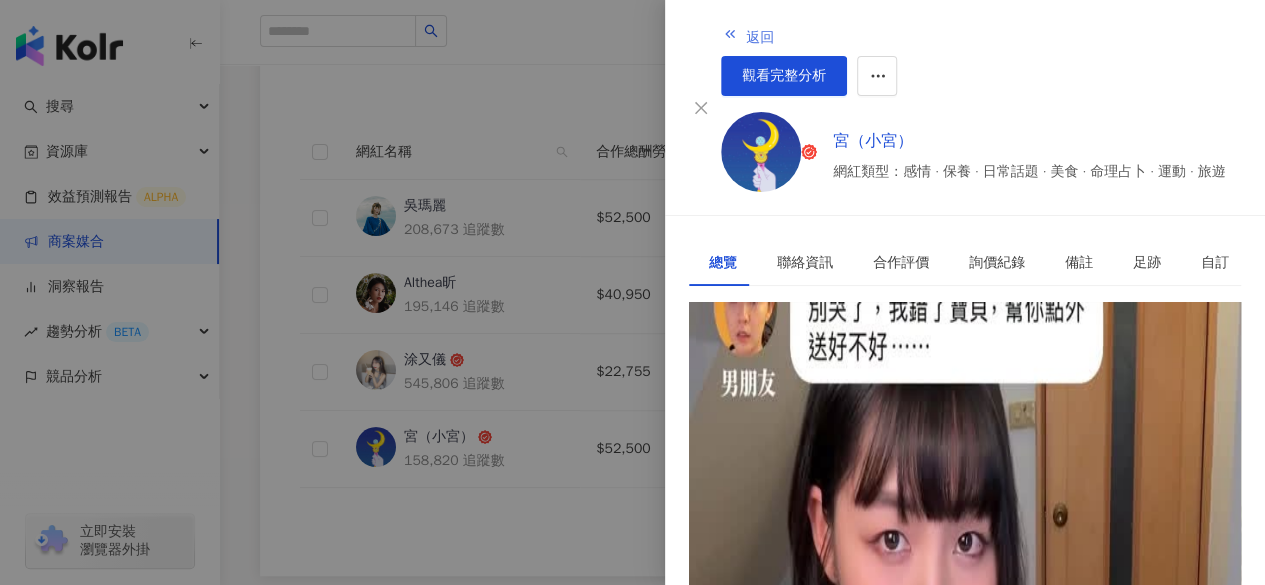 click on "返回" at bounding box center (760, 38) 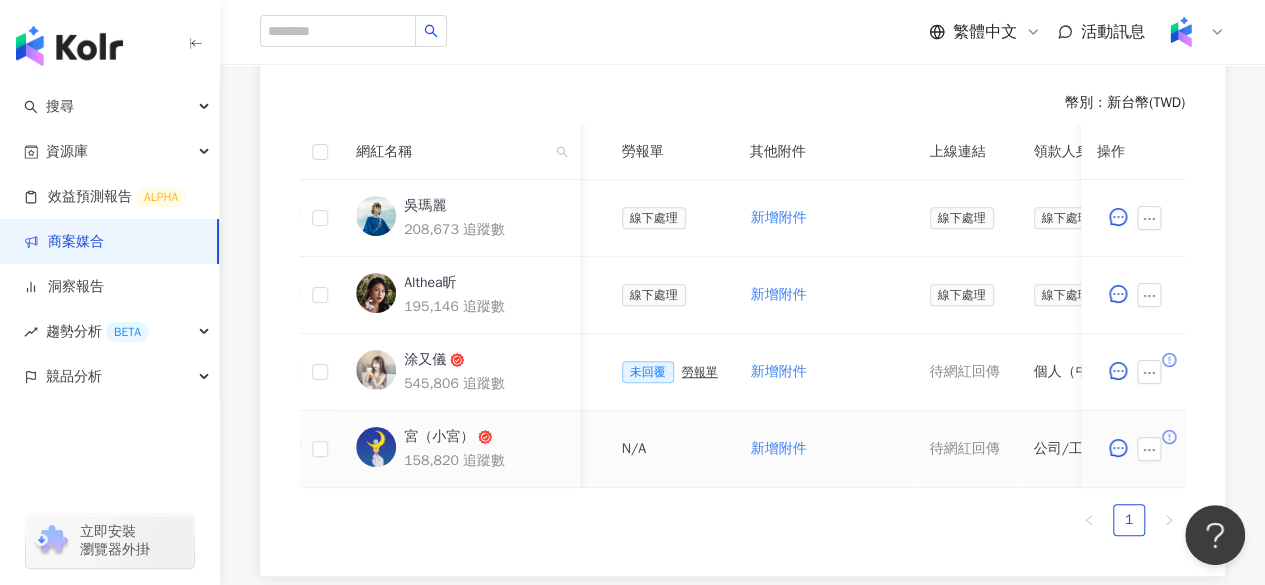 scroll, scrollTop: 0, scrollLeft: 728, axis: horizontal 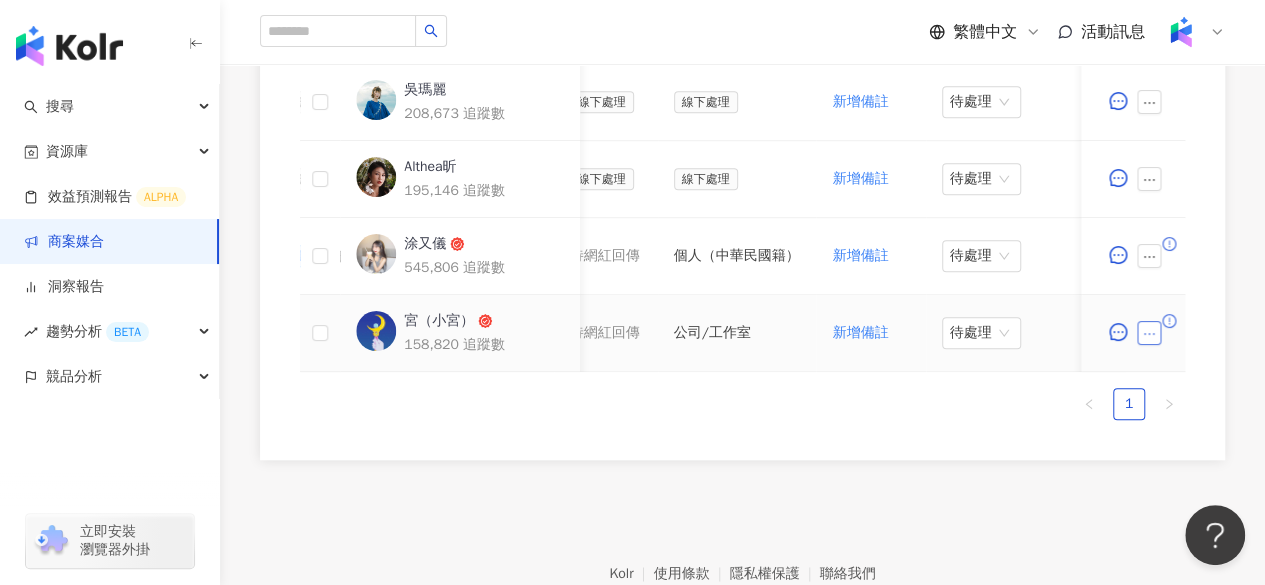 click at bounding box center [1149, 333] 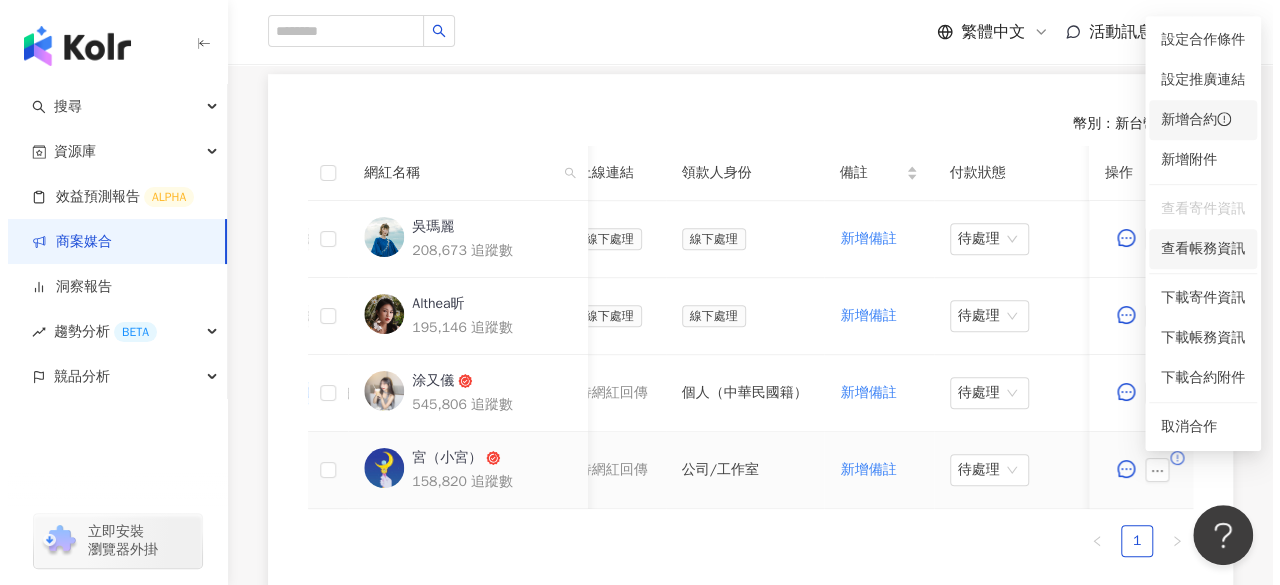 scroll, scrollTop: 540, scrollLeft: 0, axis: vertical 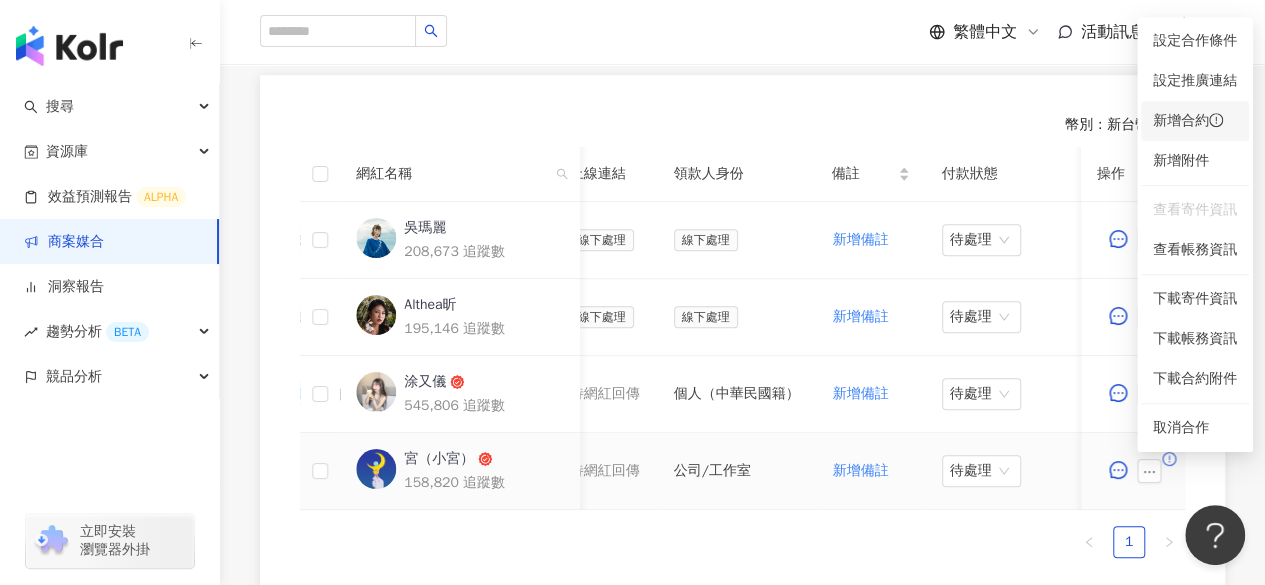 click on "新增合約" at bounding box center [1195, 121] 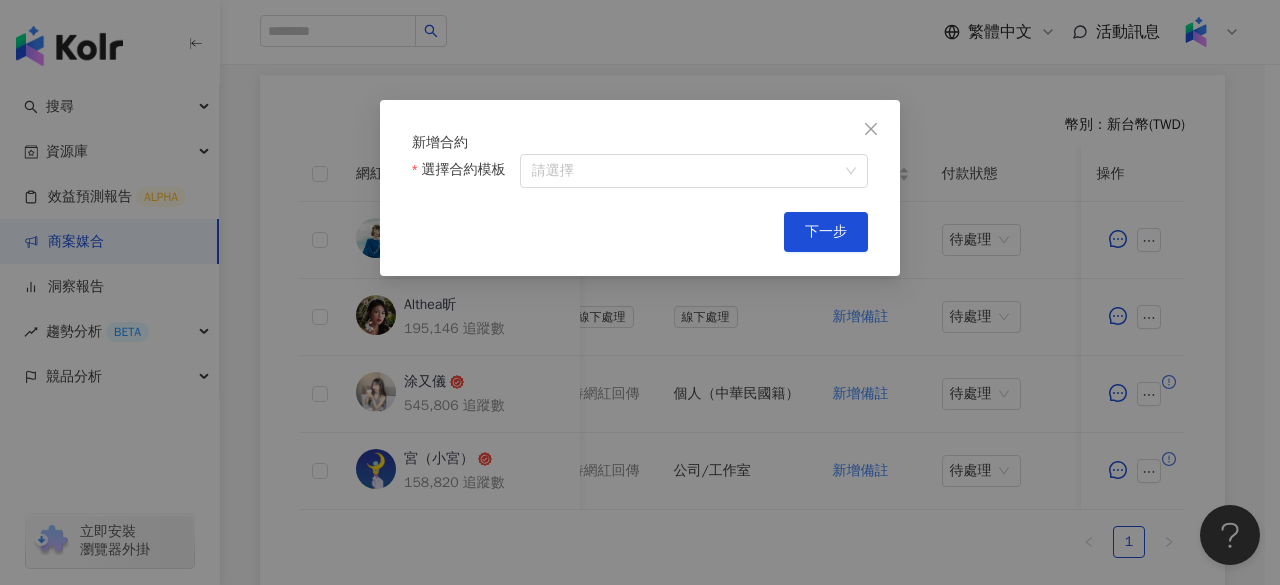 click at bounding box center (871, 129) 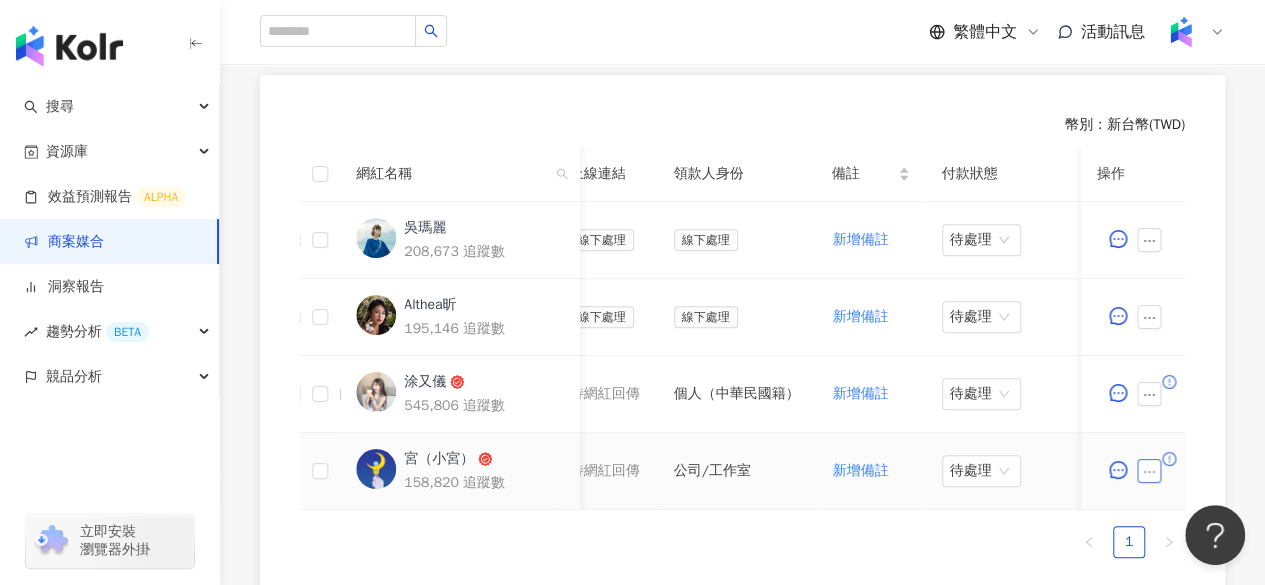 click 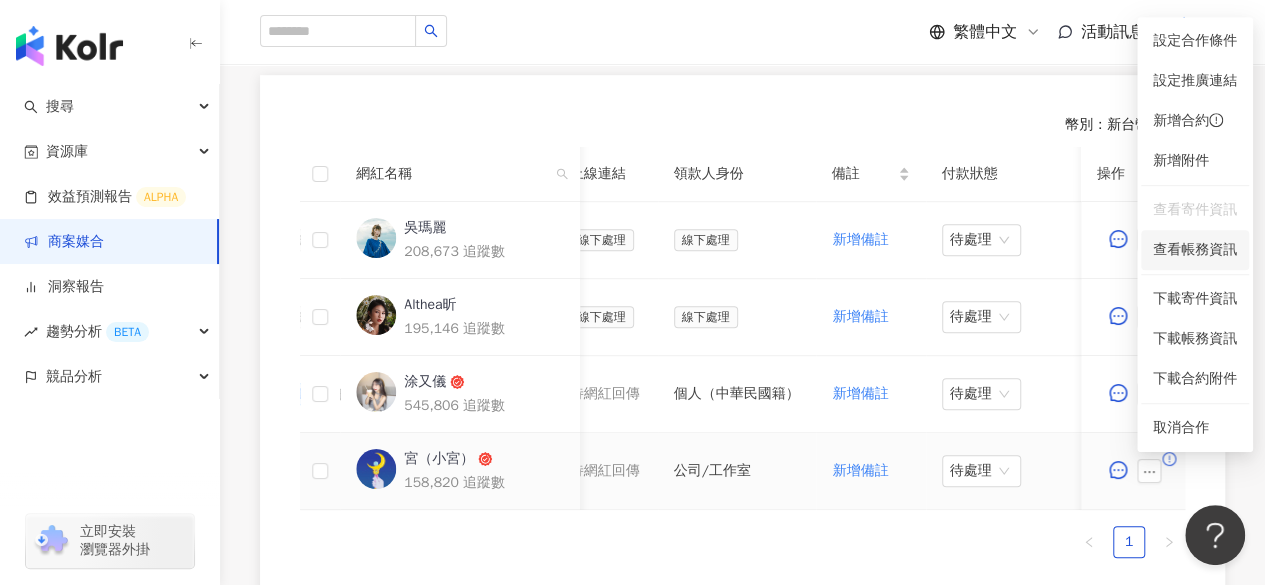 click on "查看帳務資訊" at bounding box center [1195, 250] 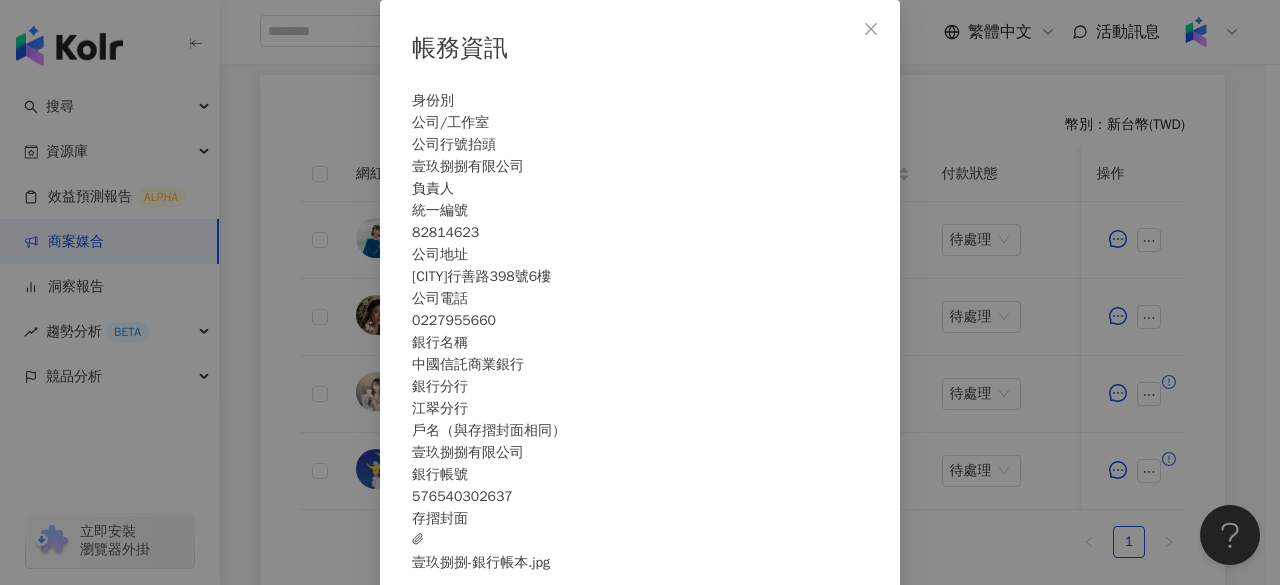 scroll, scrollTop: 105, scrollLeft: 0, axis: vertical 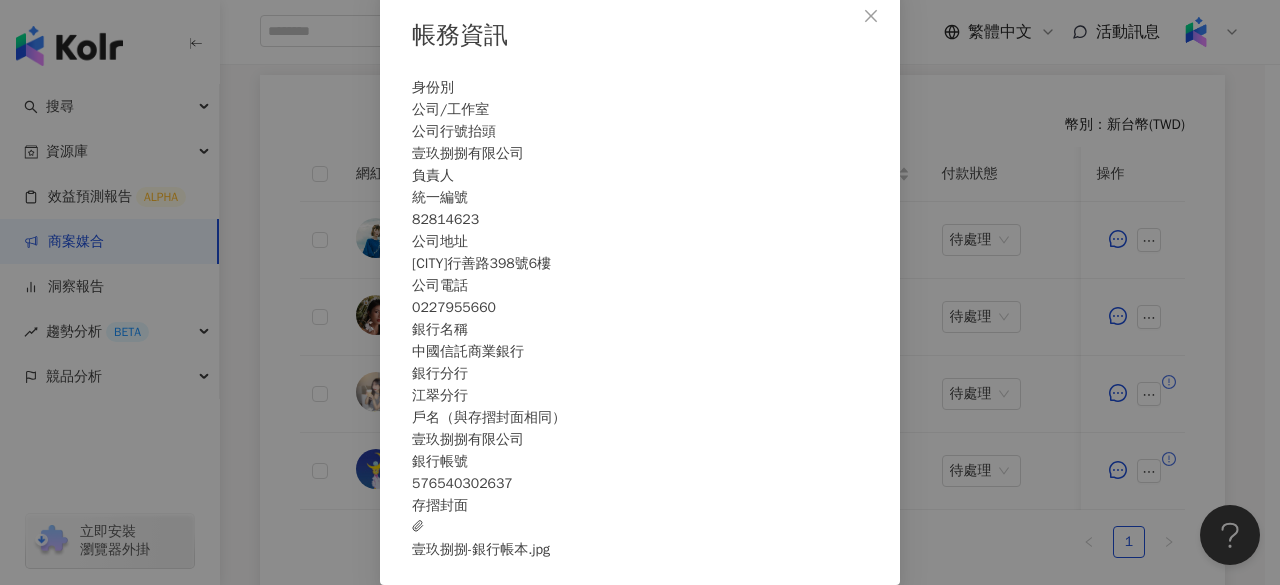 click on "壹玖捌捌-銀行帳本.jpg" at bounding box center (481, 539) 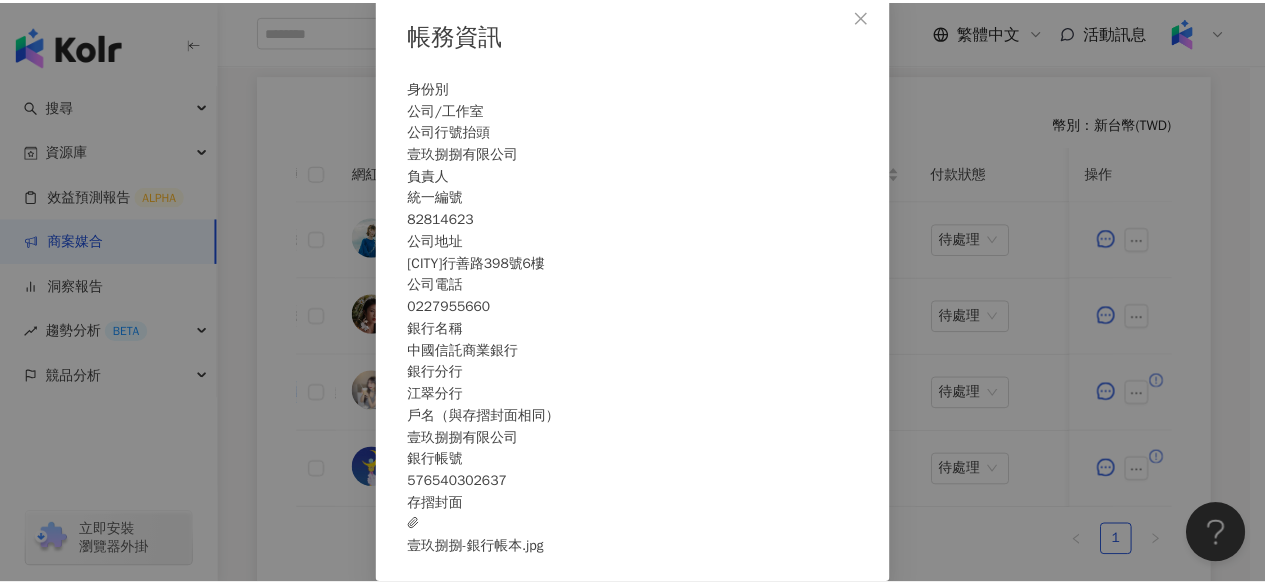 scroll, scrollTop: 0, scrollLeft: 0, axis: both 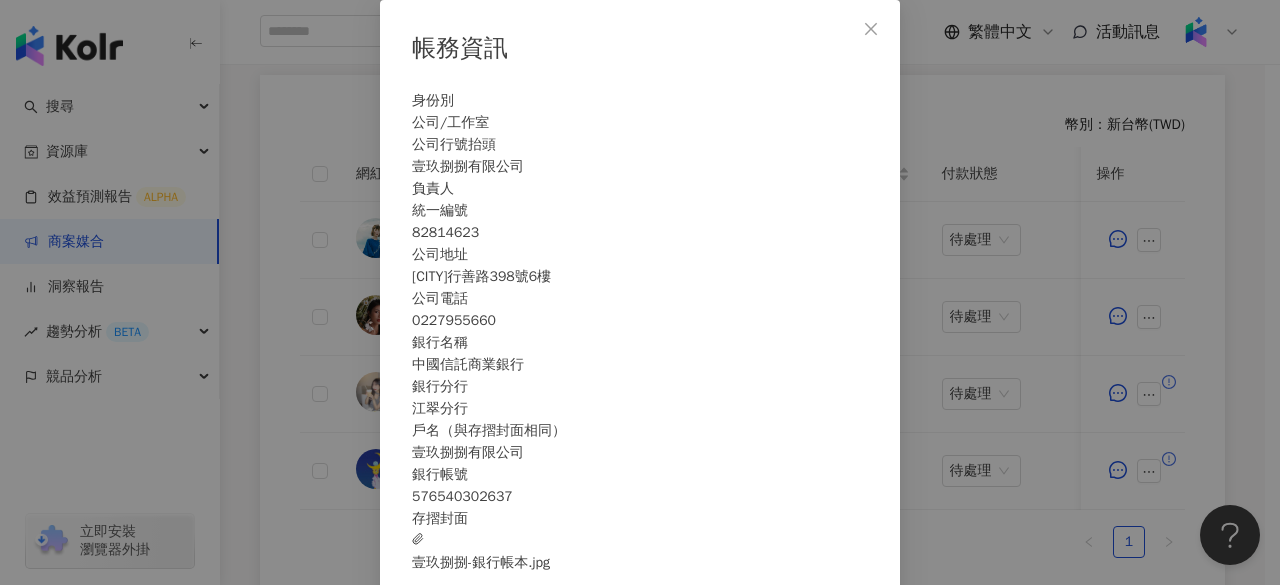 click at bounding box center [871, 29] 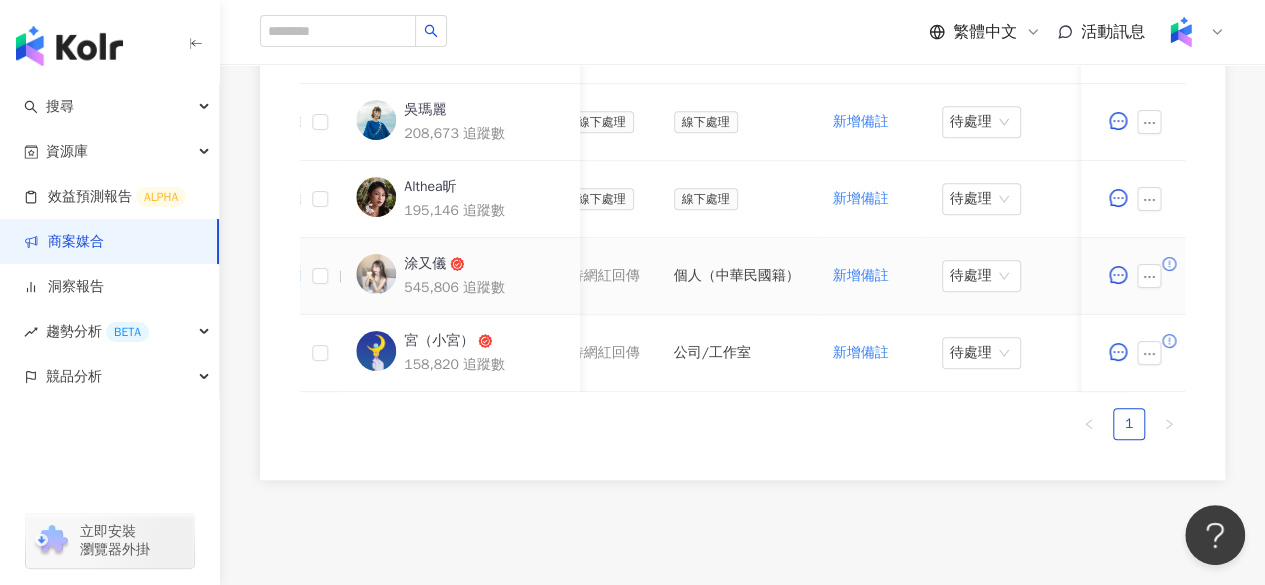 scroll, scrollTop: 659, scrollLeft: 0, axis: vertical 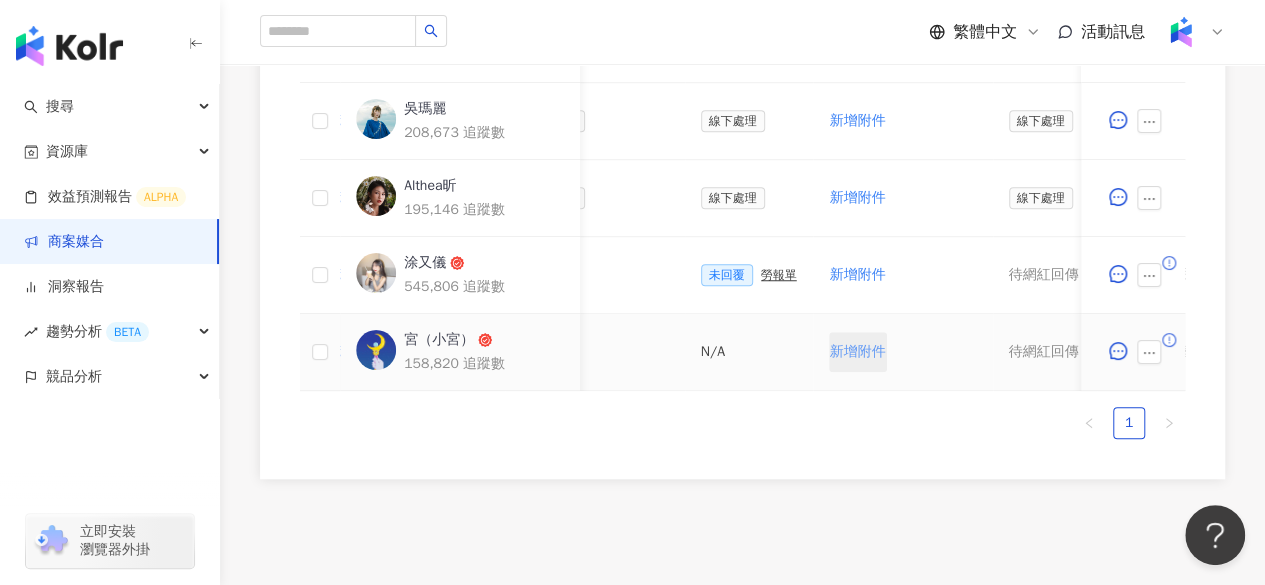 click on "新增附件" at bounding box center (858, 352) 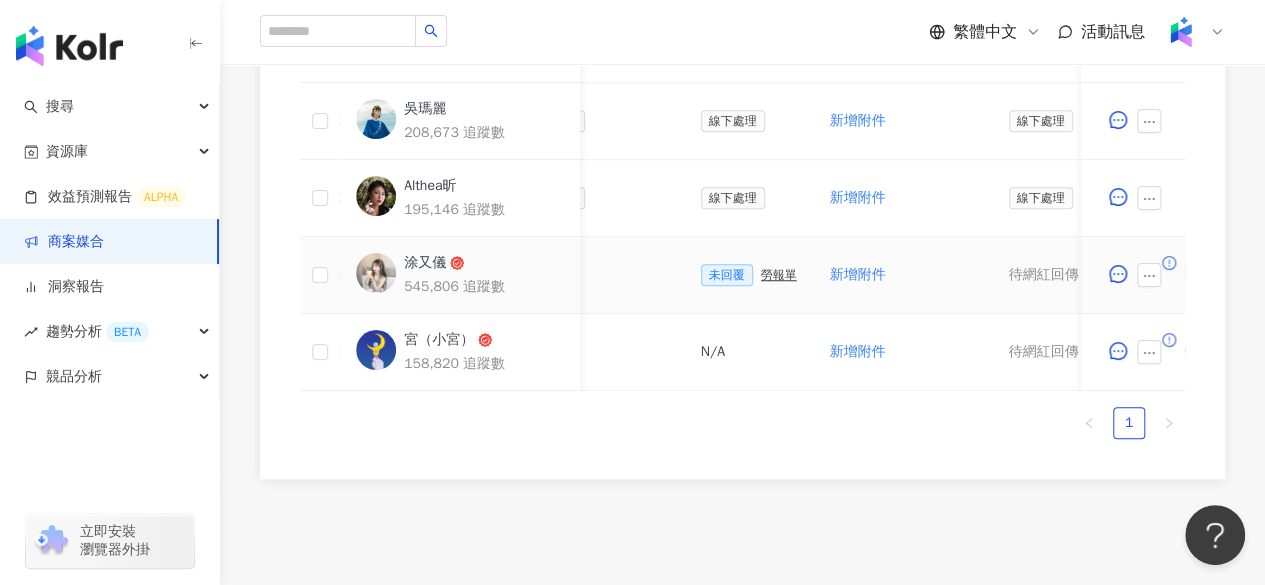 scroll, scrollTop: 0, scrollLeft: 1120, axis: horizontal 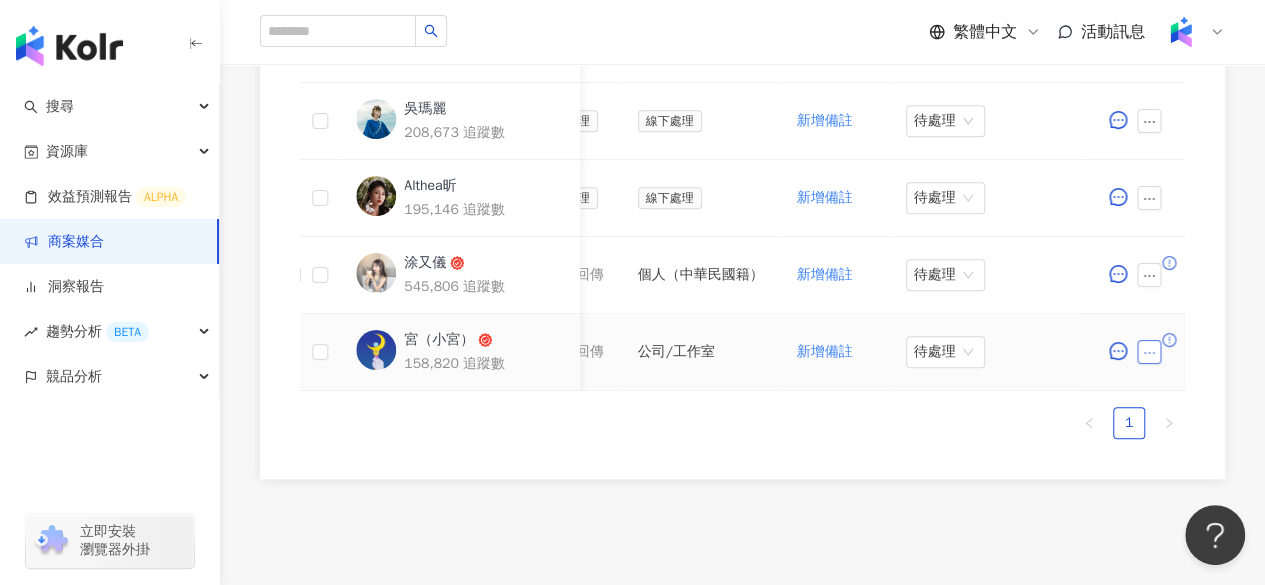 click at bounding box center [1149, 352] 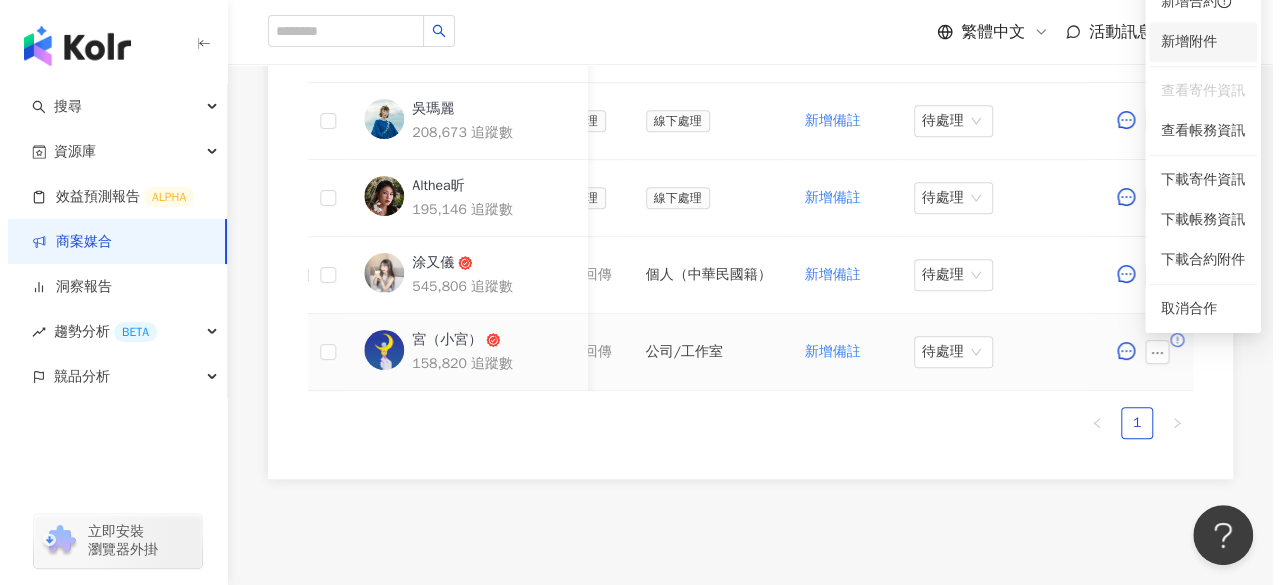scroll, scrollTop: 620, scrollLeft: 0, axis: vertical 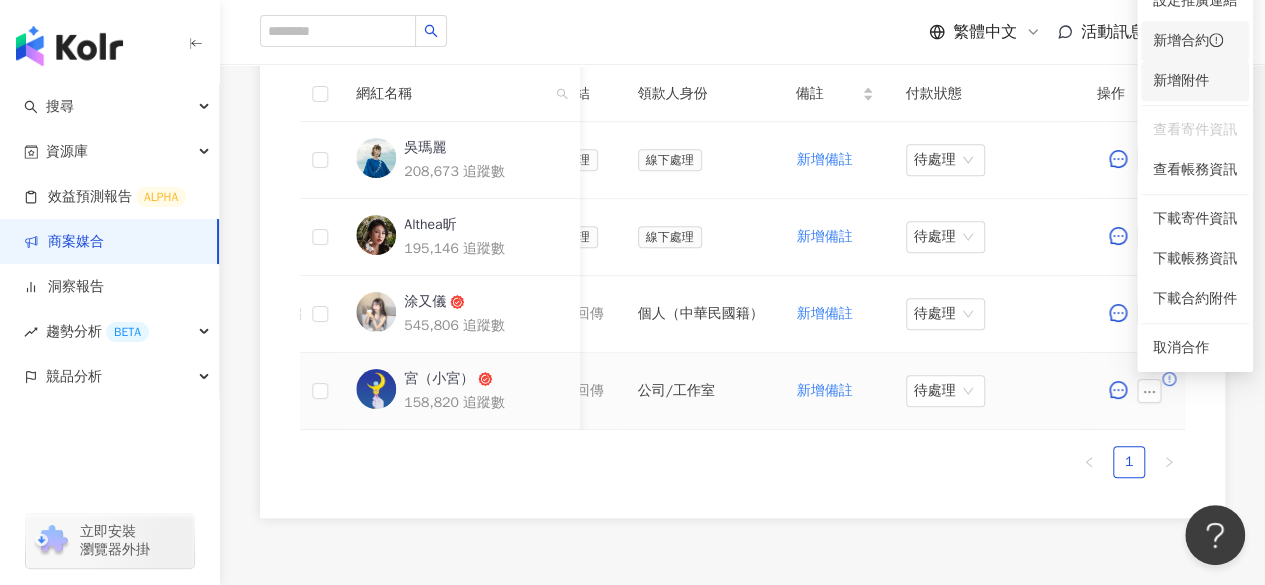 click on "新增合約" at bounding box center (1195, 41) 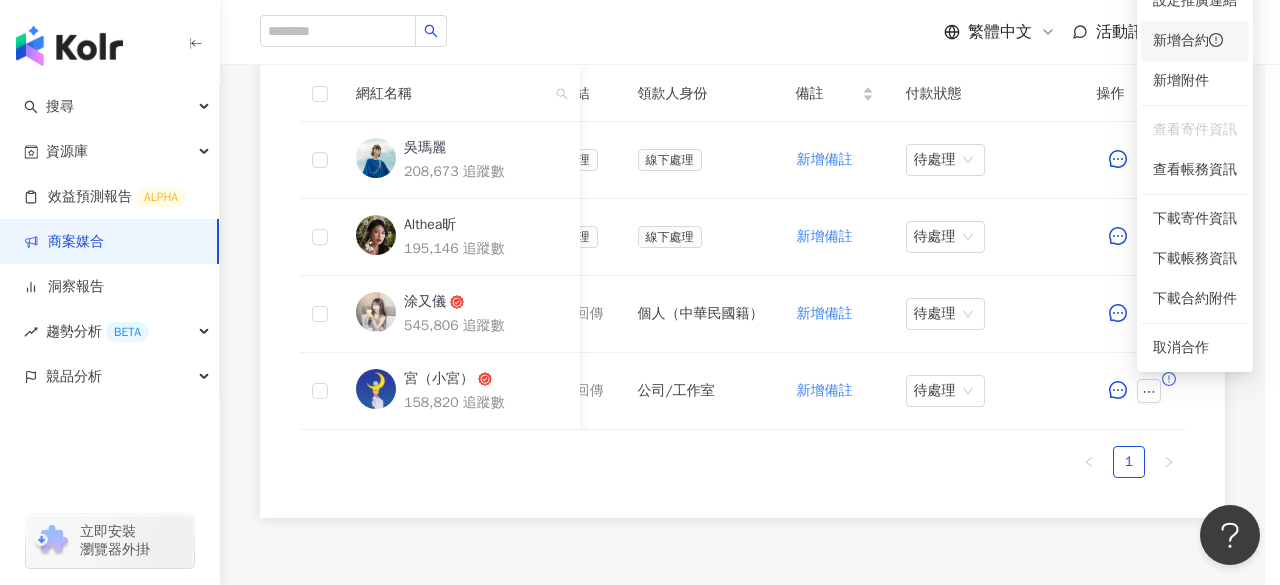 scroll, scrollTop: 0, scrollLeft: 1120, axis: horizontal 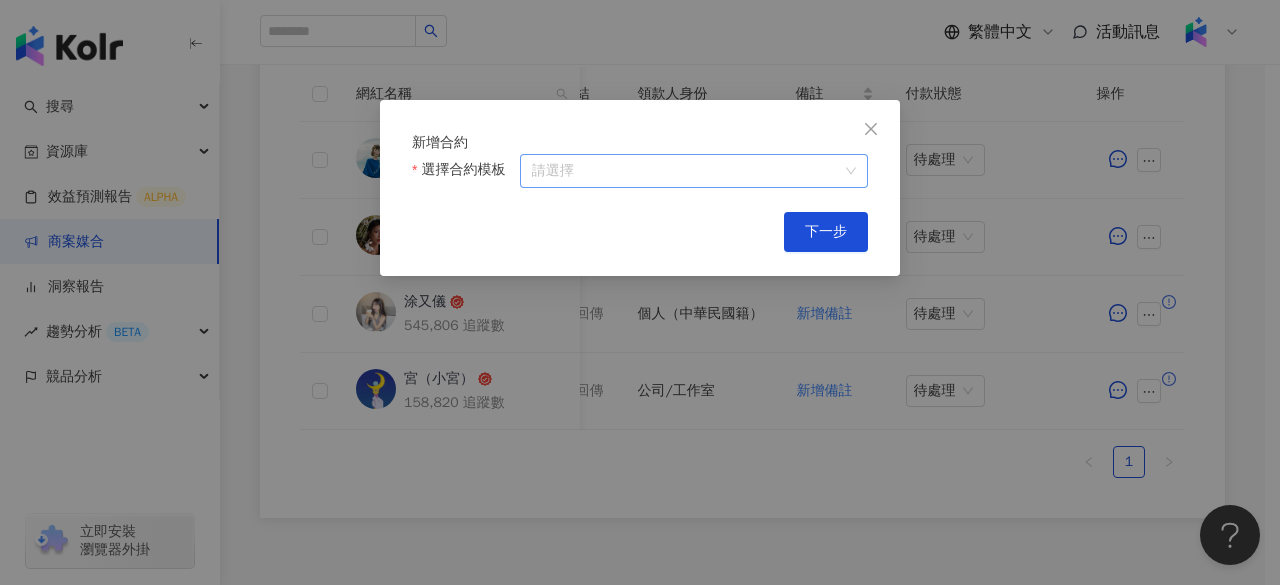 click on "選擇合約模板" at bounding box center (694, 171) 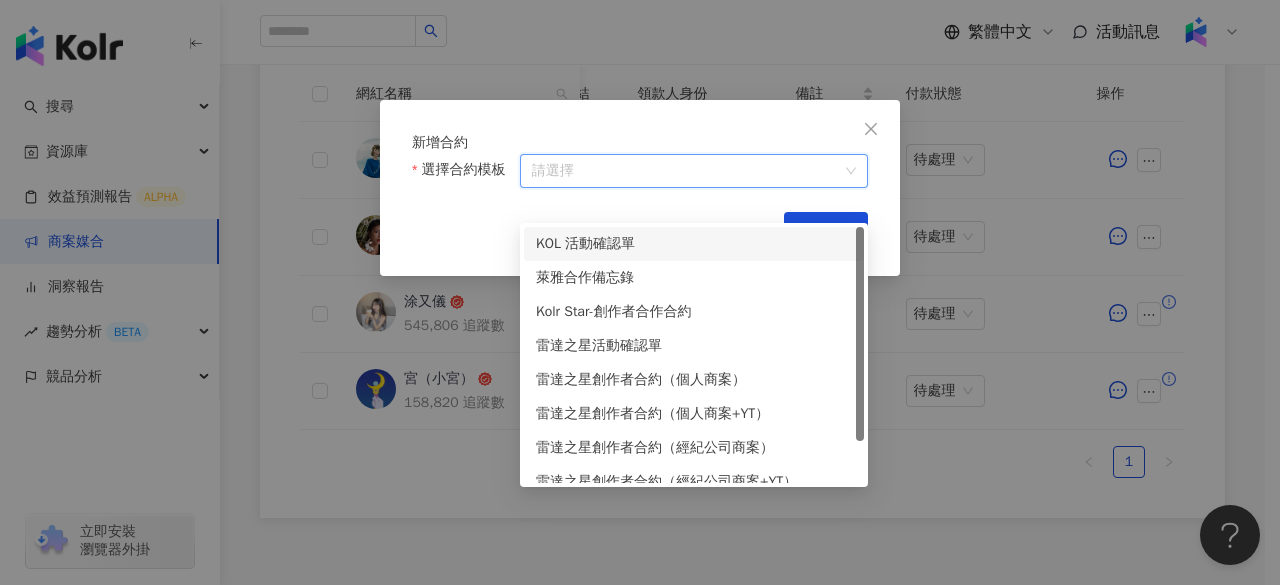 click on "KOL 活動確認單" at bounding box center [694, 244] 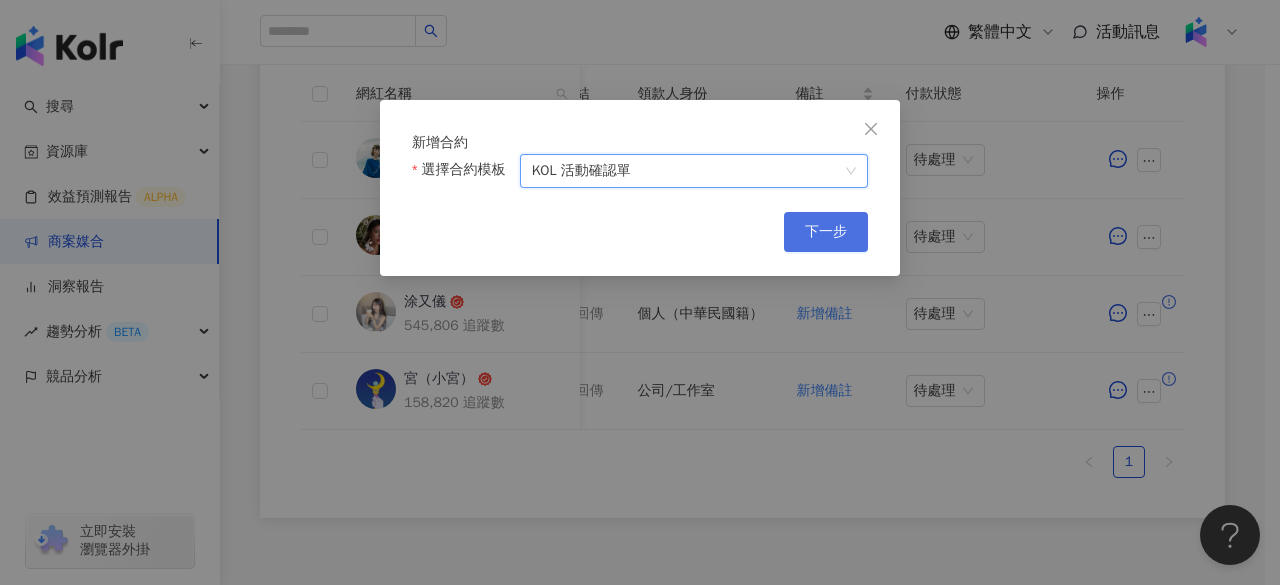 click on "下一步" at bounding box center (826, 232) 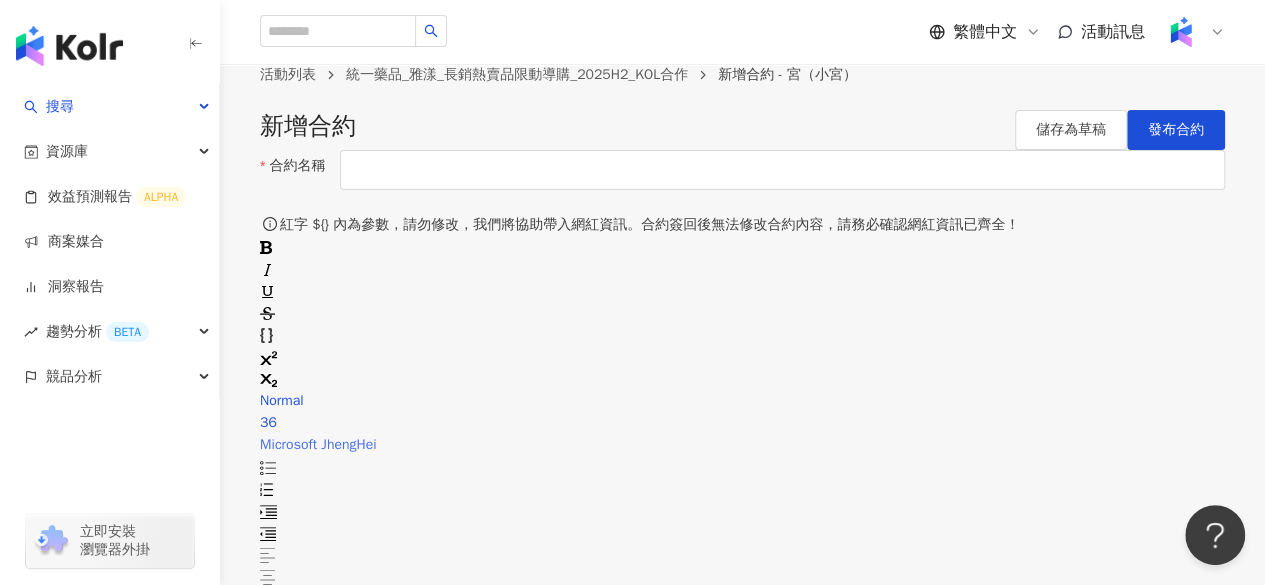 scroll, scrollTop: 124, scrollLeft: 0, axis: vertical 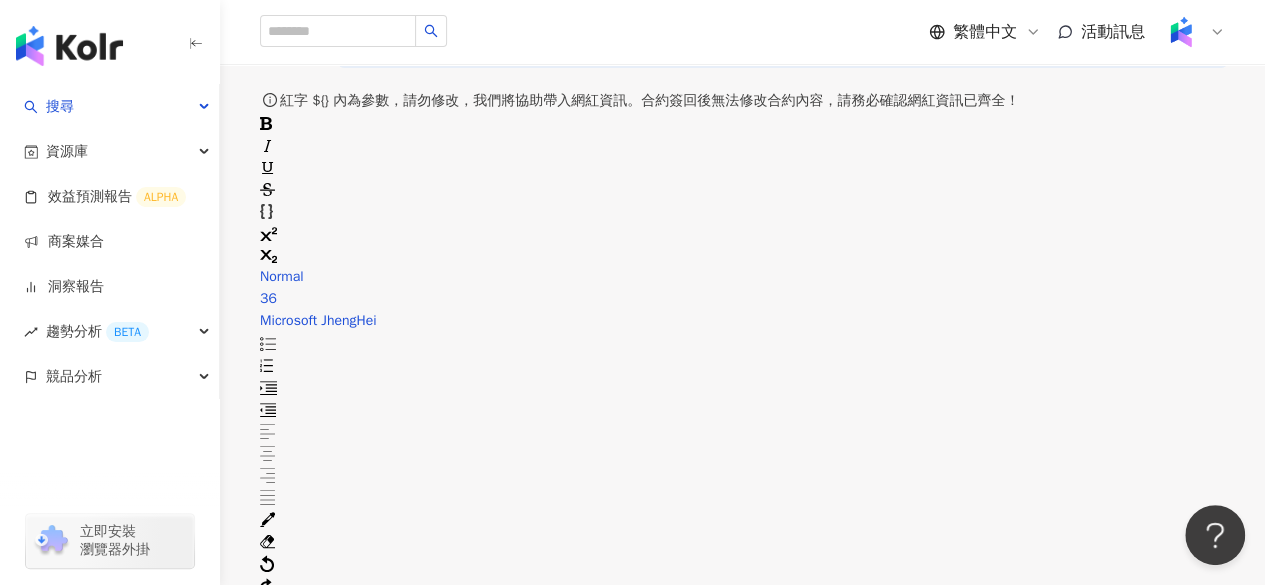 click on "合約名稱" at bounding box center [782, 46] 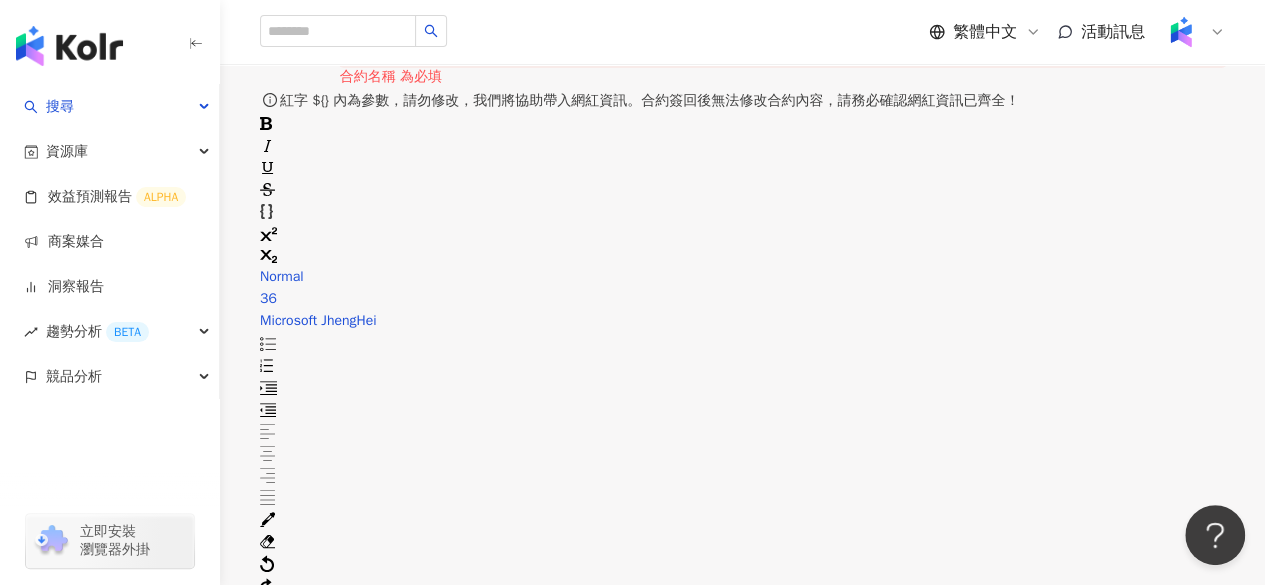 paste on "*********" 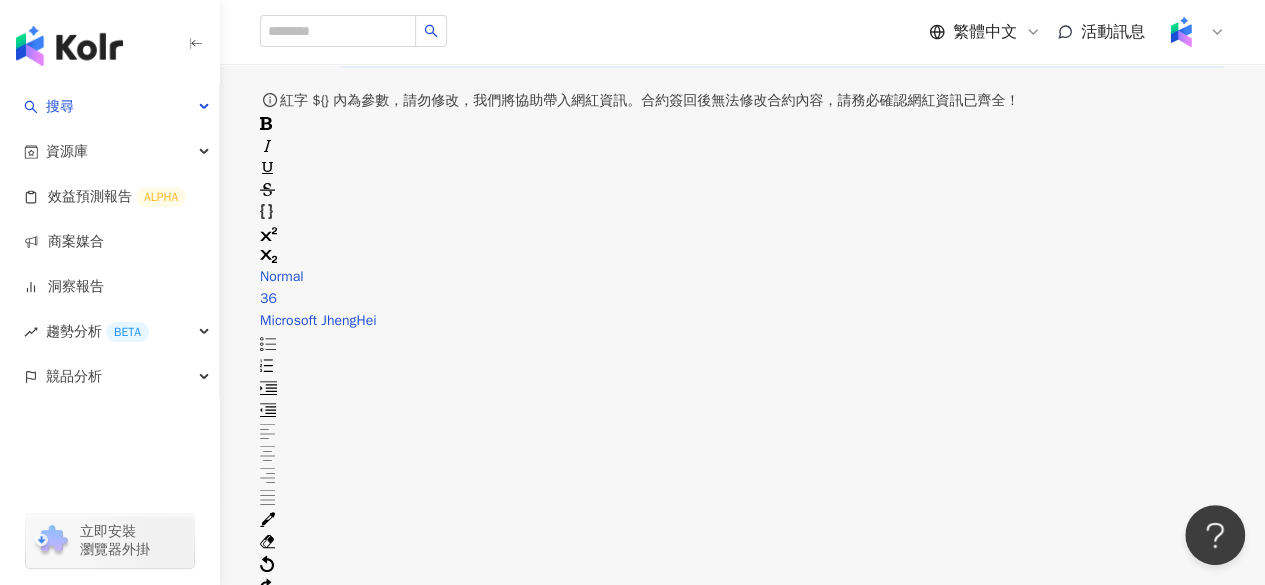 paste on "**********" 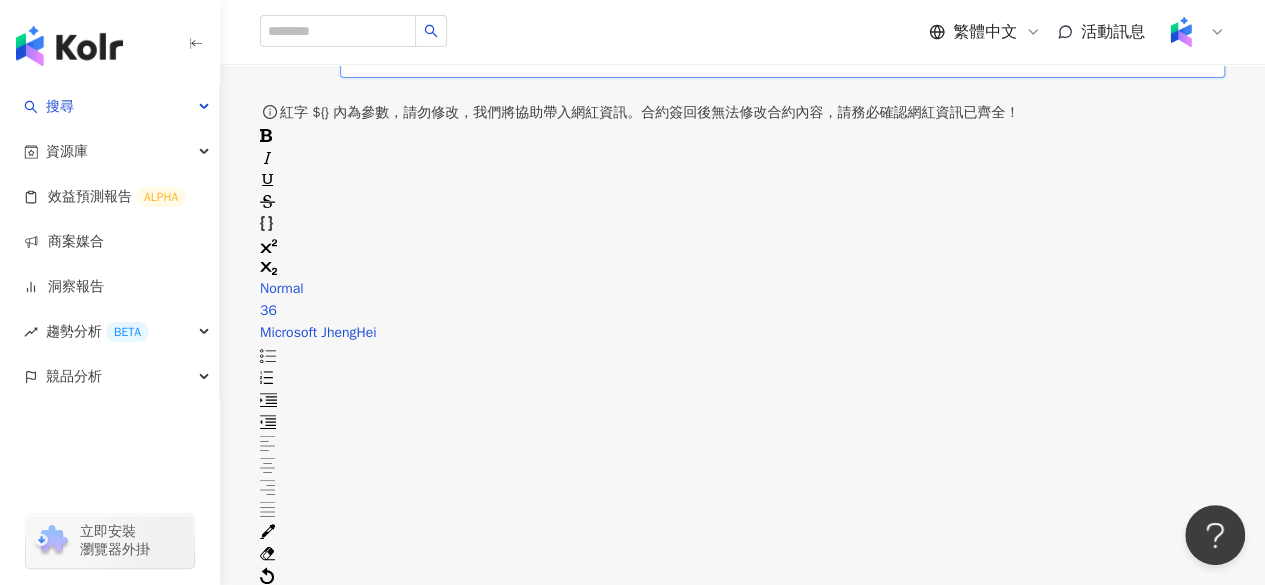 scroll, scrollTop: 0, scrollLeft: 0, axis: both 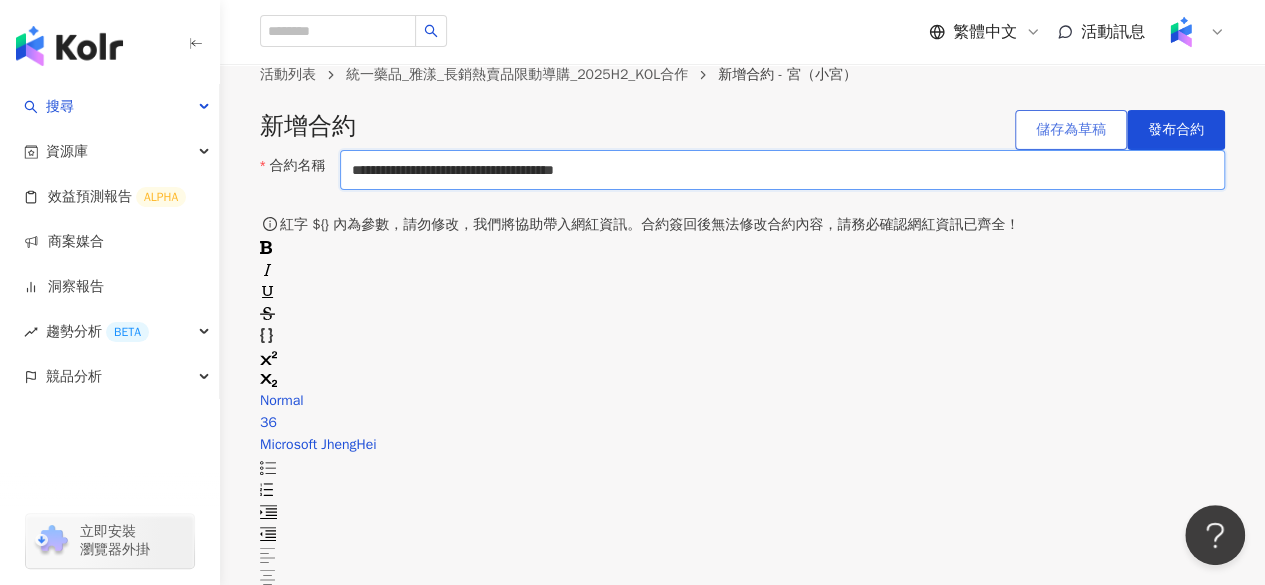 type on "**********" 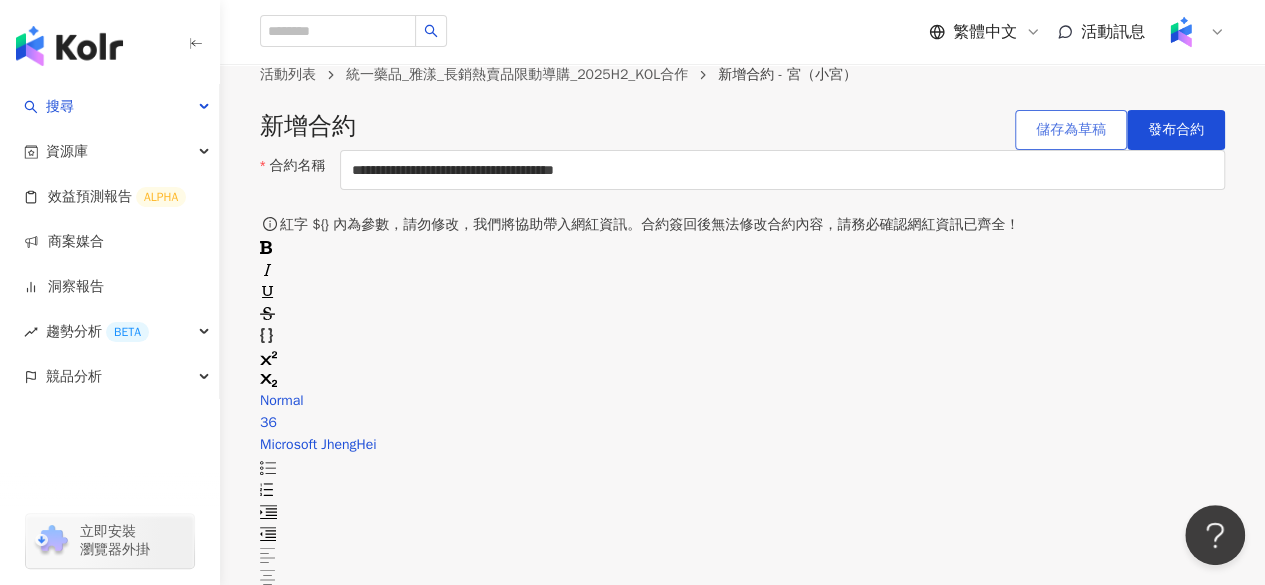 click on "儲存為草稿" at bounding box center [1071, 130] 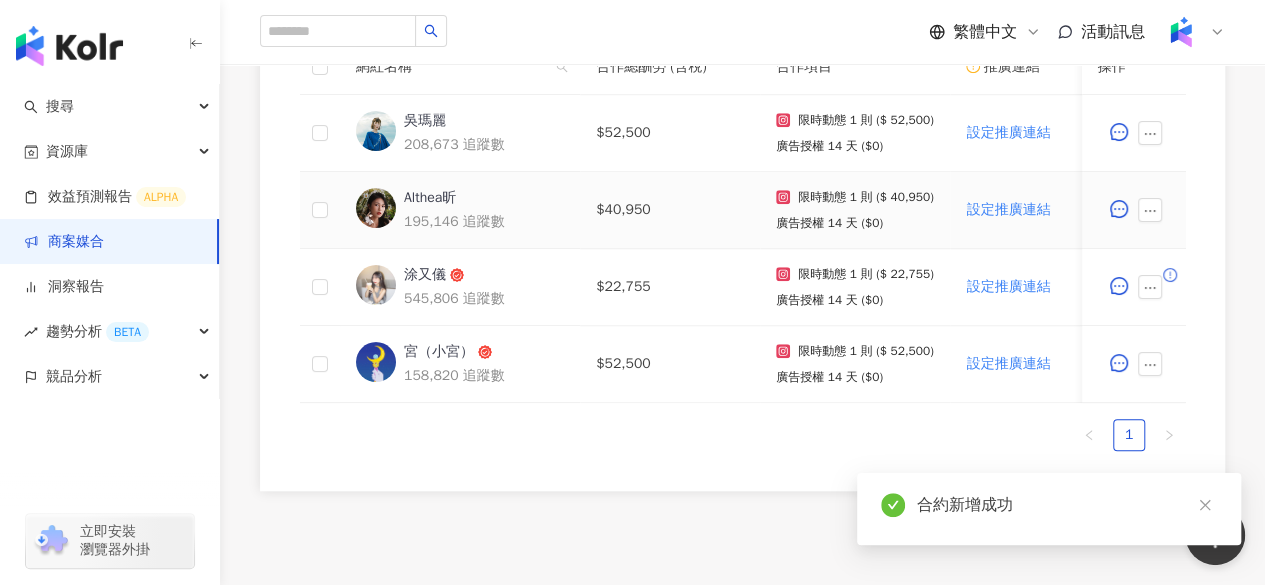 scroll, scrollTop: 650, scrollLeft: 0, axis: vertical 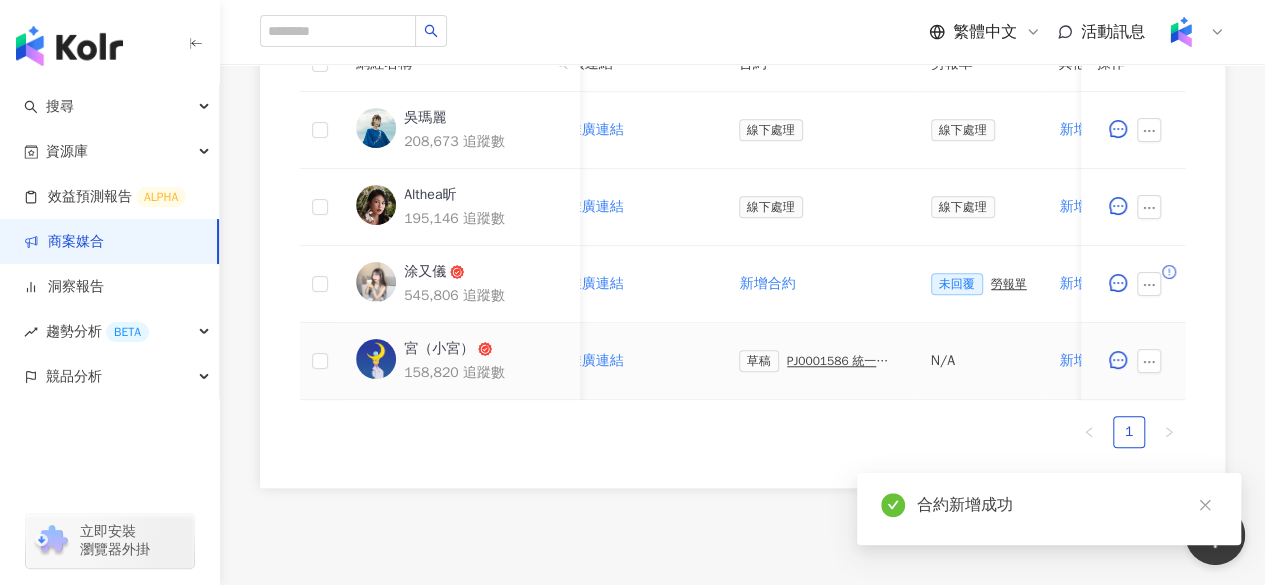 click on "PJ0001586 統一藥品_雅漾_長銷熱賣品限動導購_2025H2_KOL合作" at bounding box center [843, 361] 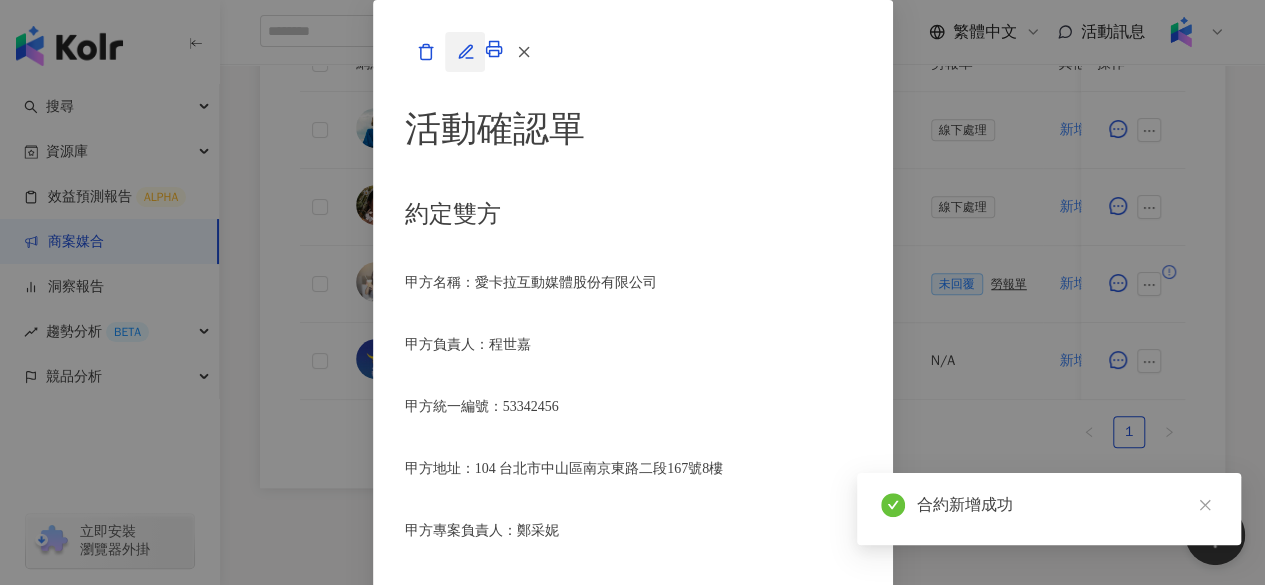 click 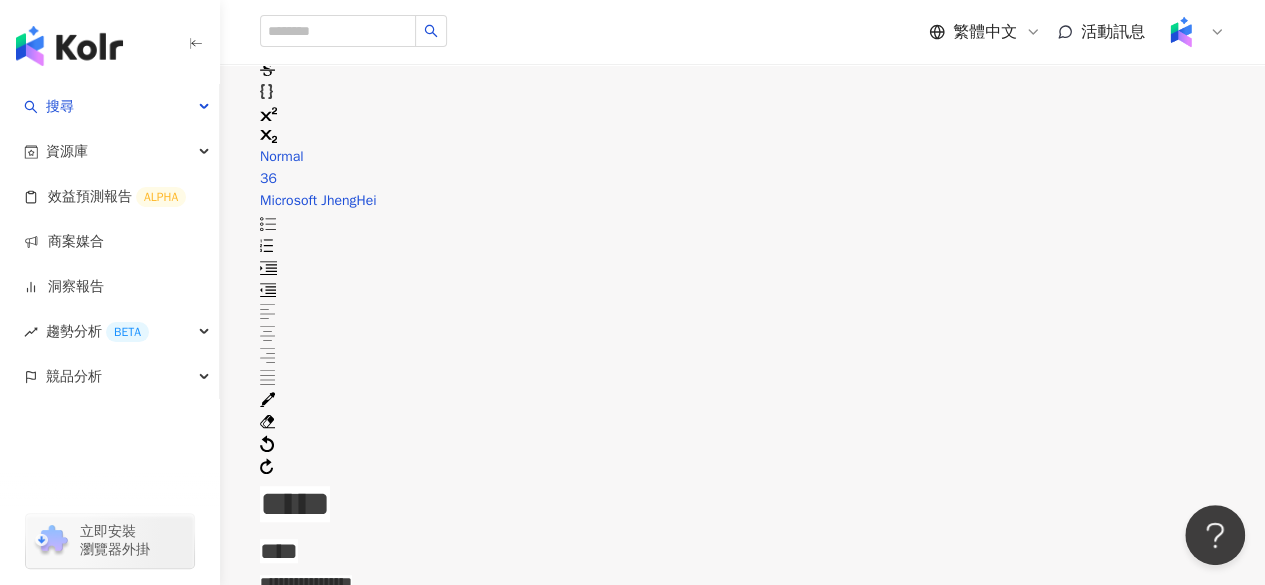 scroll, scrollTop: 245, scrollLeft: 0, axis: vertical 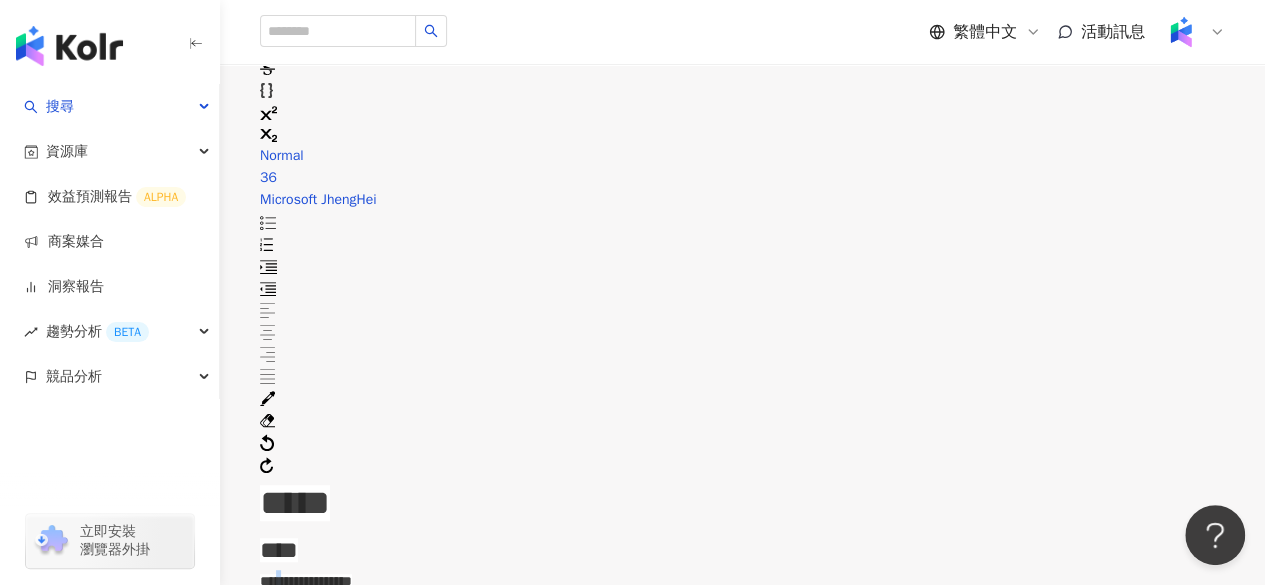 drag, startPoint x: 358, startPoint y: 417, endPoint x: 380, endPoint y: 415, distance: 22.090721 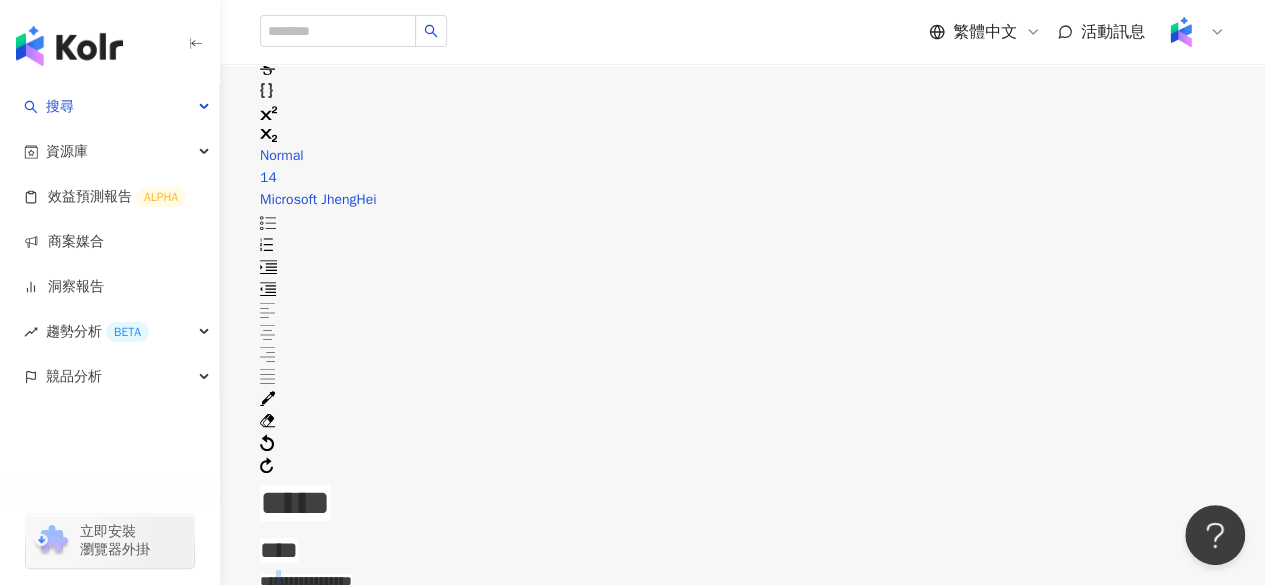 click at bounding box center (267, 398) 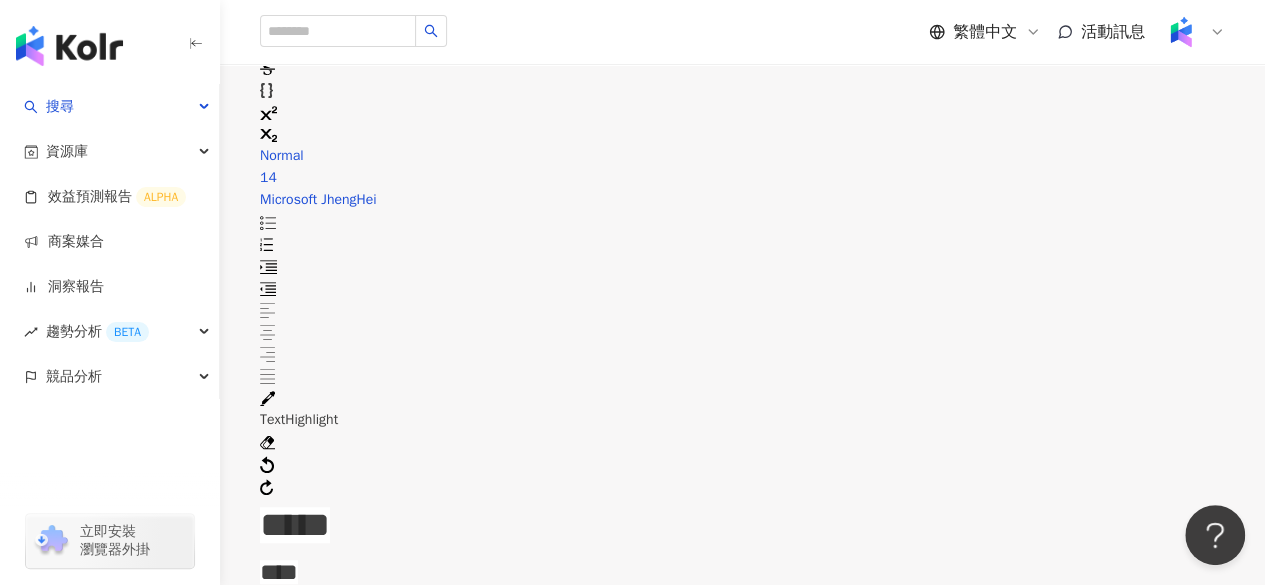 scroll, scrollTop: 113, scrollLeft: 0, axis: vertical 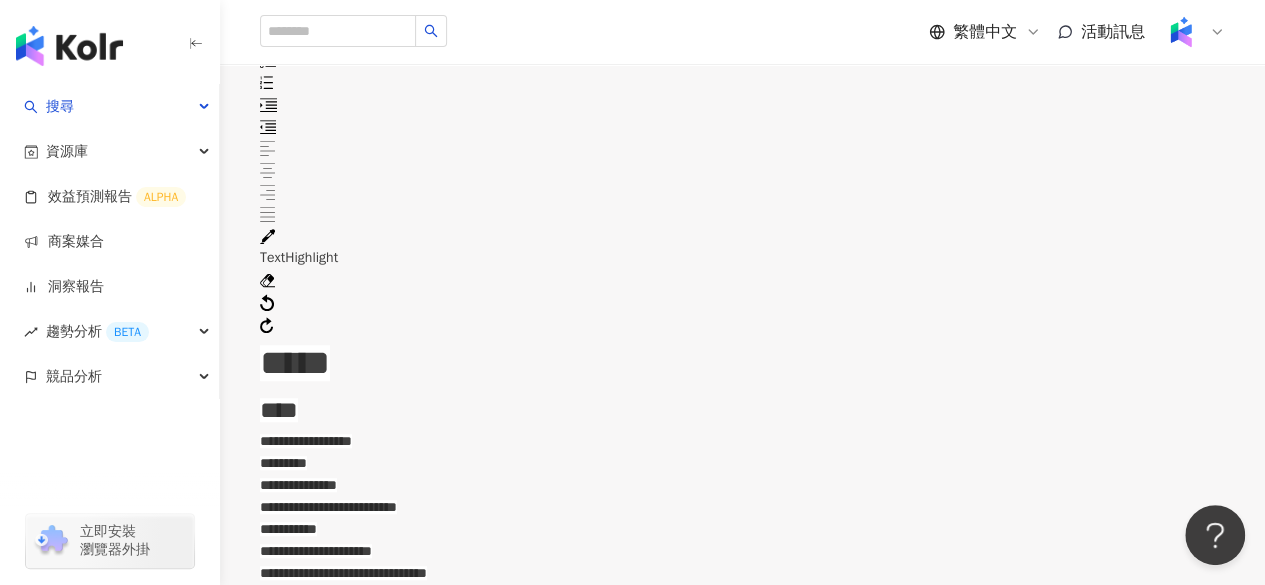 click on "**********" at bounding box center (742, 852) 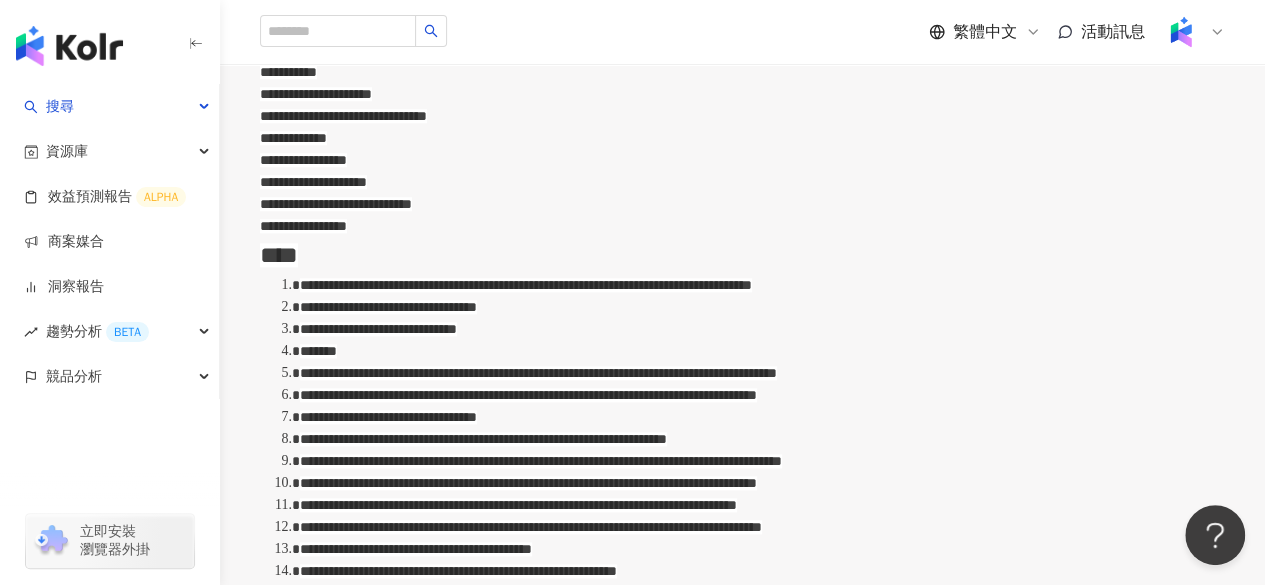 scroll, scrollTop: 844, scrollLeft: 0, axis: vertical 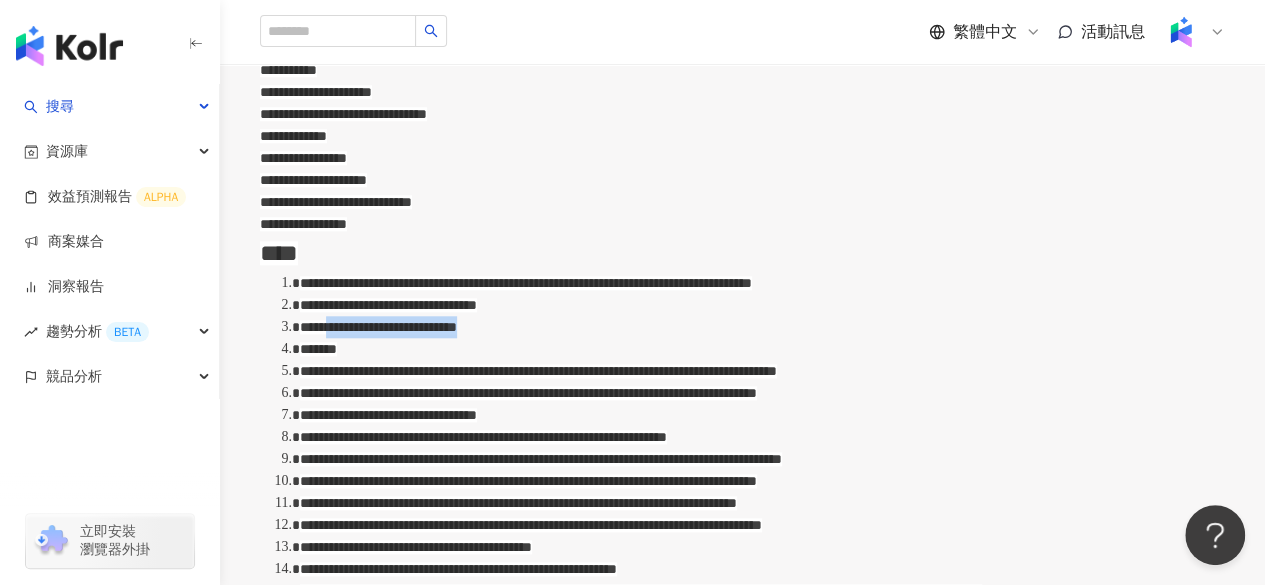 drag, startPoint x: 435, startPoint y: 422, endPoint x: 674, endPoint y: 415, distance: 239.1025 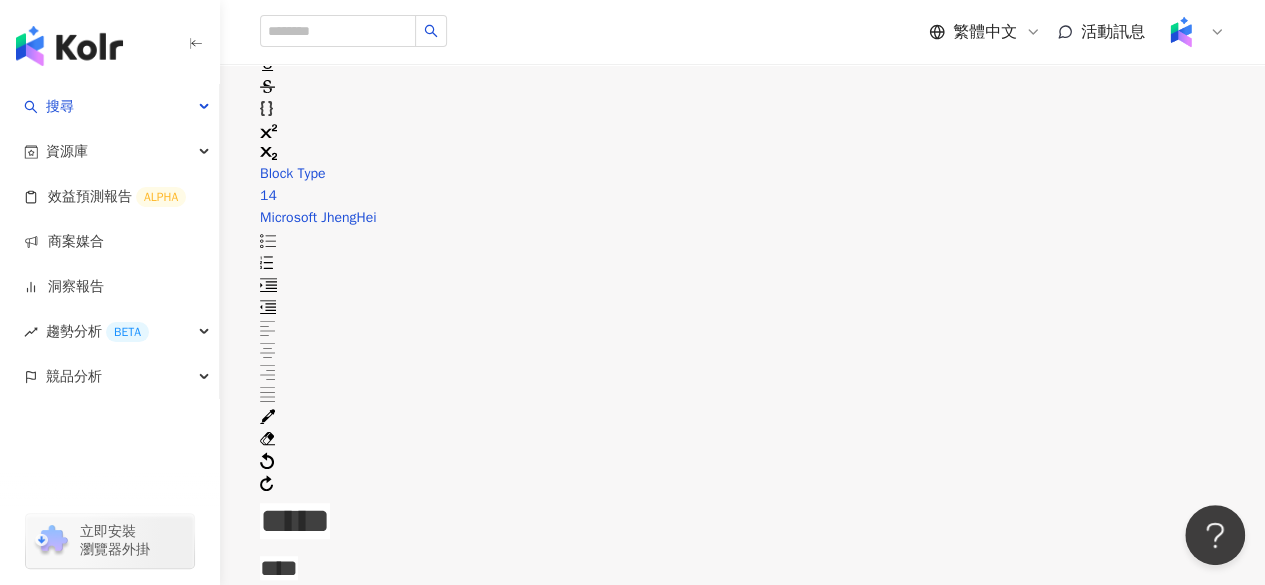 scroll, scrollTop: 226, scrollLeft: 0, axis: vertical 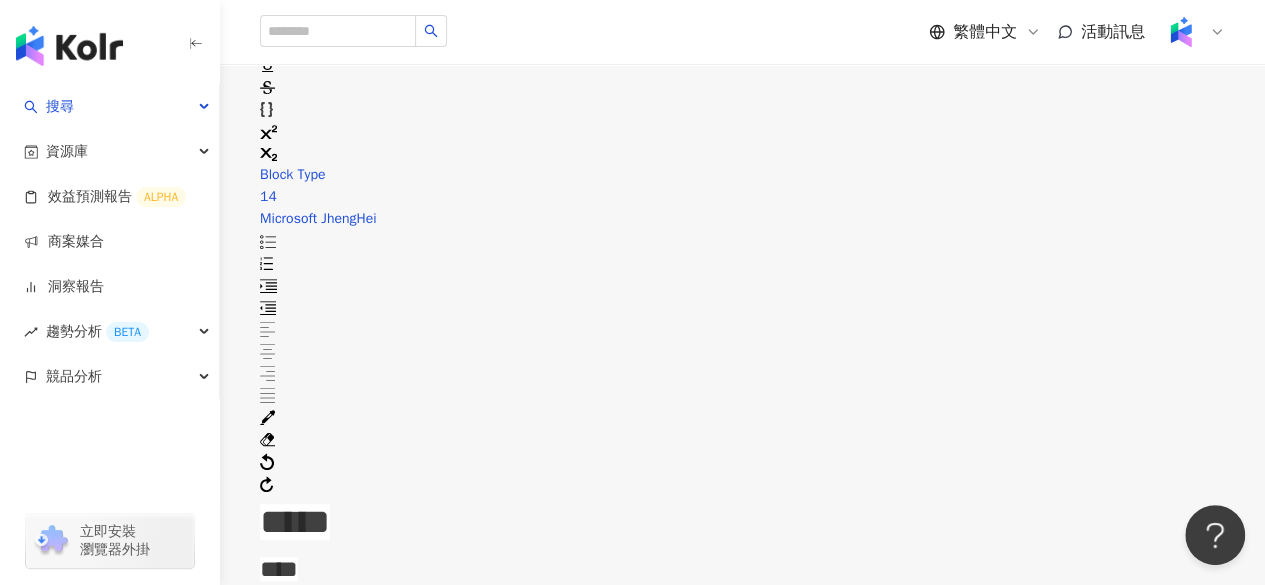 click at bounding box center [267, 417] 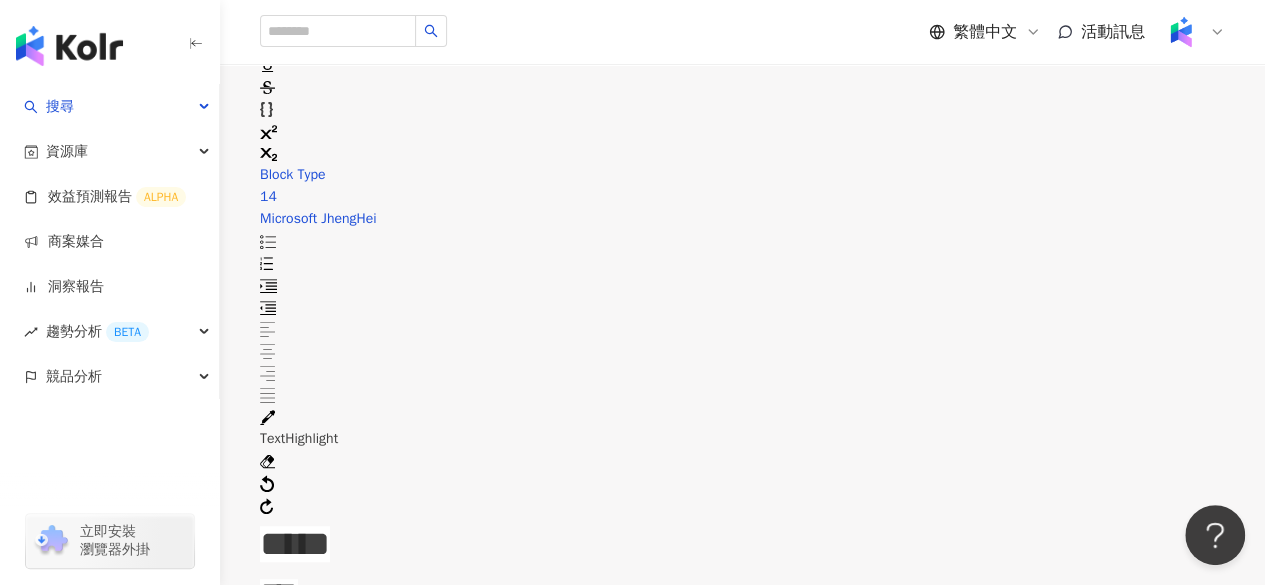 scroll, scrollTop: 113, scrollLeft: 0, axis: vertical 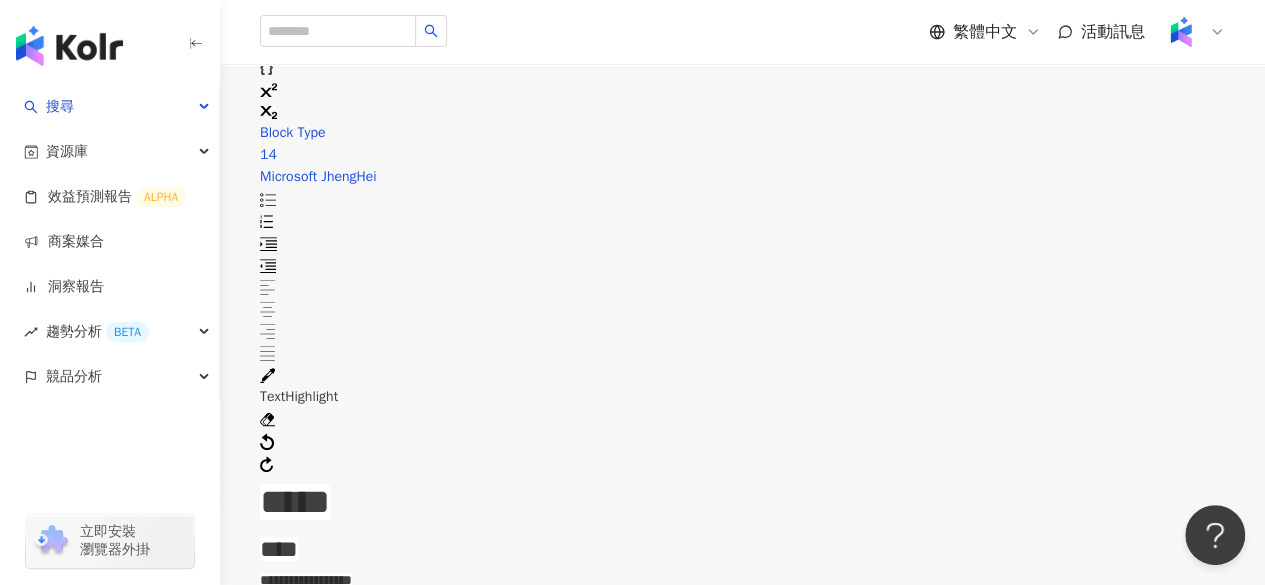 click at bounding box center [260, 408] 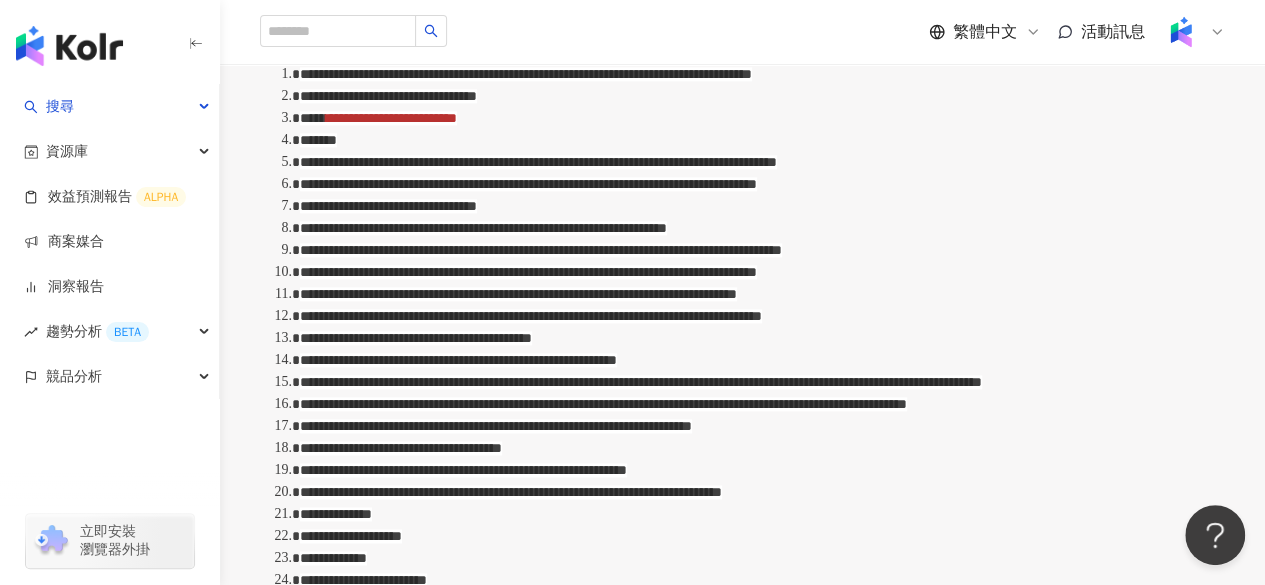 scroll, scrollTop: 1051, scrollLeft: 0, axis: vertical 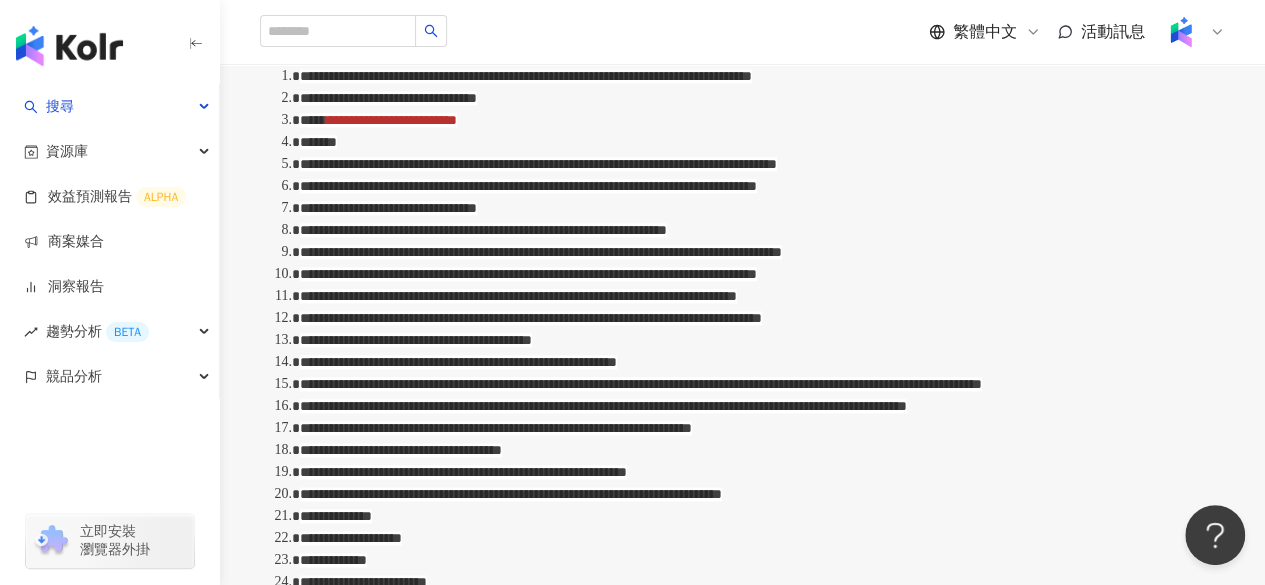 click on "**********" at bounding box center [742, 384] 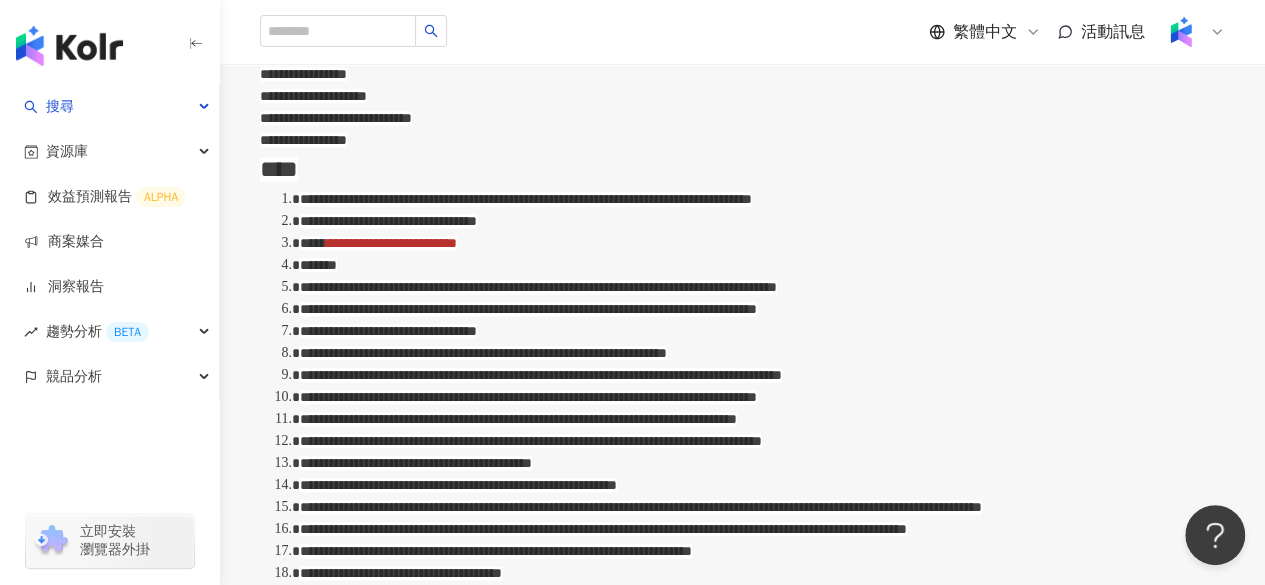 scroll, scrollTop: 929, scrollLeft: 0, axis: vertical 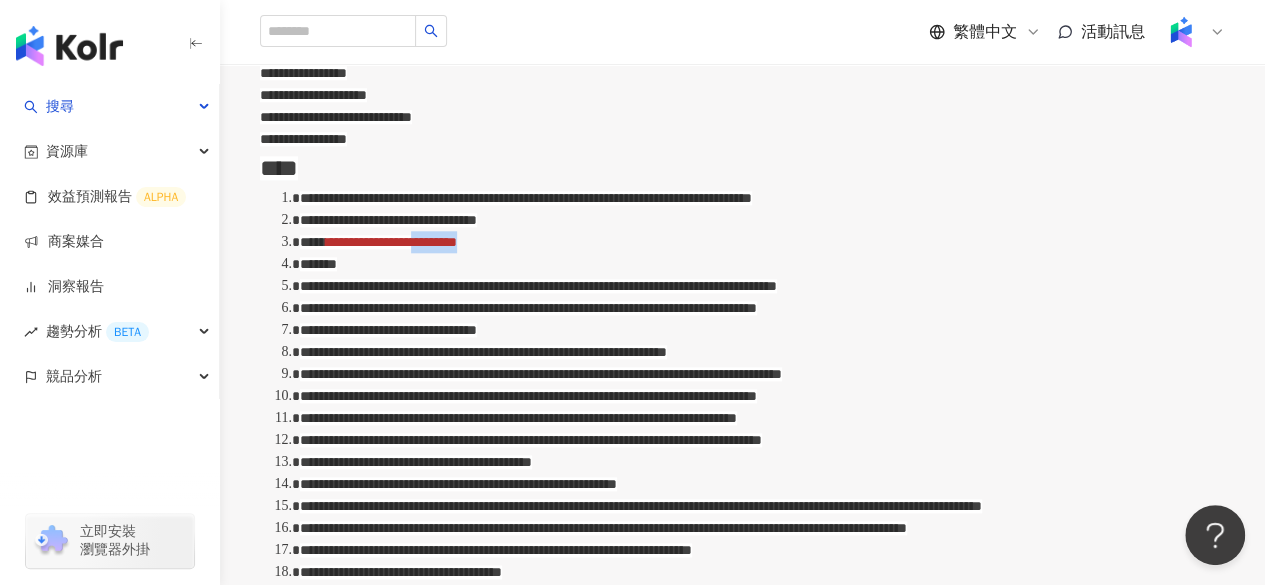 drag, startPoint x: 574, startPoint y: 335, endPoint x: 673, endPoint y: 331, distance: 99.08077 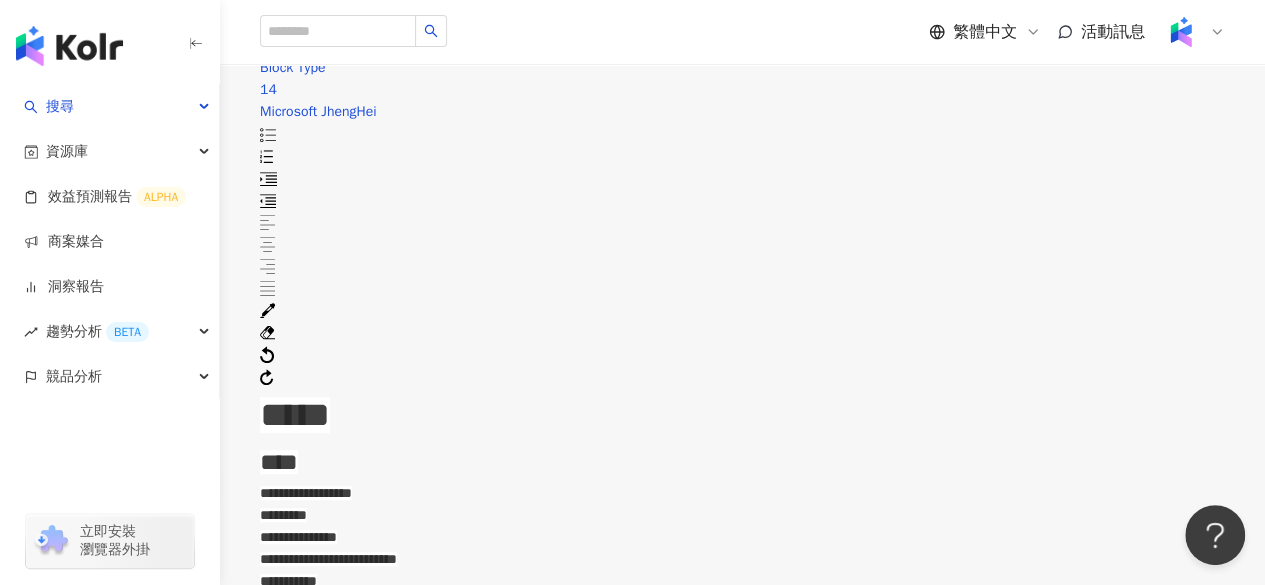 scroll, scrollTop: 328, scrollLeft: 0, axis: vertical 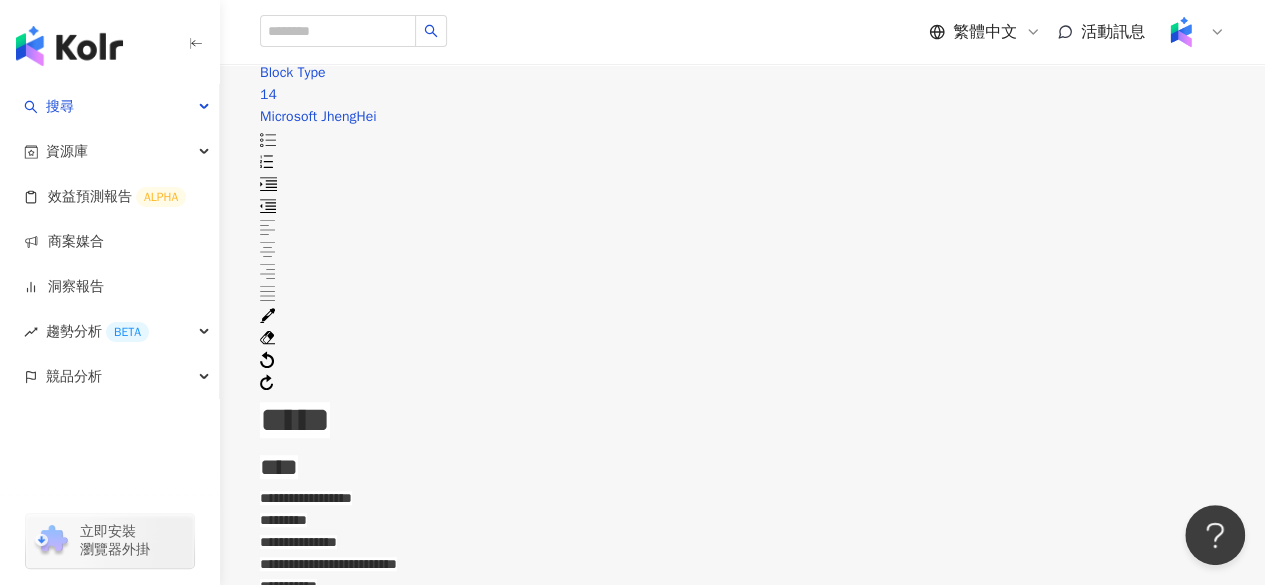 click at bounding box center [267, 315] 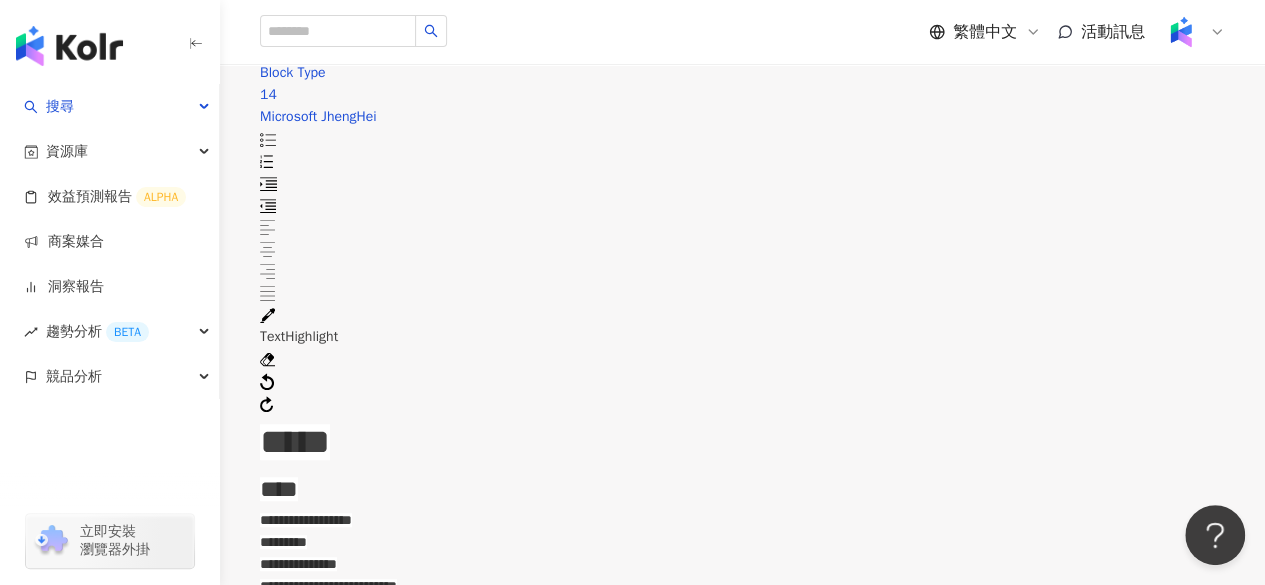 scroll, scrollTop: 113, scrollLeft: 0, axis: vertical 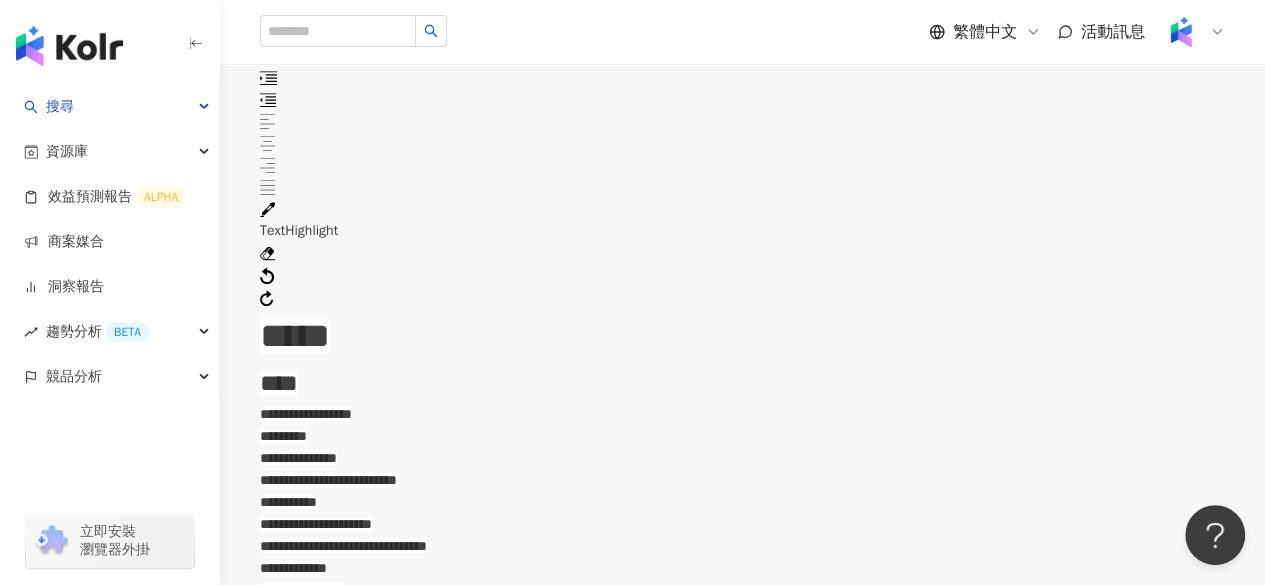 click at bounding box center [260, 242] 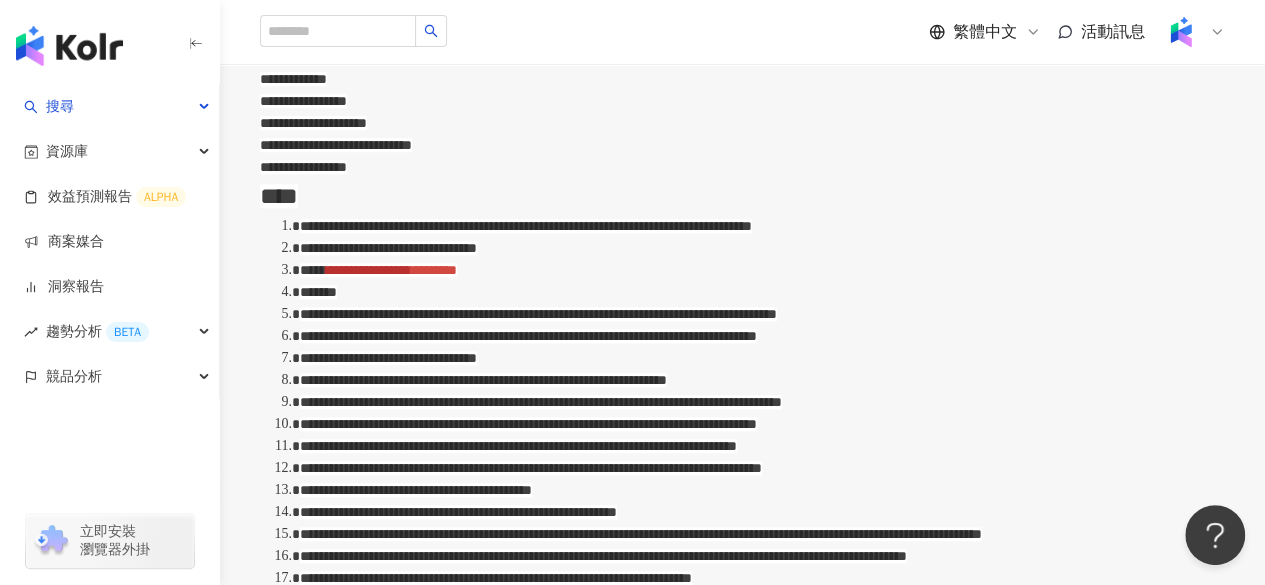 scroll, scrollTop: 898, scrollLeft: 0, axis: vertical 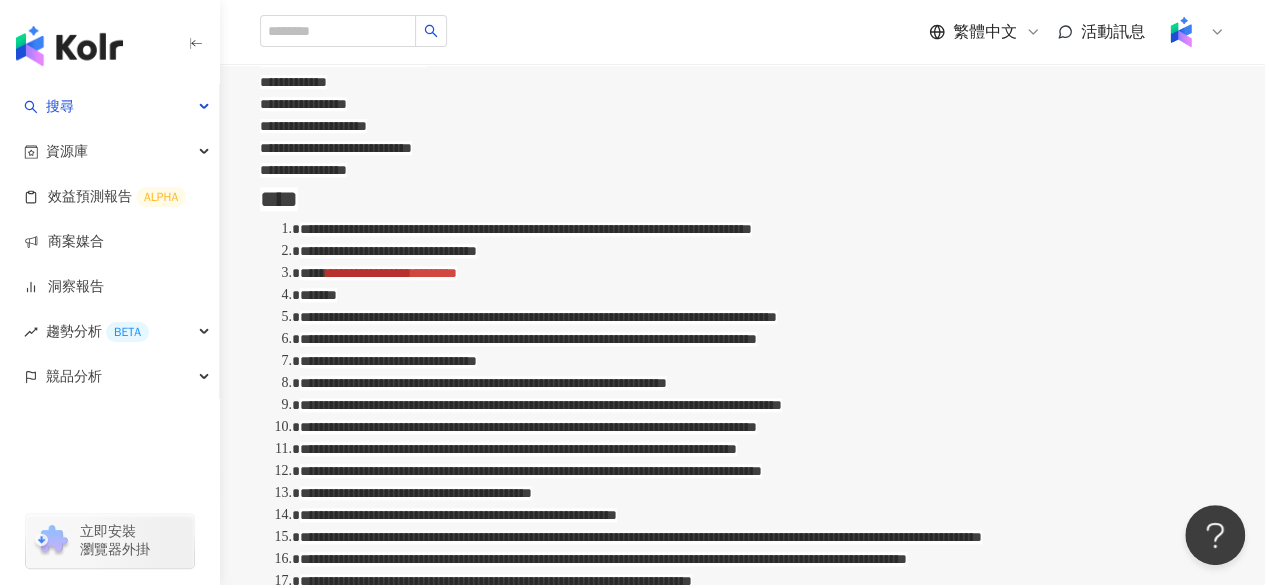 click on "**********" at bounding box center [368, 273] 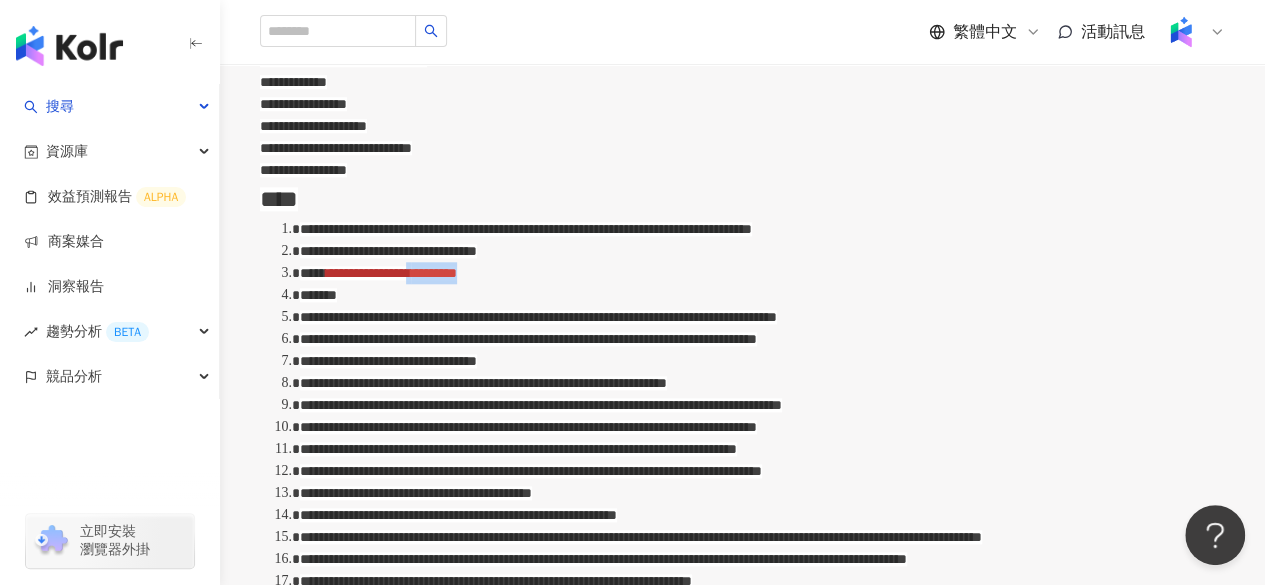 drag, startPoint x: 673, startPoint y: 369, endPoint x: 564, endPoint y: 365, distance: 109.07337 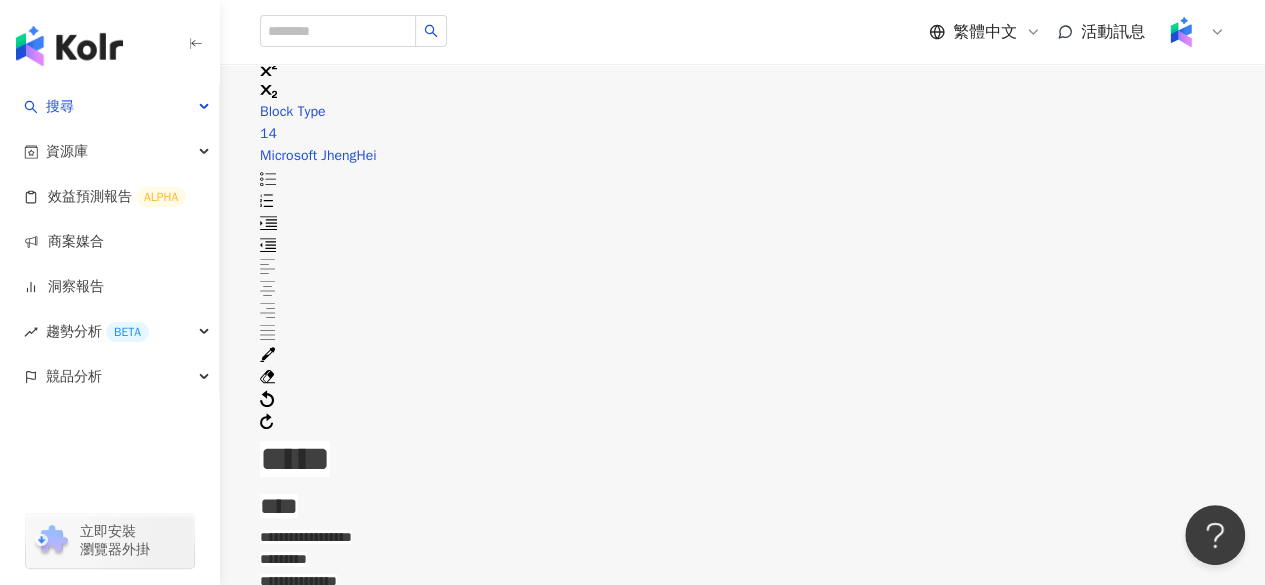 scroll, scrollTop: 288, scrollLeft: 0, axis: vertical 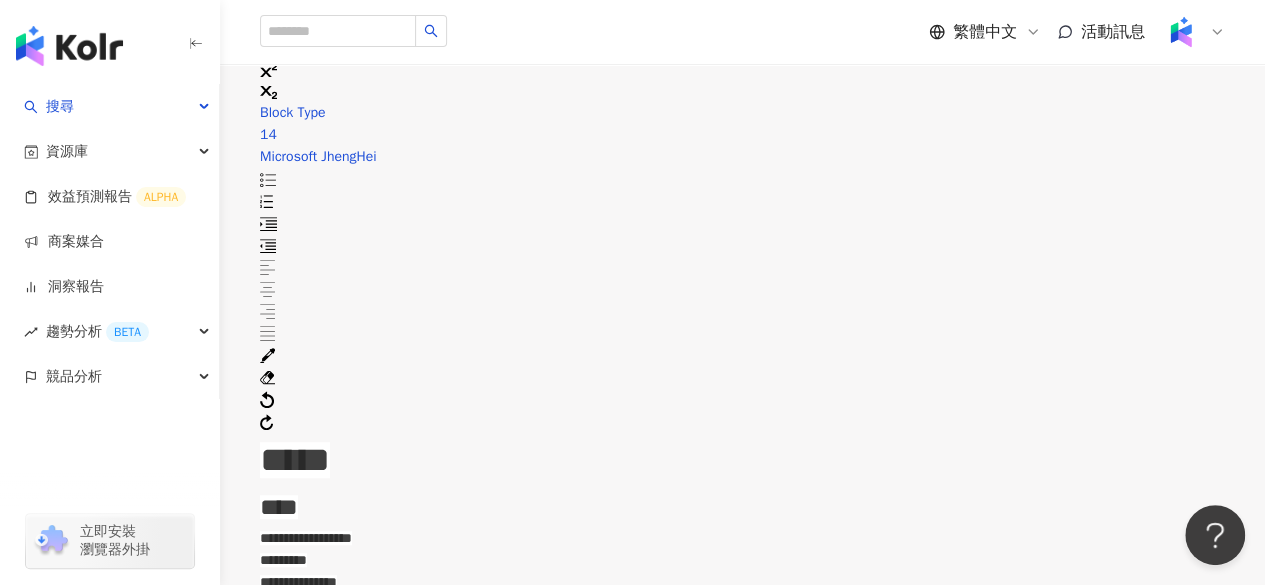 click at bounding box center [267, 355] 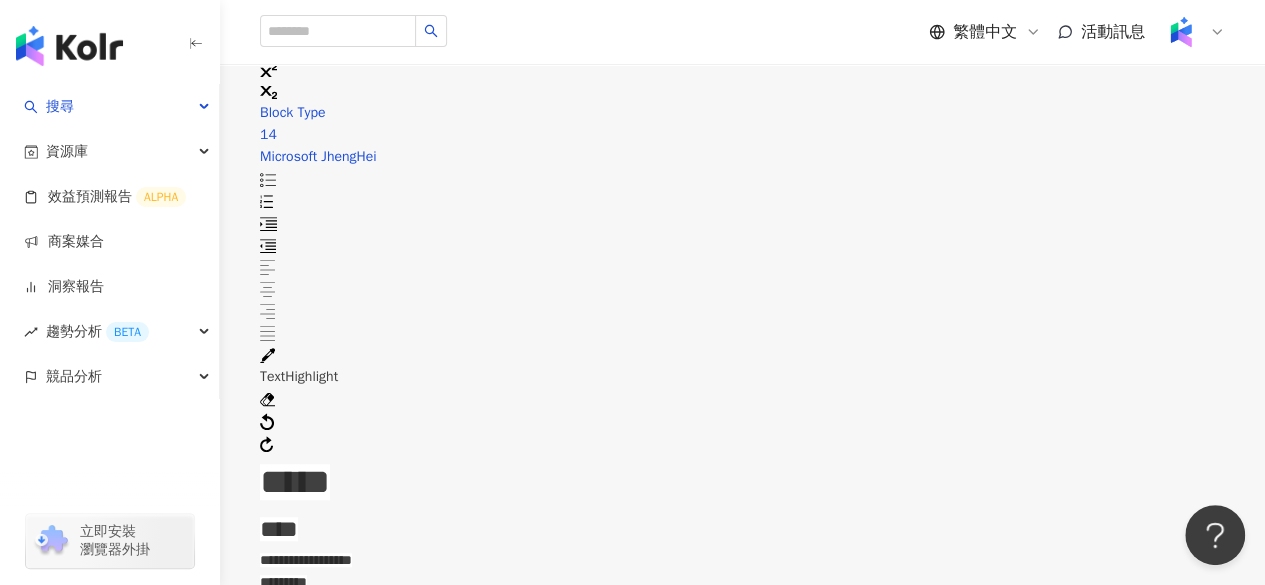 scroll, scrollTop: 113, scrollLeft: 0, axis: vertical 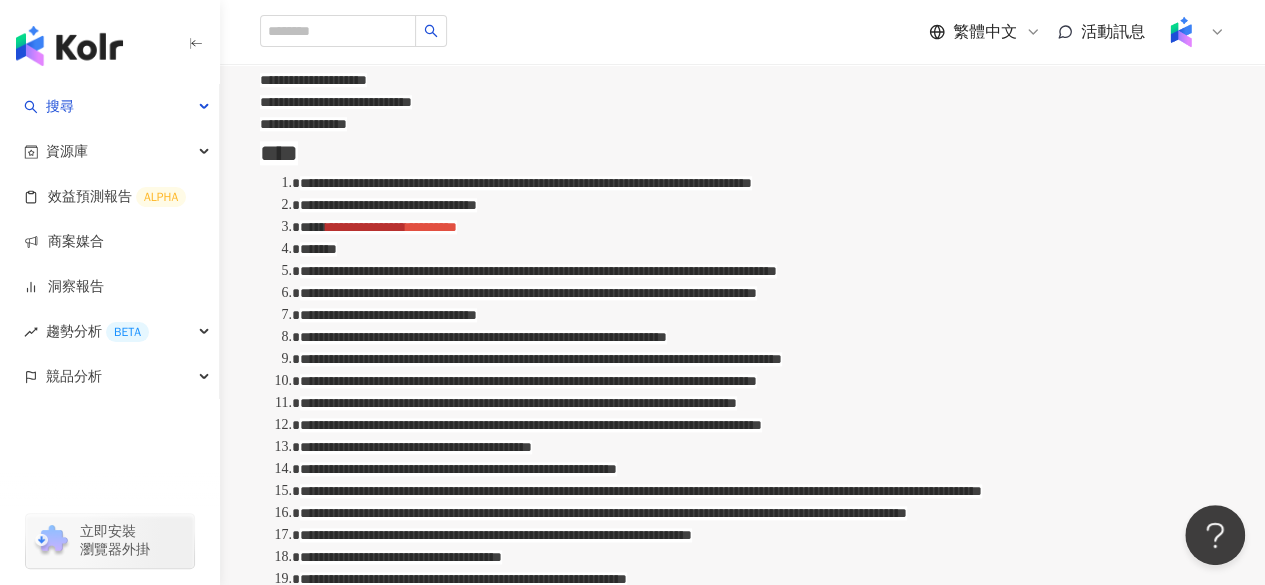 click on "**********" at bounding box center [538, 271] 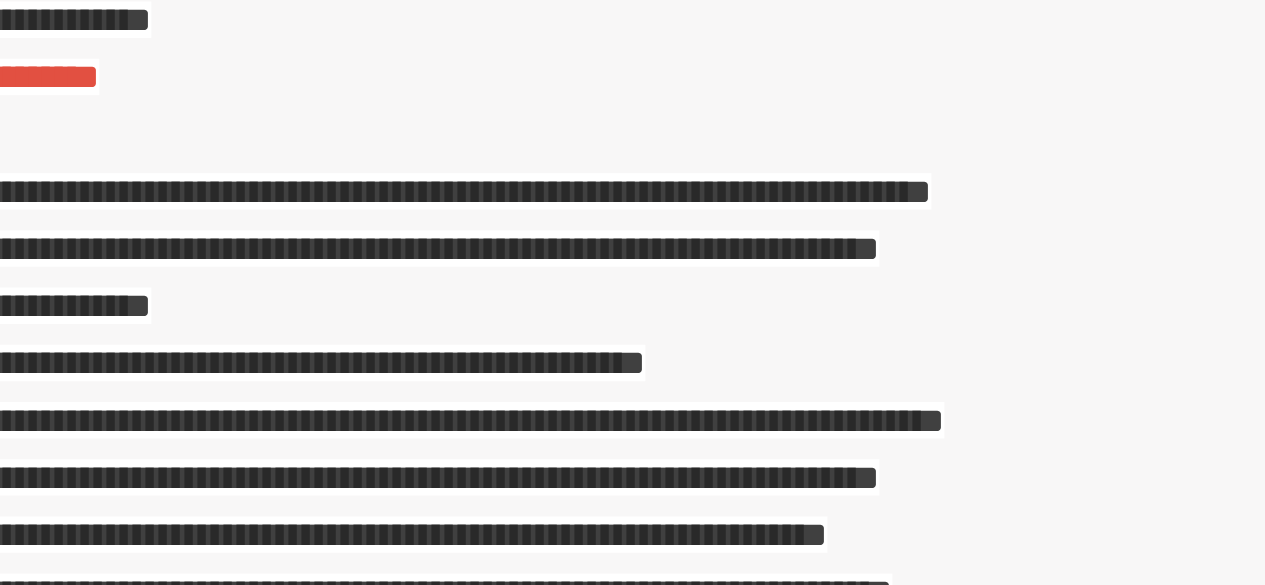 scroll, scrollTop: 944, scrollLeft: 0, axis: vertical 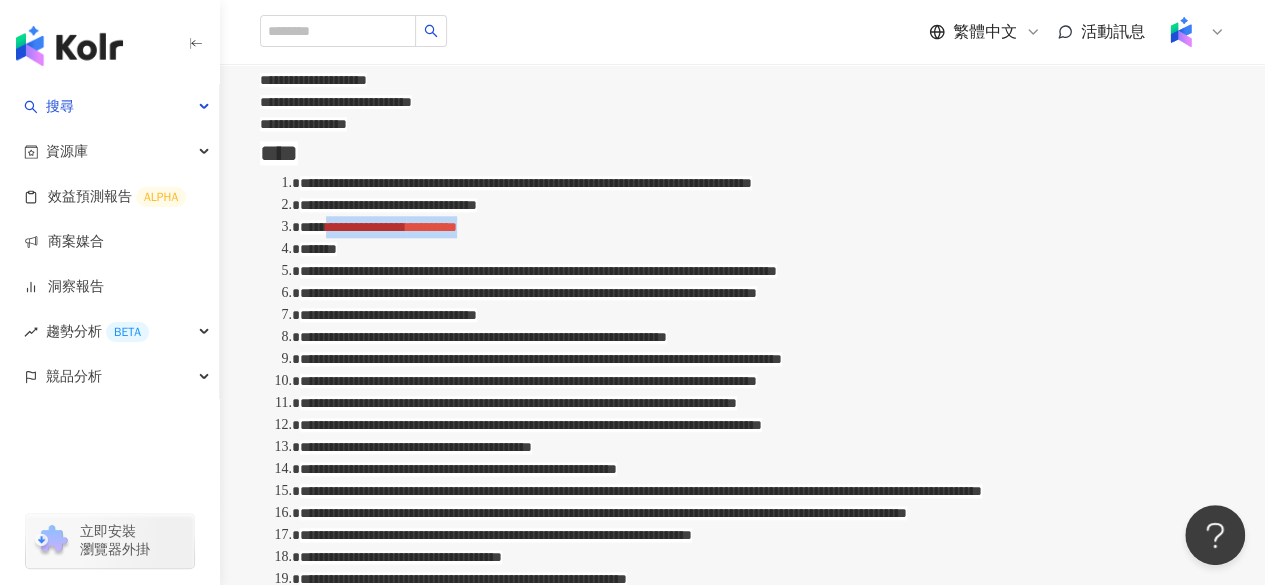 drag, startPoint x: 432, startPoint y: 321, endPoint x: 665, endPoint y: 324, distance: 233.01932 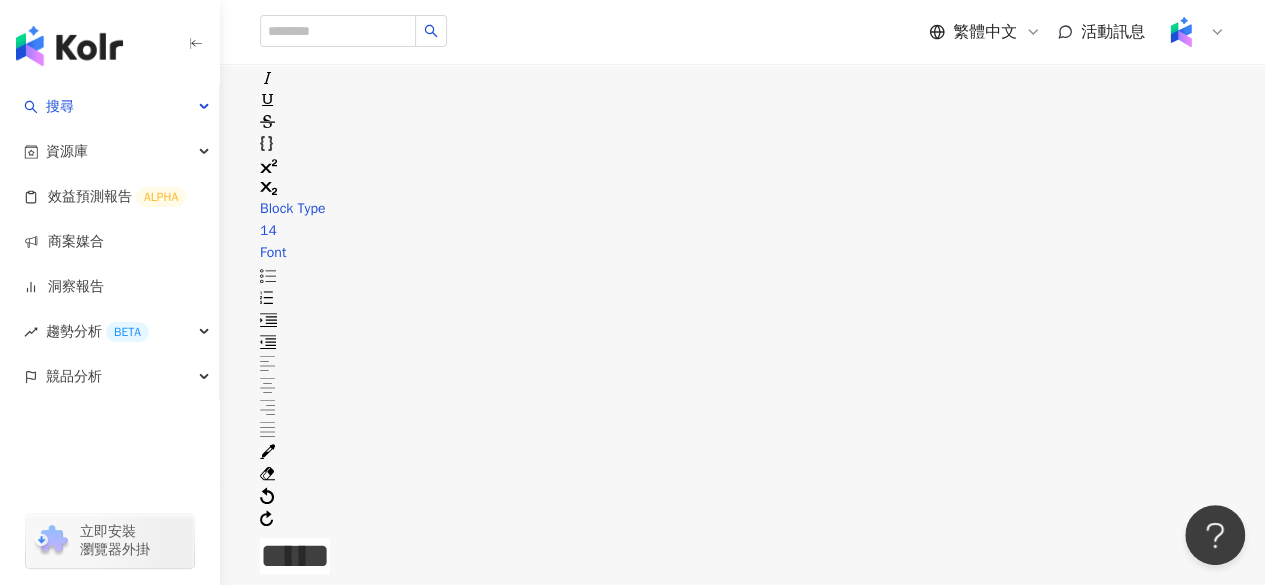 scroll, scrollTop: 153, scrollLeft: 0, axis: vertical 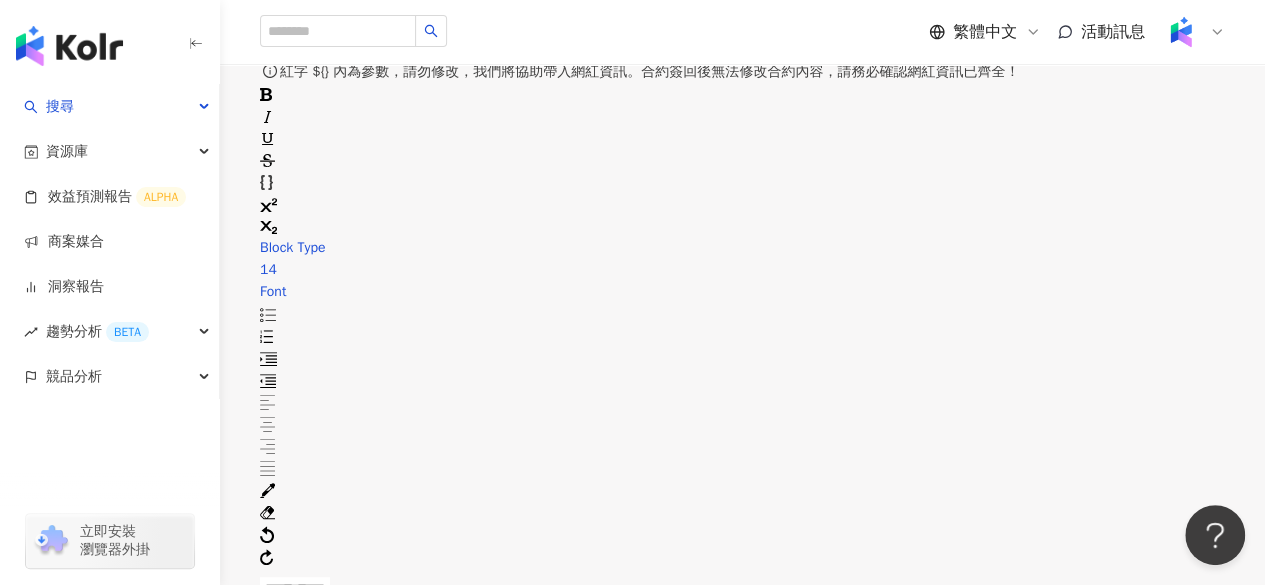 click on "Block Type 14 Font" at bounding box center [742, 325] 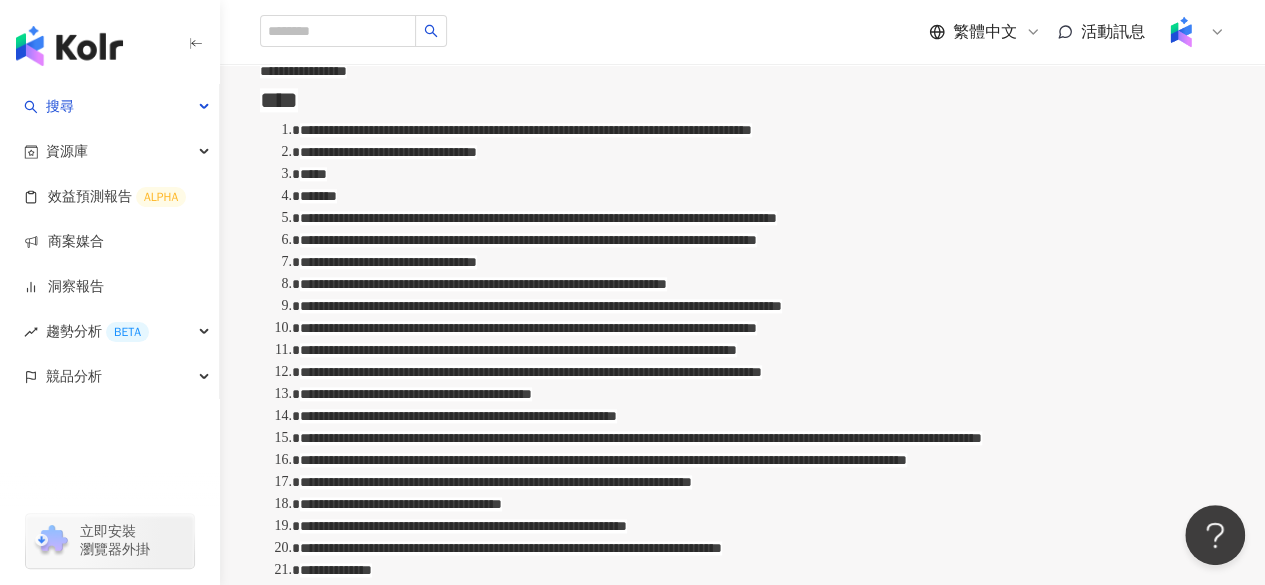 scroll, scrollTop: 996, scrollLeft: 0, axis: vertical 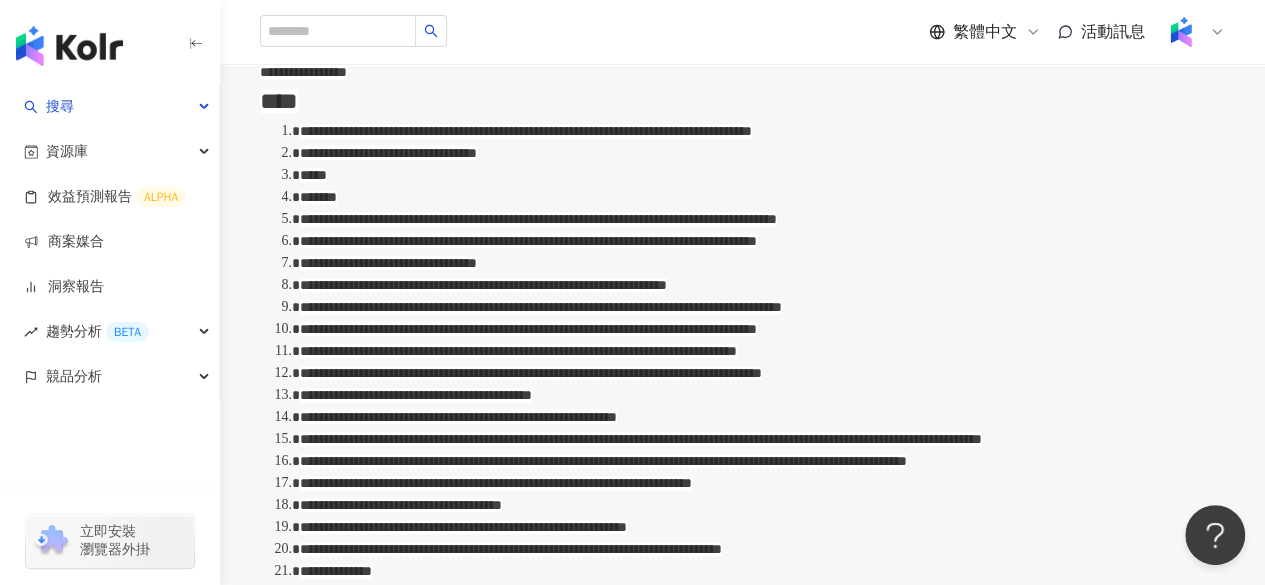click on "**********" at bounding box center [388, 153] 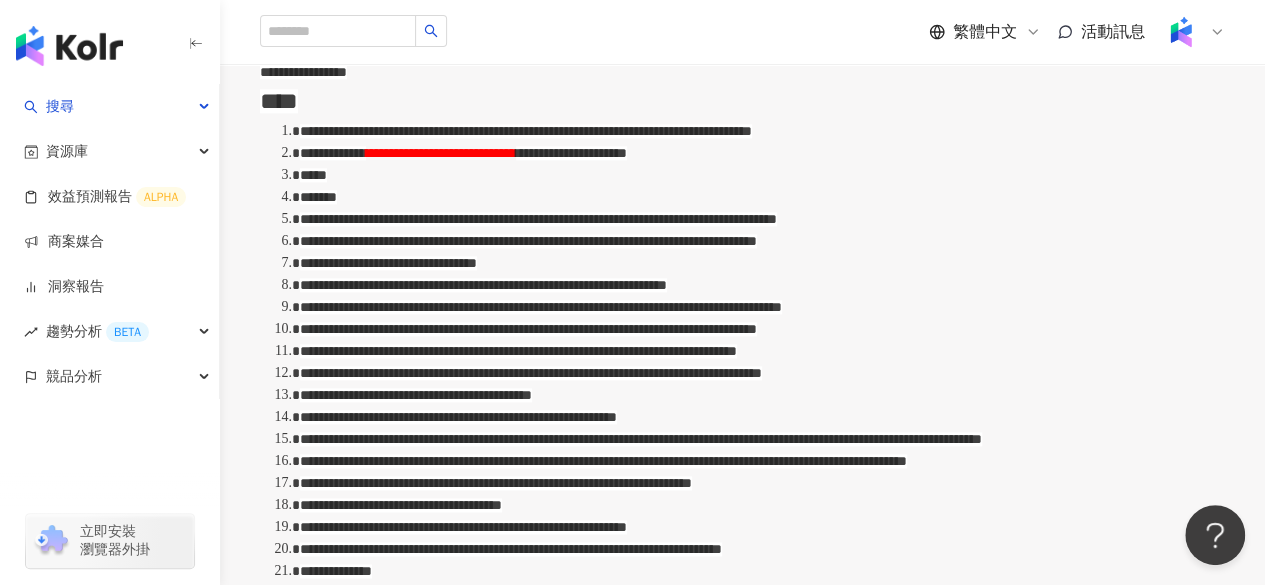 click on "*****" at bounding box center (762, 175) 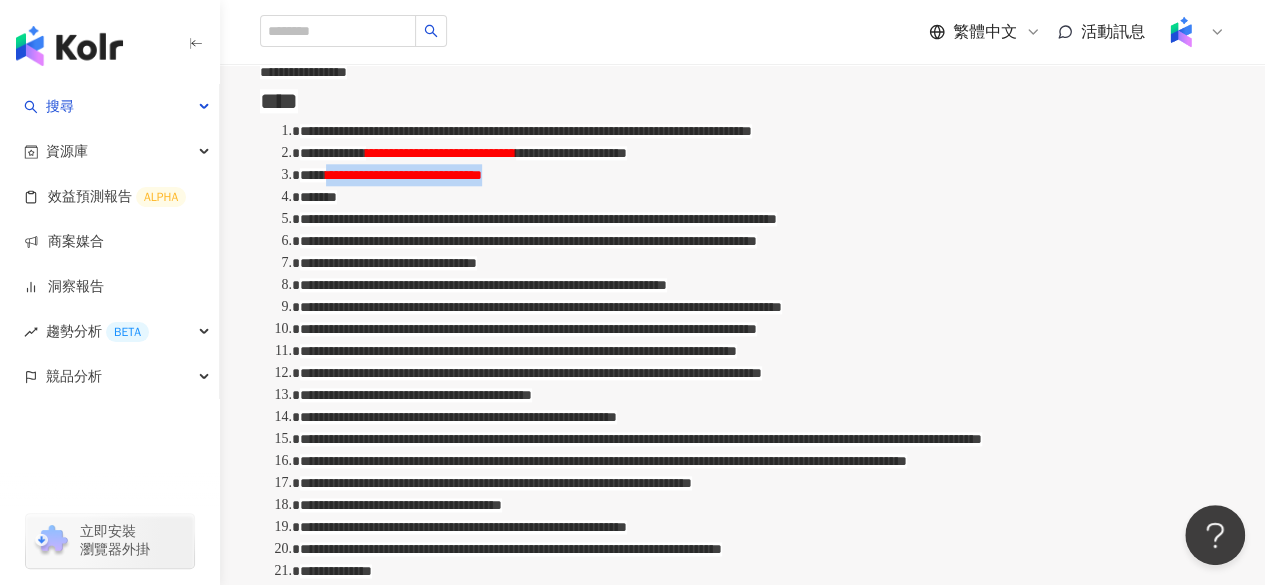drag, startPoint x: 432, startPoint y: 267, endPoint x: 774, endPoint y: 273, distance: 342.0526 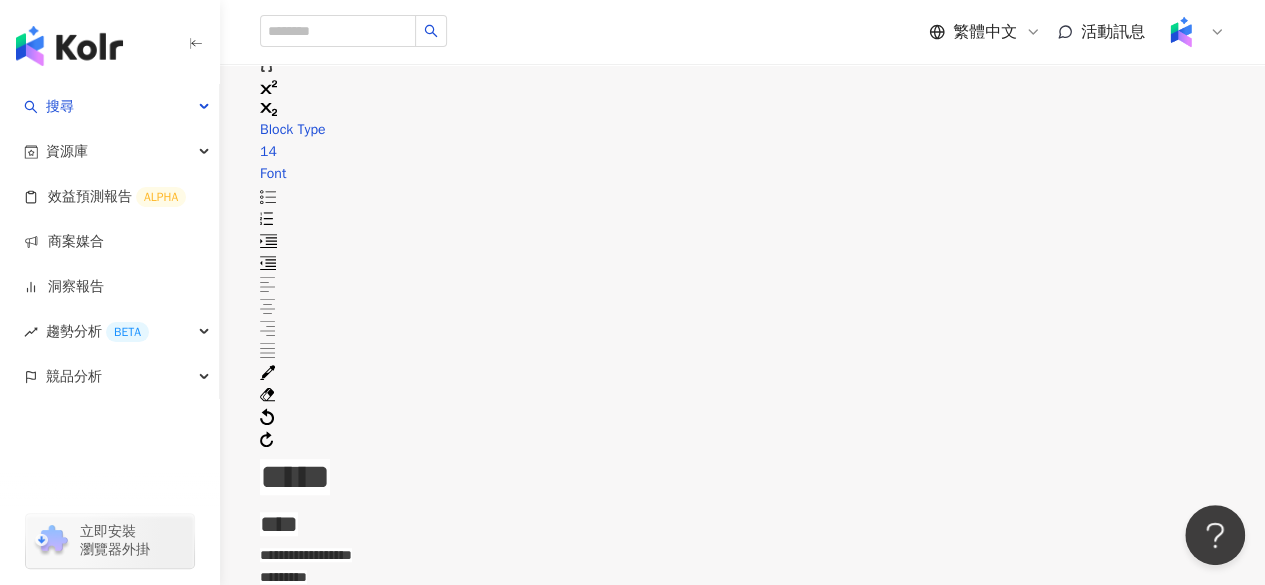 scroll, scrollTop: 270, scrollLeft: 0, axis: vertical 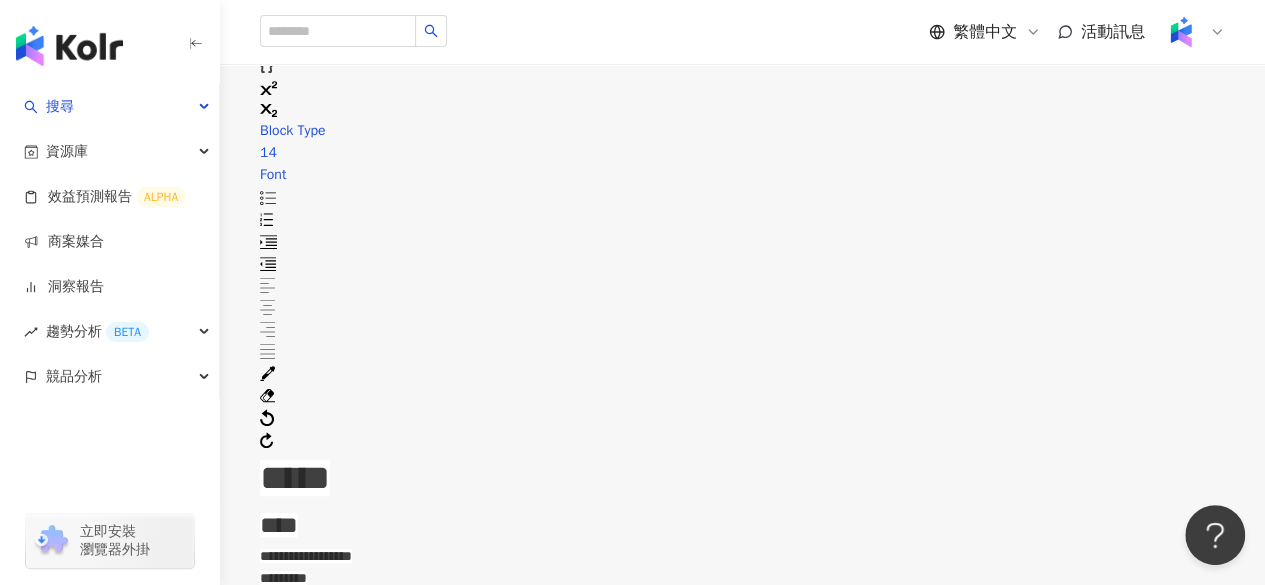 click at bounding box center (267, 417) 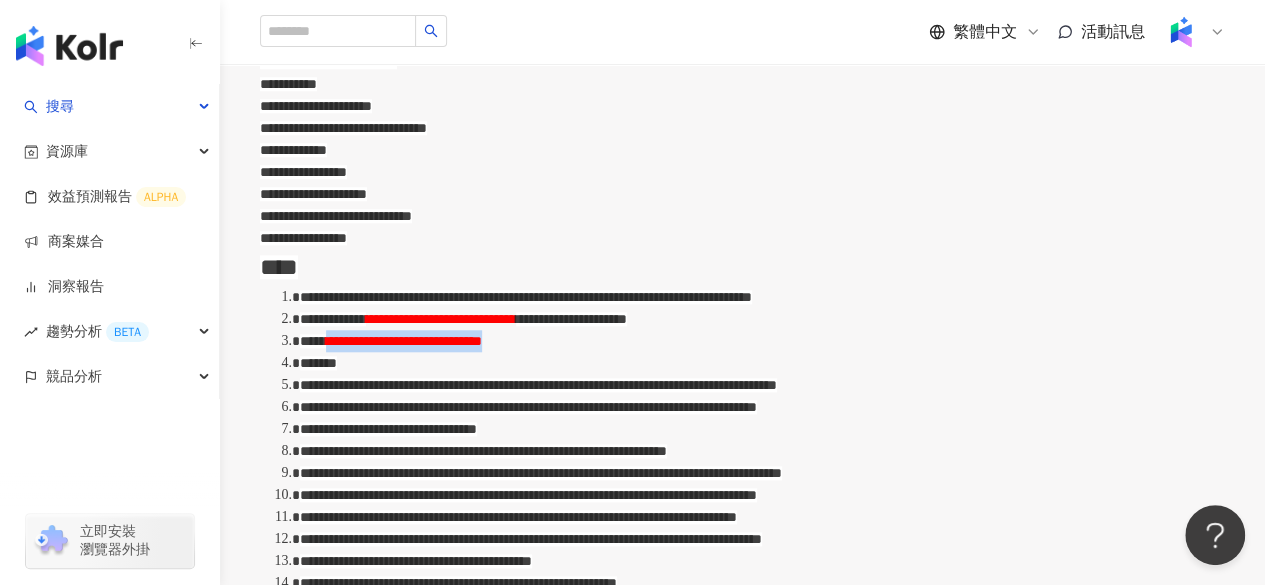 scroll, scrollTop: 943, scrollLeft: 0, axis: vertical 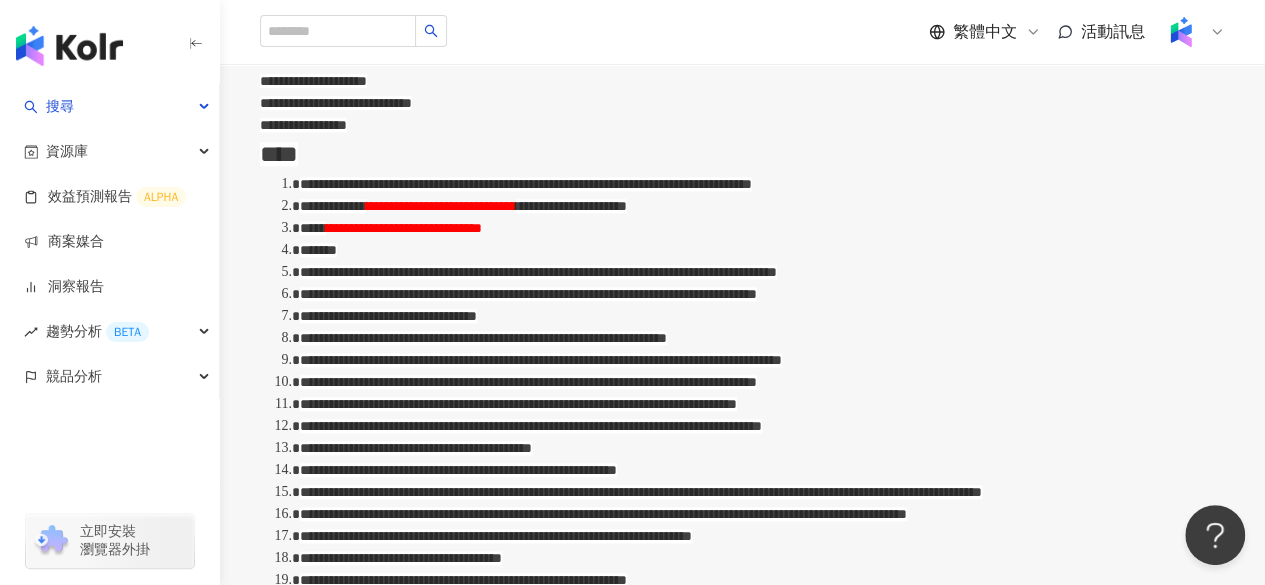 click on "**********" at bounding box center [404, 228] 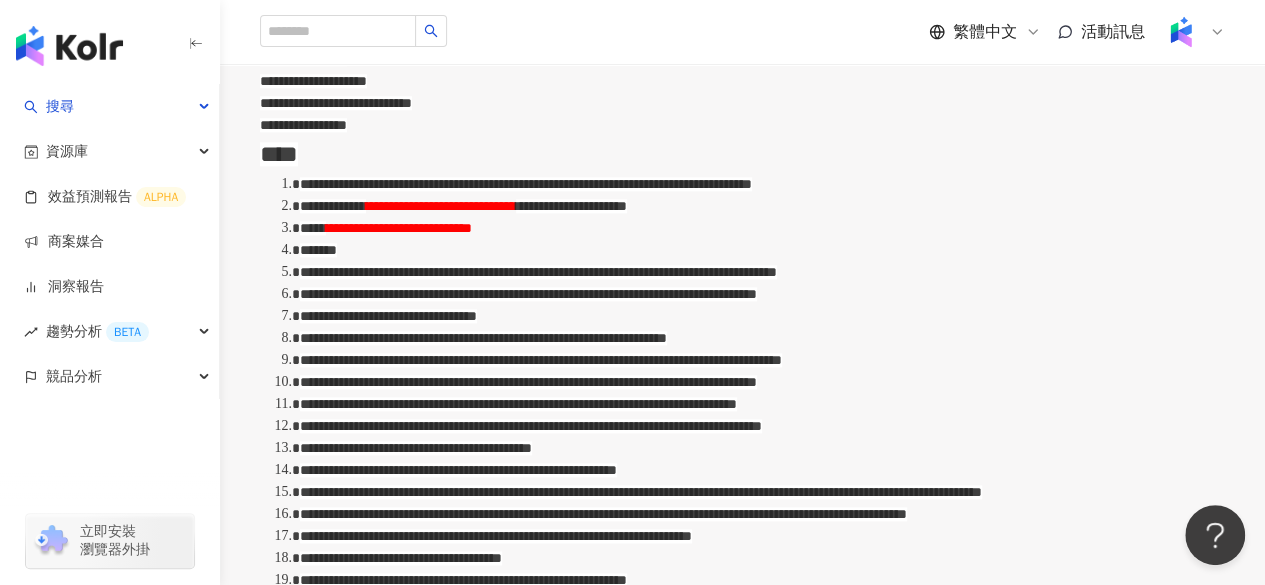 type 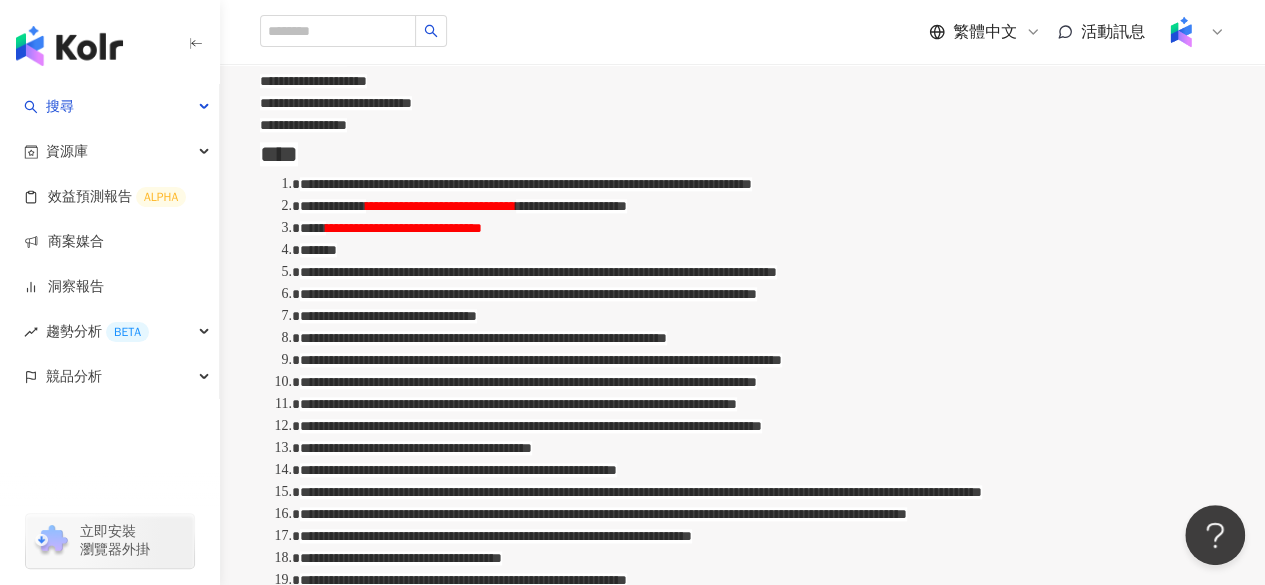 click on "**********" at bounding box center (404, 228) 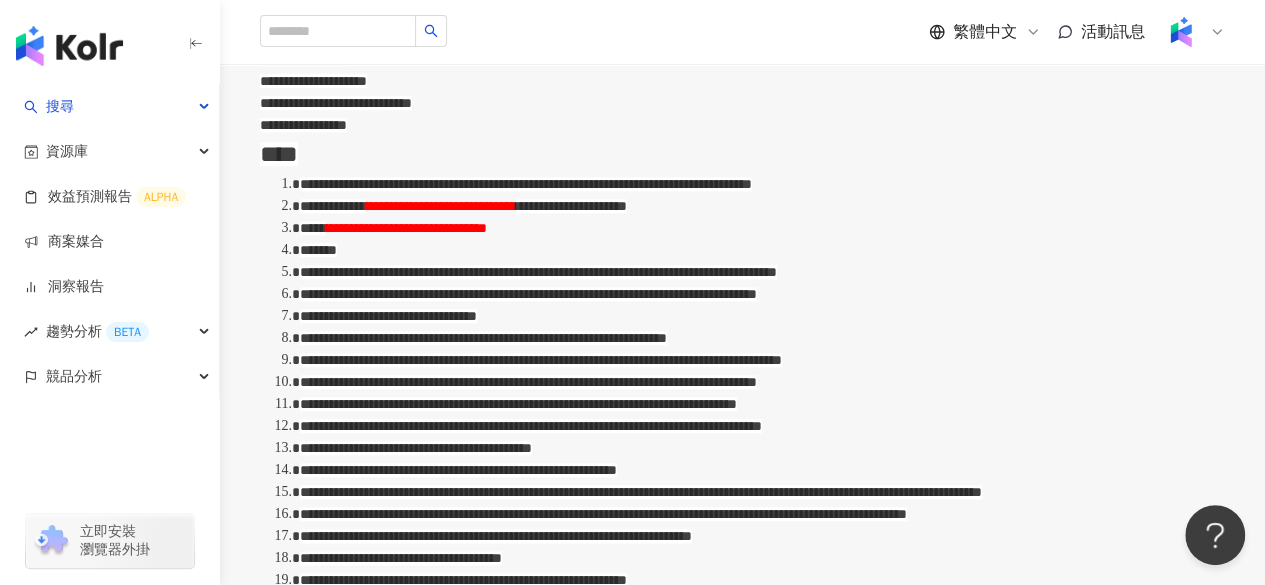 click on "**********" at bounding box center (406, 228) 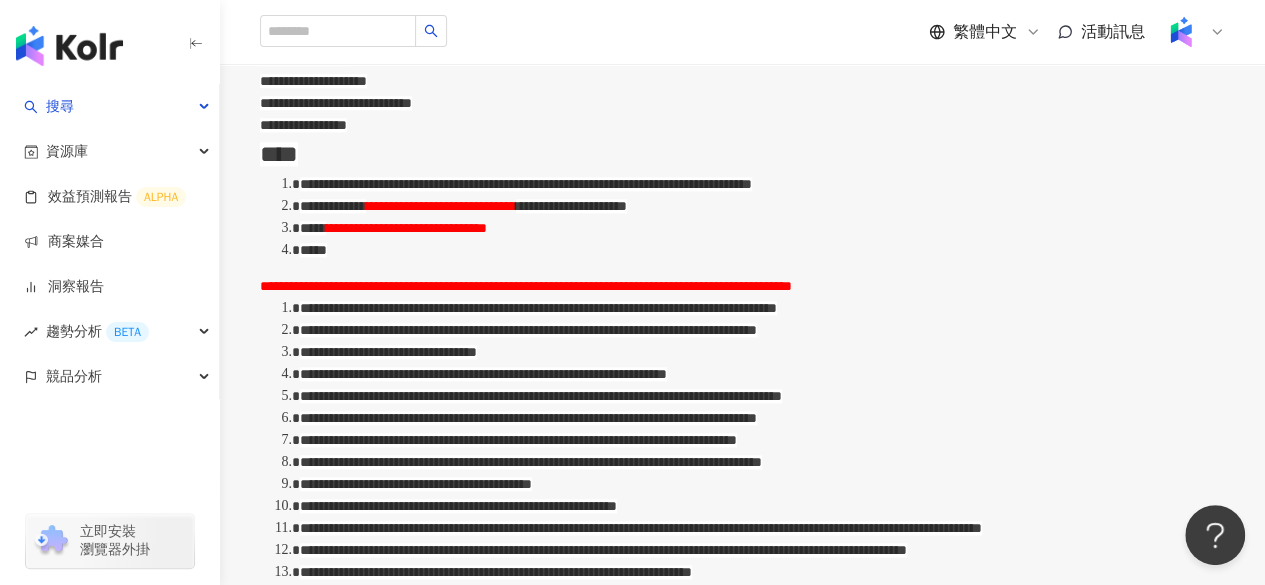 click on "**********" at bounding box center (742, 312) 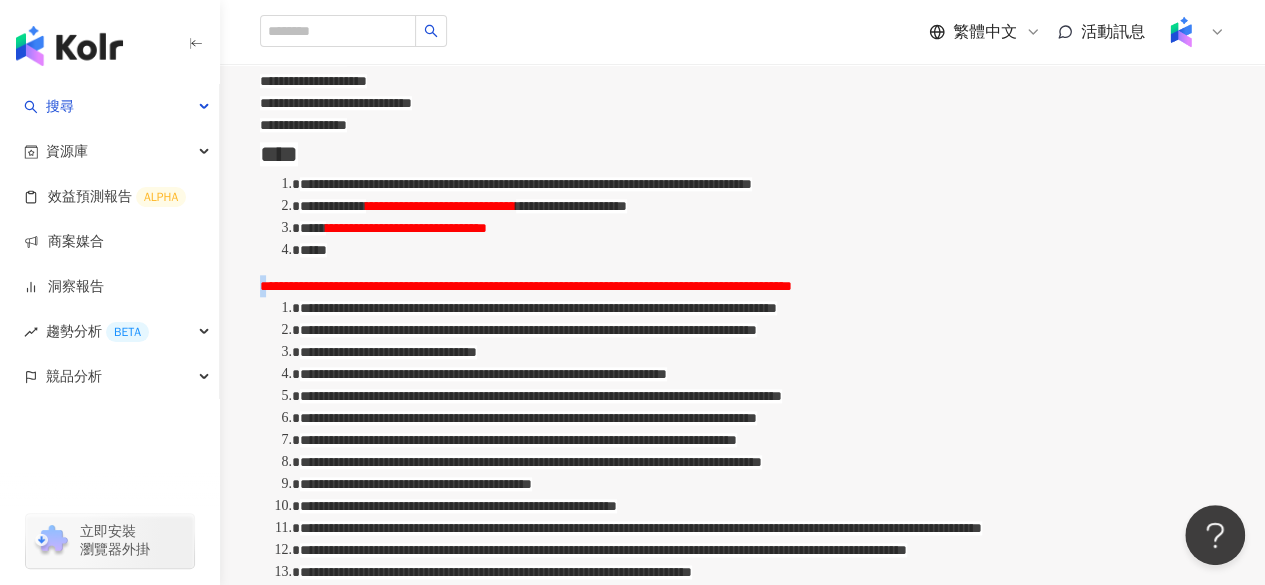 click on "**********" at bounding box center [526, 286] 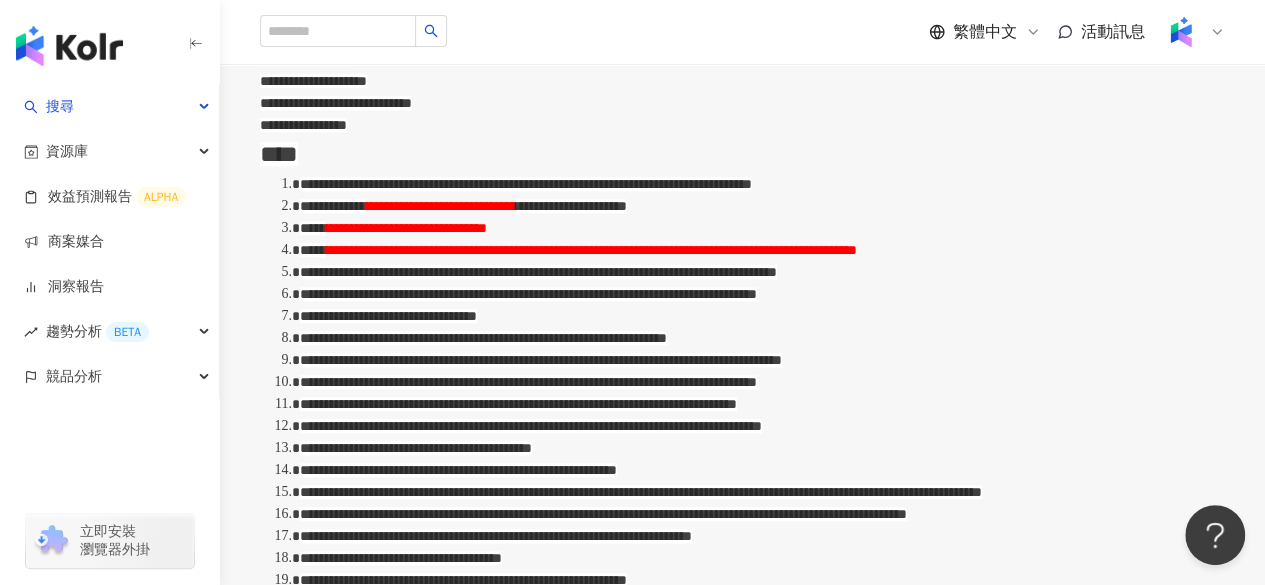click on "**********" at bounding box center [591, 250] 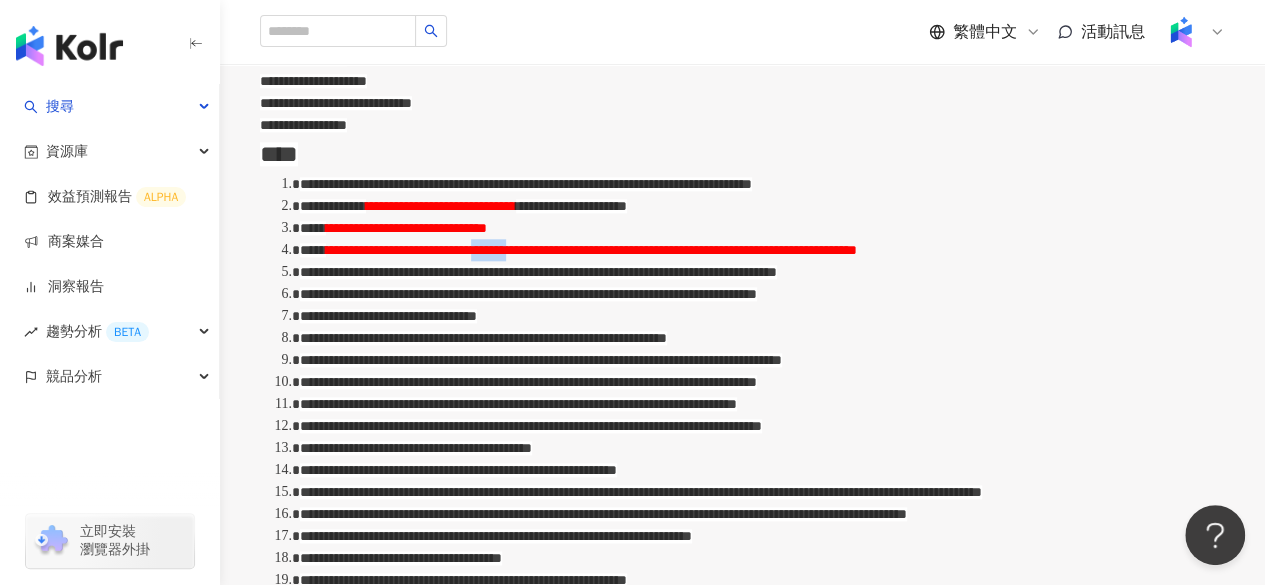 drag, startPoint x: 788, startPoint y: 365, endPoint x: 842, endPoint y: 362, distance: 54.08327 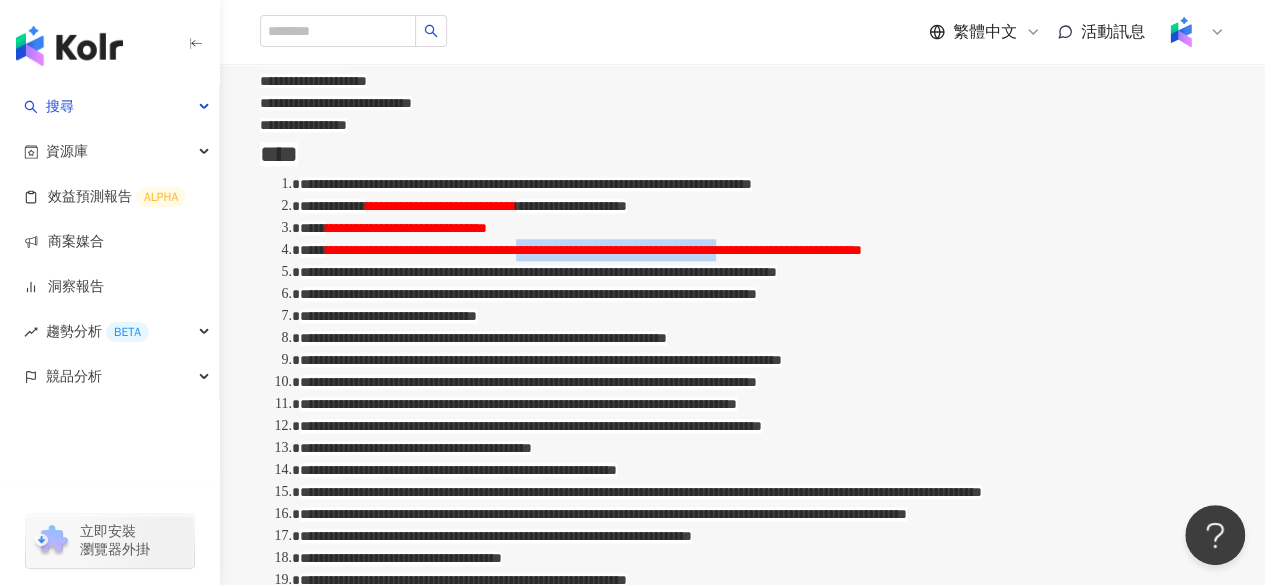 drag, startPoint x: 849, startPoint y: 364, endPoint x: 1130, endPoint y: 363, distance: 281.00177 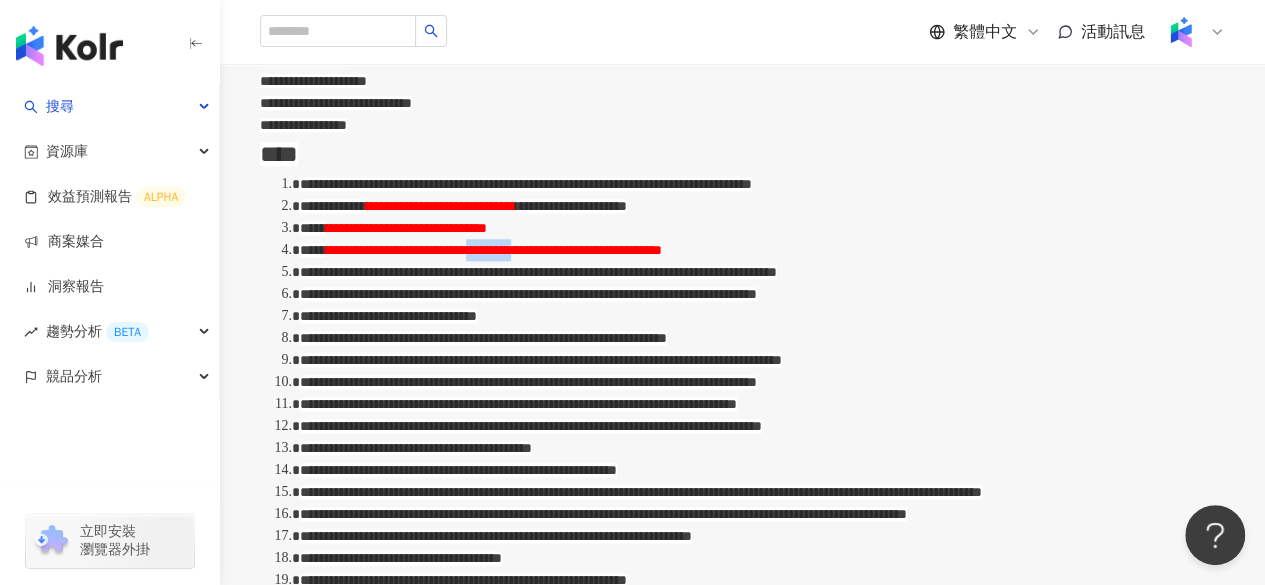 drag, startPoint x: 778, startPoint y: 362, endPoint x: 842, endPoint y: 356, distance: 64.28063 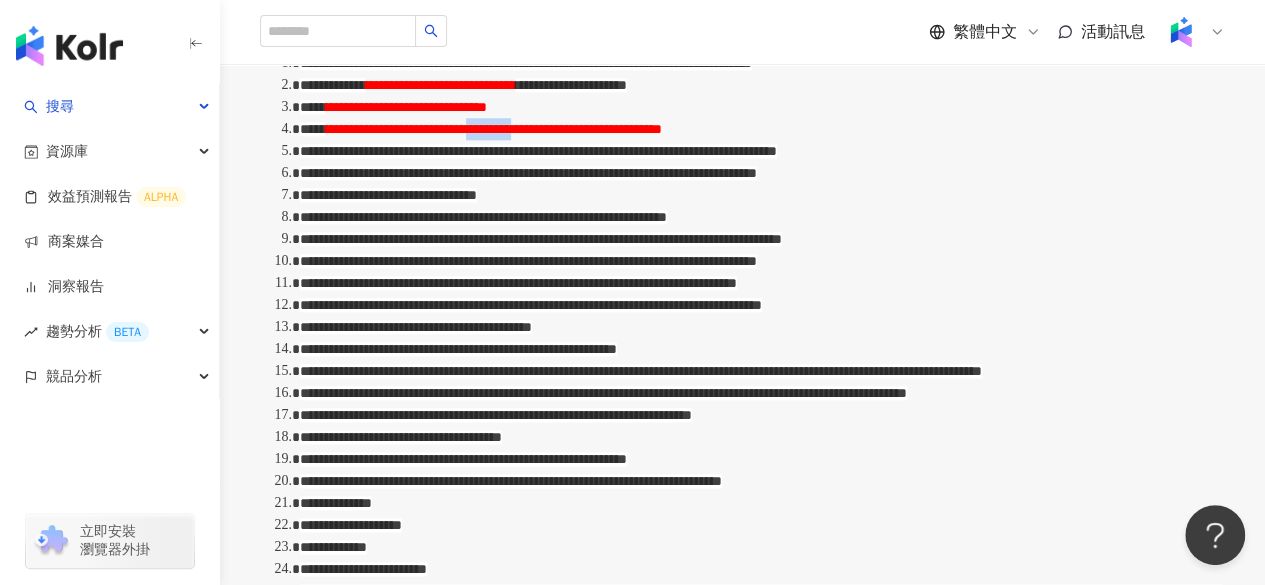 scroll, scrollTop: 1065, scrollLeft: 0, axis: vertical 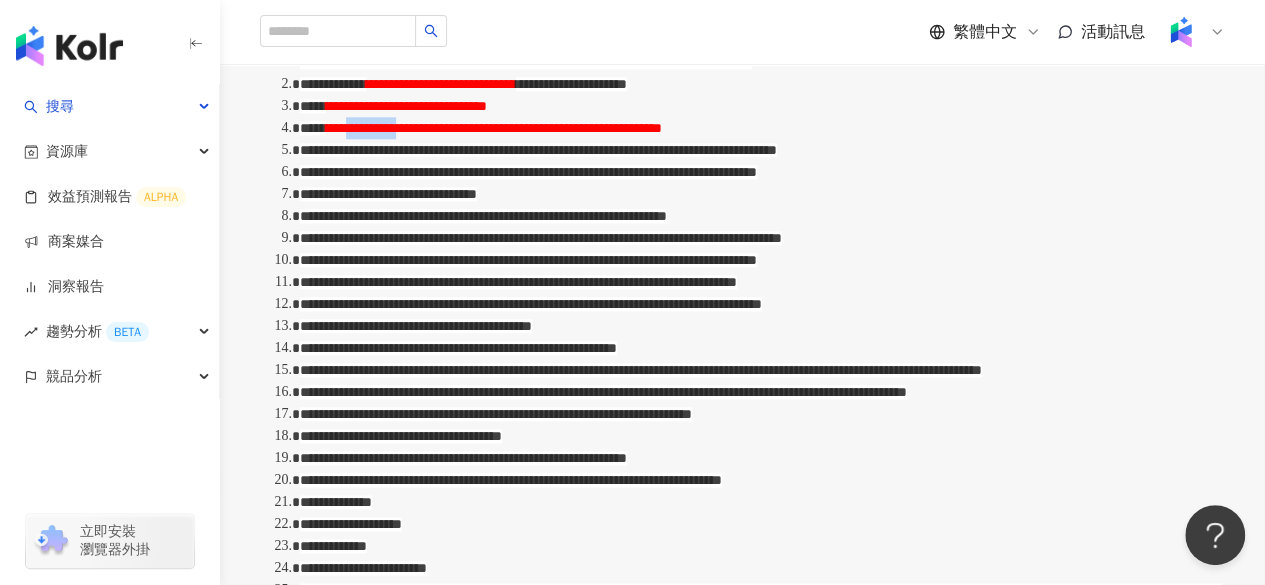 drag, startPoint x: 490, startPoint y: 236, endPoint x: 583, endPoint y: 239, distance: 93.04838 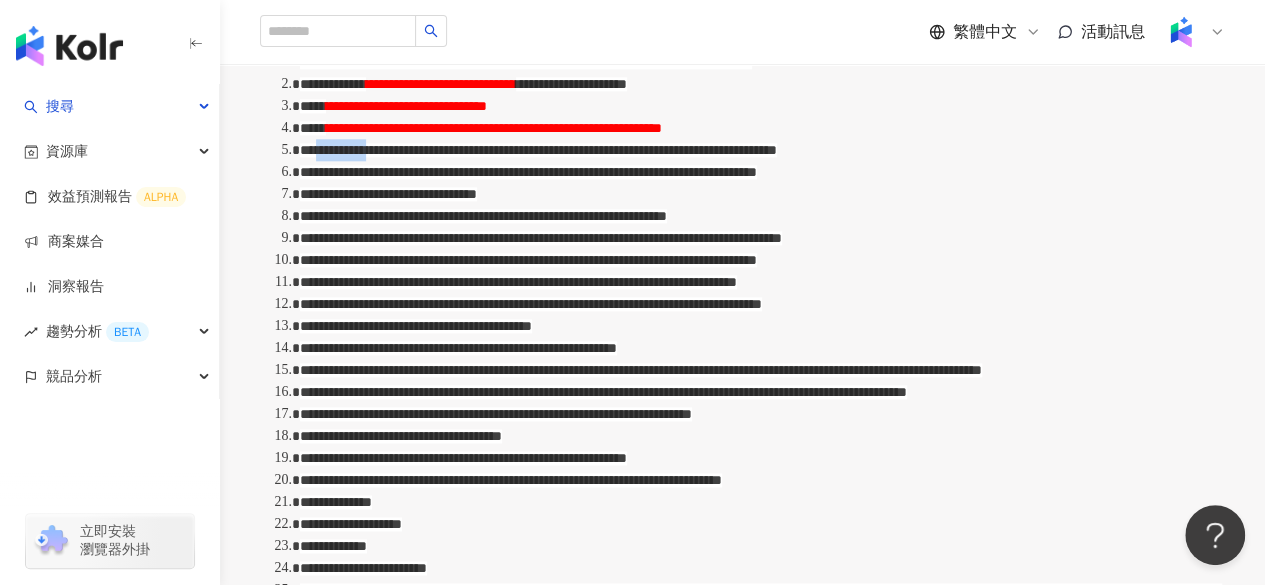 drag, startPoint x: 405, startPoint y: 297, endPoint x: 463, endPoint y: 291, distance: 58.30952 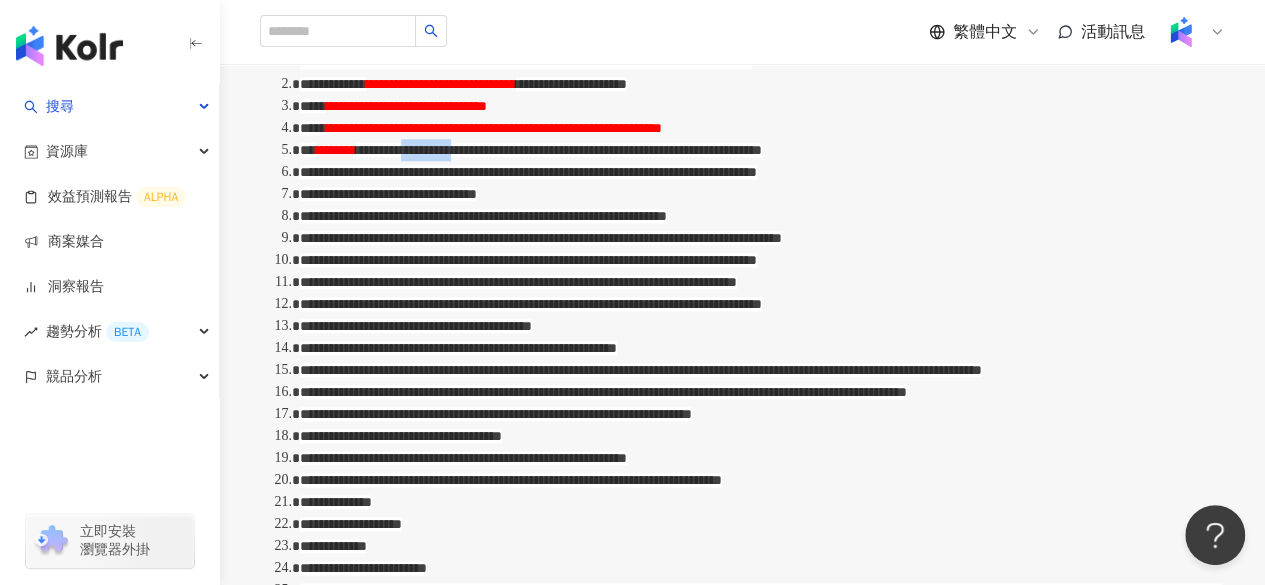 drag, startPoint x: 646, startPoint y: 293, endPoint x: 771, endPoint y: 291, distance: 125.016 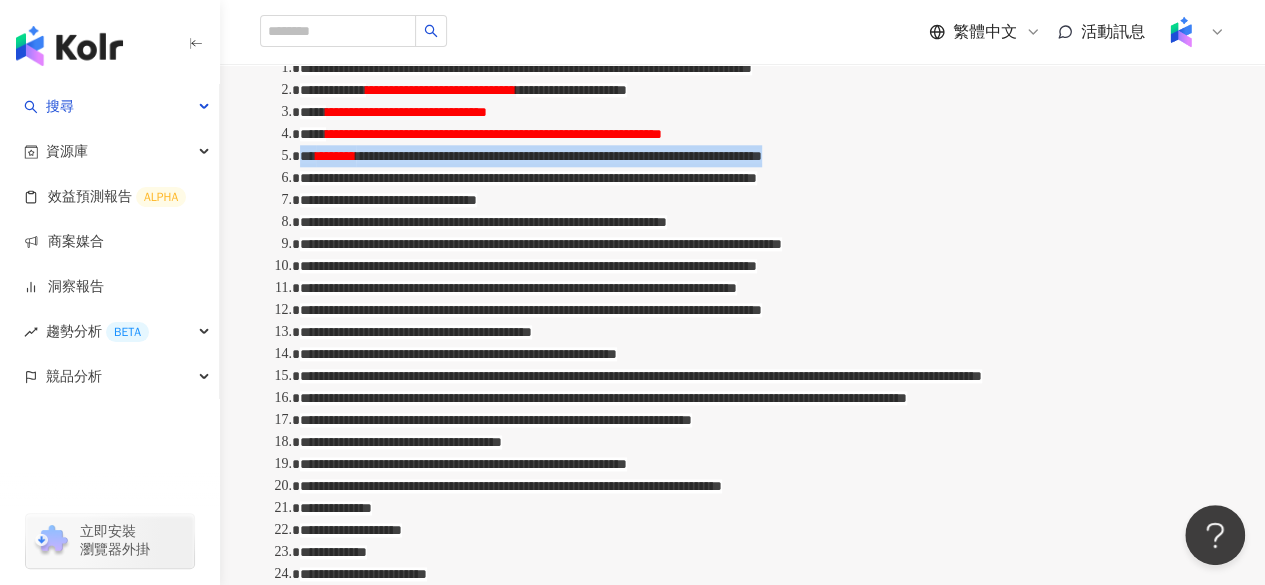 drag, startPoint x: 852, startPoint y: 325, endPoint x: 364, endPoint y: 297, distance: 488.8026 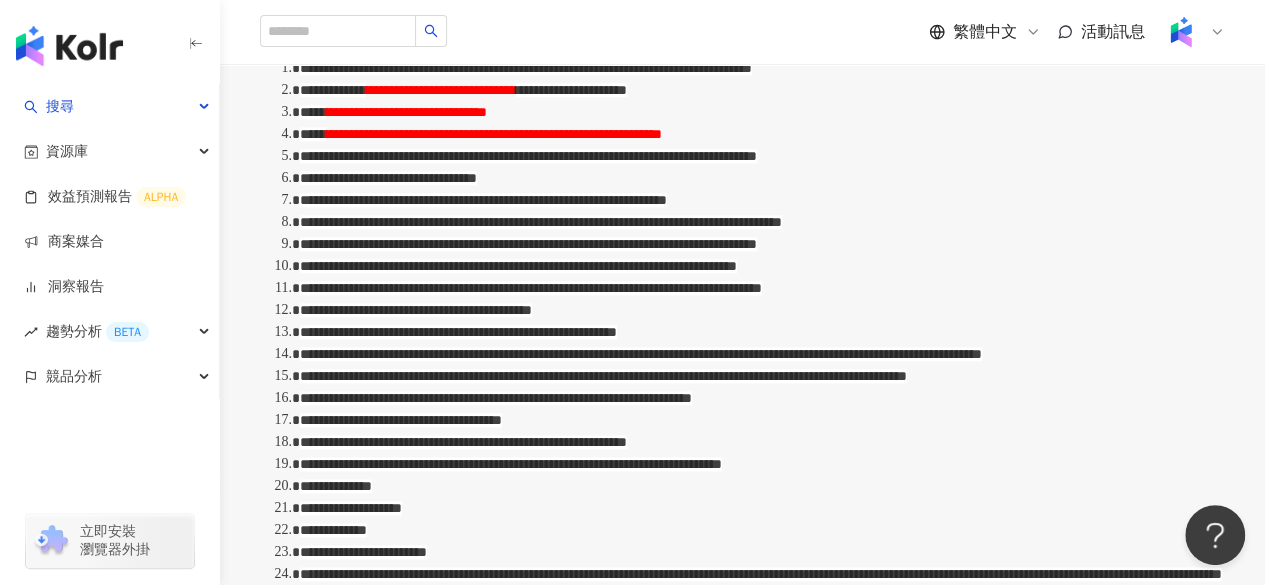 click on "**********" at bounding box center [528, 156] 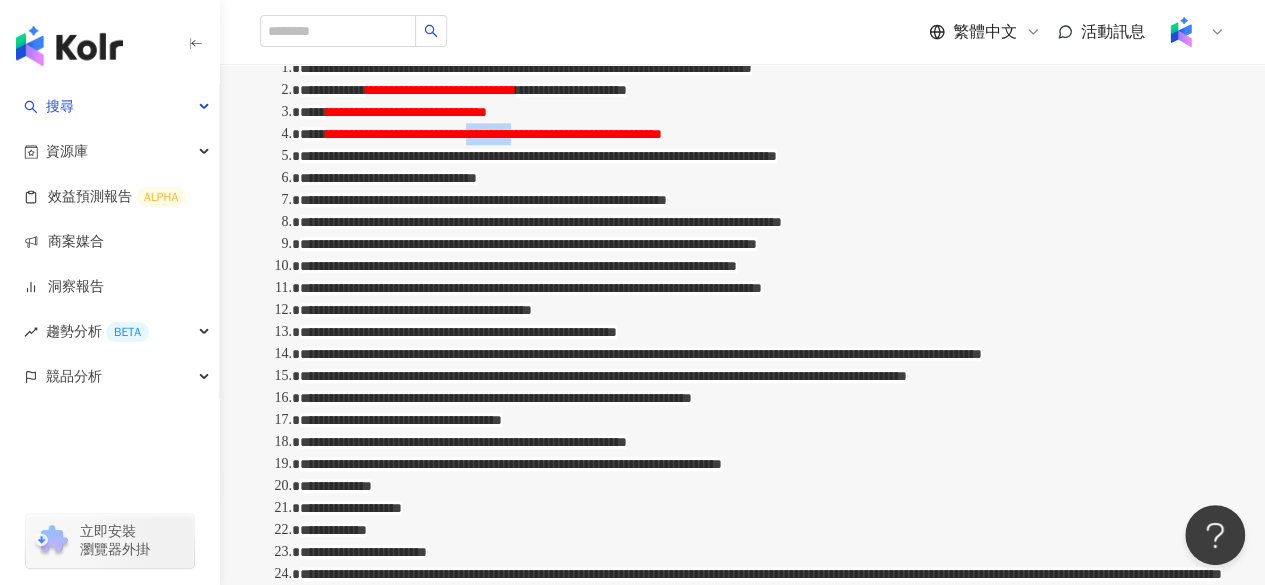 drag, startPoint x: 782, startPoint y: 241, endPoint x: 842, endPoint y: 244, distance: 60.074955 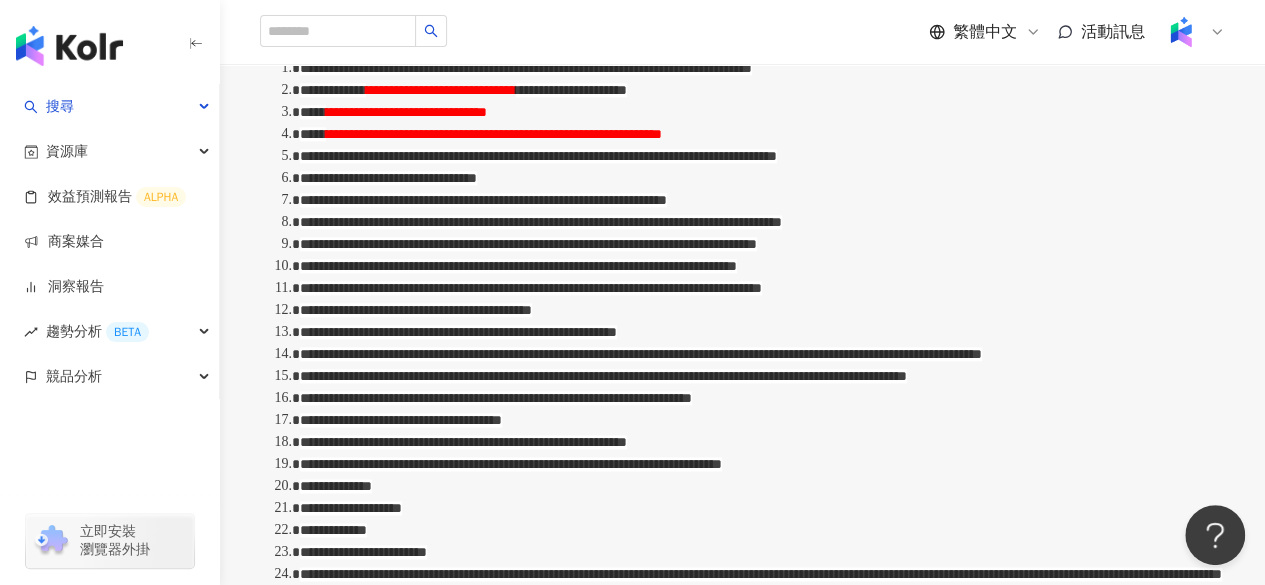 click on "**********" at bounding box center [388, 178] 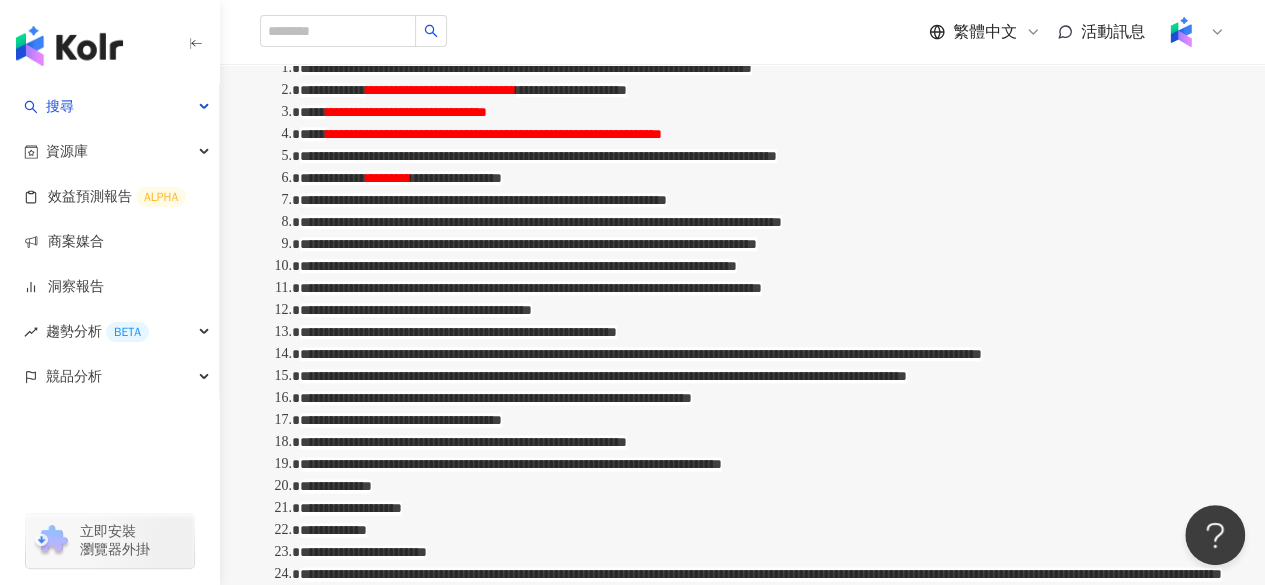click on "**********" at bounding box center [483, 200] 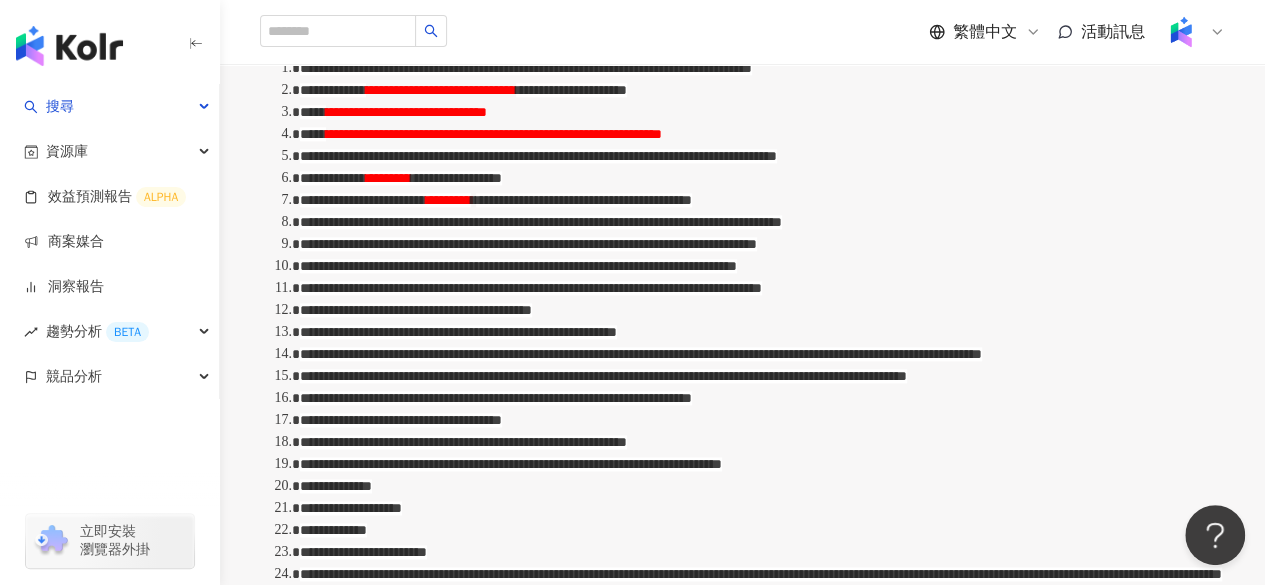 click on "**********" at bounding box center (363, 200) 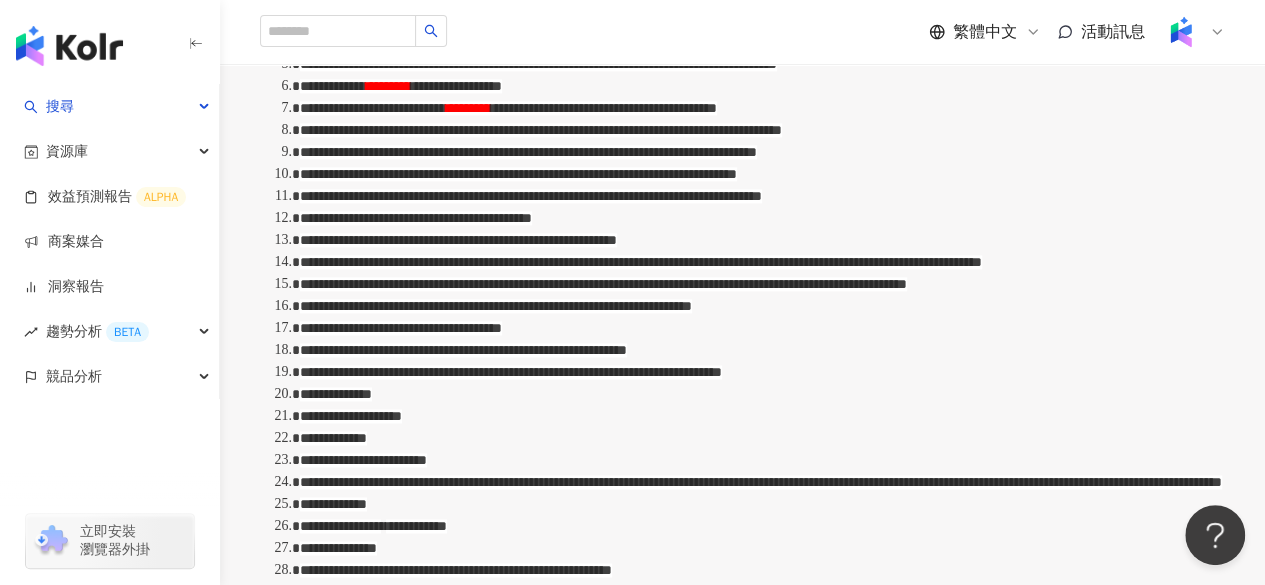 scroll, scrollTop: 1146, scrollLeft: 0, axis: vertical 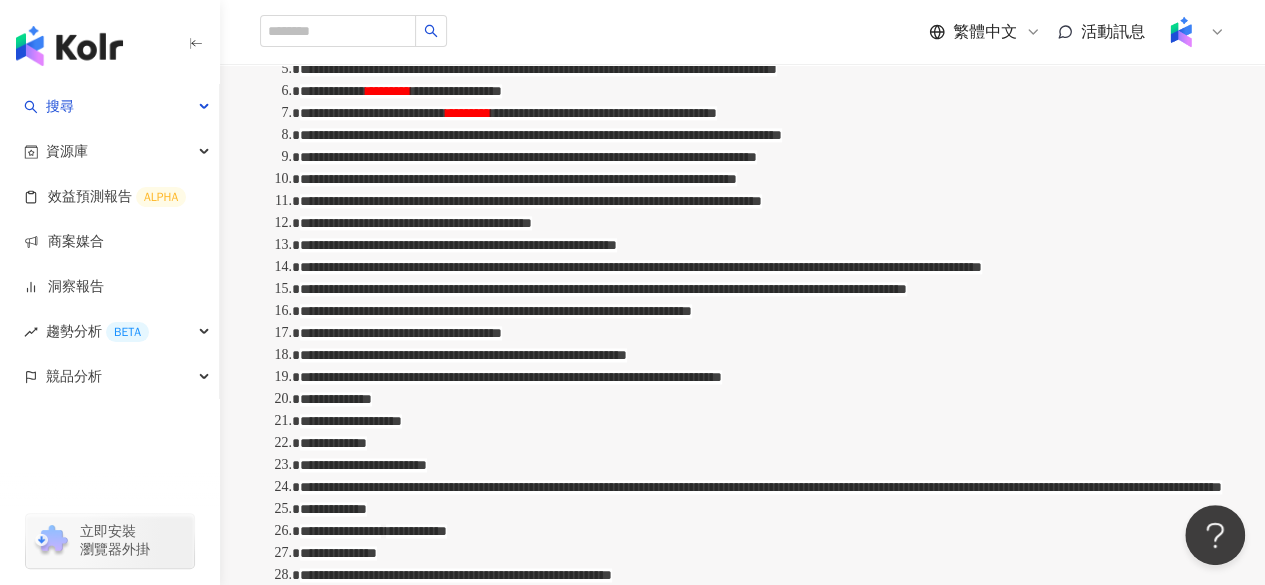 click on "**********" at bounding box center (762, 113) 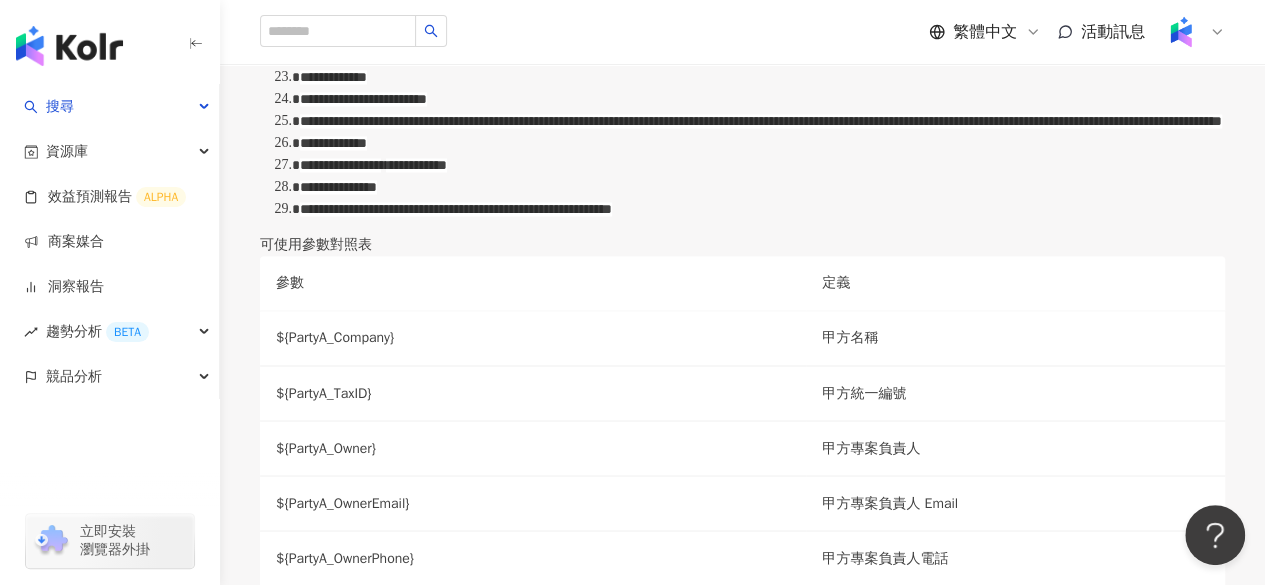 scroll, scrollTop: 1533, scrollLeft: 0, axis: vertical 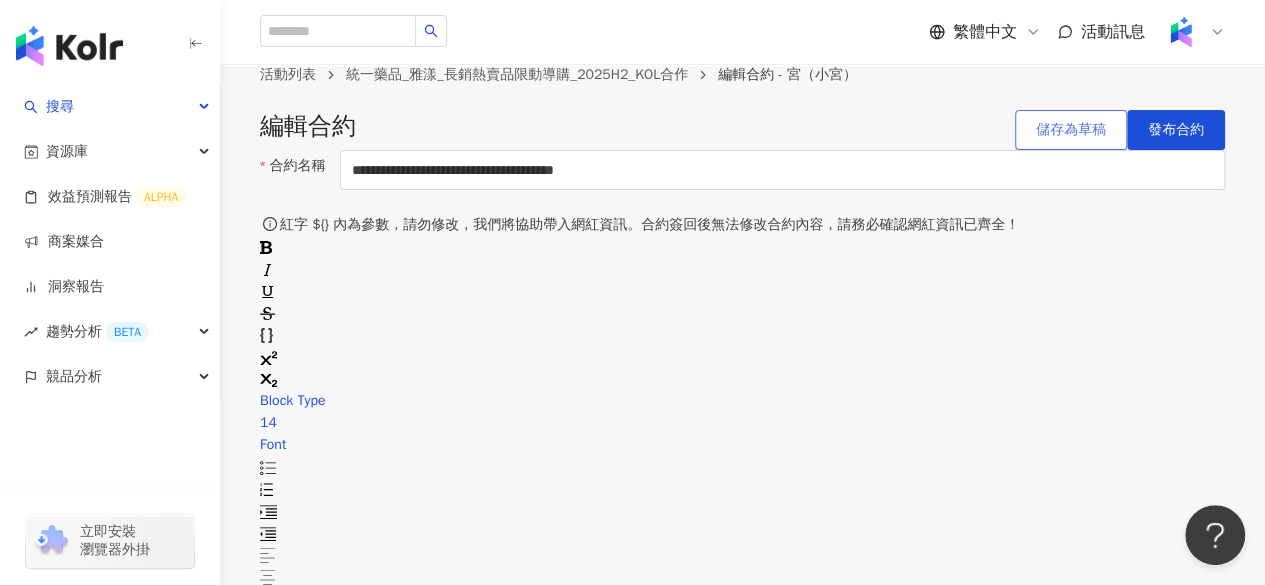 click on "儲存為草稿" at bounding box center (1071, 130) 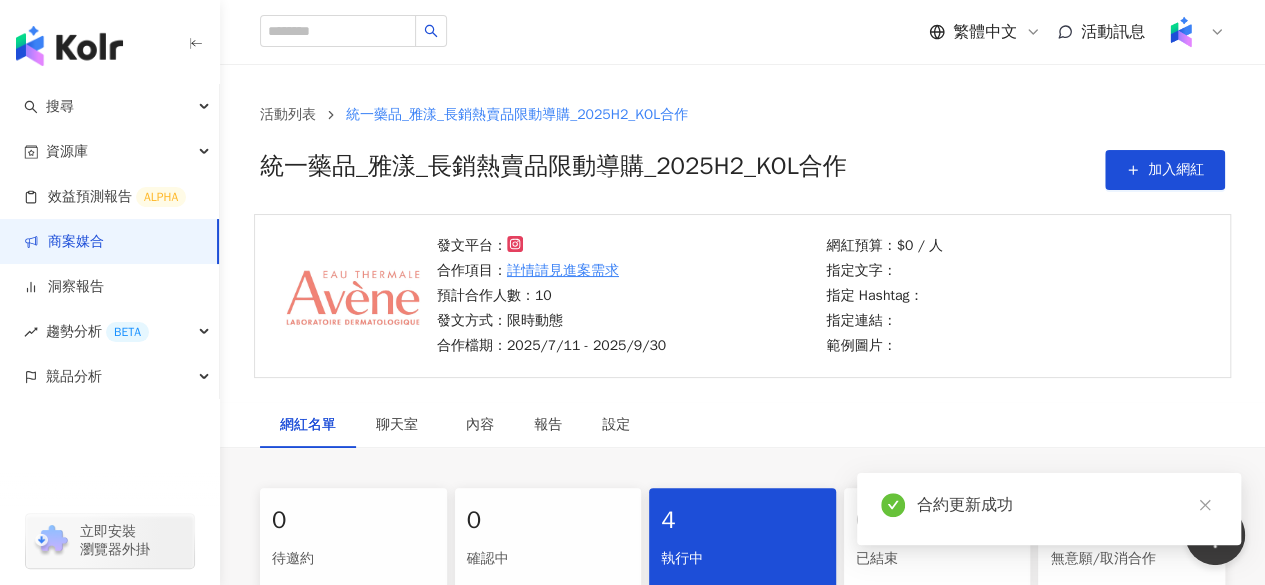scroll, scrollTop: 495, scrollLeft: 0, axis: vertical 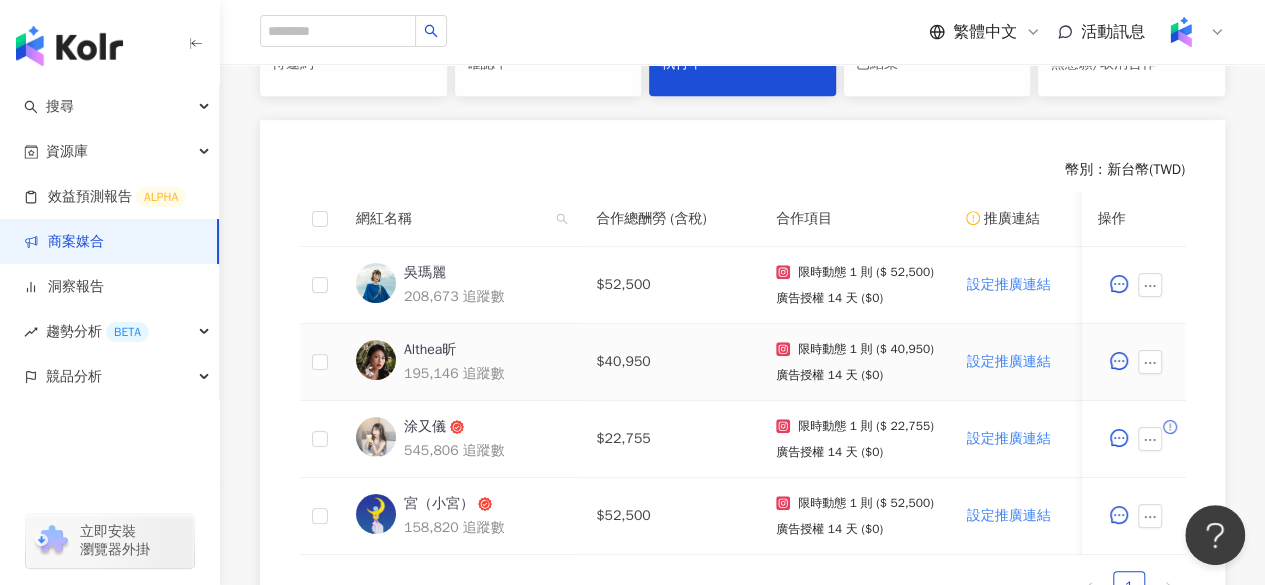 click on "Althea昕" at bounding box center (430, 350) 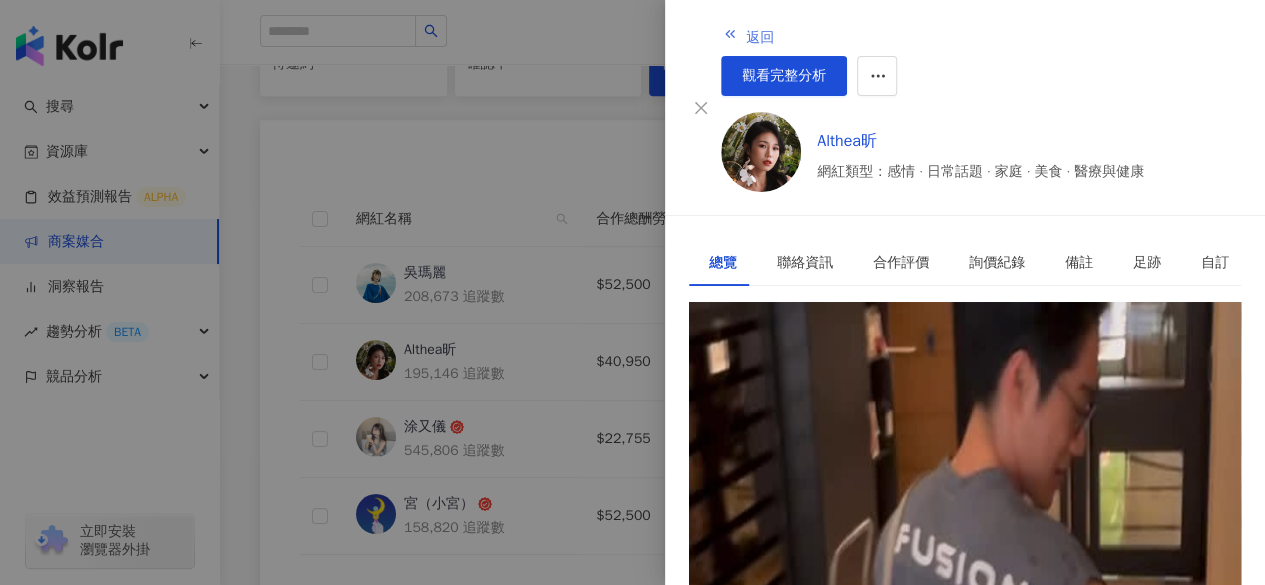 click on "返回" at bounding box center [748, 36] 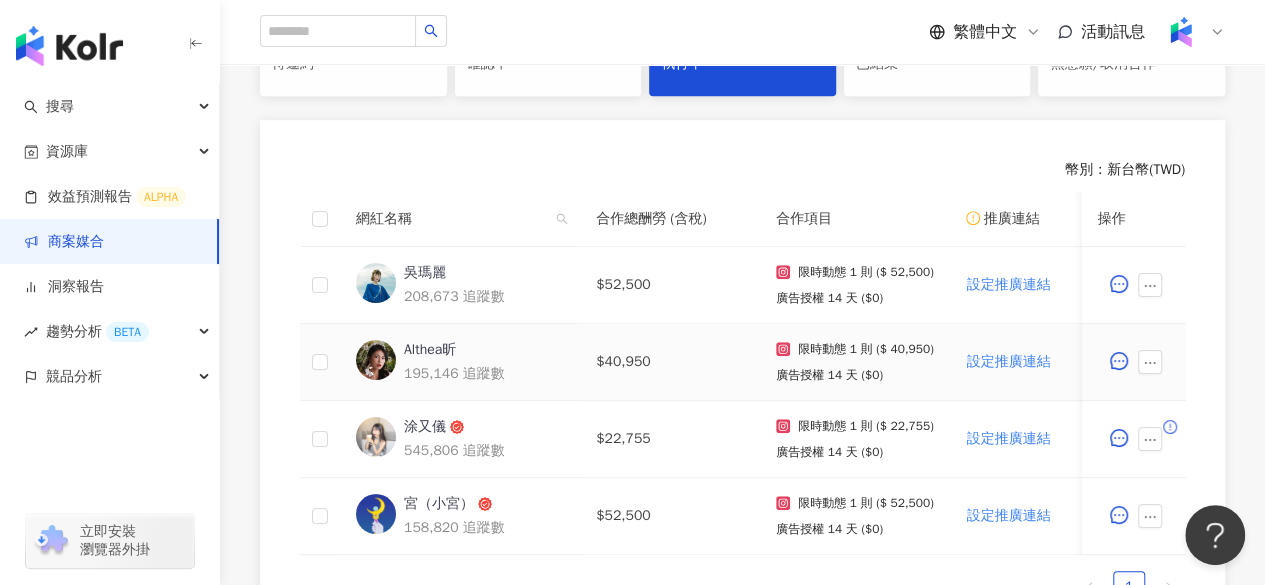 click on "Althea昕" at bounding box center (430, 350) 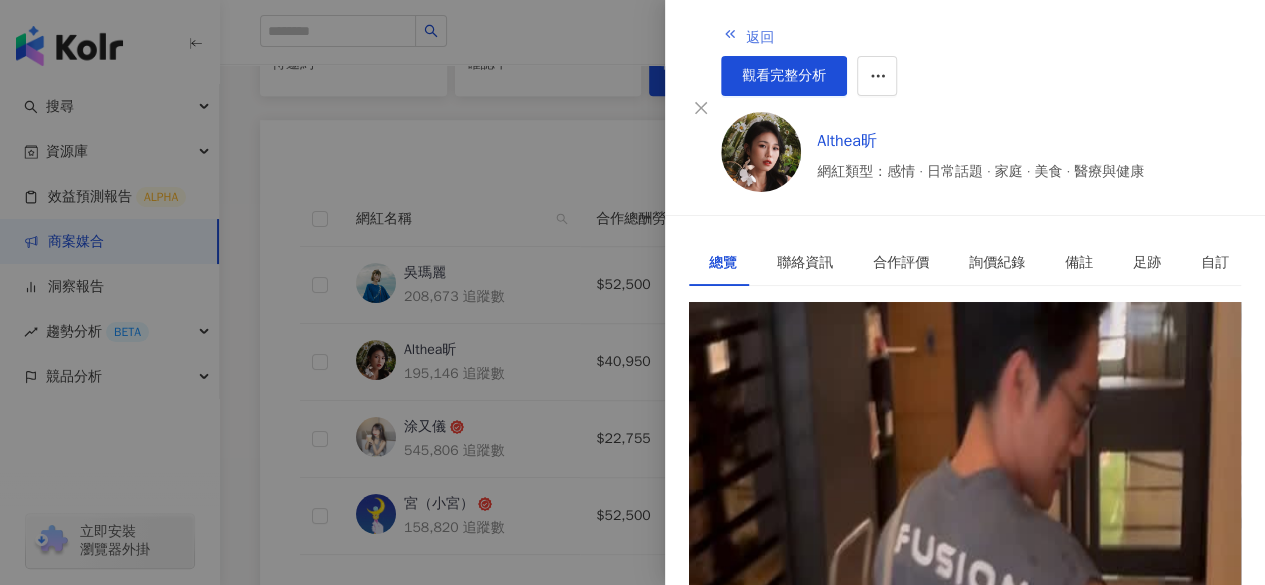 click on "返回" at bounding box center (760, 38) 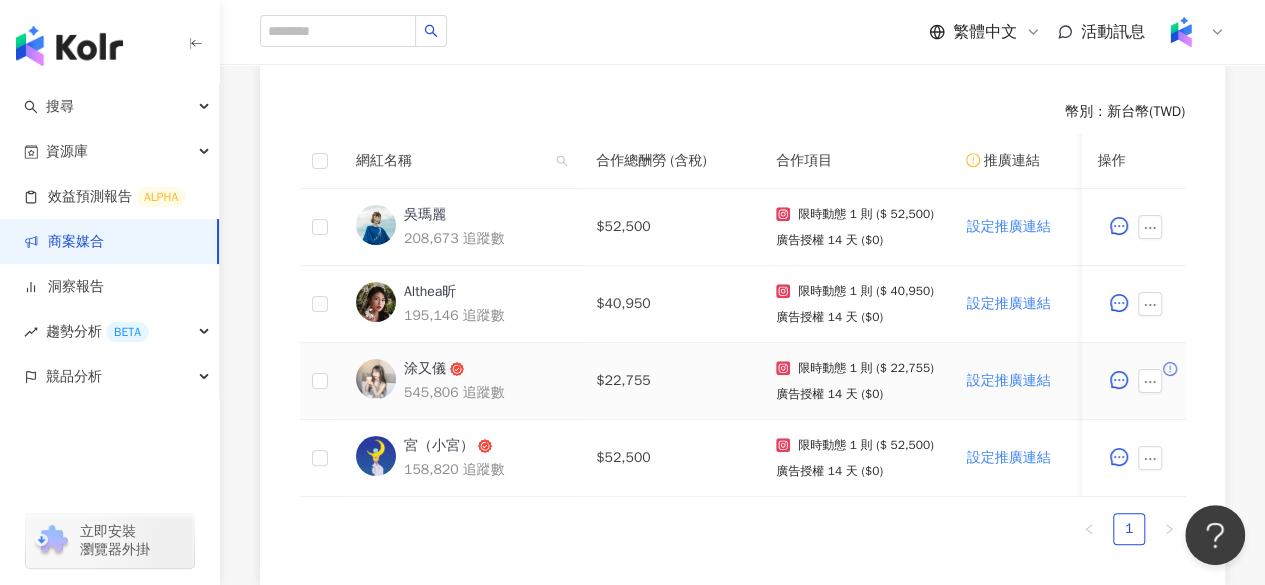 scroll, scrollTop: 591, scrollLeft: 0, axis: vertical 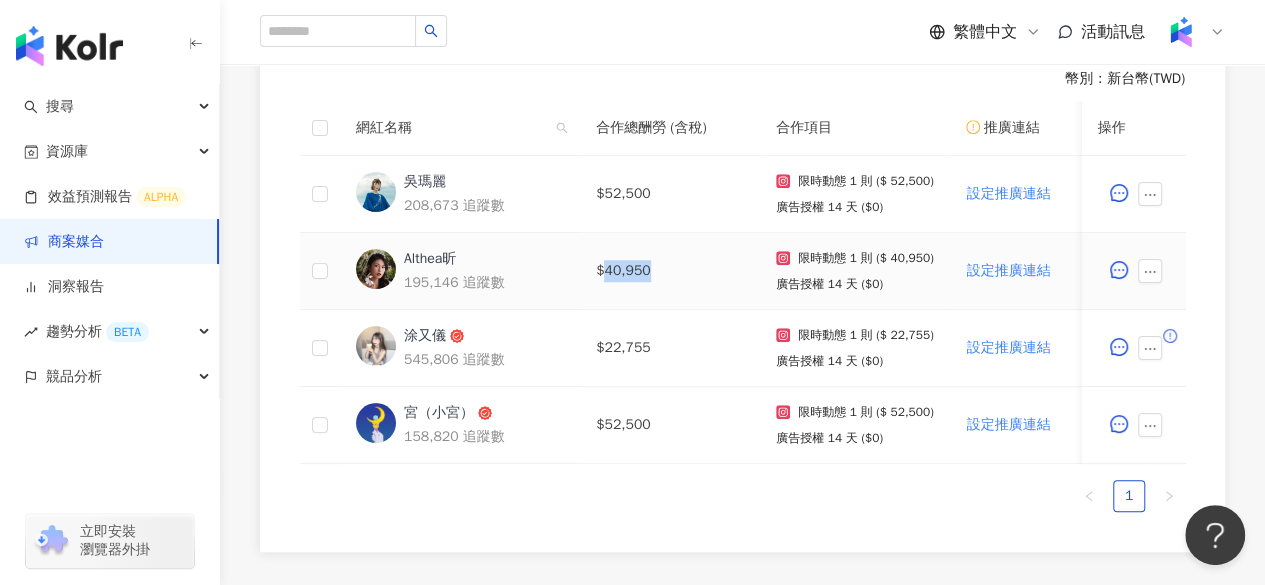 drag, startPoint x: 604, startPoint y: 271, endPoint x: 659, endPoint y: 280, distance: 55.7315 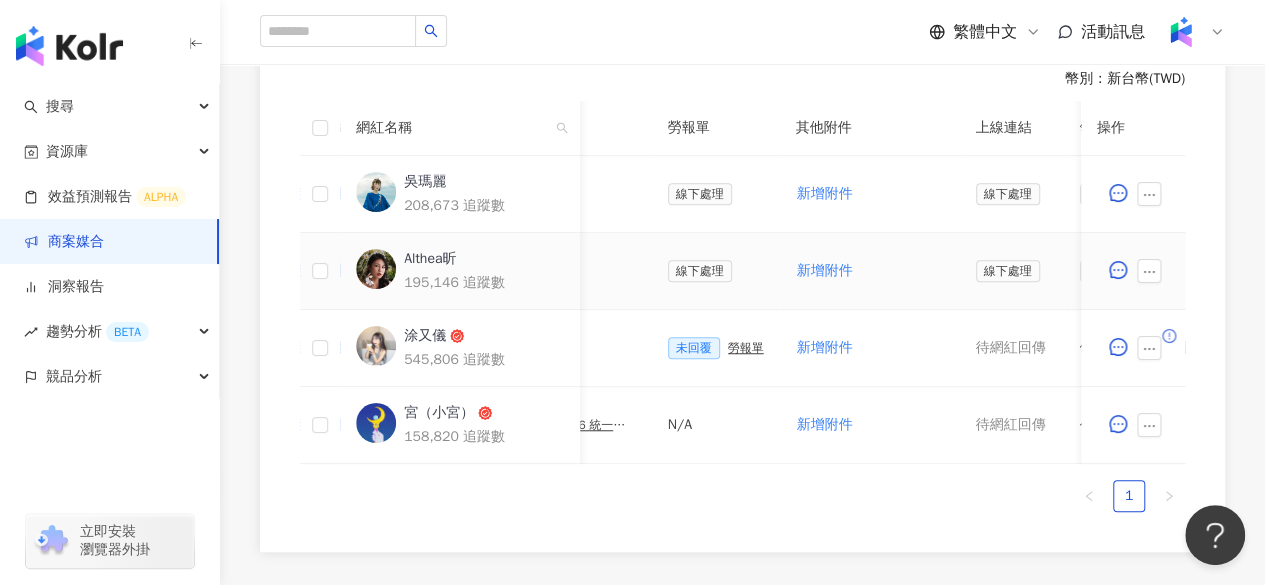 scroll, scrollTop: 0, scrollLeft: 510, axis: horizontal 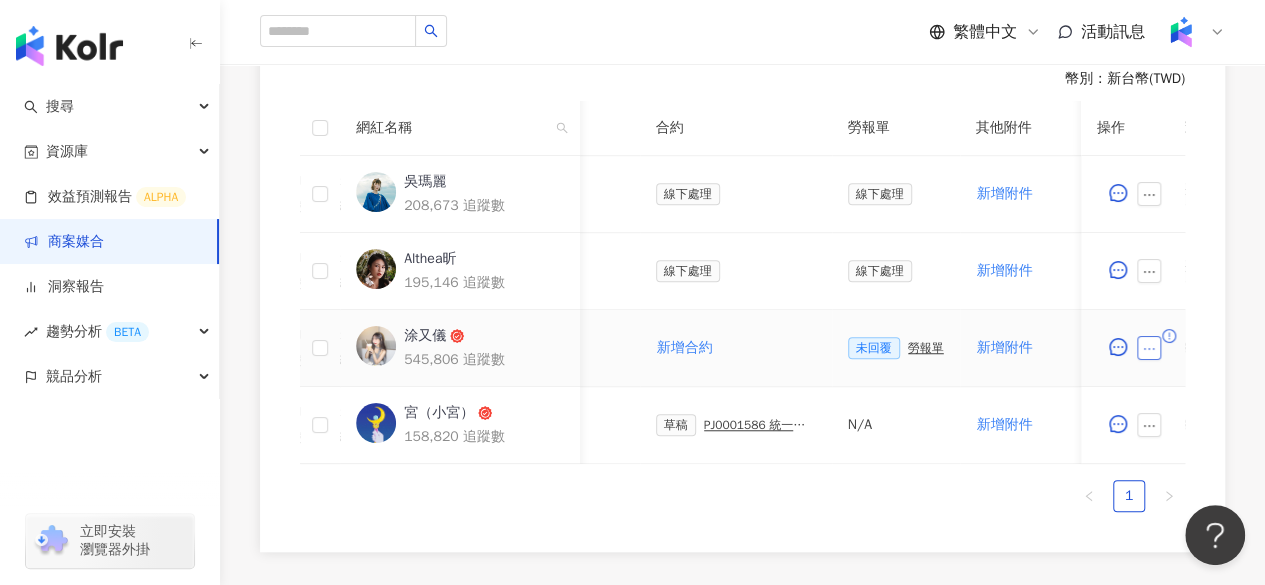 click at bounding box center [1149, 348] 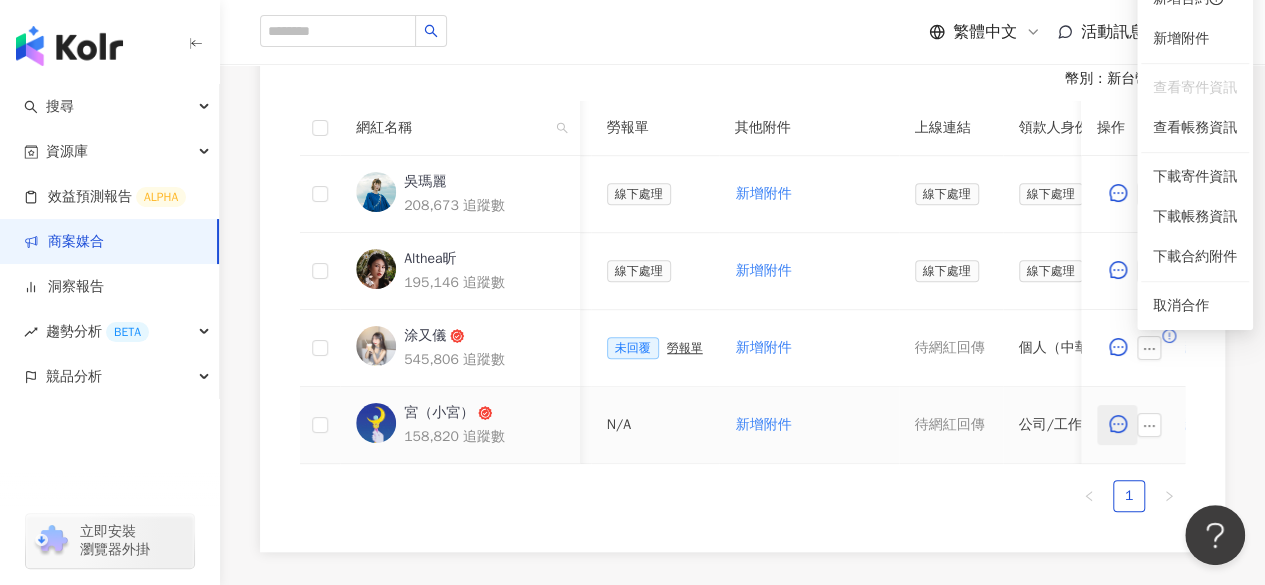 scroll, scrollTop: 0, scrollLeft: 752, axis: horizontal 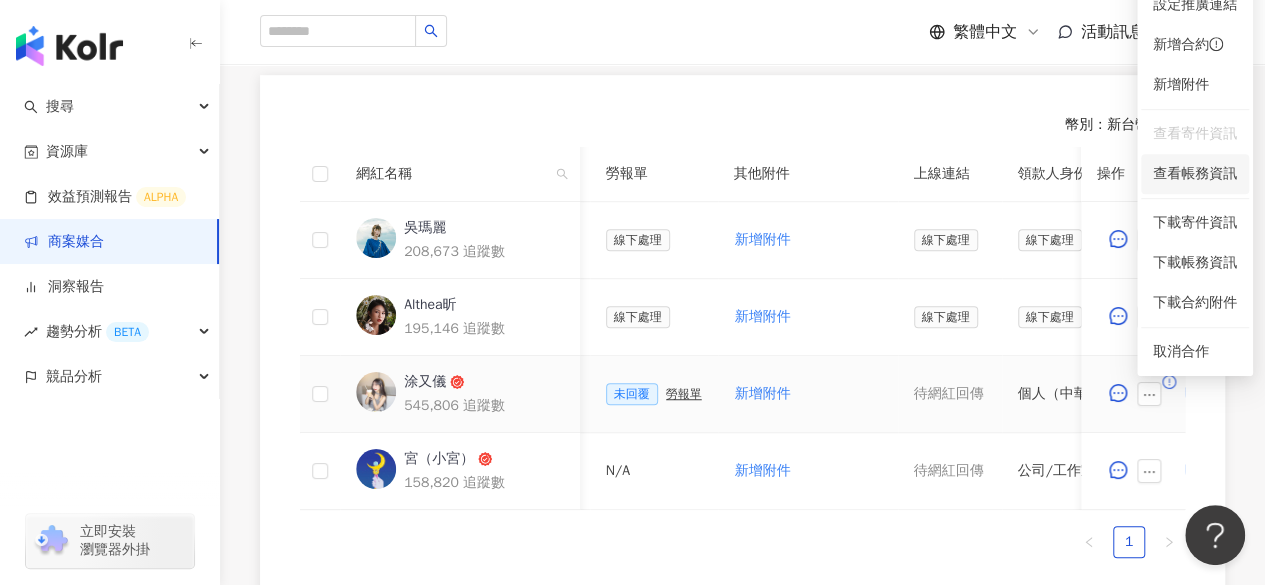 click on "查看帳務資訊" at bounding box center [1195, 174] 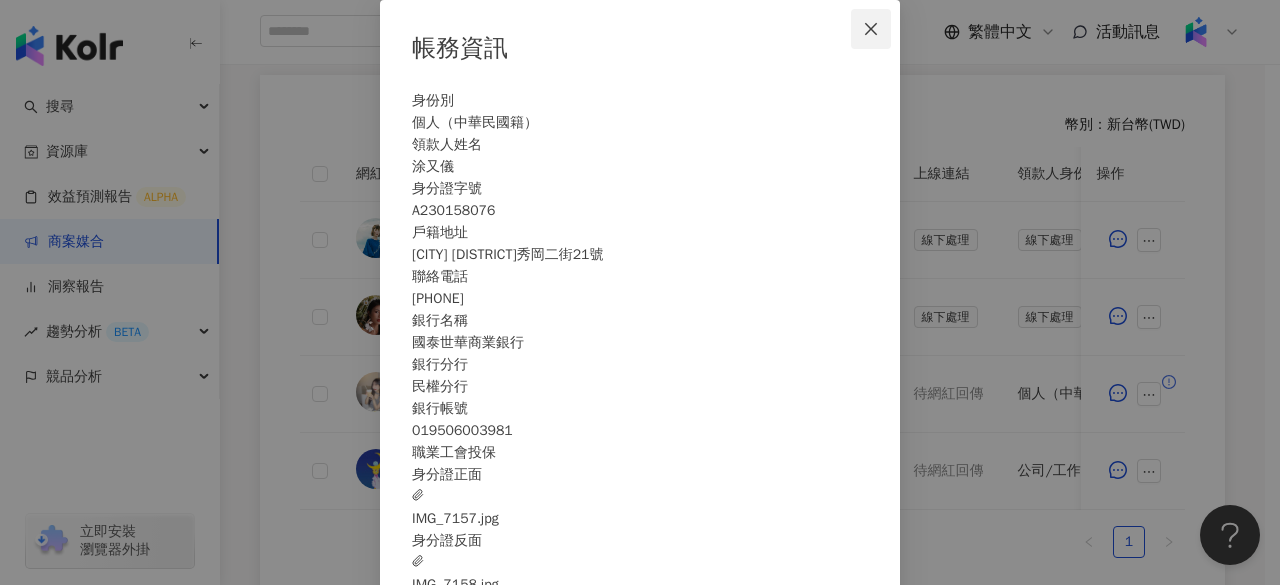 click 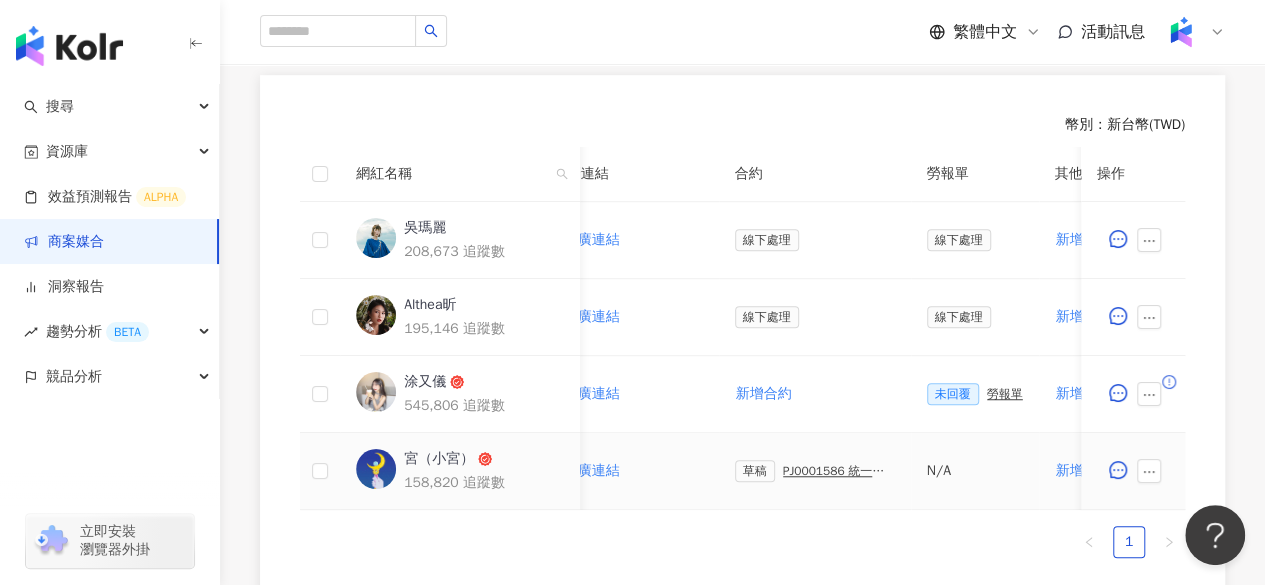 scroll, scrollTop: 0, scrollLeft: 416, axis: horizontal 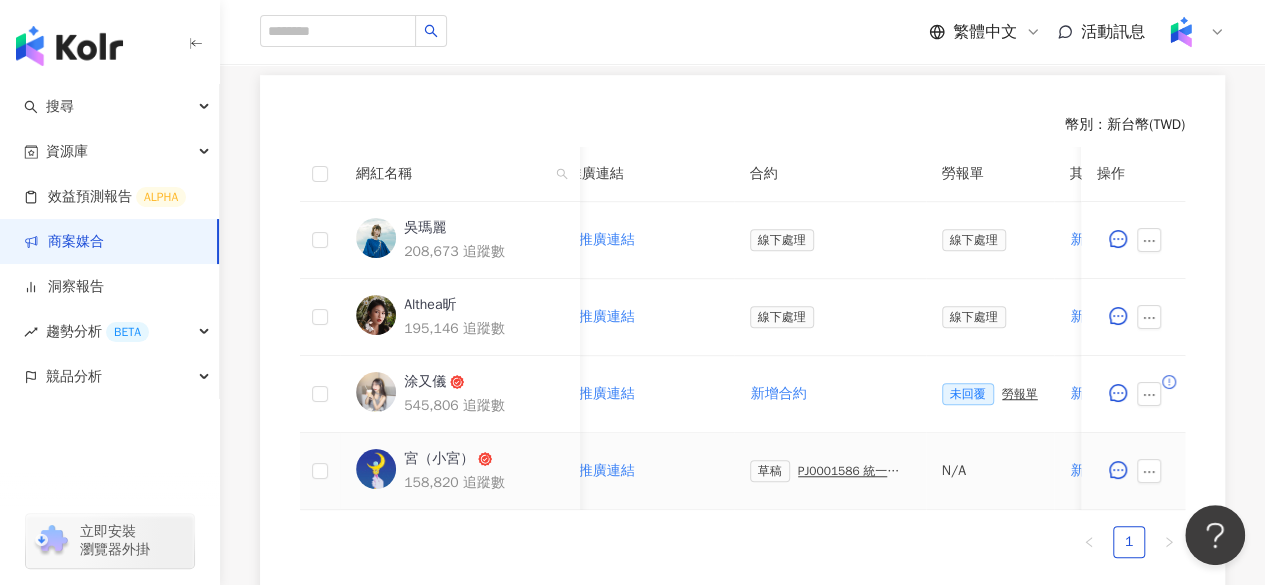 click on "PJ0001586 統一藥品_雅漾_長銷熱賣品限動導購_2025H2_KOL合作" at bounding box center (854, 471) 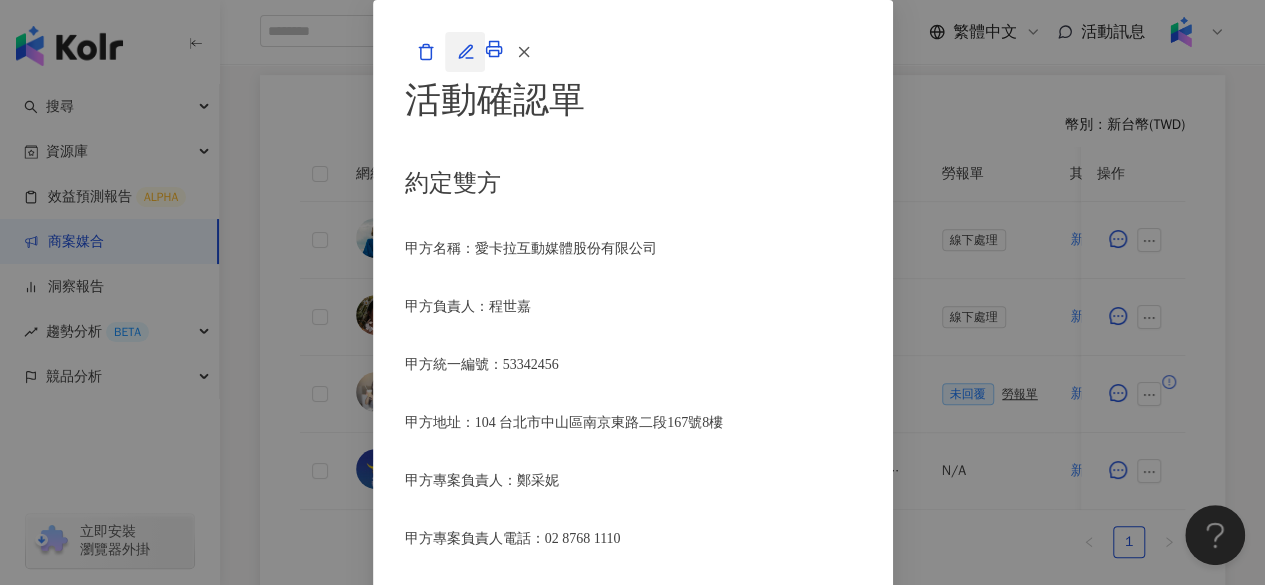 click 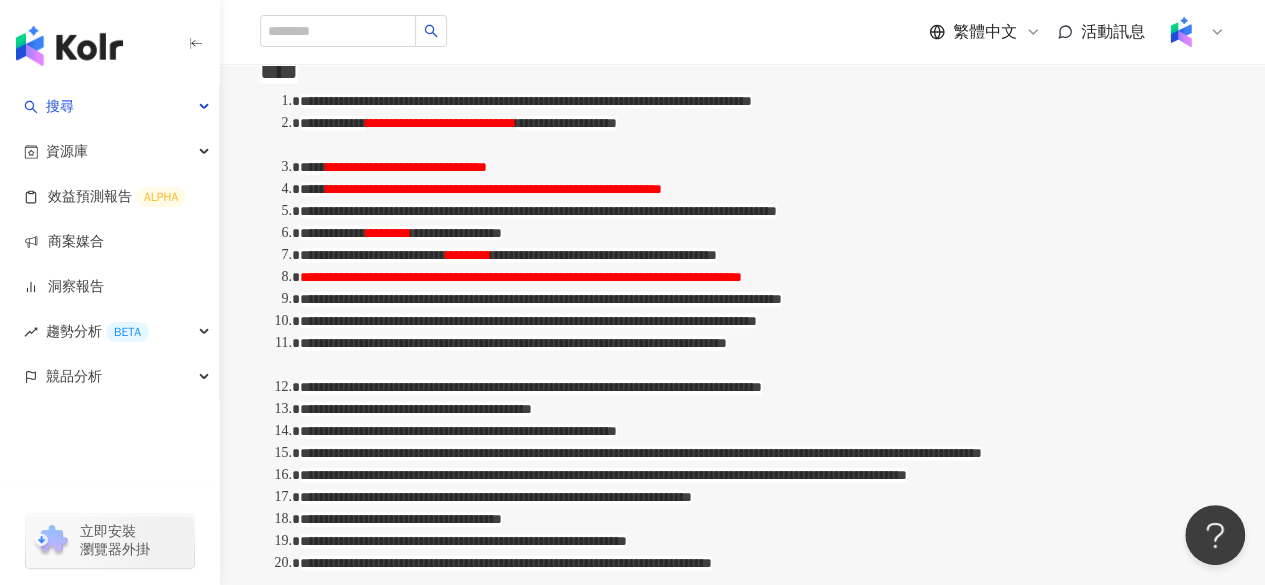 scroll, scrollTop: 1027, scrollLeft: 0, axis: vertical 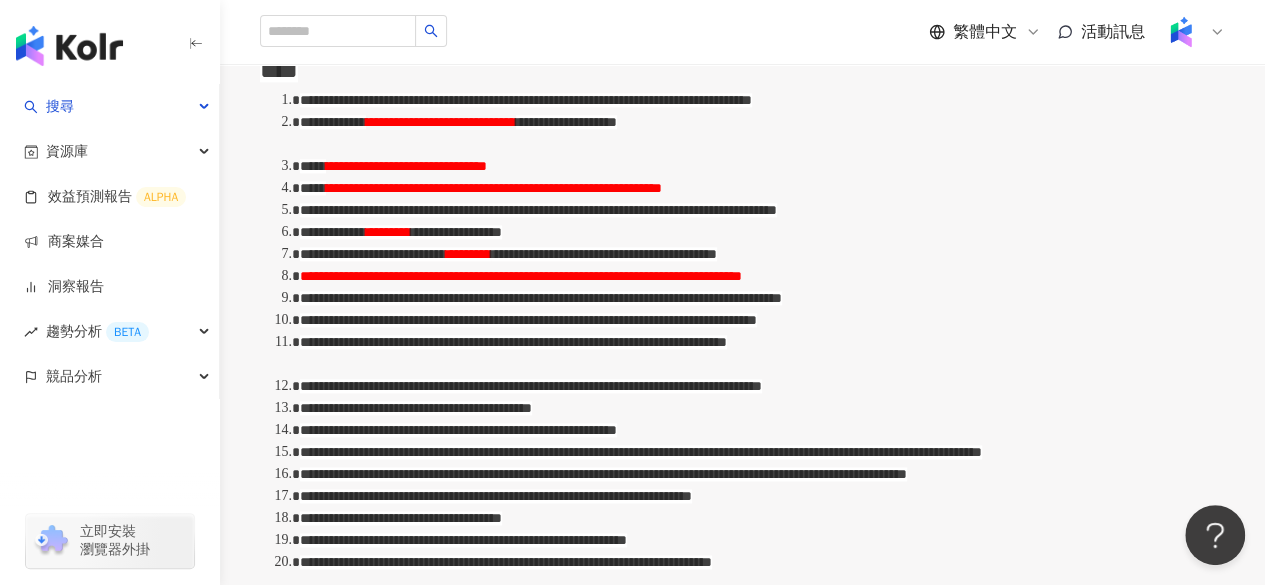 click on "**********" at bounding box center (406, 166) 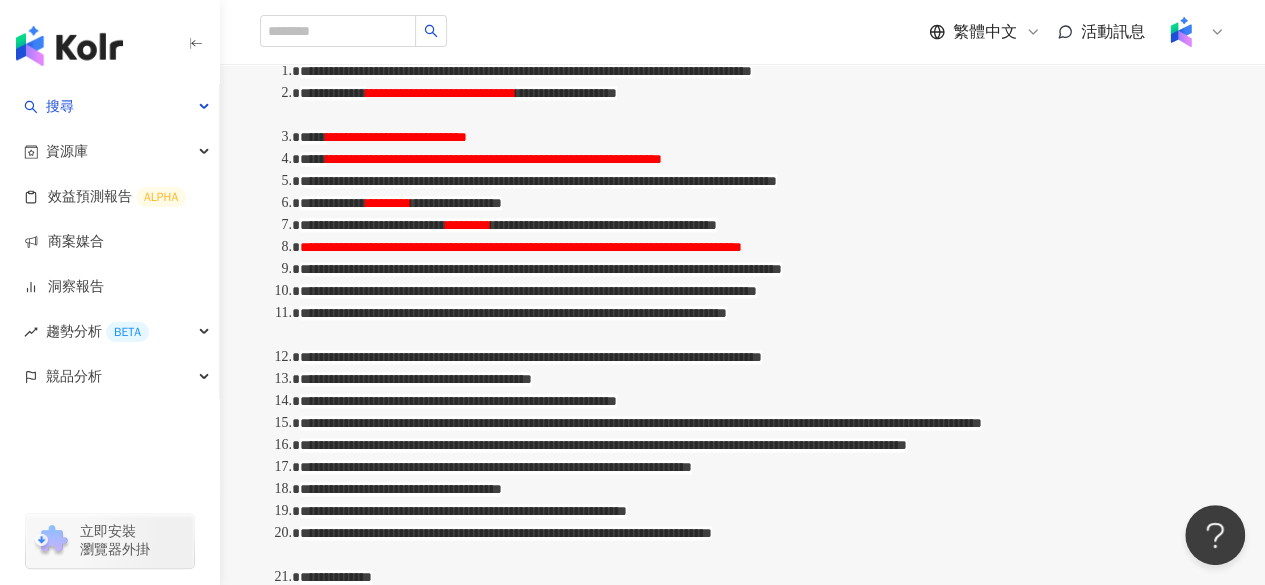 scroll, scrollTop: 1057, scrollLeft: 0, axis: vertical 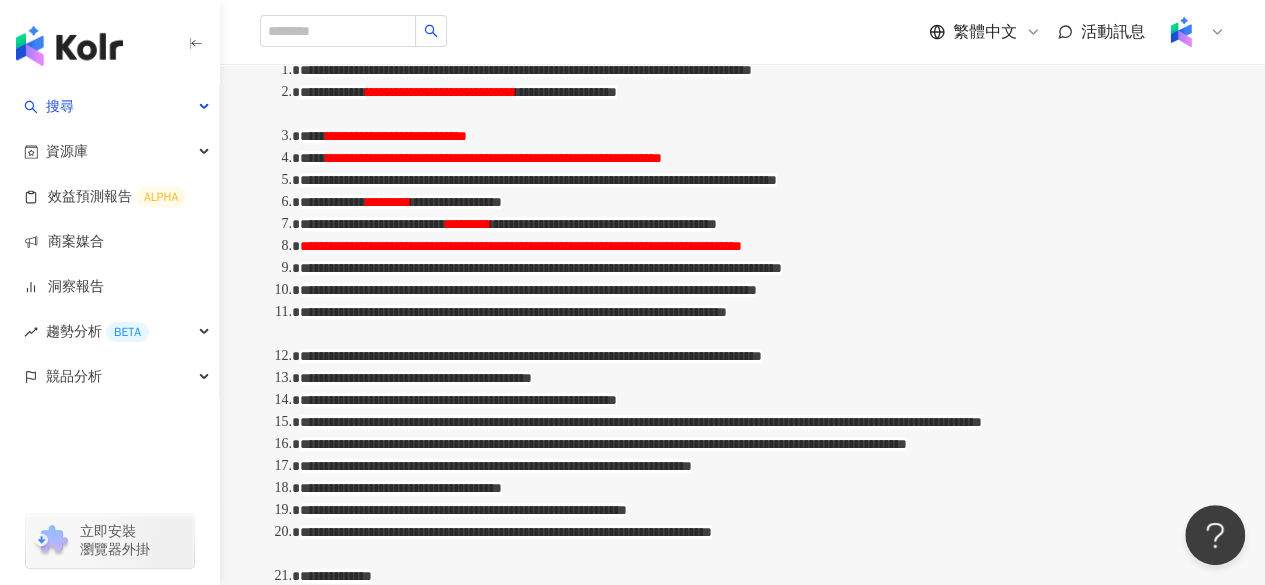click on "**********" at bounding box center (373, 224) 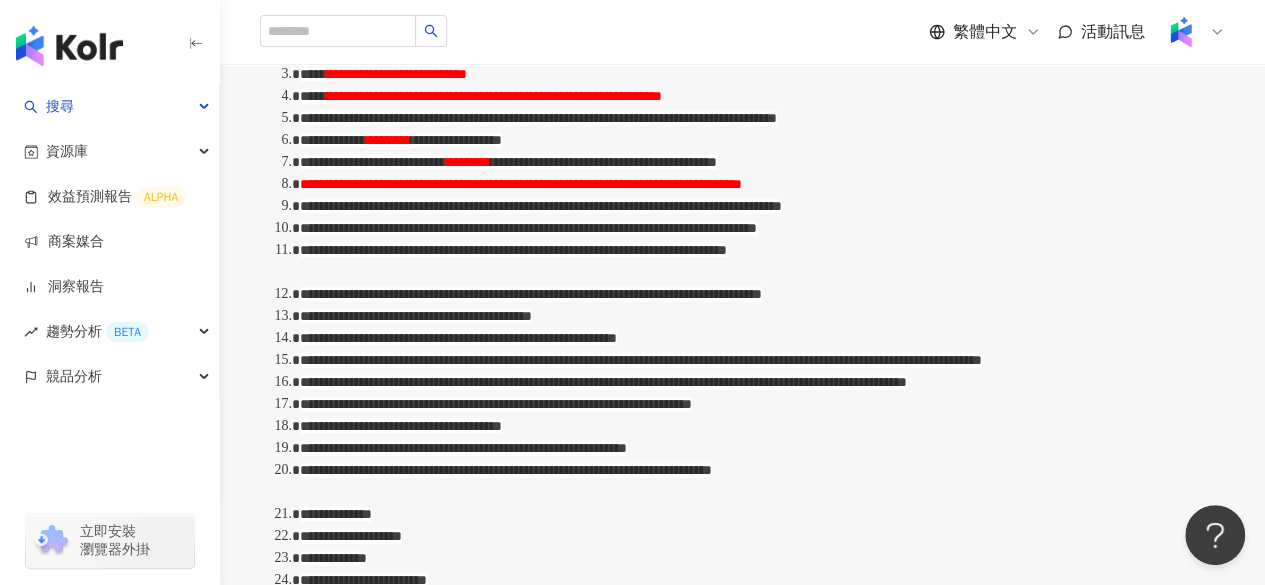 scroll, scrollTop: 1121, scrollLeft: 0, axis: vertical 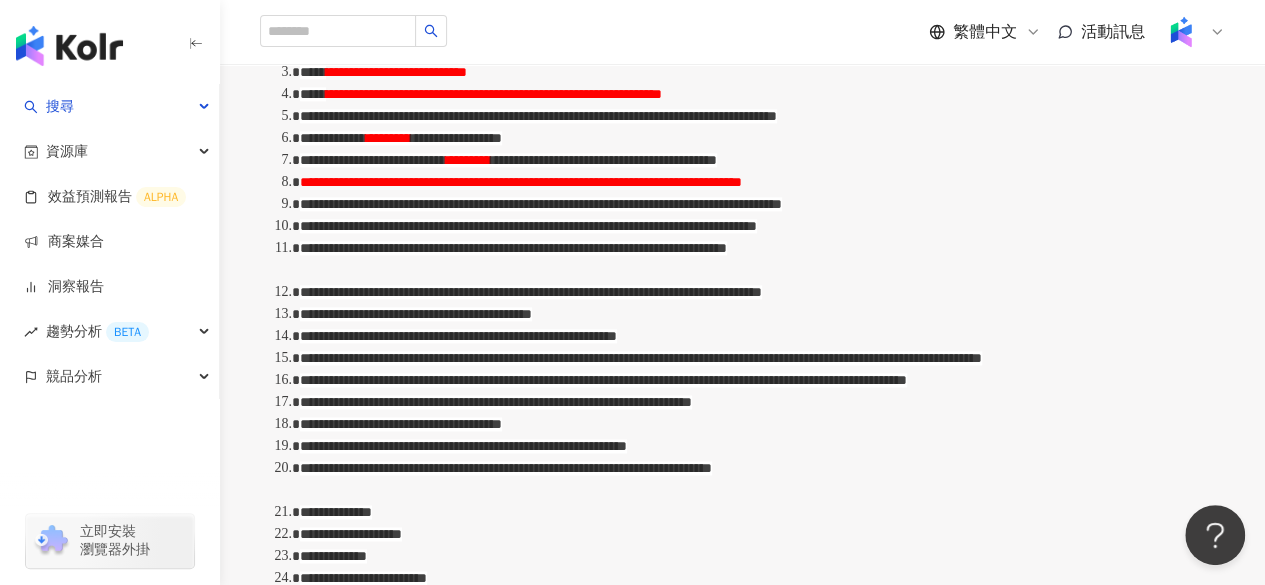 click on "**********" at bounding box center [521, 182] 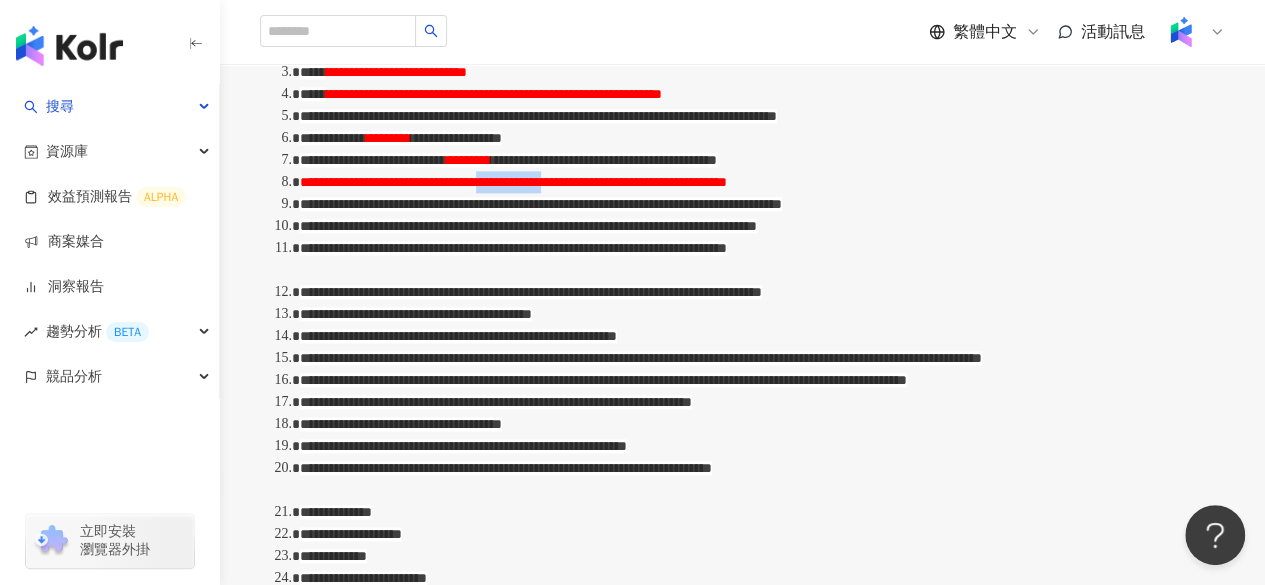 drag, startPoint x: 873, startPoint y: 397, endPoint x: 779, endPoint y: 403, distance: 94.19129 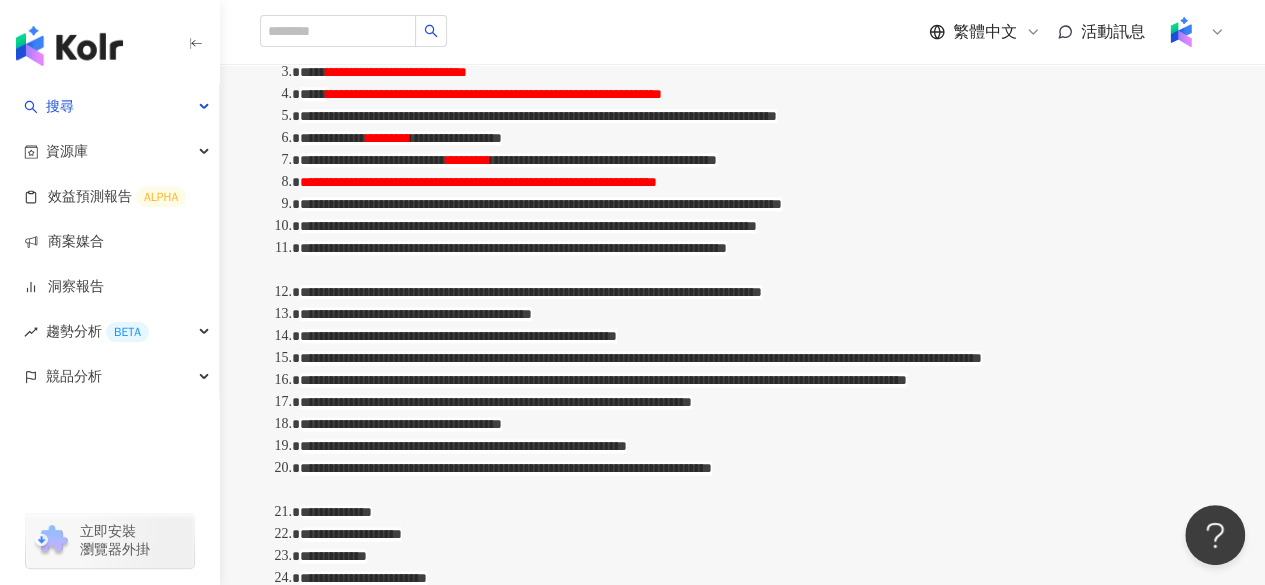 click on "**********" at bounding box center (478, 182) 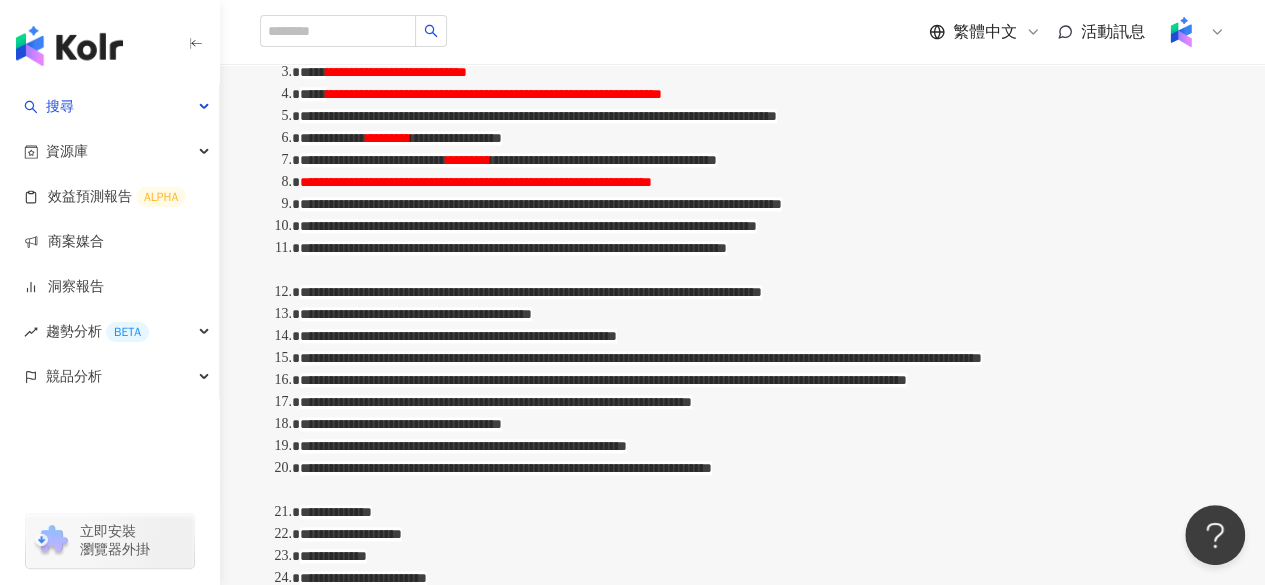 type 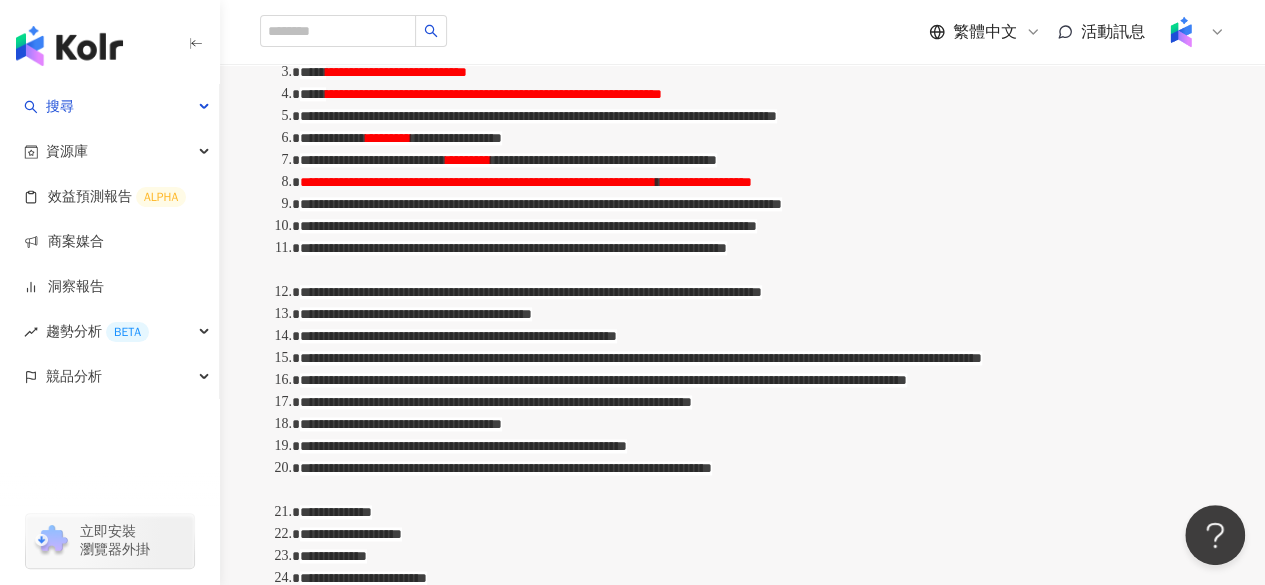 click on "**********" at bounding box center [706, 182] 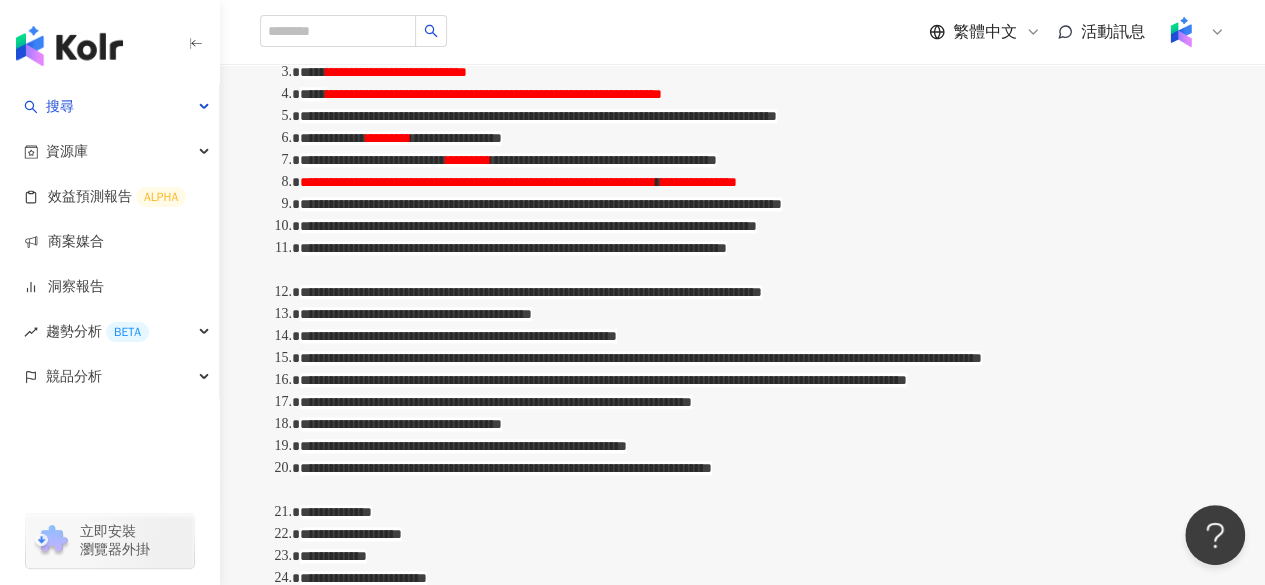 click on "**********" at bounding box center [762, 182] 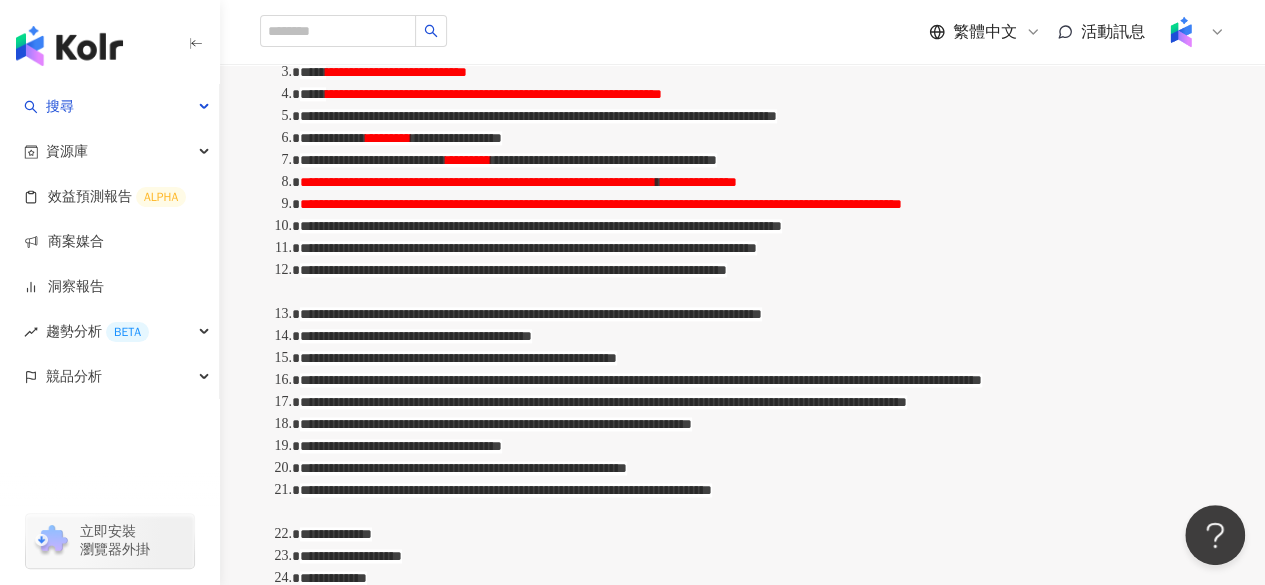 scroll, scrollTop: 1194, scrollLeft: 0, axis: vertical 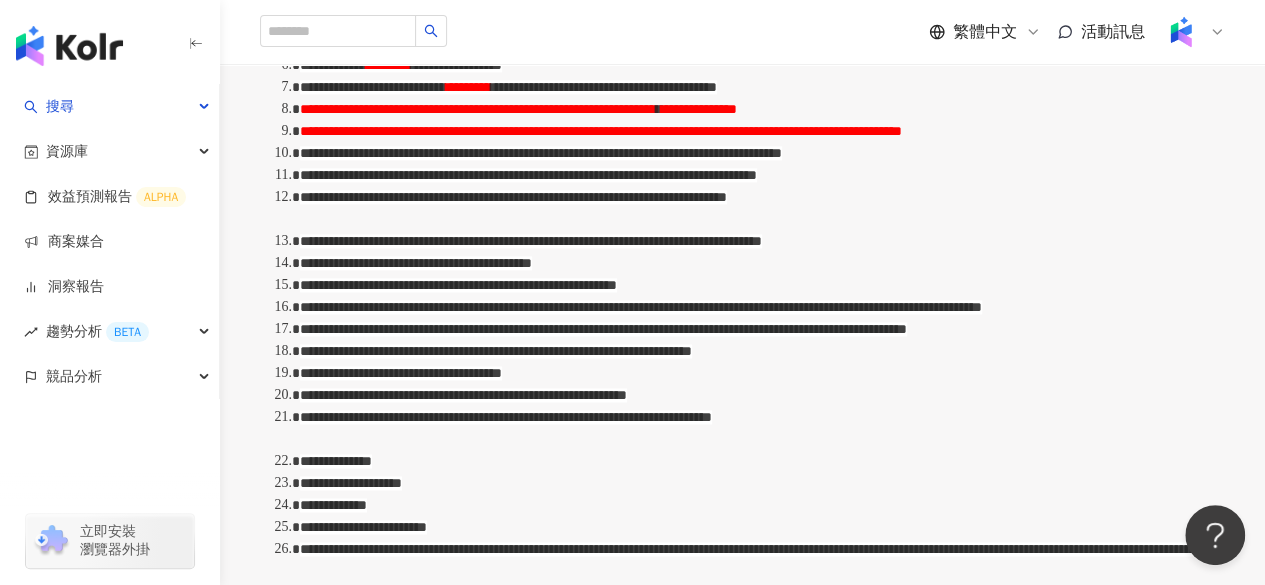 click on "**********" at bounding box center [601, 131] 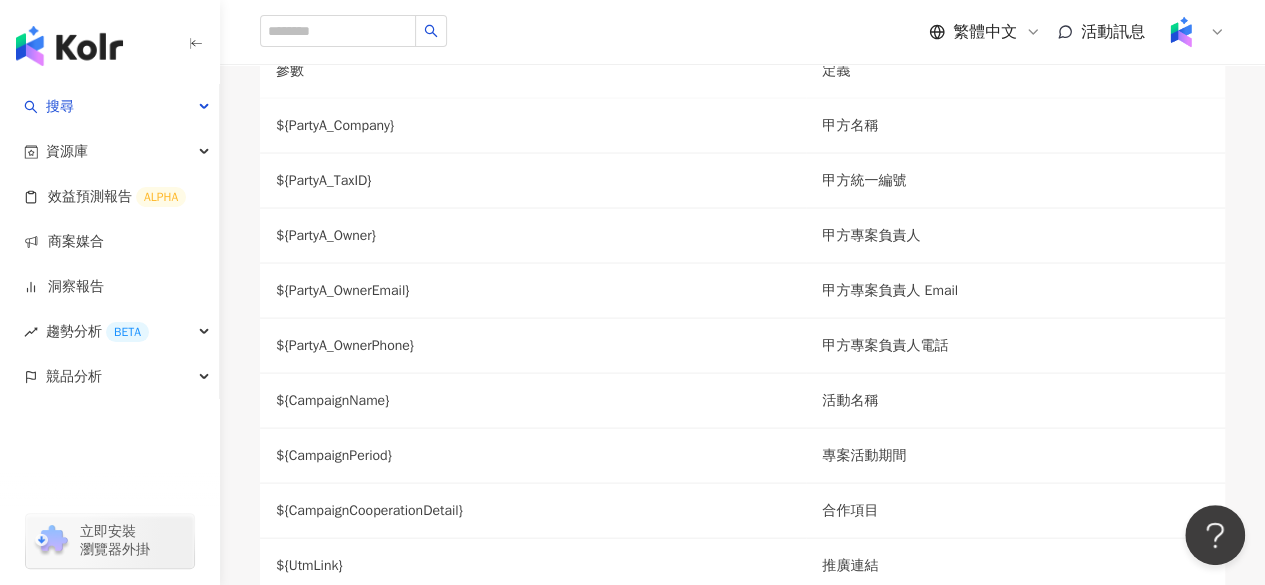 scroll, scrollTop: 2015, scrollLeft: 0, axis: vertical 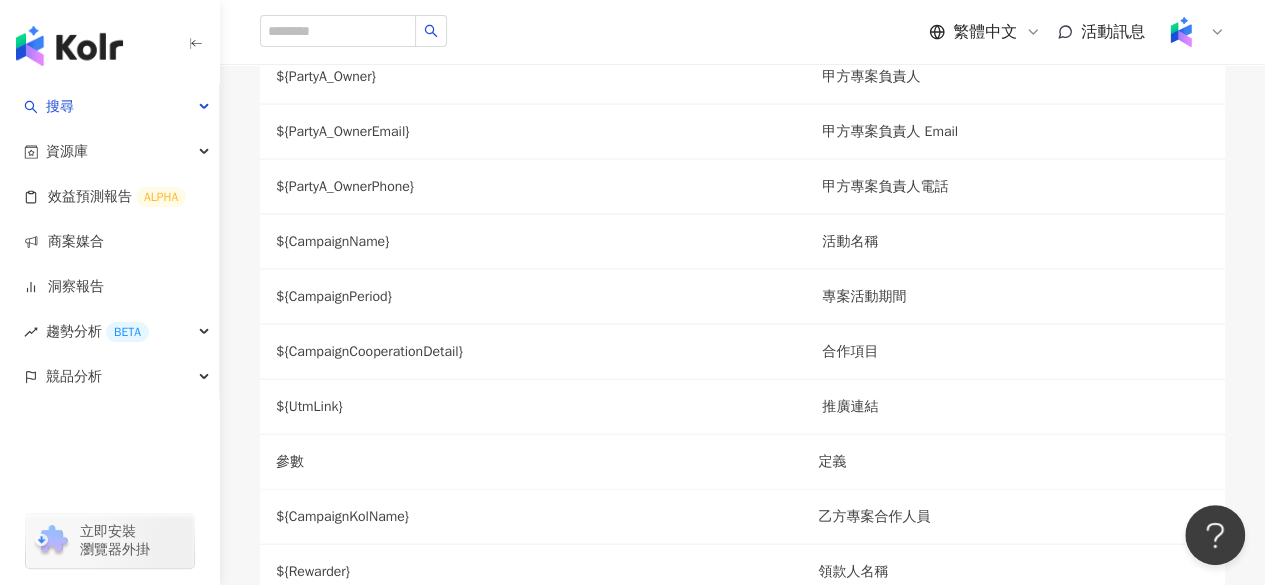 drag, startPoint x: 481, startPoint y: 281, endPoint x: 552, endPoint y: 275, distance: 71.25307 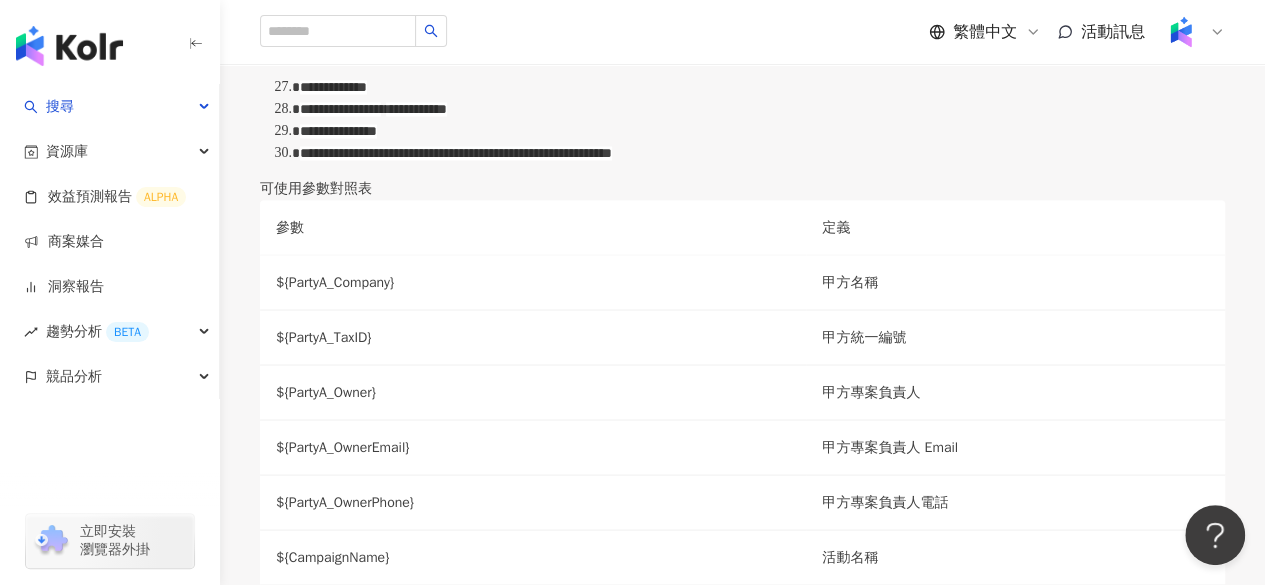 scroll, scrollTop: 1852, scrollLeft: 0, axis: vertical 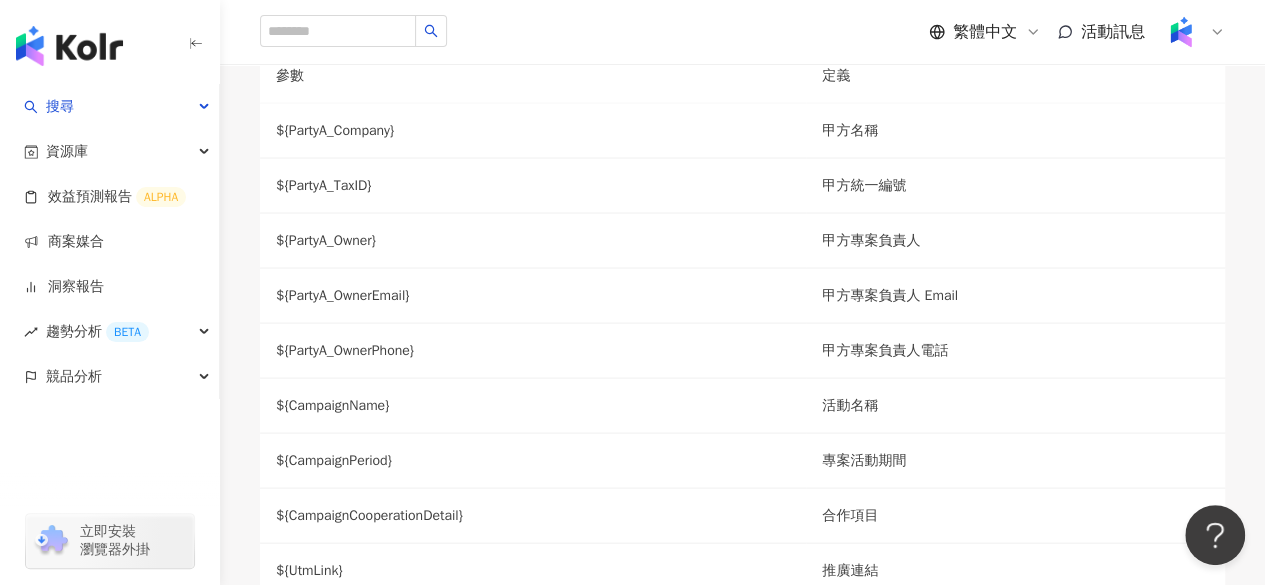 click on "**********" at bounding box center [762, -230] 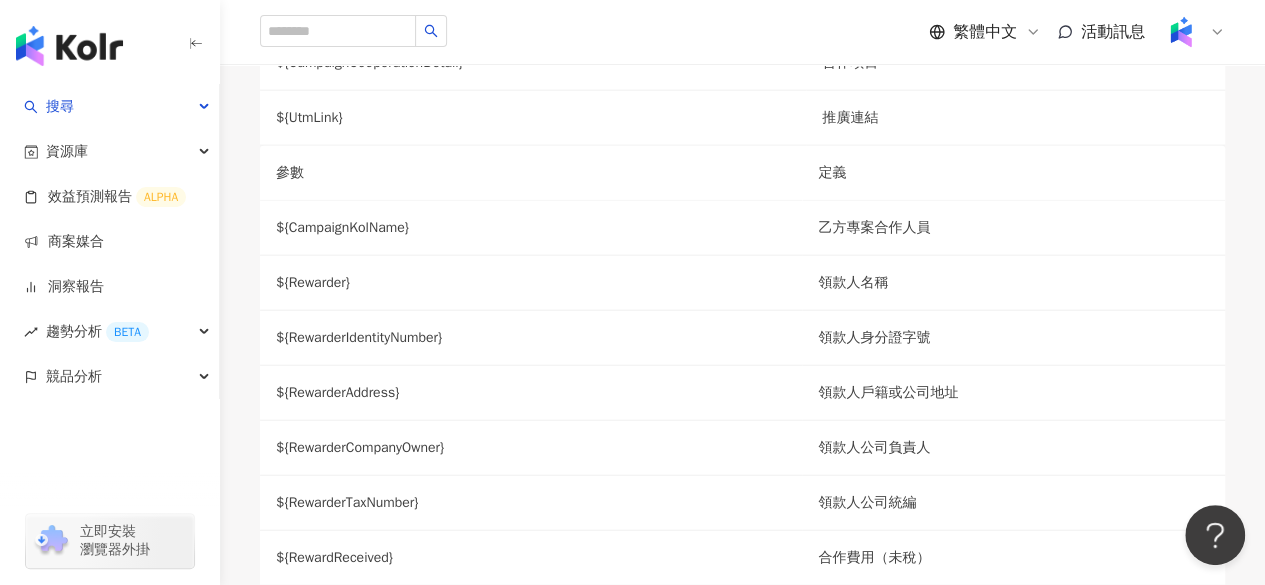scroll, scrollTop: 2306, scrollLeft: 0, axis: vertical 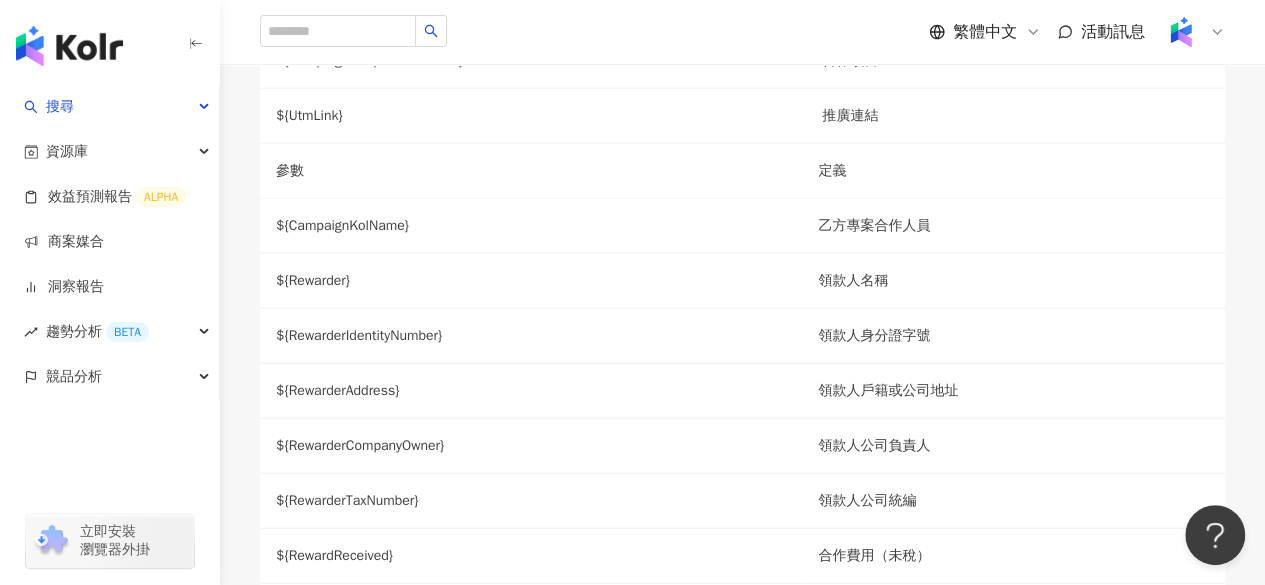 drag, startPoint x: 938, startPoint y: 215, endPoint x: 1060, endPoint y: 211, distance: 122.06556 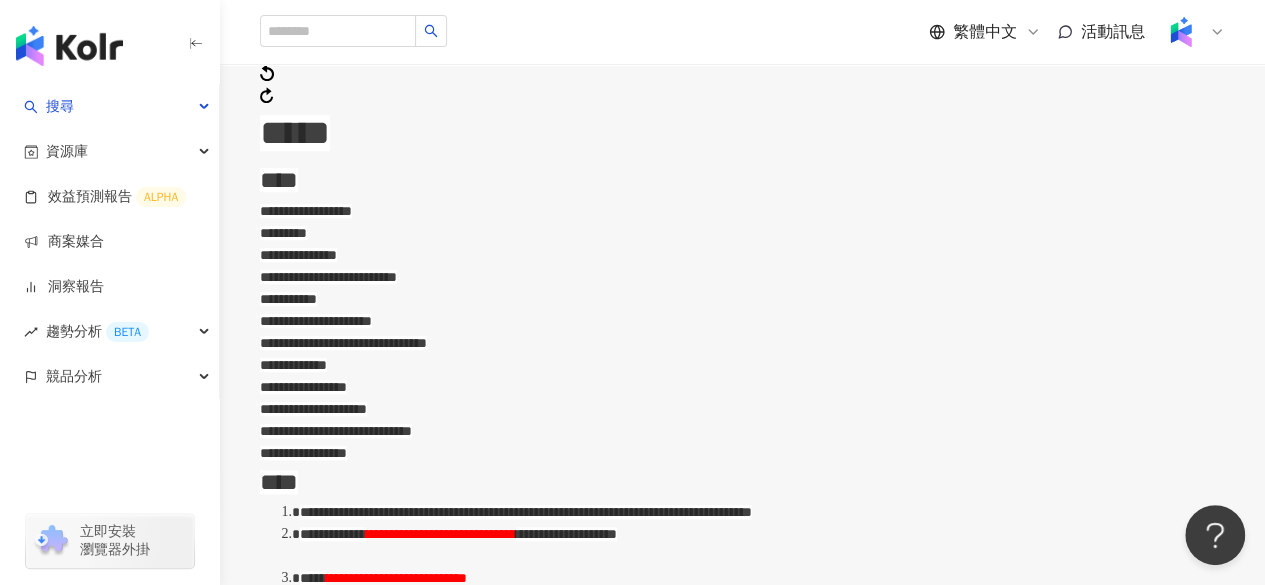 scroll, scrollTop: 616, scrollLeft: 0, axis: vertical 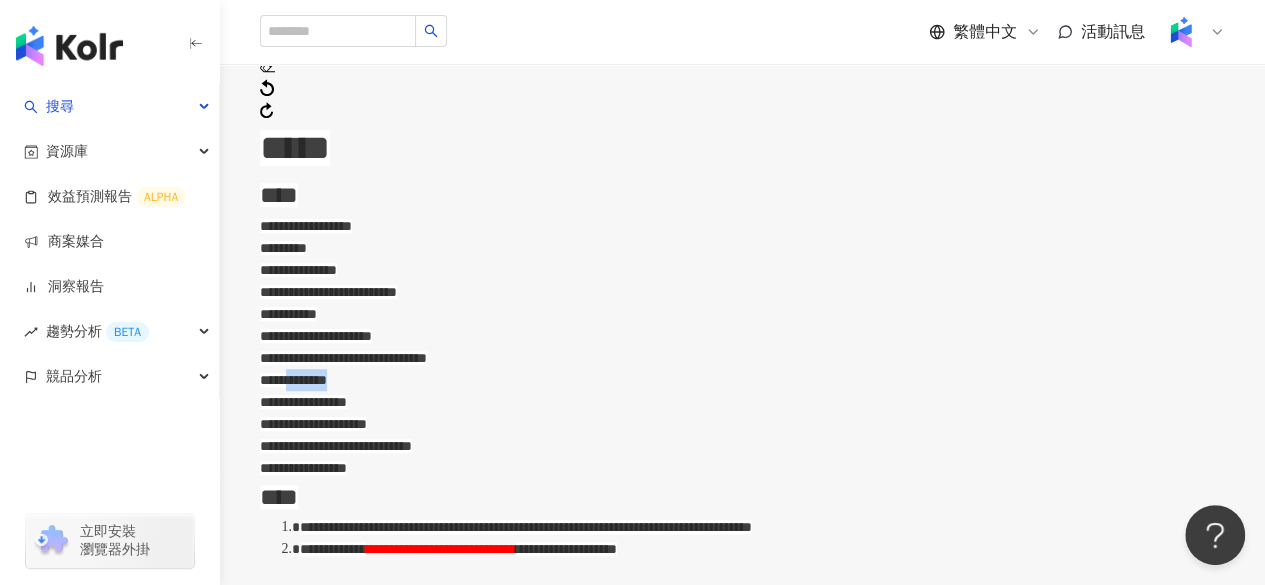 drag, startPoint x: 390, startPoint y: 317, endPoint x: 506, endPoint y: 311, distance: 116.15507 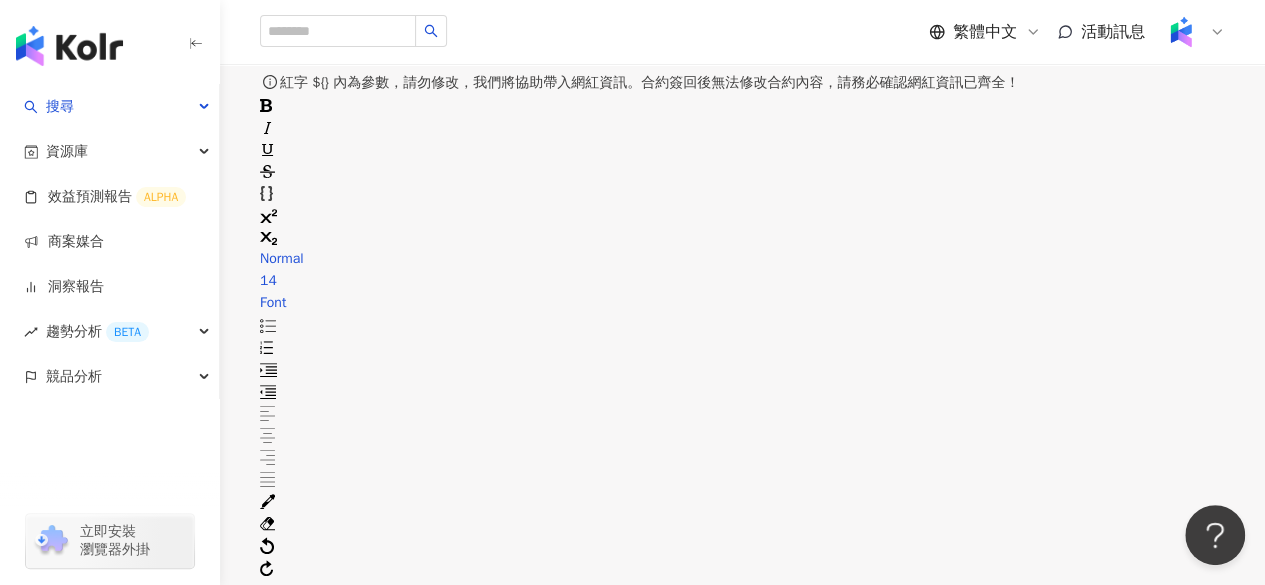 scroll, scrollTop: 133, scrollLeft: 0, axis: vertical 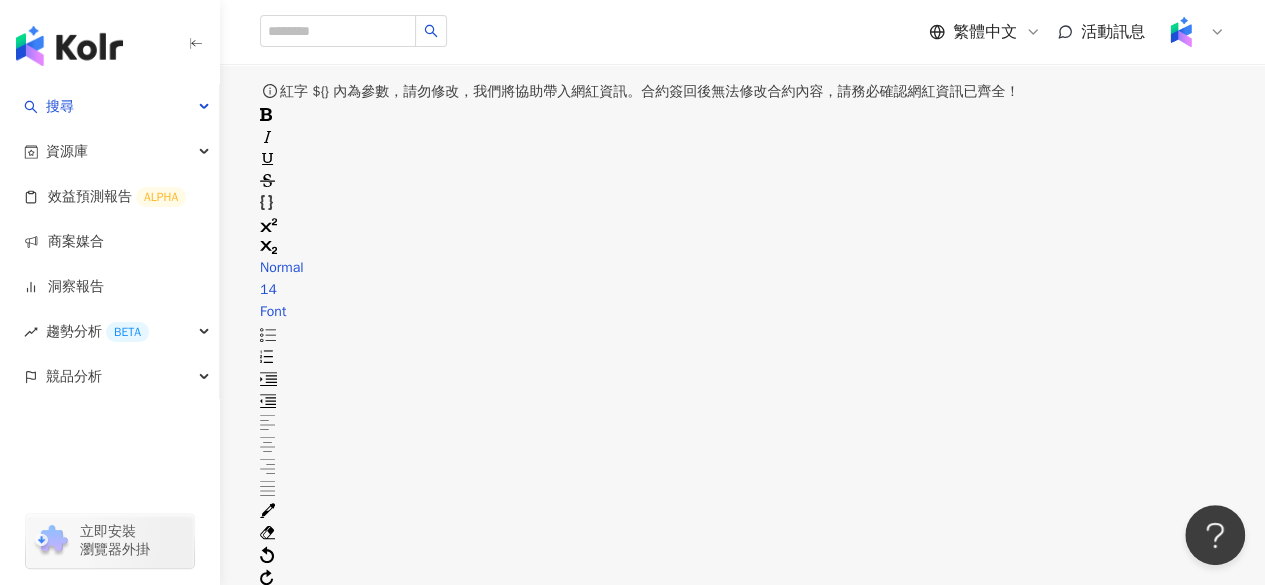 click at bounding box center [267, 554] 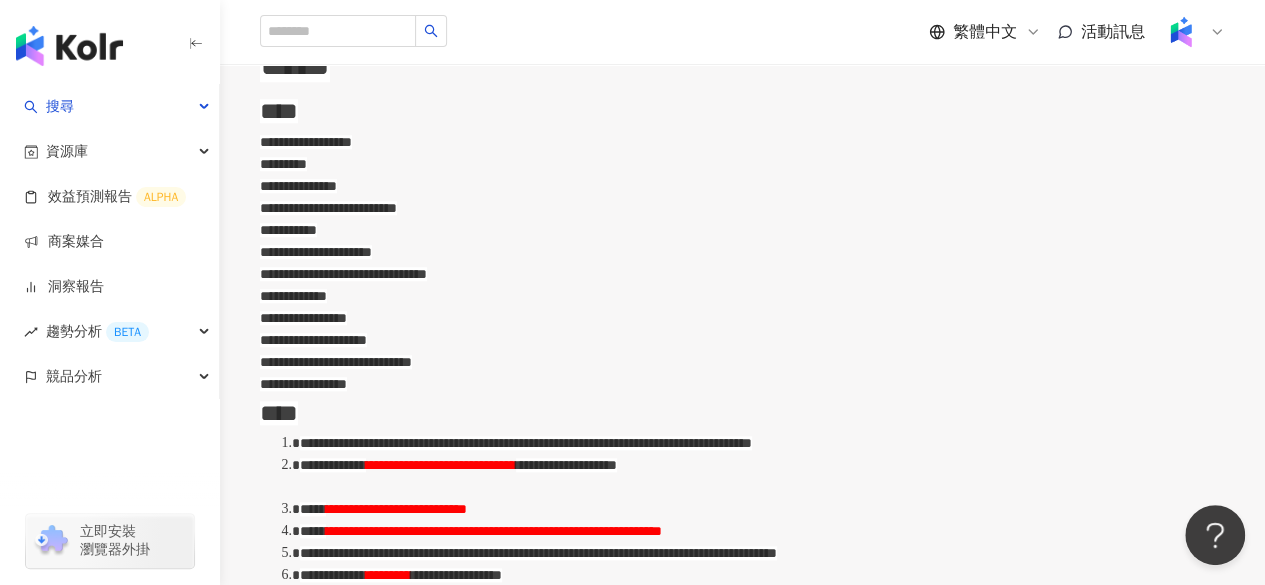 scroll, scrollTop: 685, scrollLeft: 0, axis: vertical 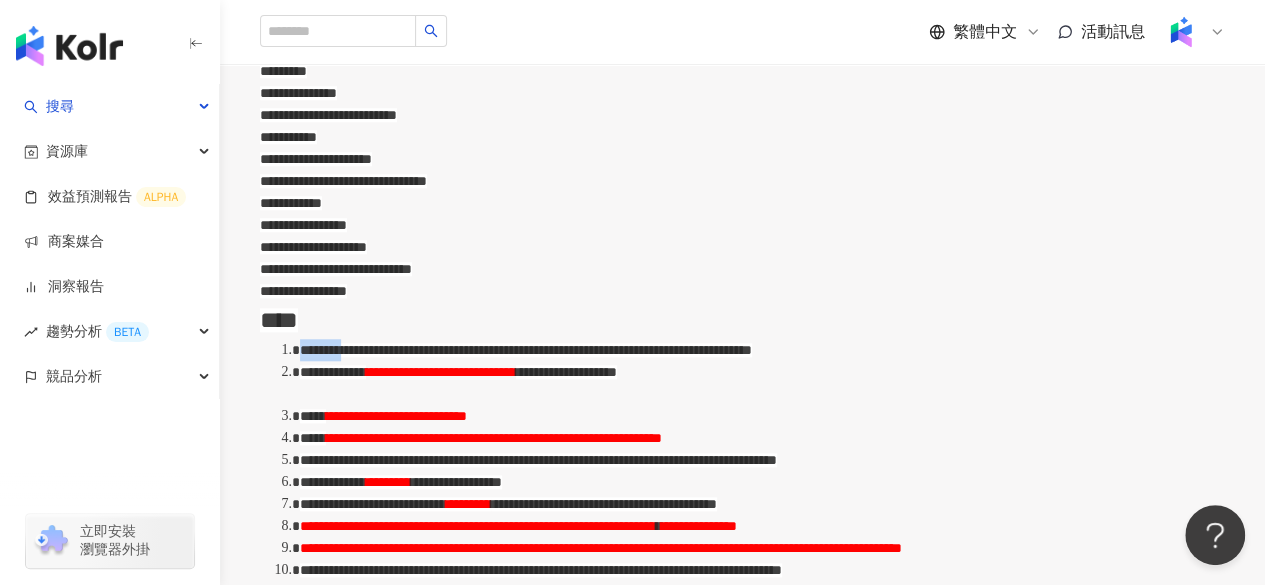drag, startPoint x: 344, startPoint y: 375, endPoint x: 450, endPoint y: 368, distance: 106.23088 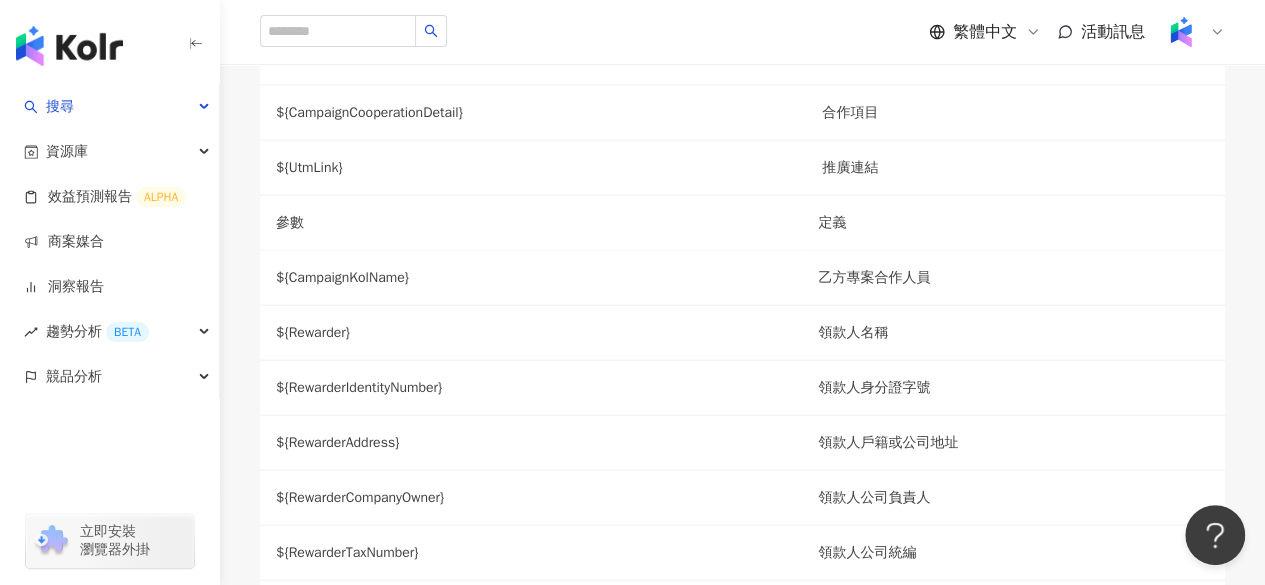 scroll, scrollTop: 2276, scrollLeft: 0, axis: vertical 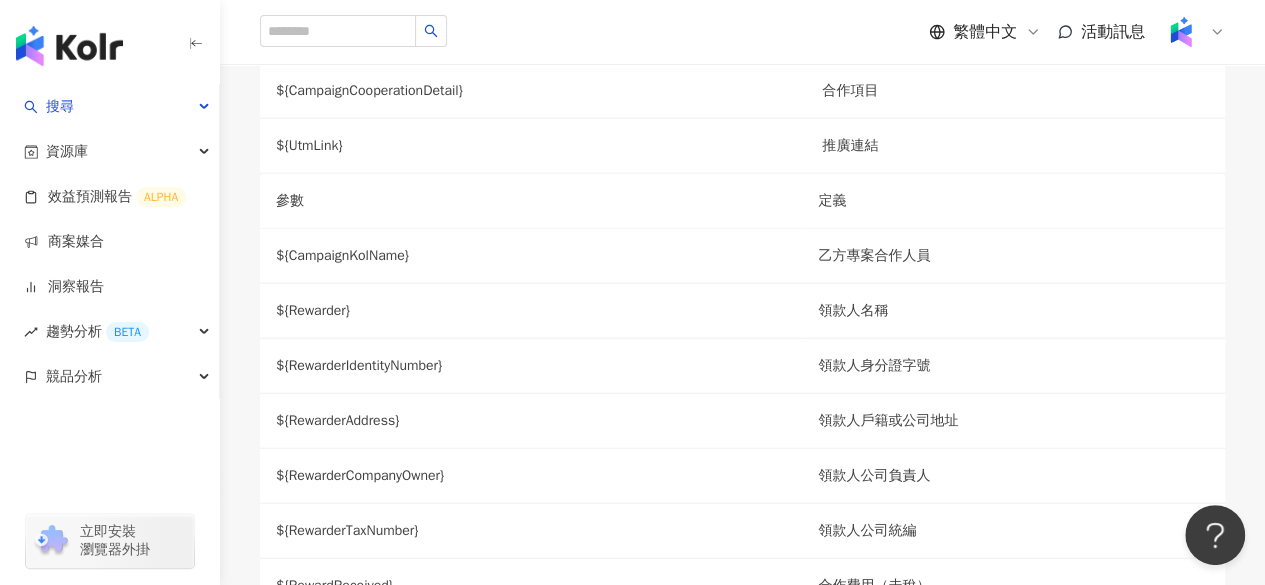 drag, startPoint x: 402, startPoint y: 345, endPoint x: 515, endPoint y: 337, distance: 113.28283 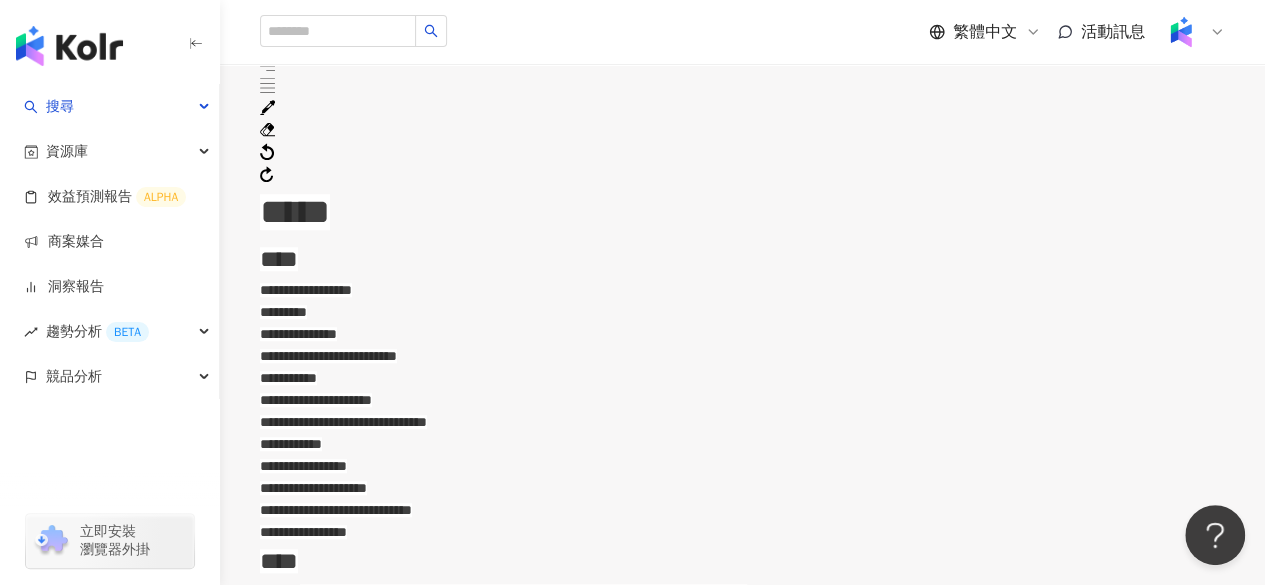 scroll, scrollTop: 630, scrollLeft: 0, axis: vertical 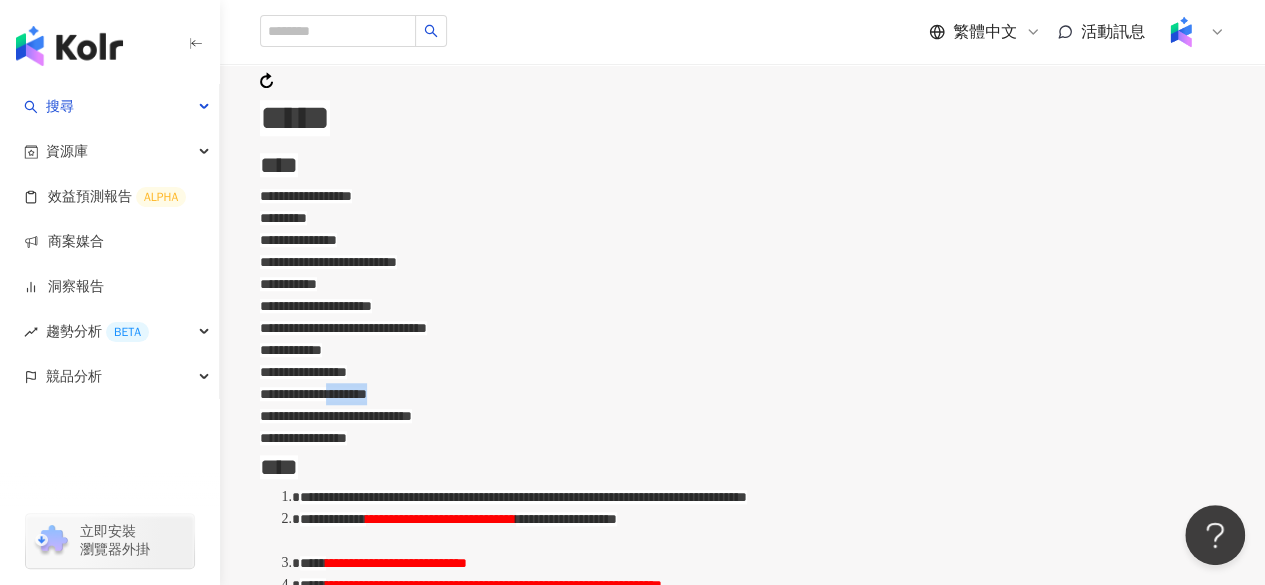 drag, startPoint x: 496, startPoint y: 358, endPoint x: 564, endPoint y: 357, distance: 68.007355 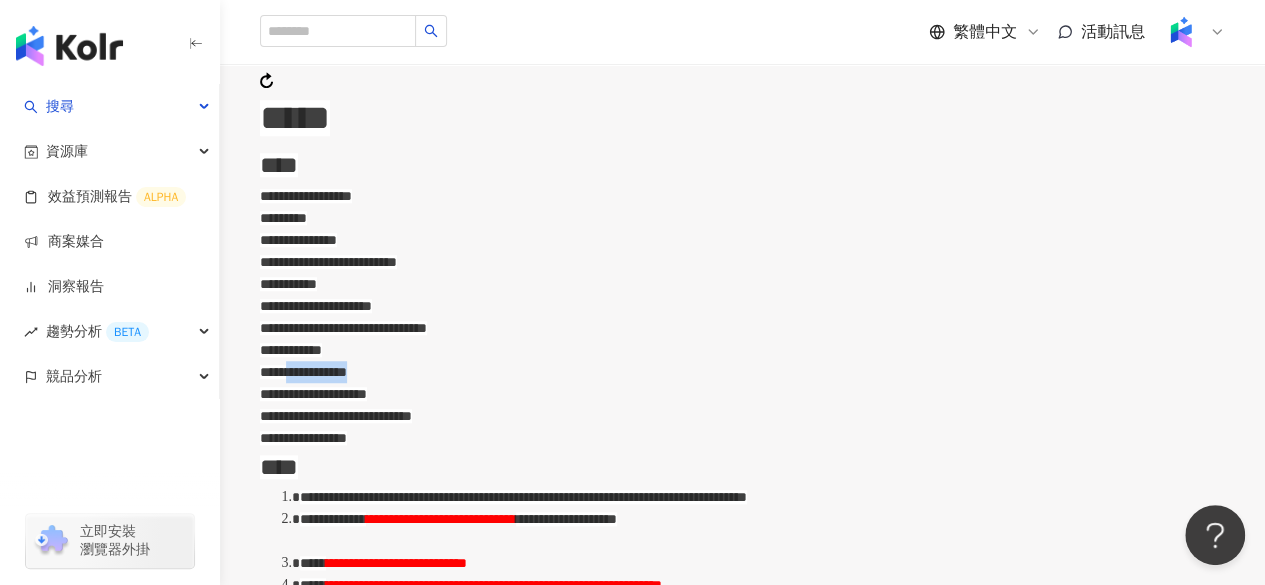 drag, startPoint x: 420, startPoint y: 320, endPoint x: 548, endPoint y: 320, distance: 128 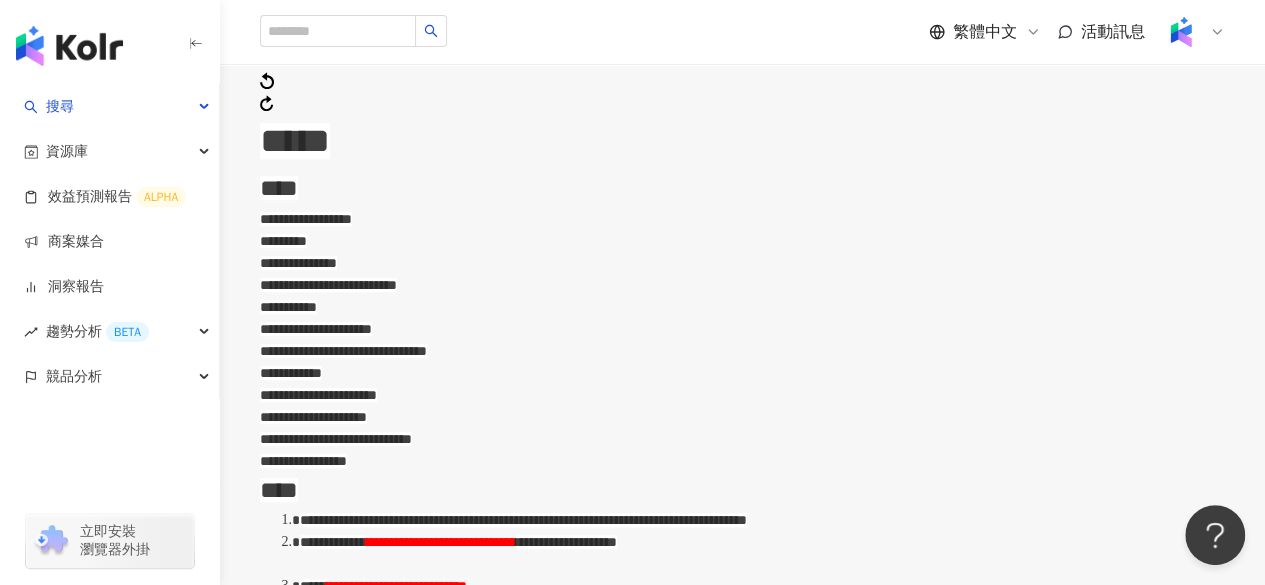 scroll, scrollTop: 606, scrollLeft: 0, axis: vertical 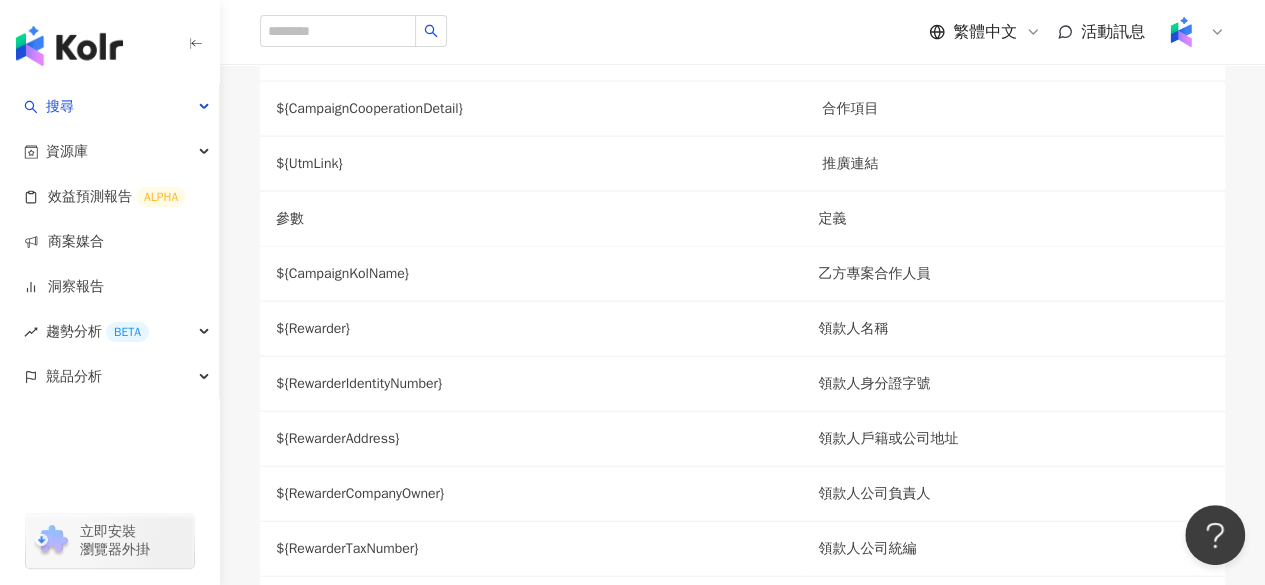 click on "**********" at bounding box center [340, -449] 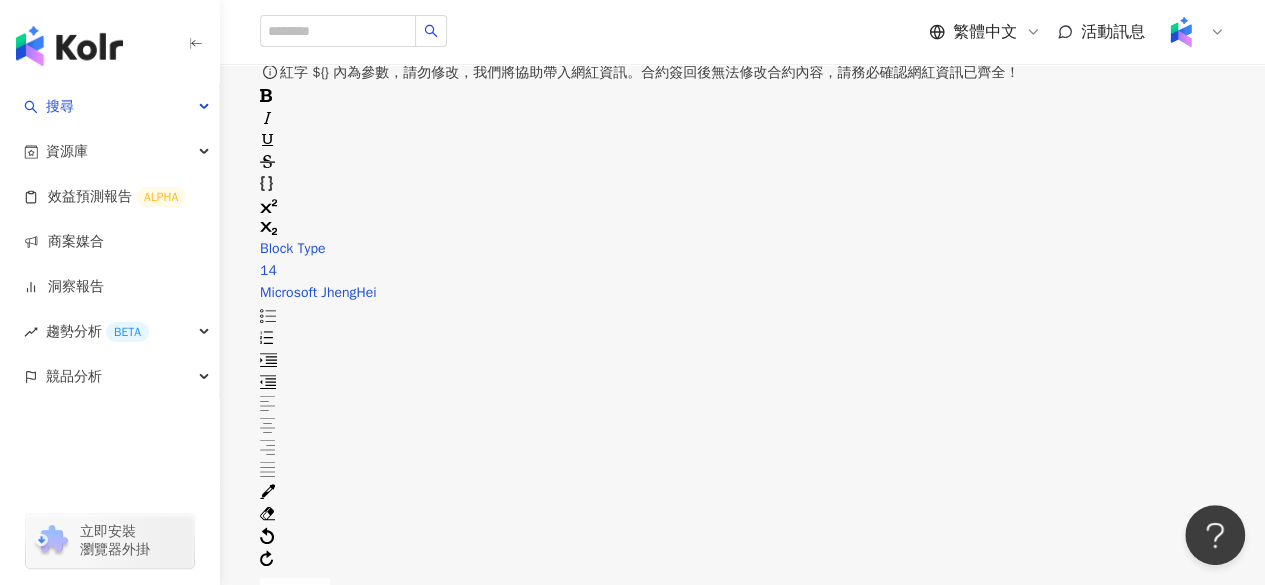 scroll, scrollTop: 60, scrollLeft: 0, axis: vertical 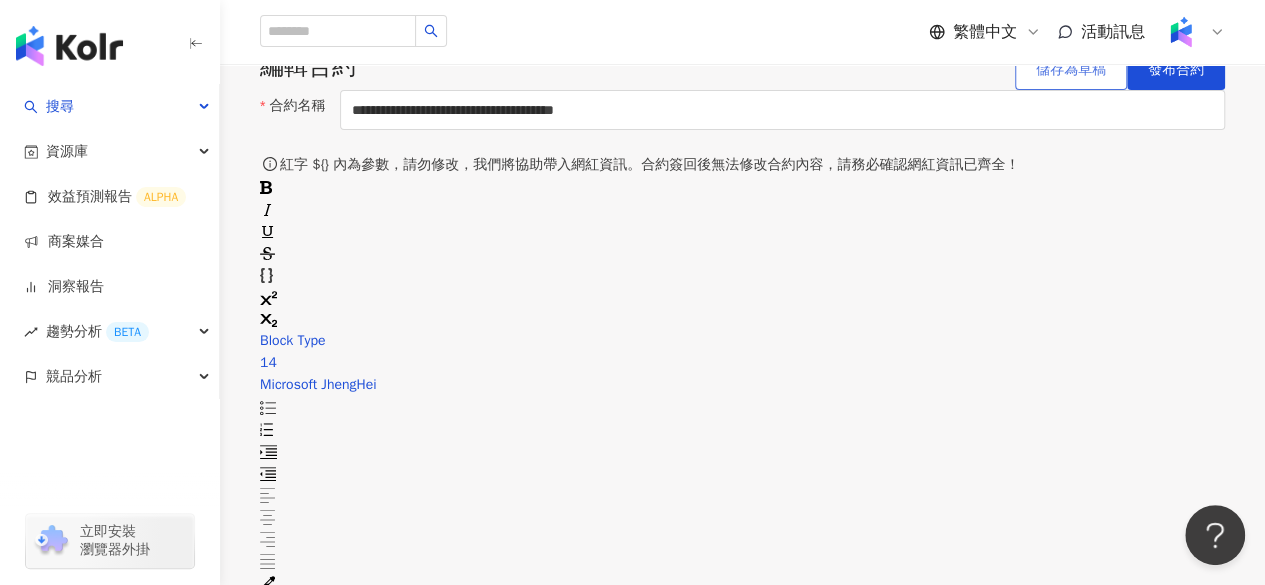 click on "儲存為草稿" at bounding box center [1071, 70] 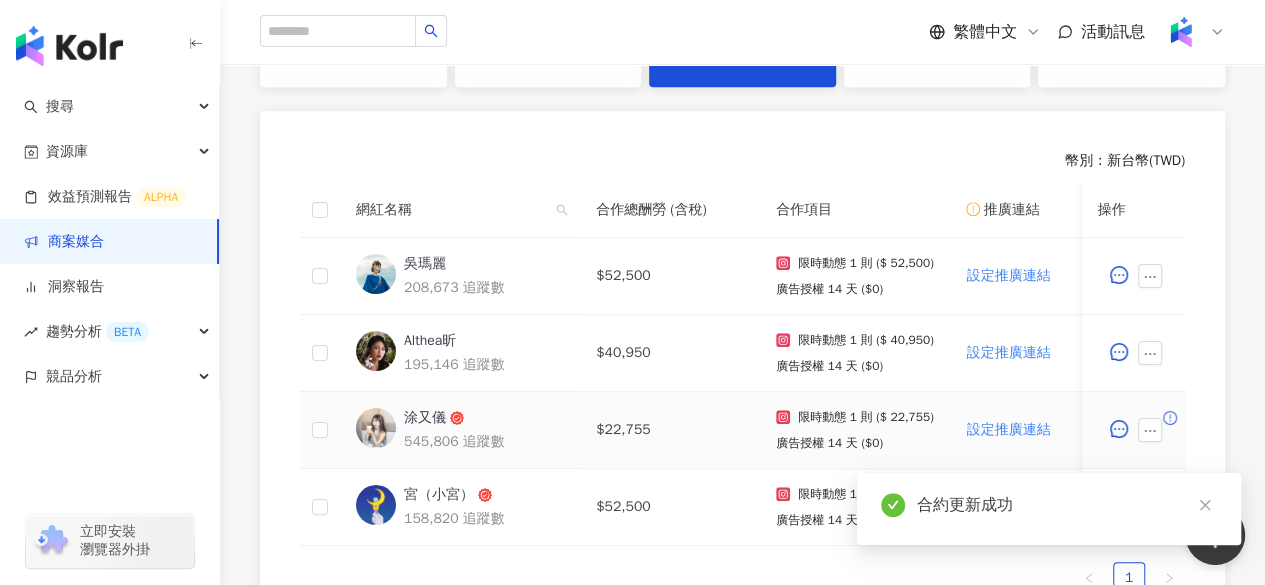 scroll, scrollTop: 623, scrollLeft: 0, axis: vertical 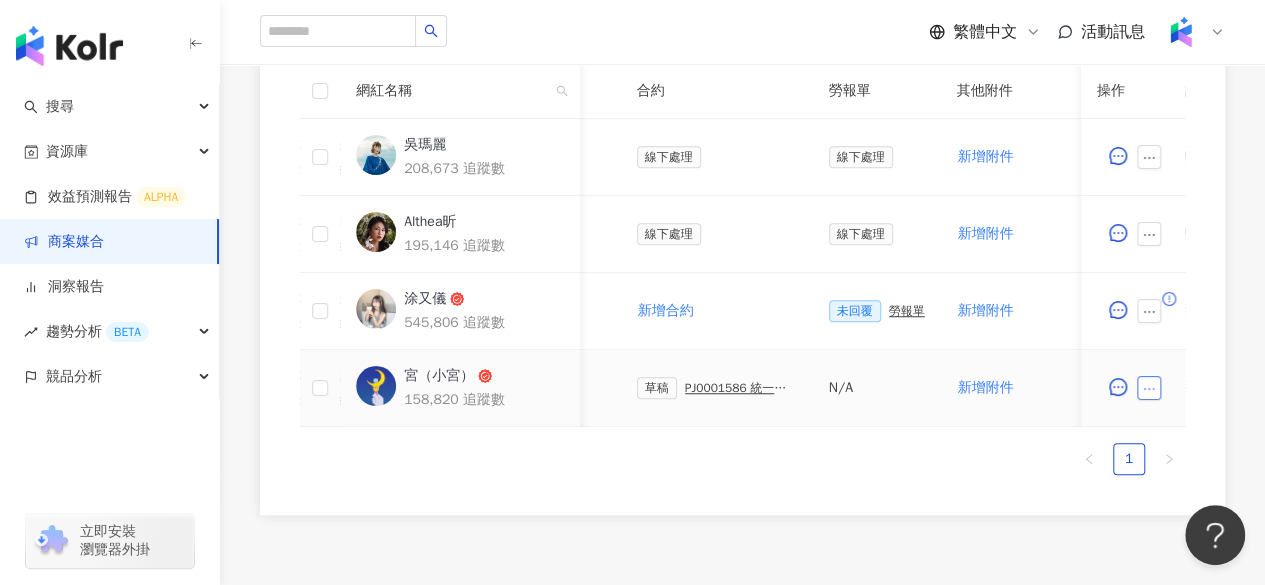 click at bounding box center [1149, 388] 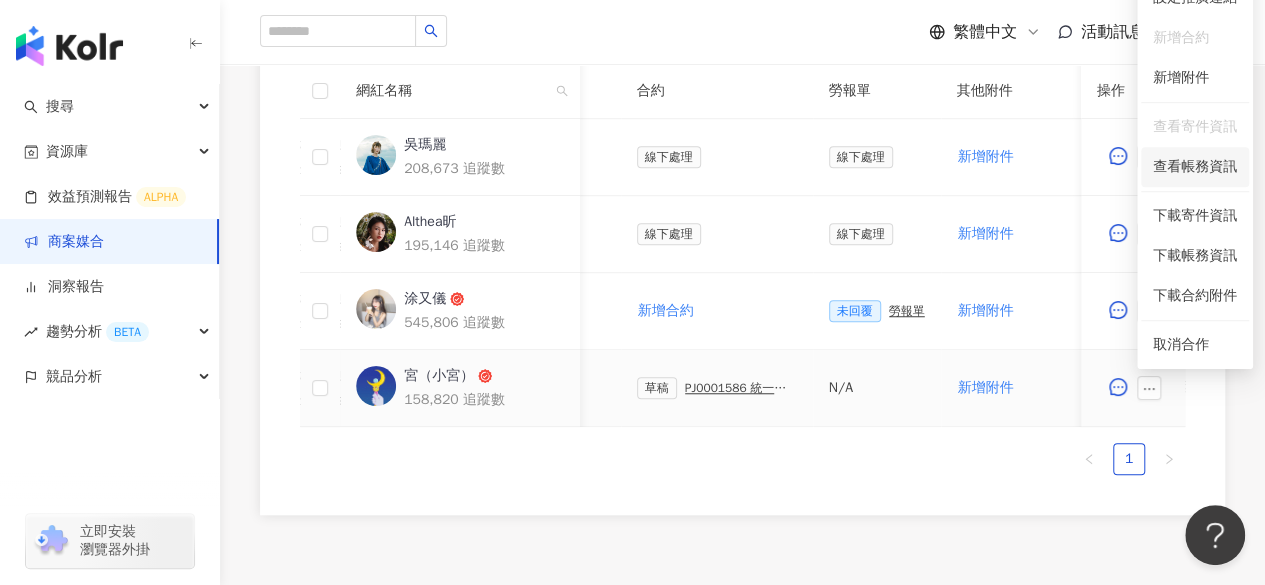 click on "查看帳務資訊" at bounding box center (1195, 167) 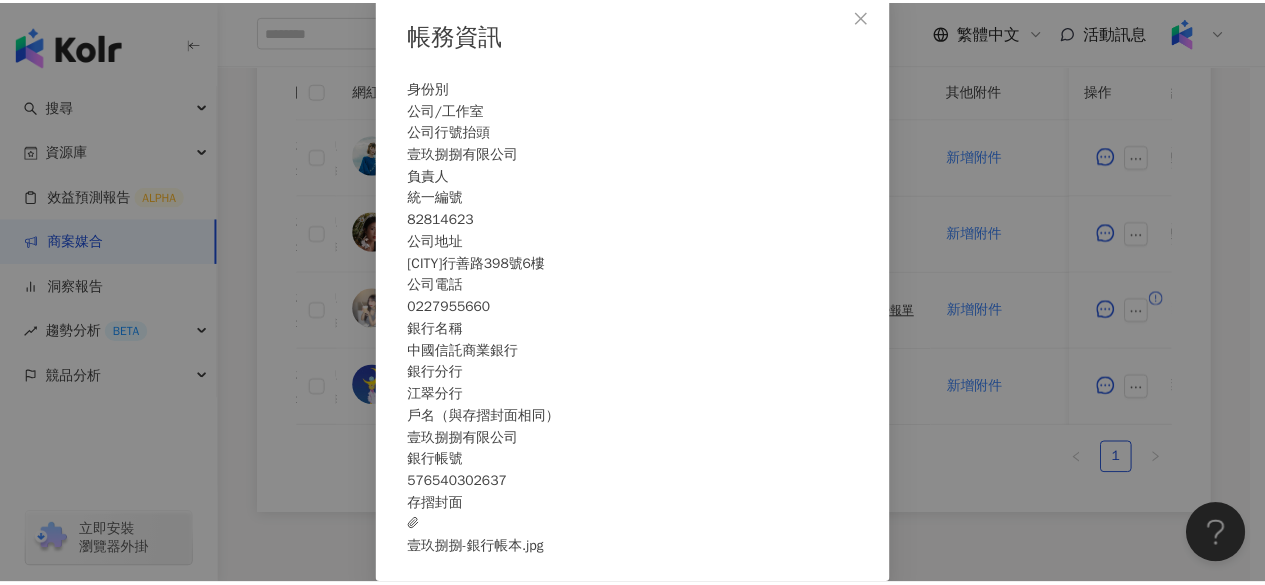 scroll, scrollTop: 0, scrollLeft: 0, axis: both 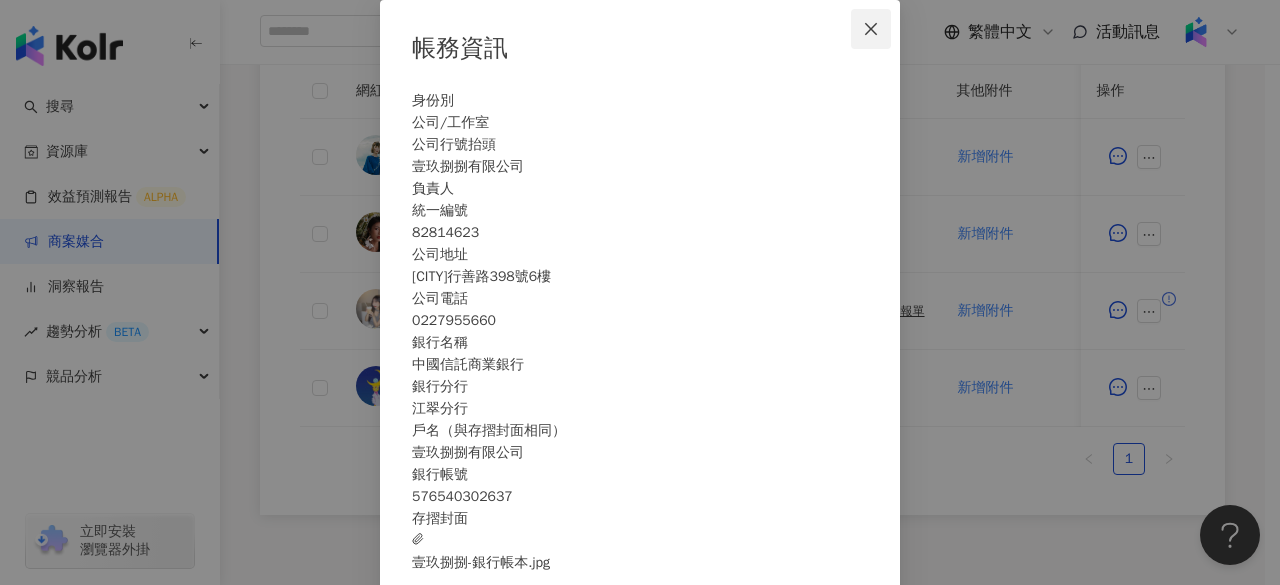 click at bounding box center (871, 29) 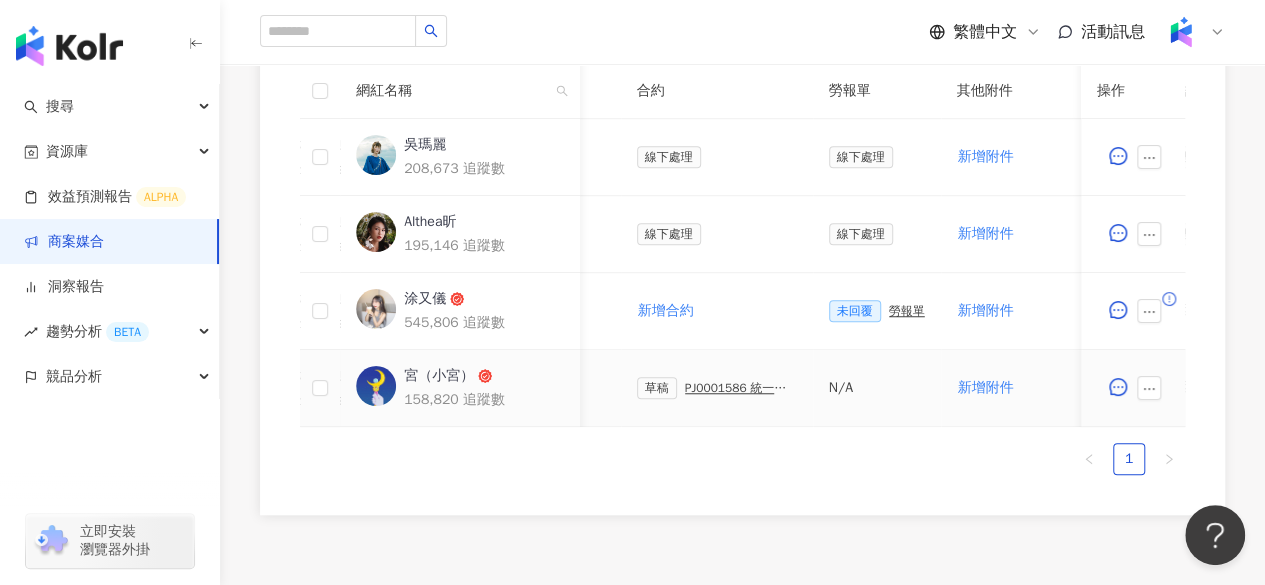 click on "PJ0001586 統一藥品_雅漾_長銷熱賣品限動導購_2025H2_KOL合作" at bounding box center (741, 388) 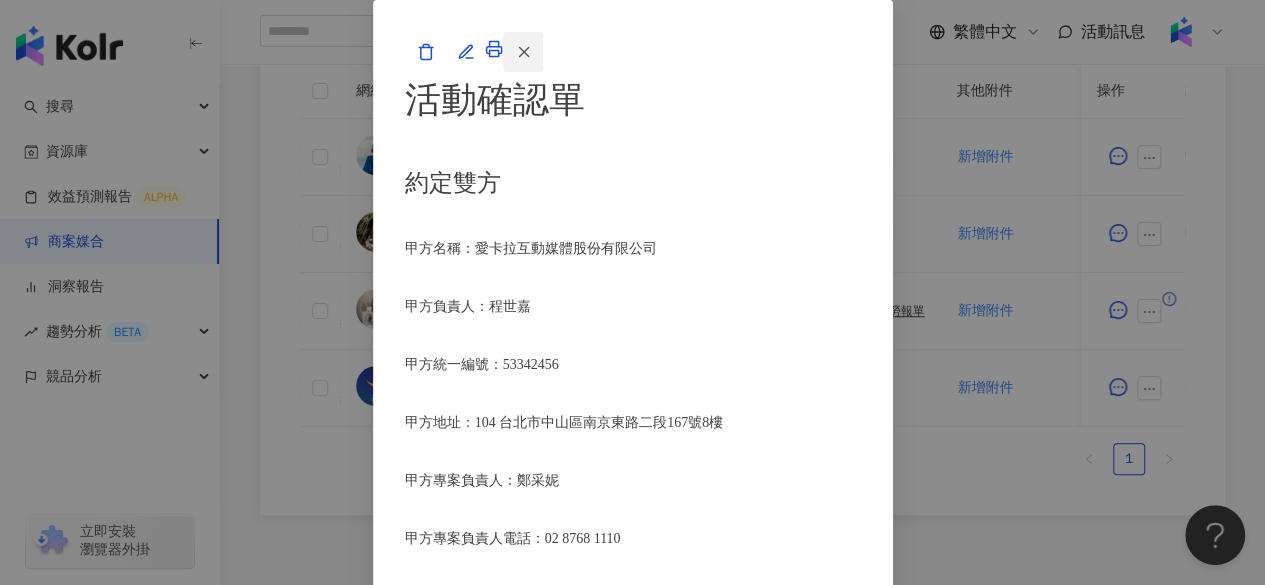 click 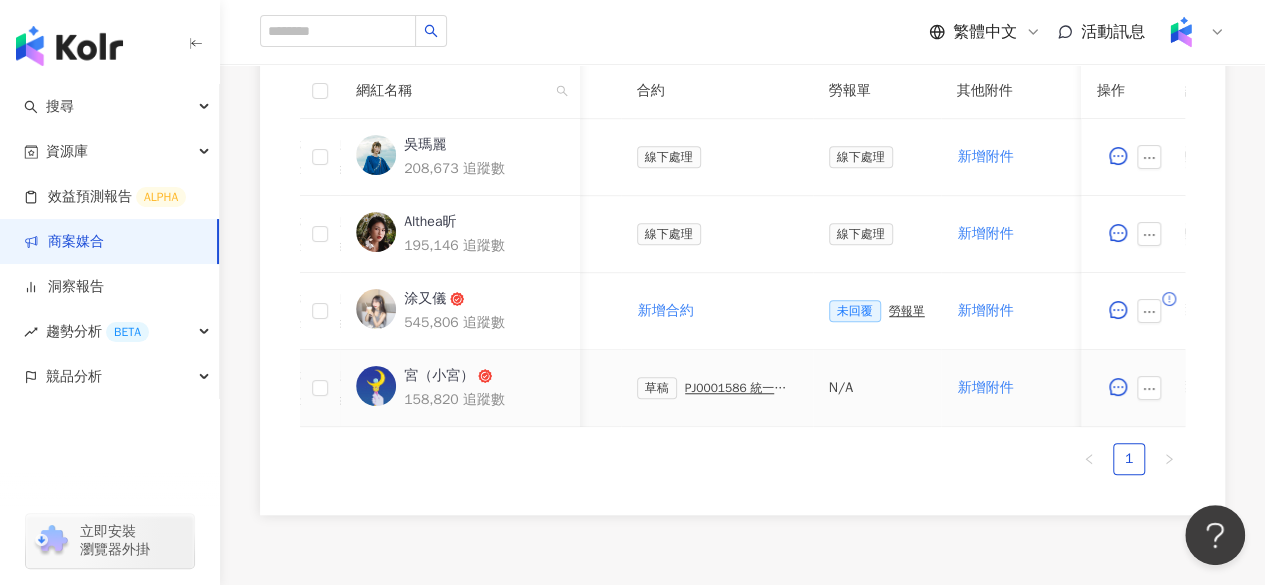 click on "宮（小宮）" at bounding box center (439, 376) 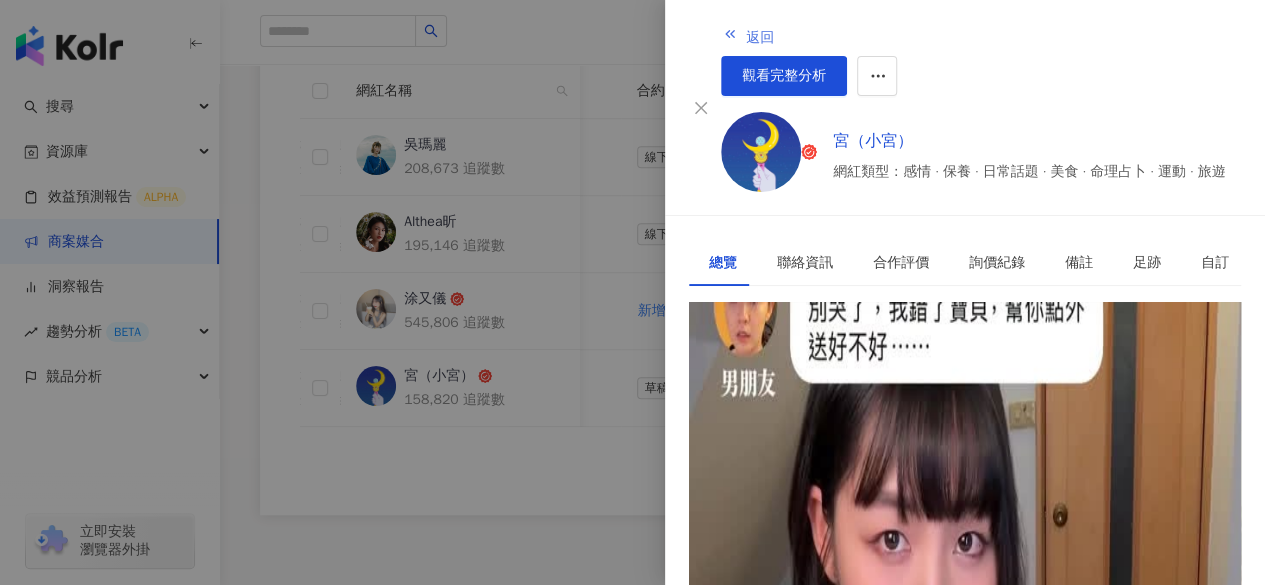click on "返回" at bounding box center (760, 38) 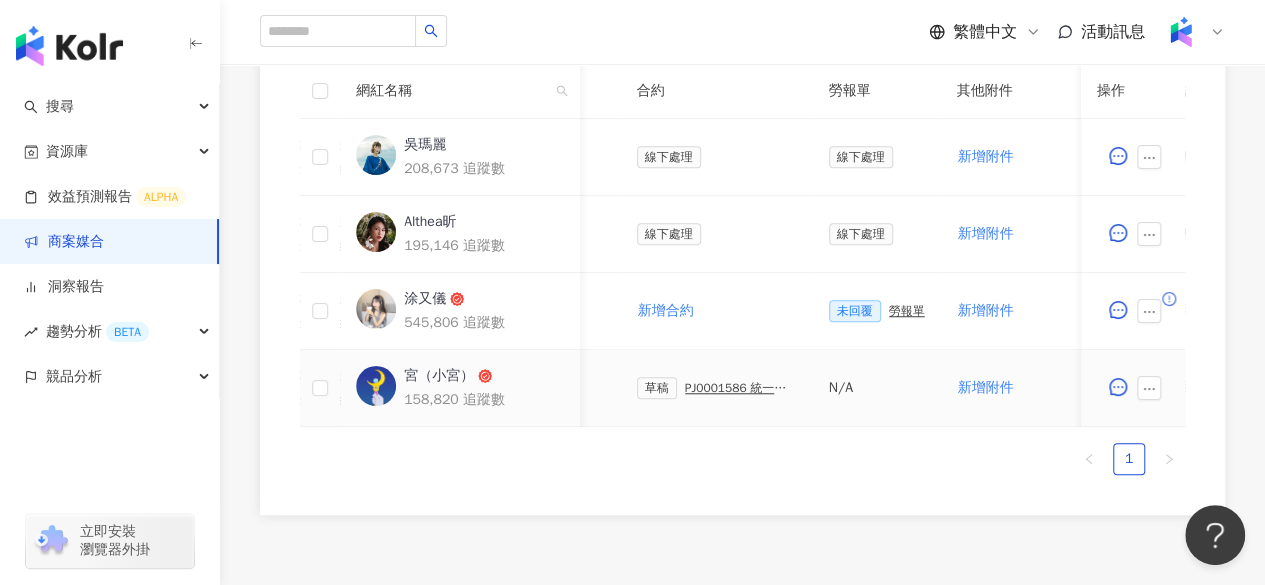 click on "PJ0001586 統一藥品_雅漾_長銷熱賣品限動導購_2025H2_KOL合作" at bounding box center (741, 388) 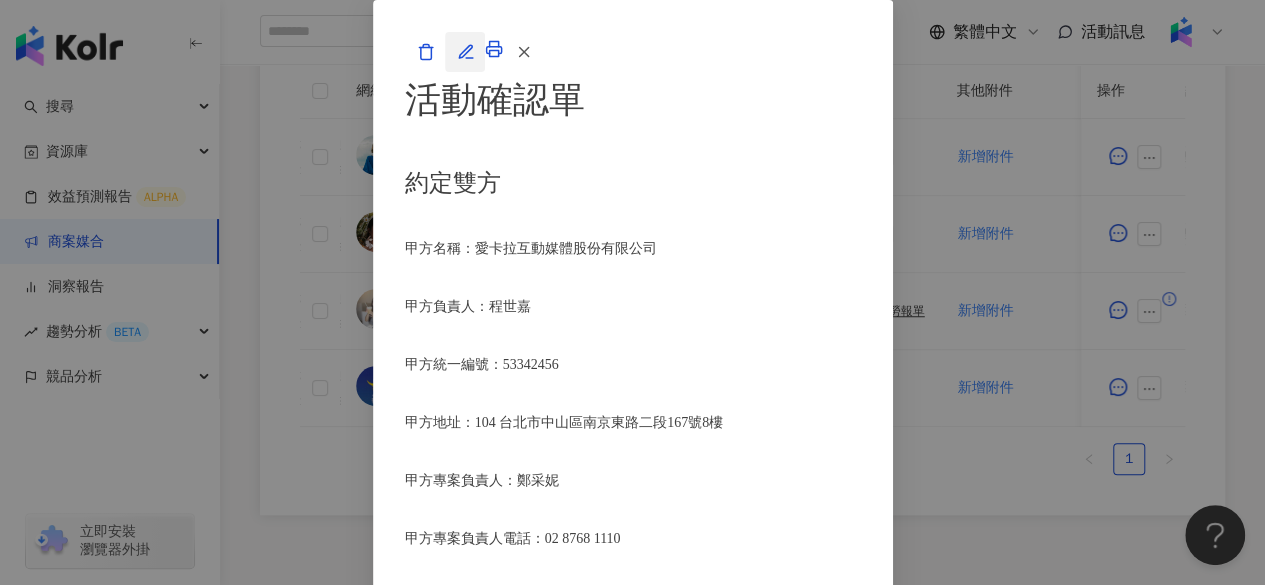 click 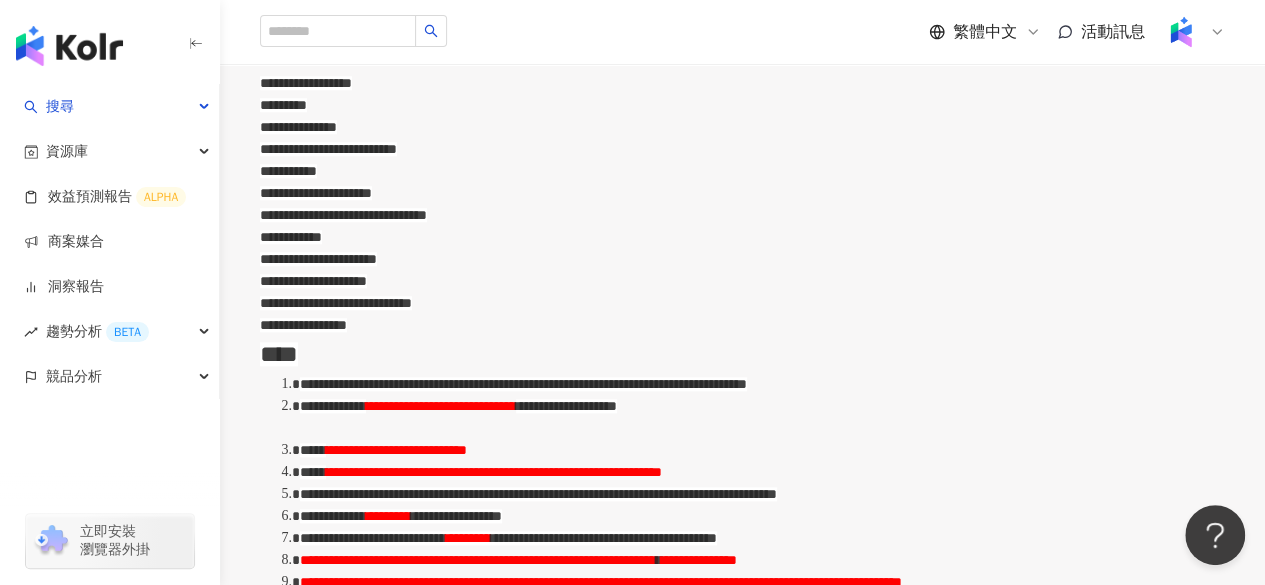 scroll, scrollTop: 846, scrollLeft: 0, axis: vertical 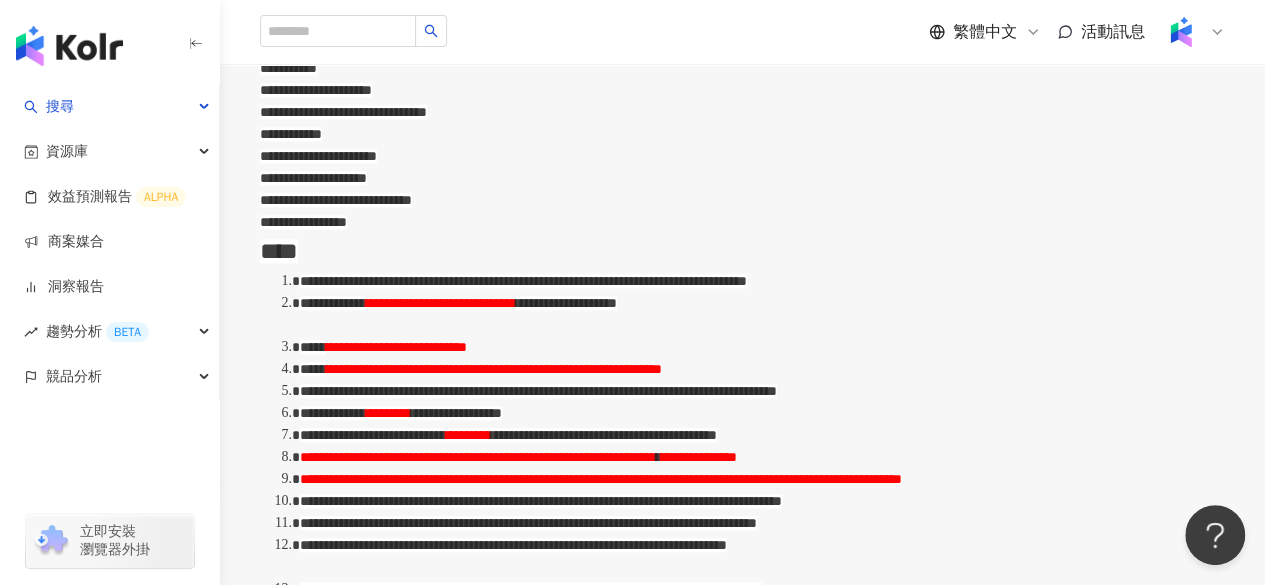 click on "**********" at bounding box center (494, 369) 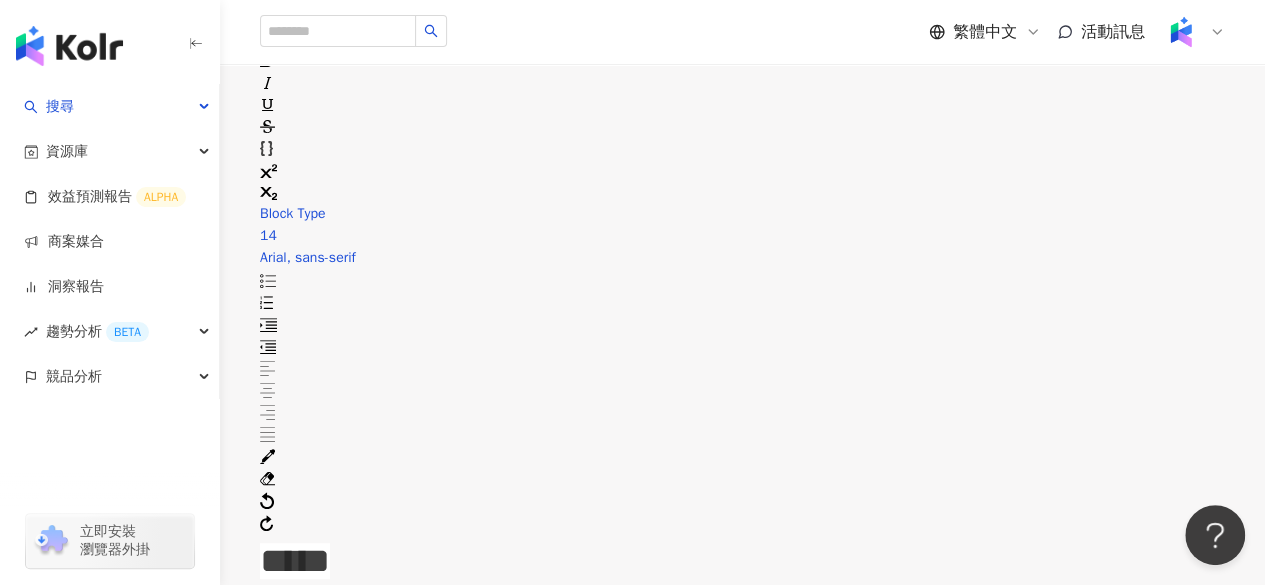 scroll, scrollTop: 0, scrollLeft: 0, axis: both 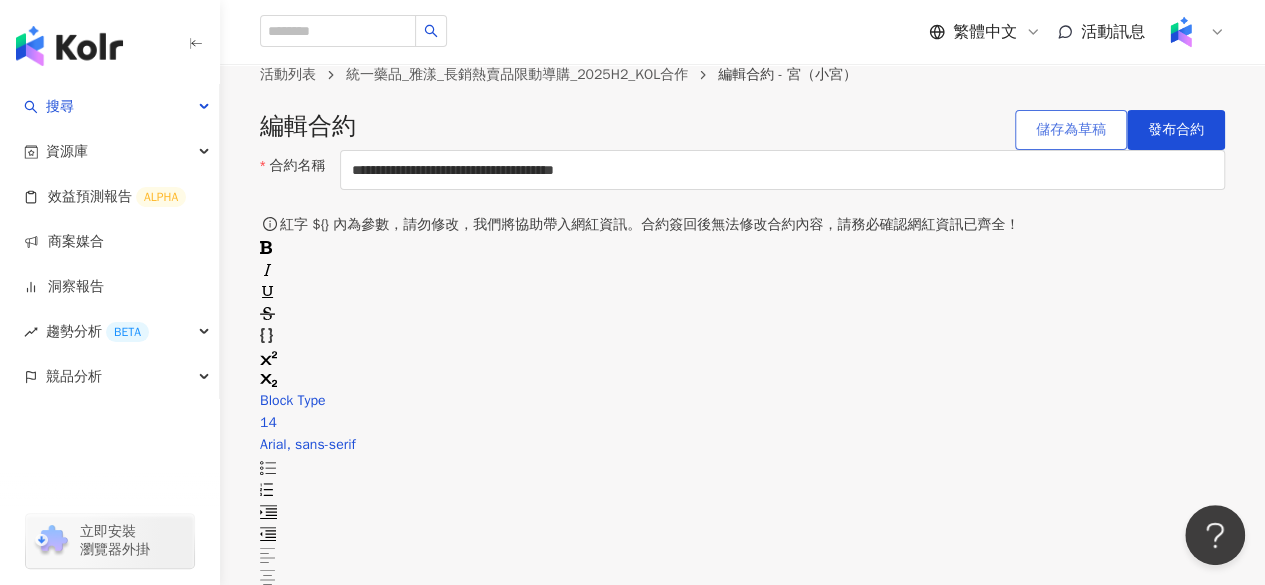 click on "儲存為草稿" at bounding box center (1071, 130) 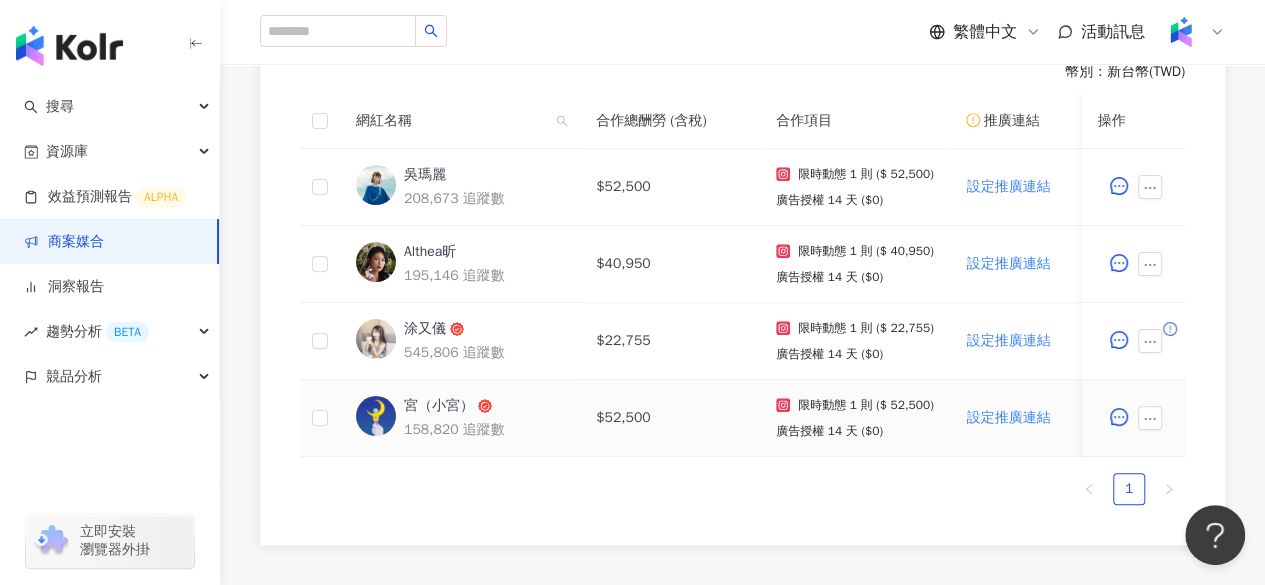 scroll, scrollTop: 592, scrollLeft: 0, axis: vertical 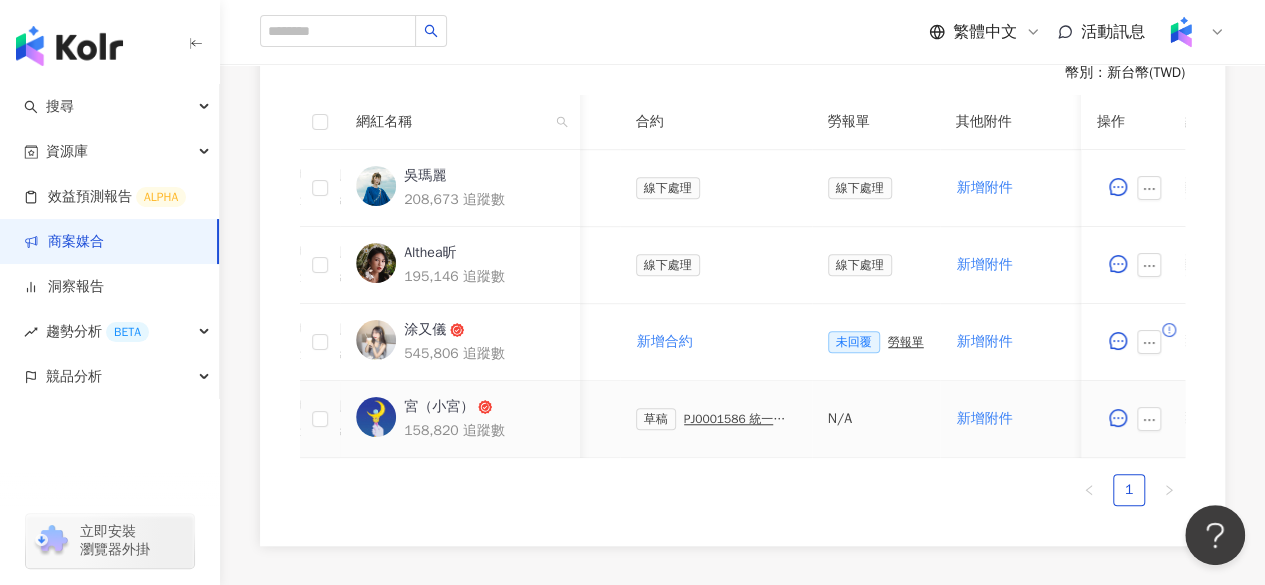 click on "PJ0001586 統一藥品_雅漾_長銷熱賣品限動導購_2025H2_KOL合作" at bounding box center (740, 419) 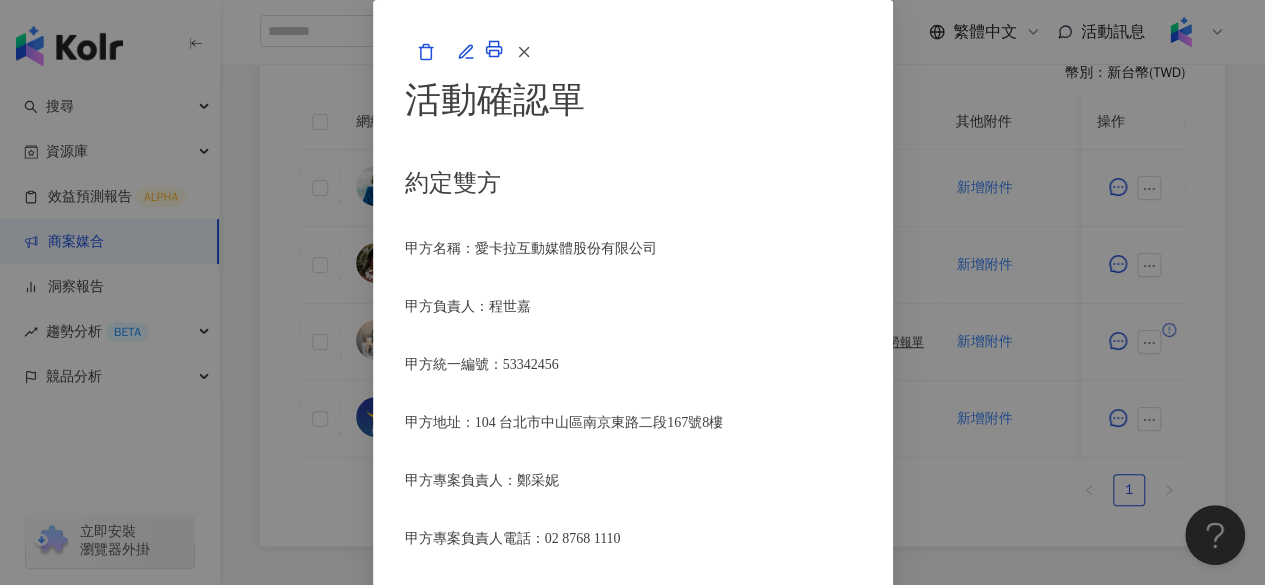 scroll, scrollTop: 966, scrollLeft: 0, axis: vertical 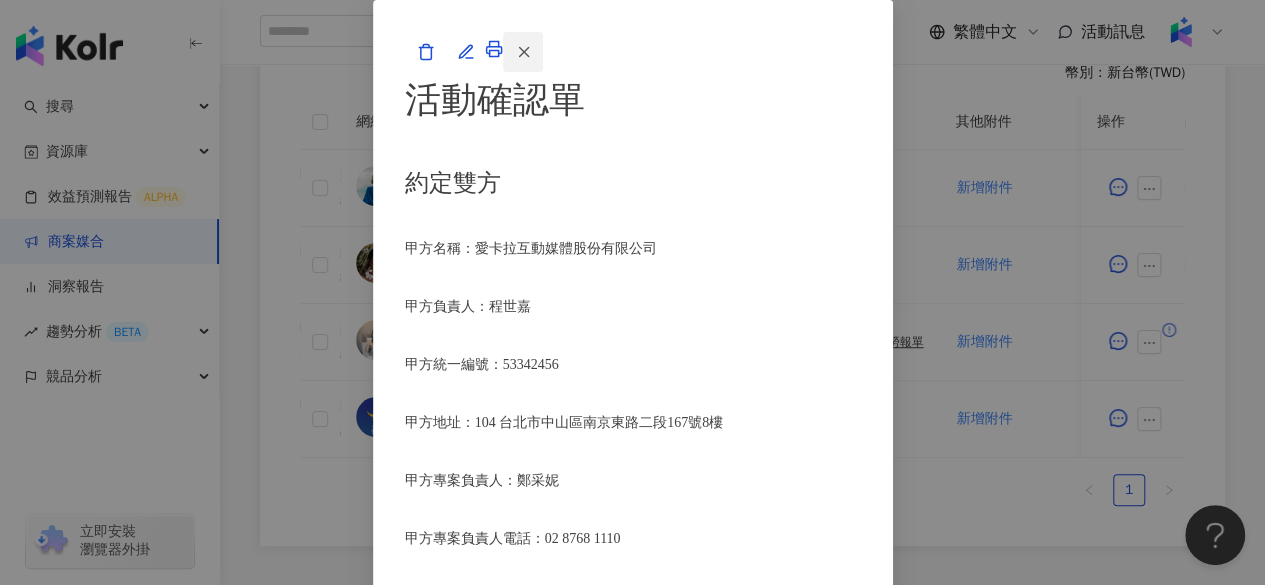 click 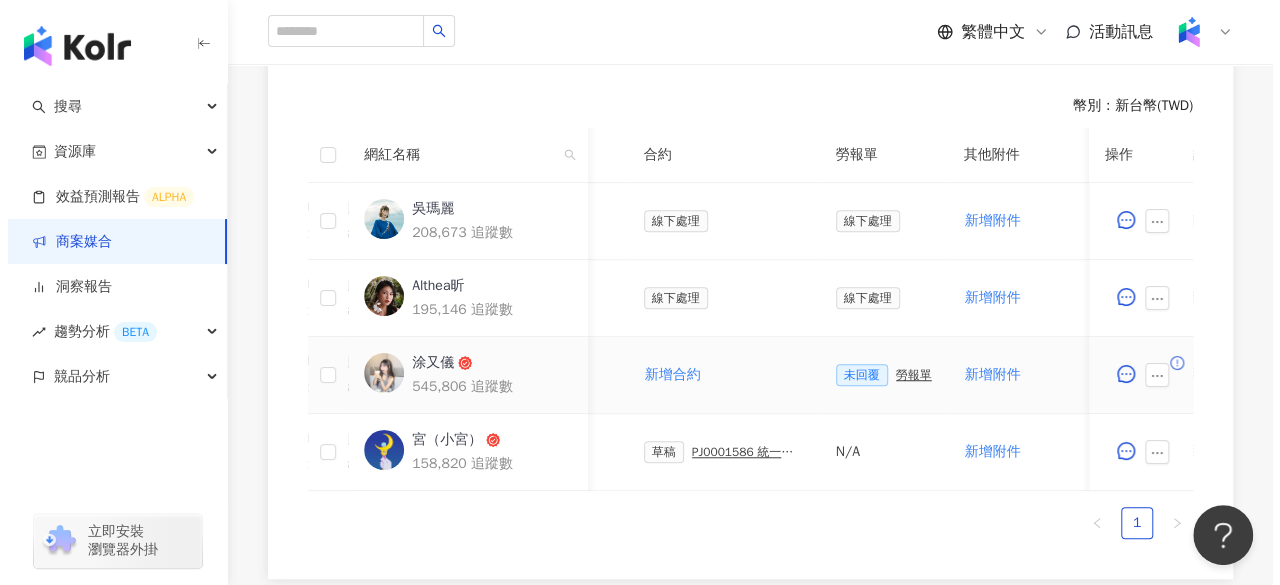 scroll, scrollTop: 558, scrollLeft: 0, axis: vertical 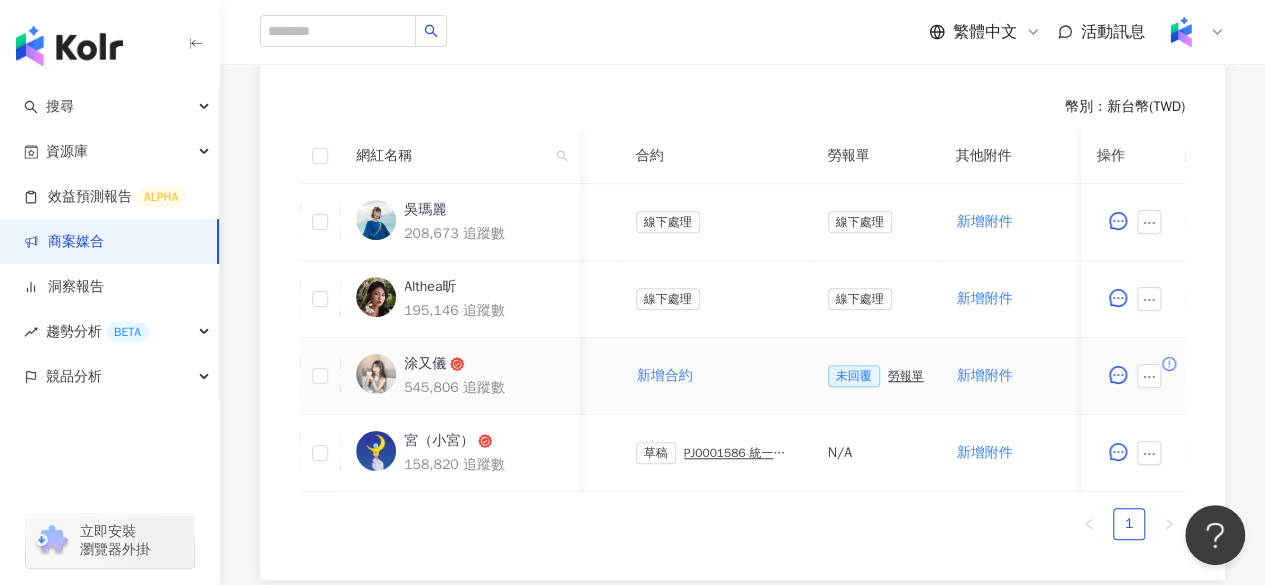 click on "涂又儀" at bounding box center (425, 364) 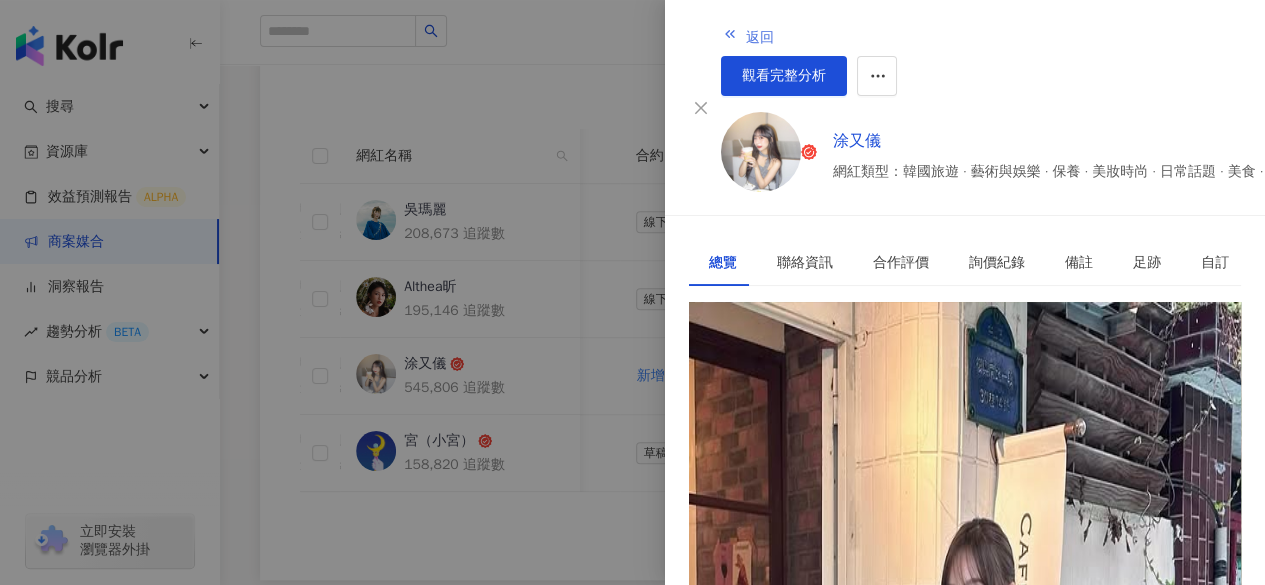 click 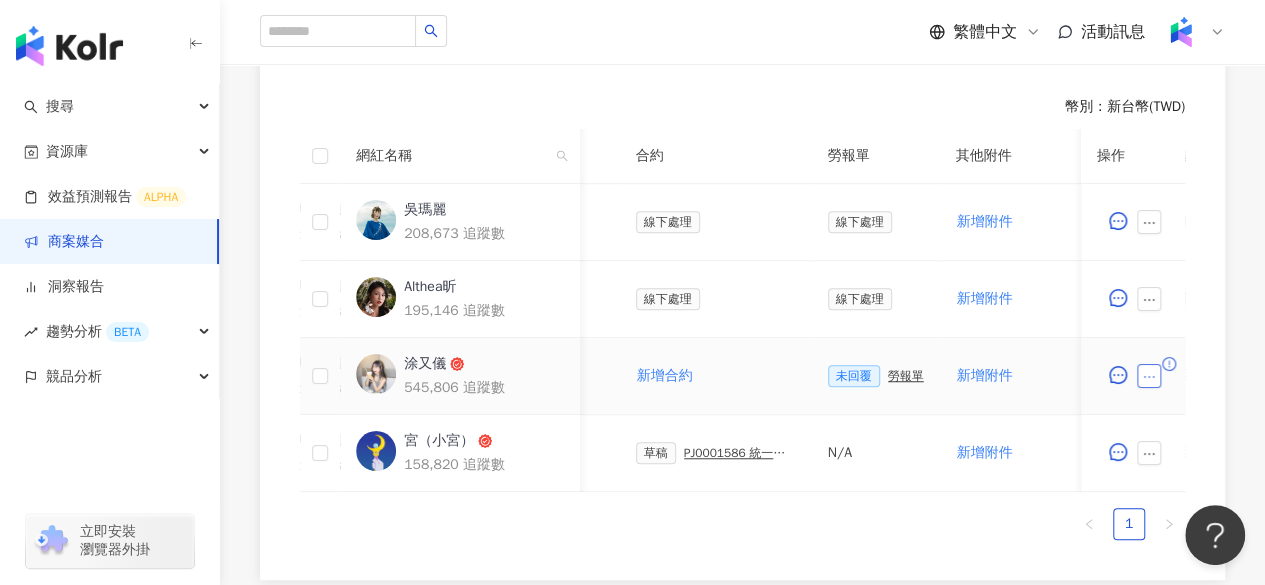 click at bounding box center (1149, 376) 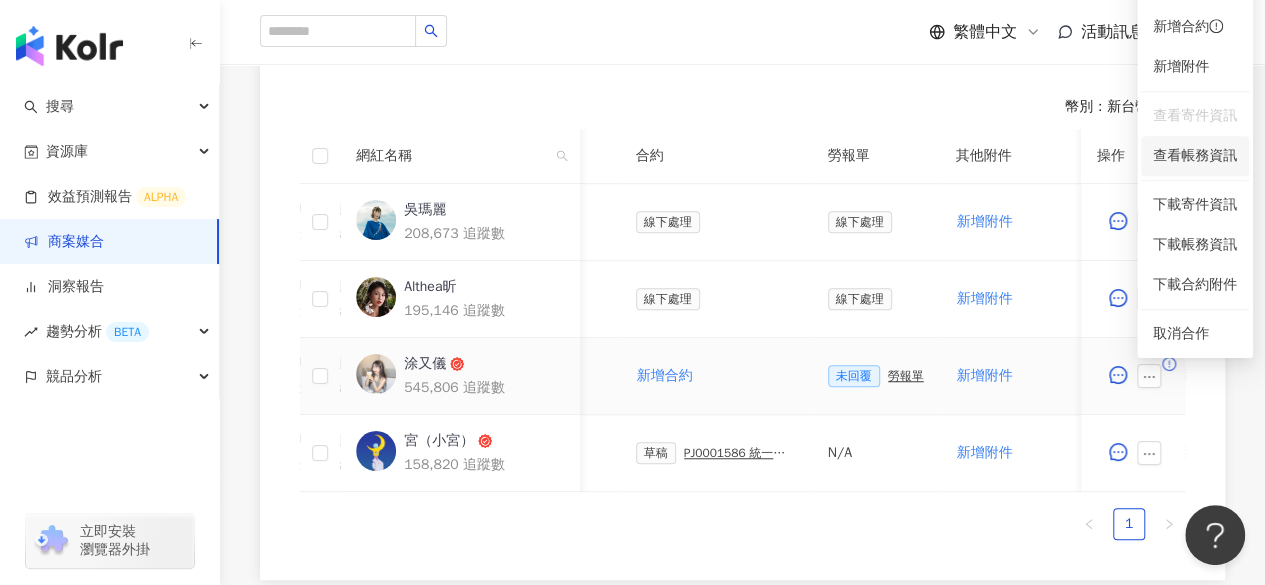 click on "查看帳務資訊" at bounding box center (1195, 156) 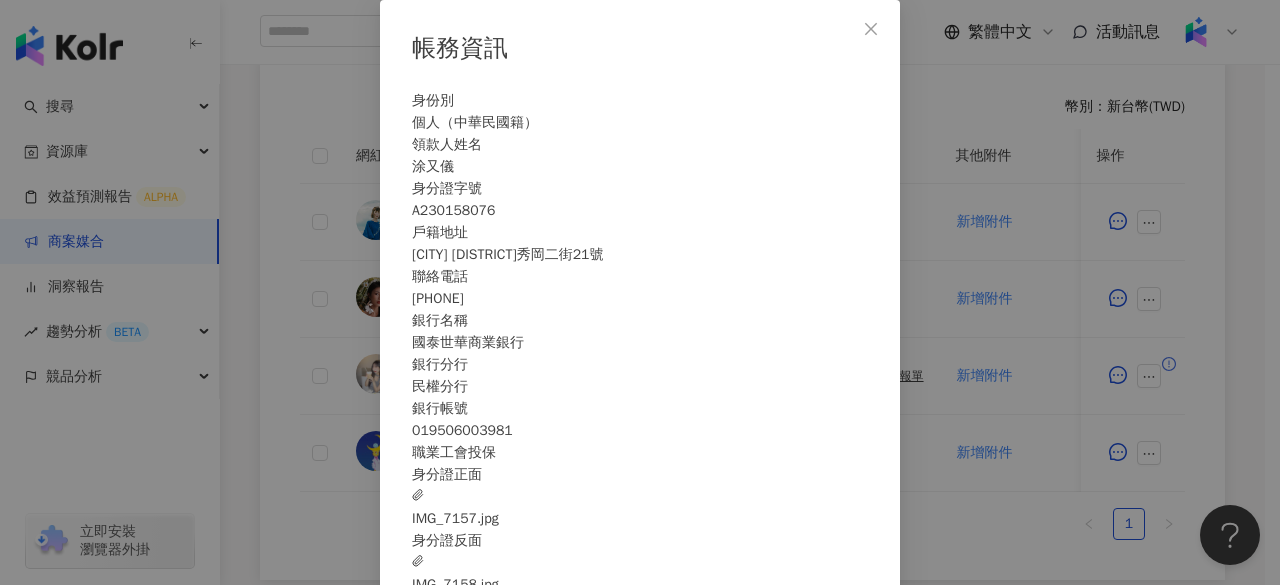 scroll, scrollTop: 162, scrollLeft: 0, axis: vertical 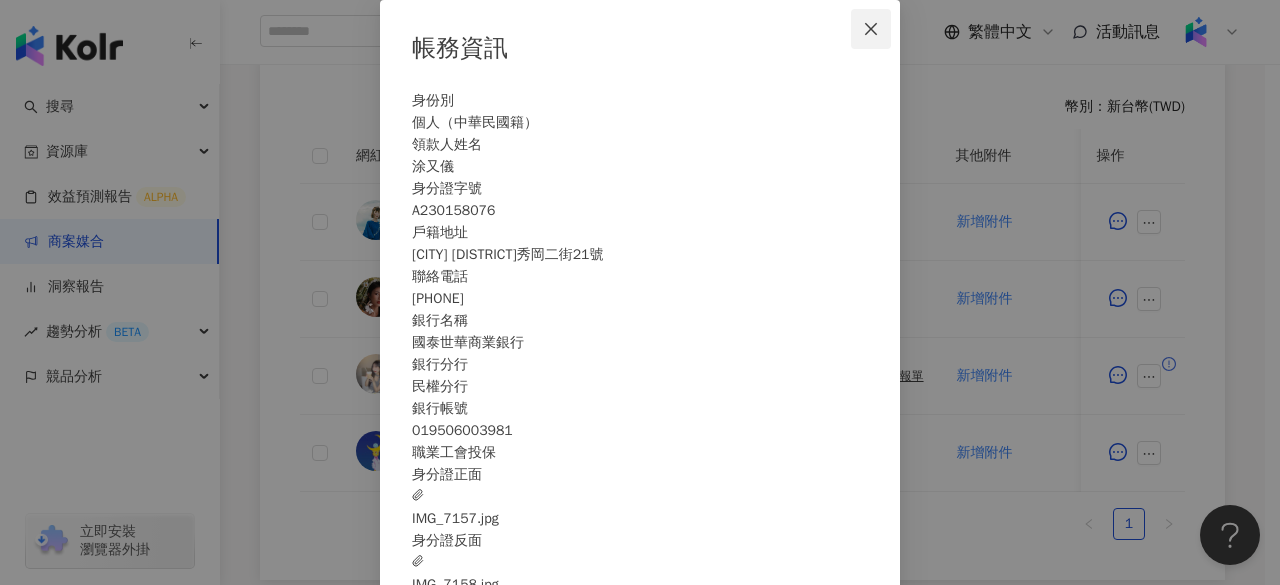 click 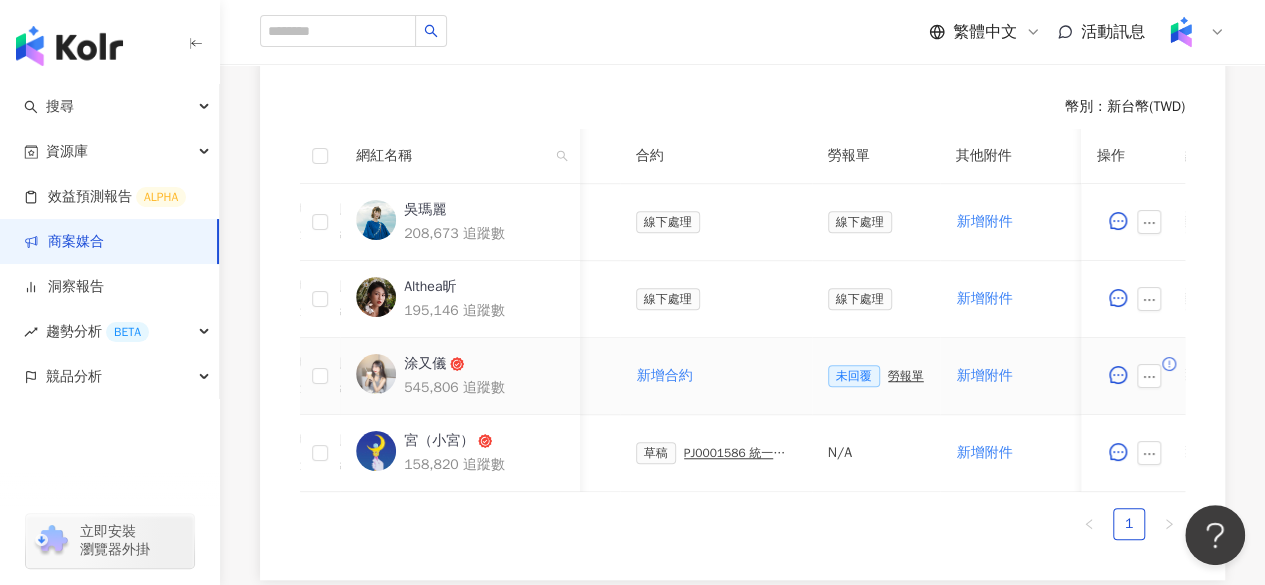 click on "勞報單" at bounding box center [906, 376] 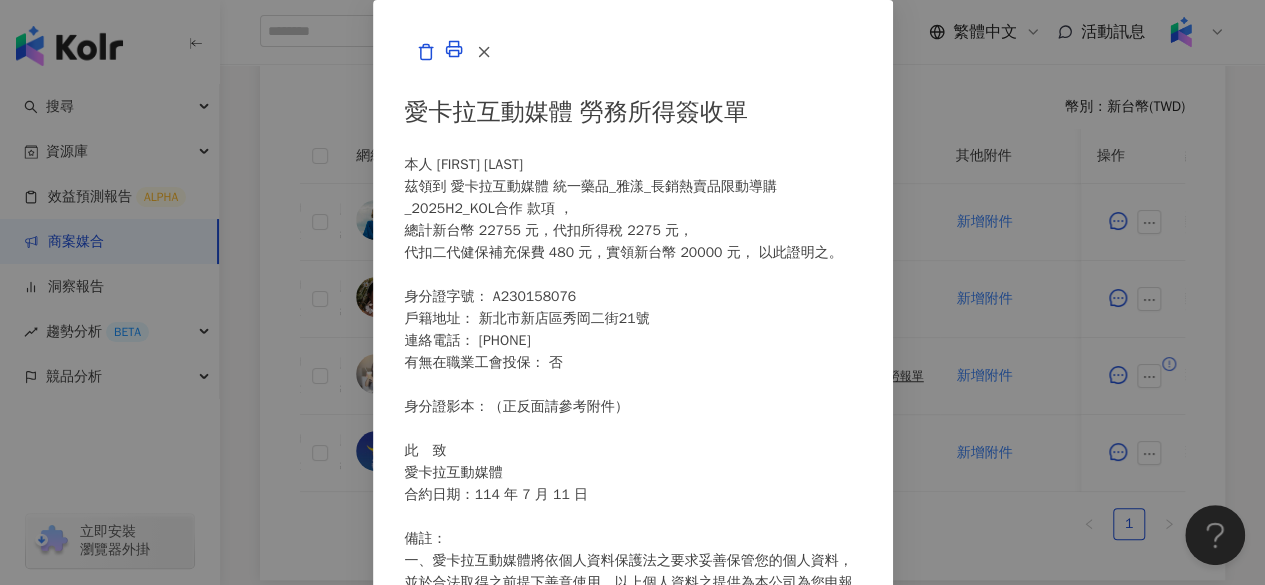 scroll, scrollTop: 537, scrollLeft: 0, axis: vertical 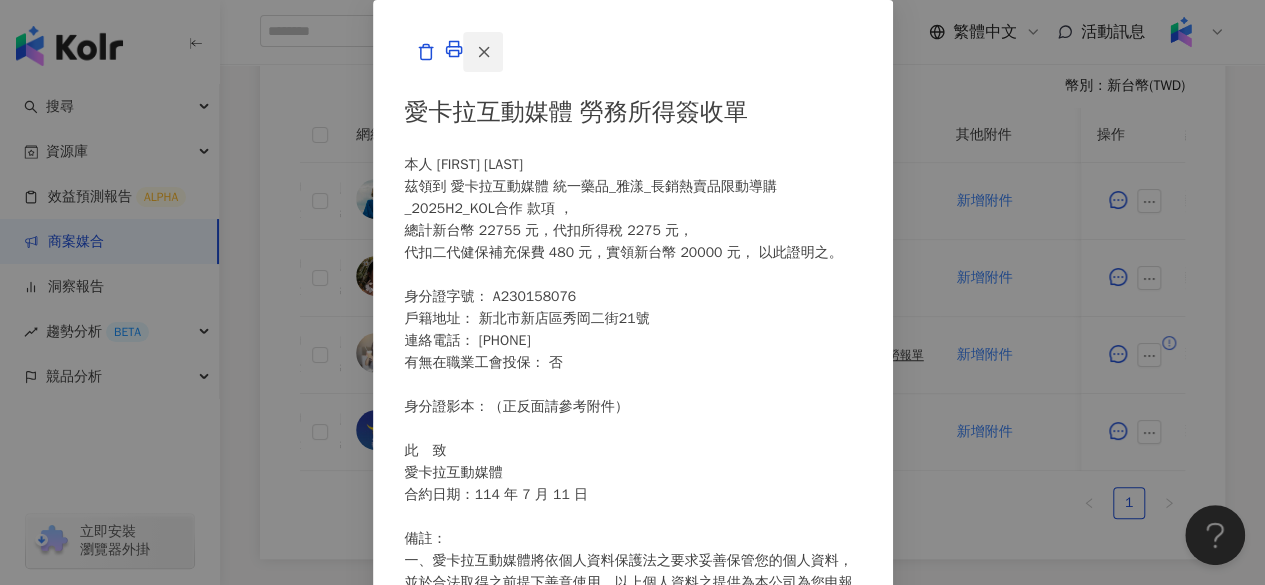 click at bounding box center (483, 52) 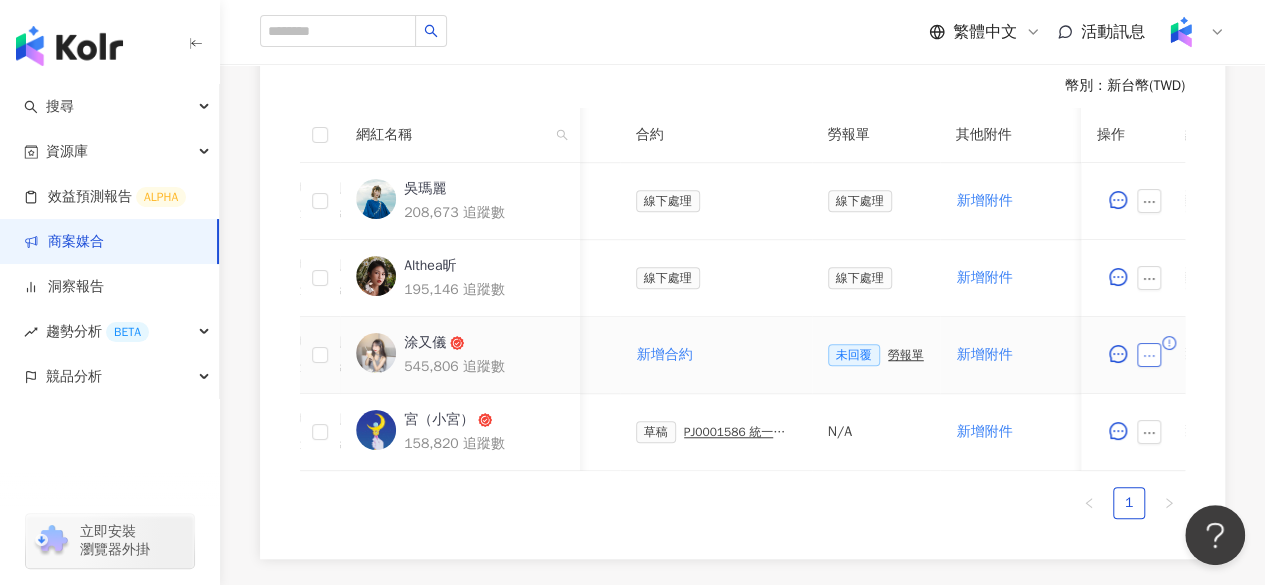 click at bounding box center [1149, 355] 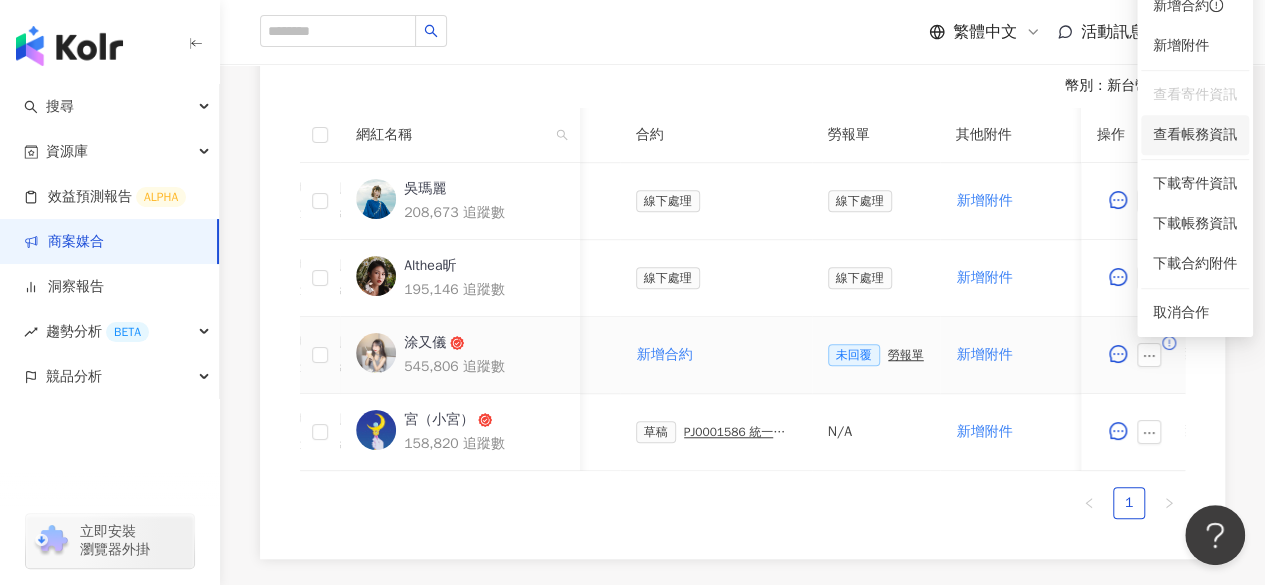 click on "查看帳務資訊" at bounding box center [1195, 135] 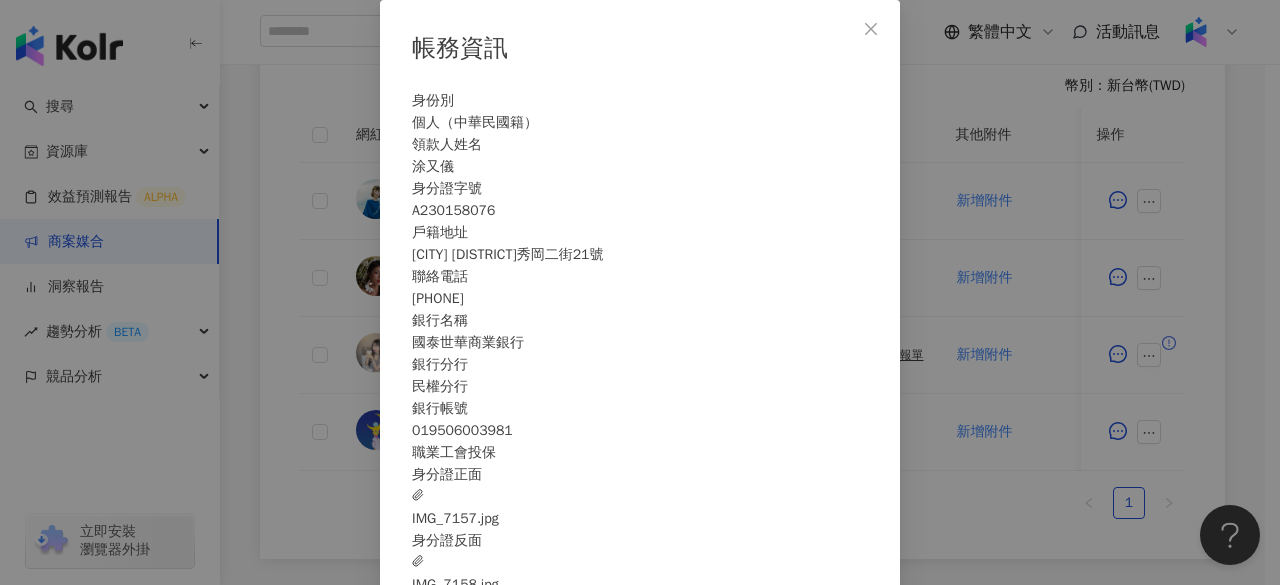 scroll, scrollTop: 162, scrollLeft: 0, axis: vertical 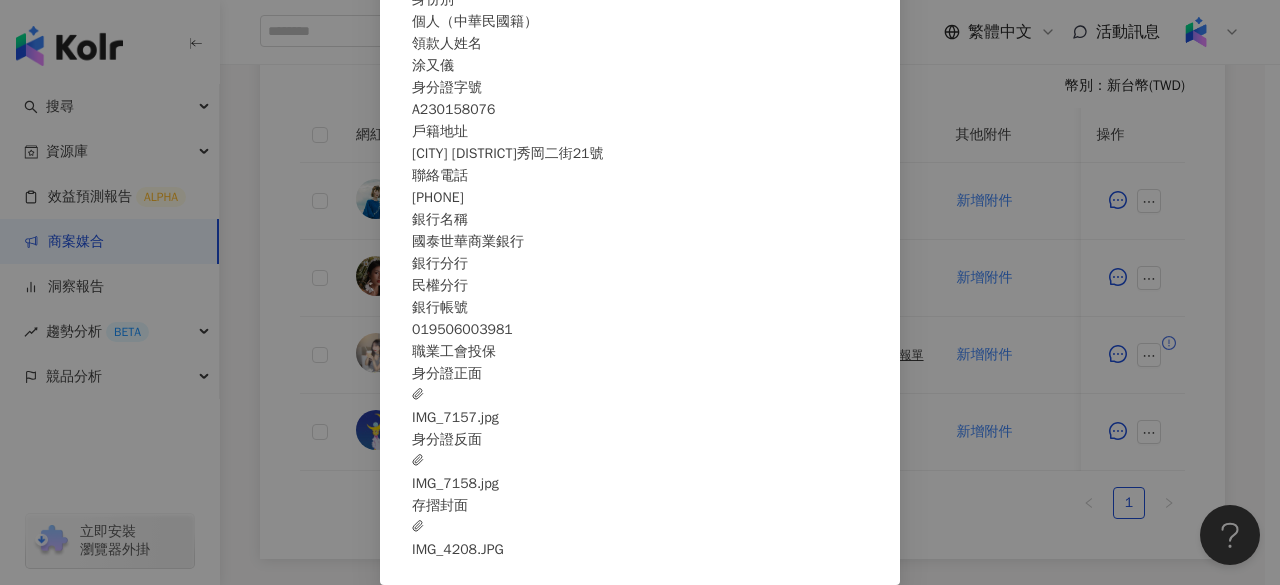 click on "IMG_4208.JPG" at bounding box center [458, 539] 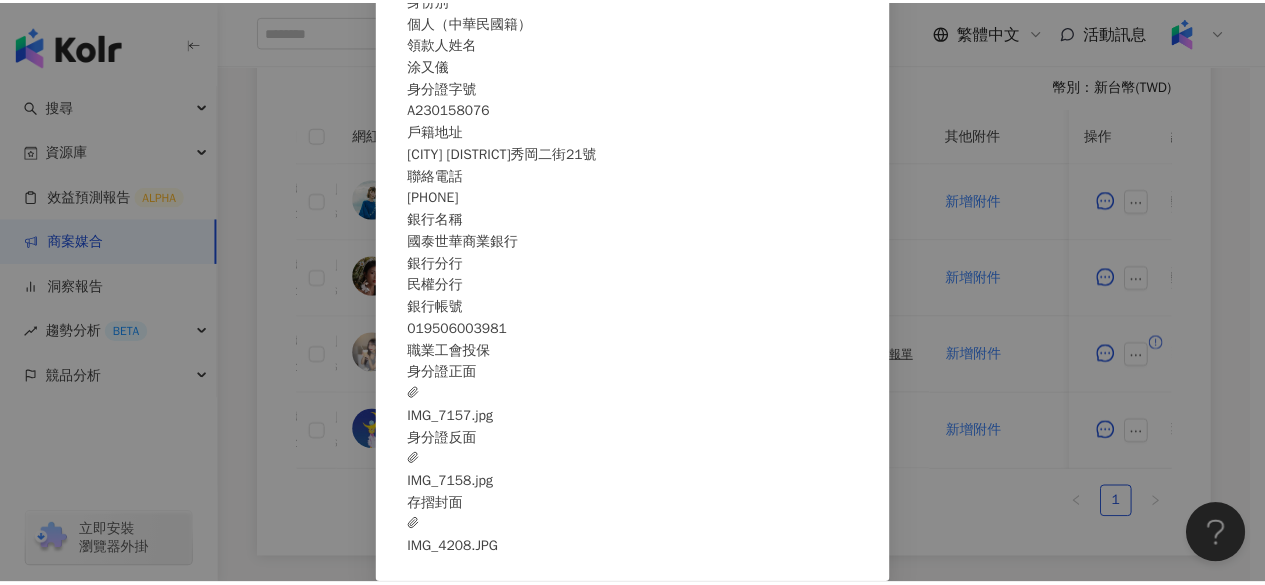 scroll, scrollTop: 0, scrollLeft: 0, axis: both 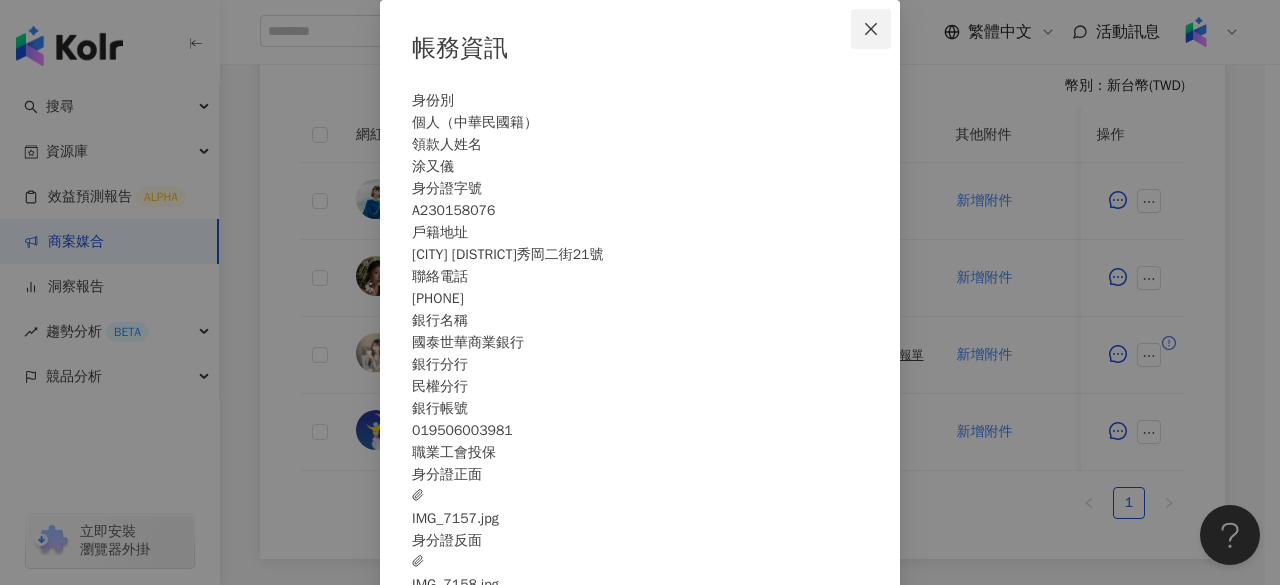 click 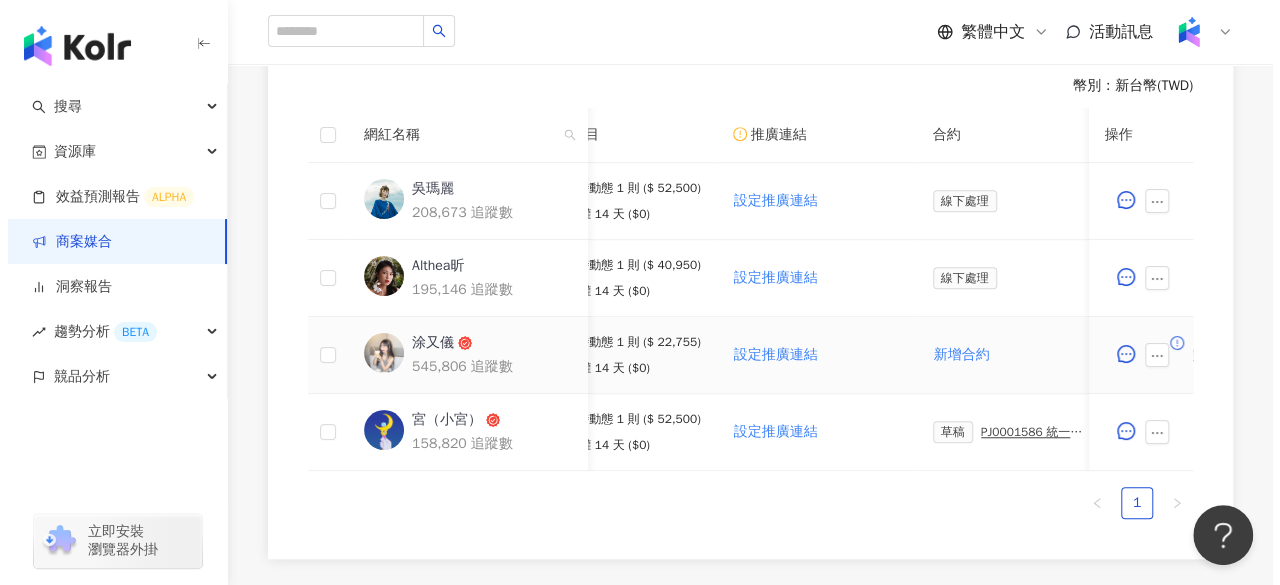 scroll, scrollTop: 0, scrollLeft: 179, axis: horizontal 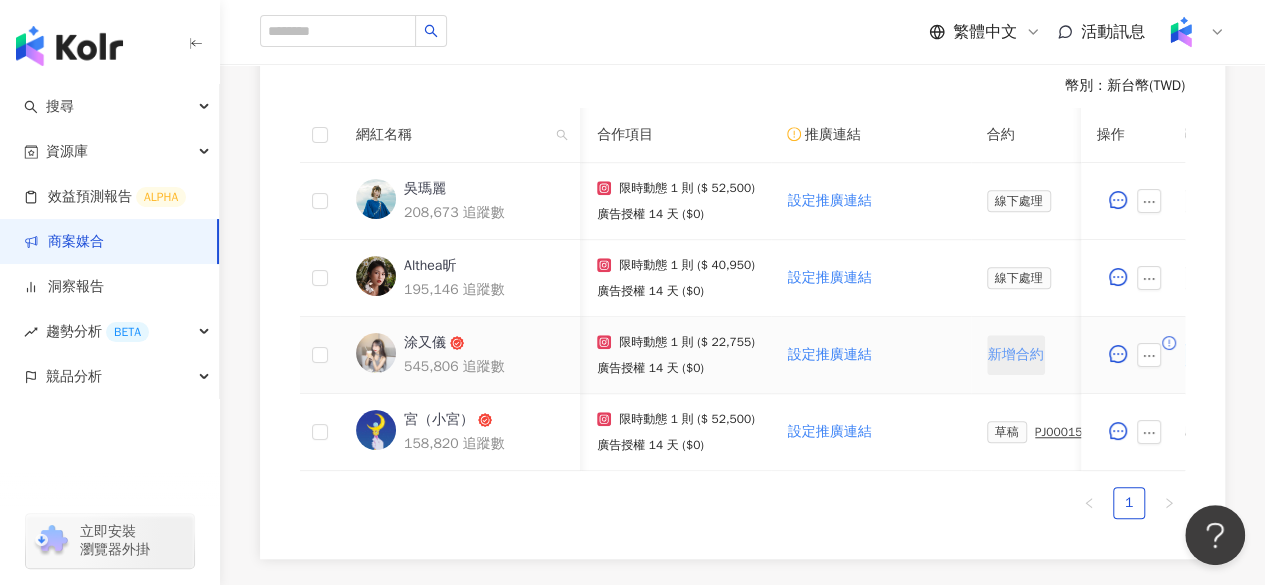 click on "新增合約" at bounding box center [1016, 355] 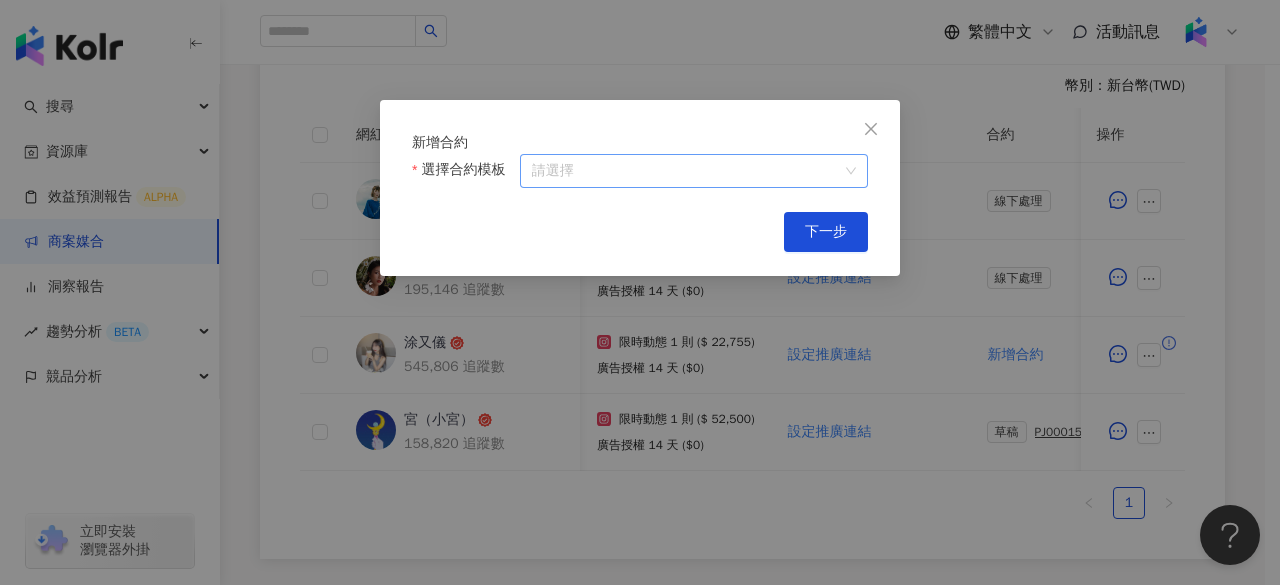 click on "選擇合約模板" at bounding box center (694, 171) 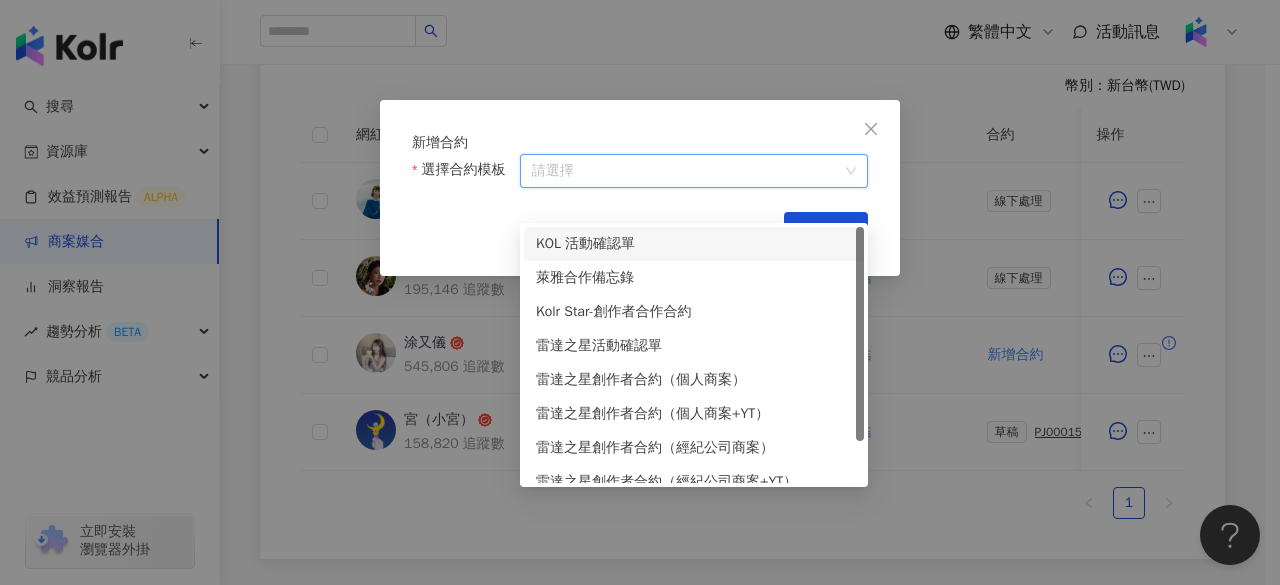 click on "KOL 活動確認單" at bounding box center (694, 244) 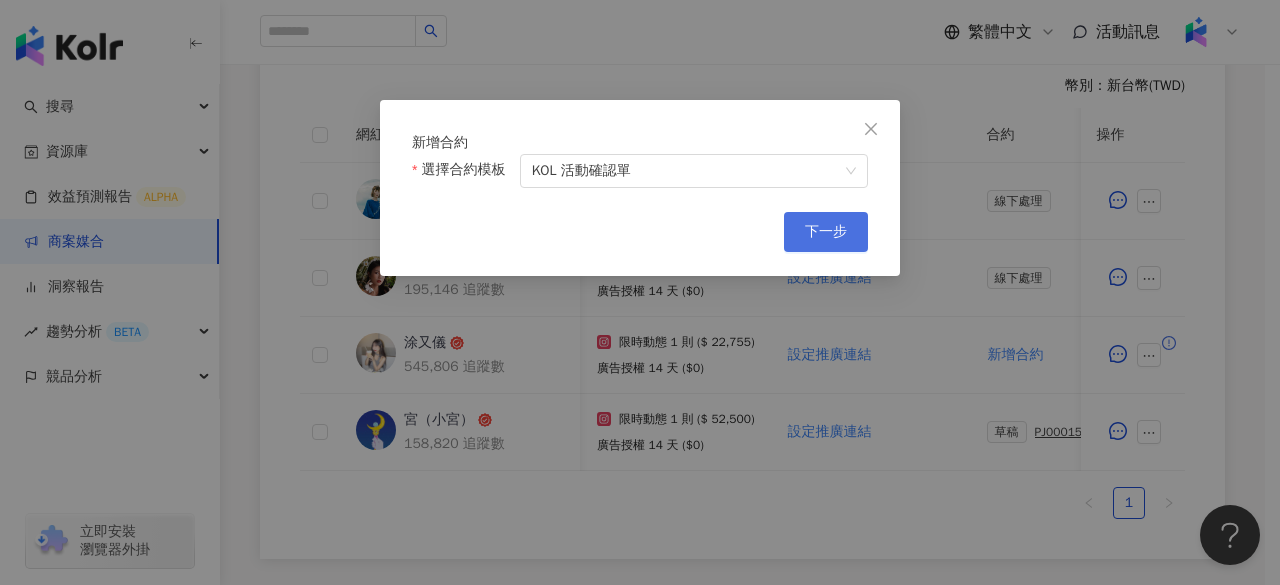 click on "下一步" at bounding box center (826, 232) 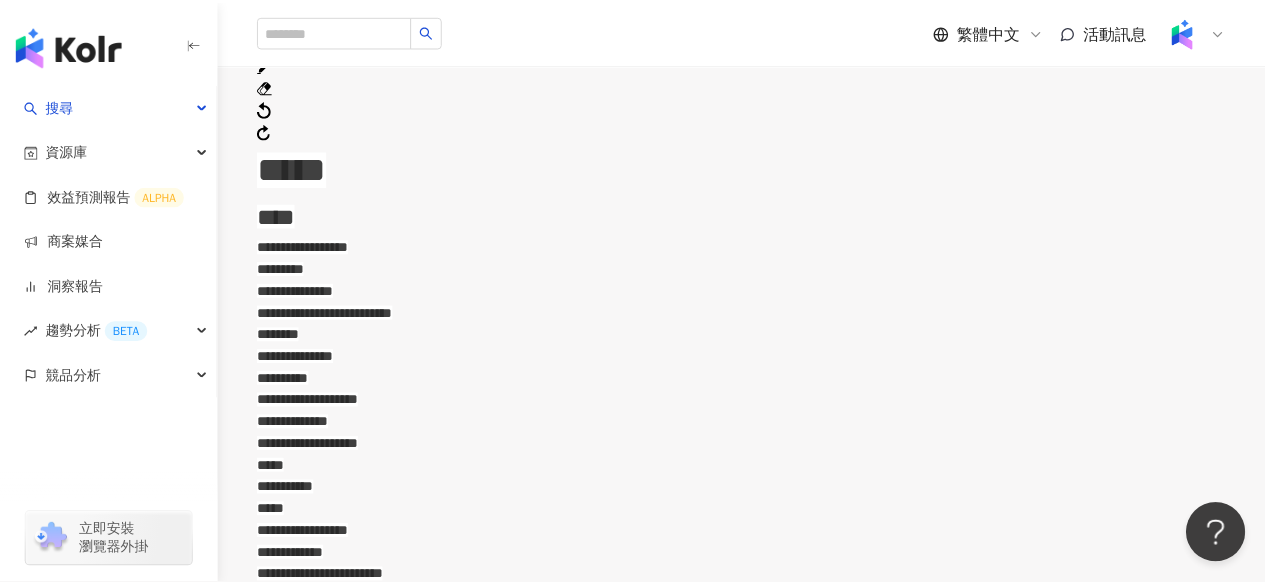 scroll, scrollTop: 0, scrollLeft: 0, axis: both 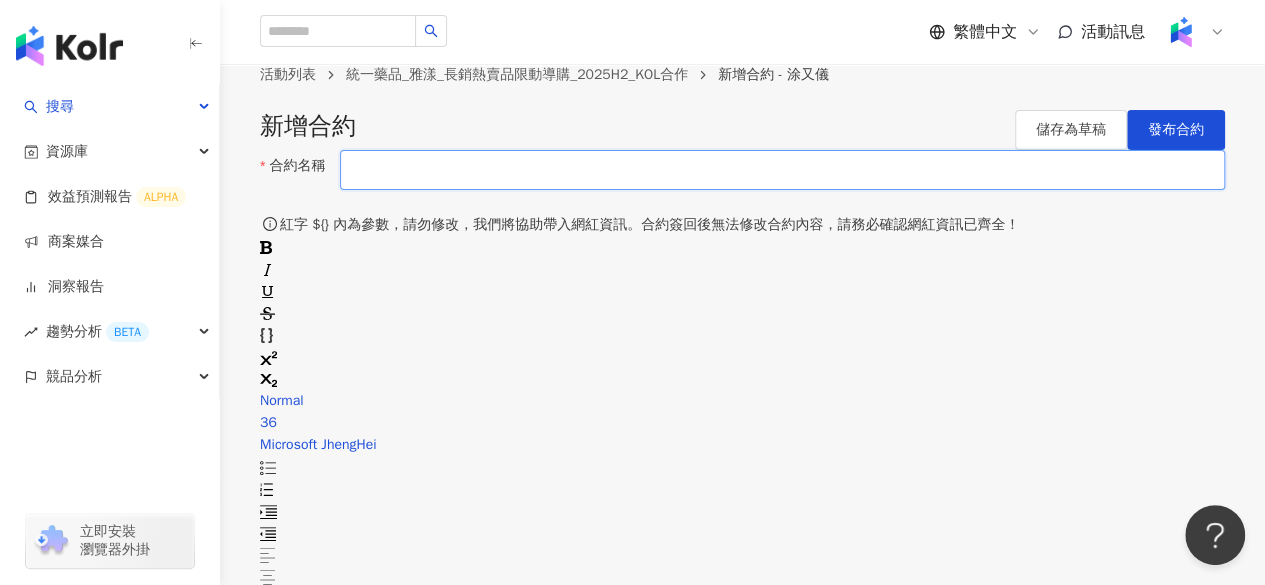 click on "合約名稱" at bounding box center (782, 170) 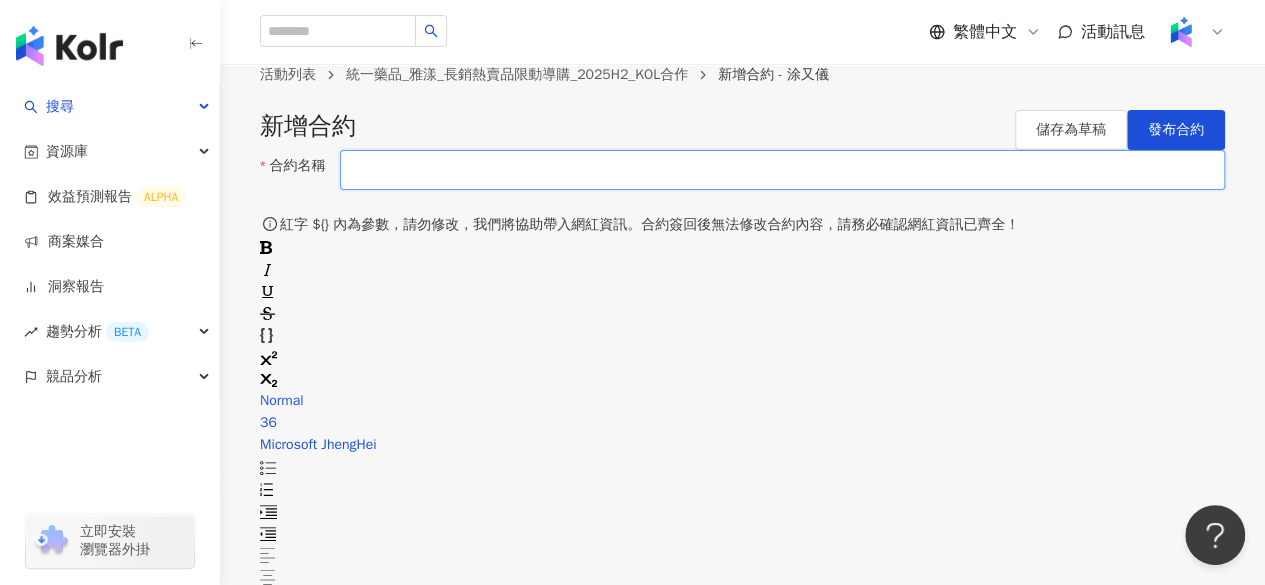 type on "**********" 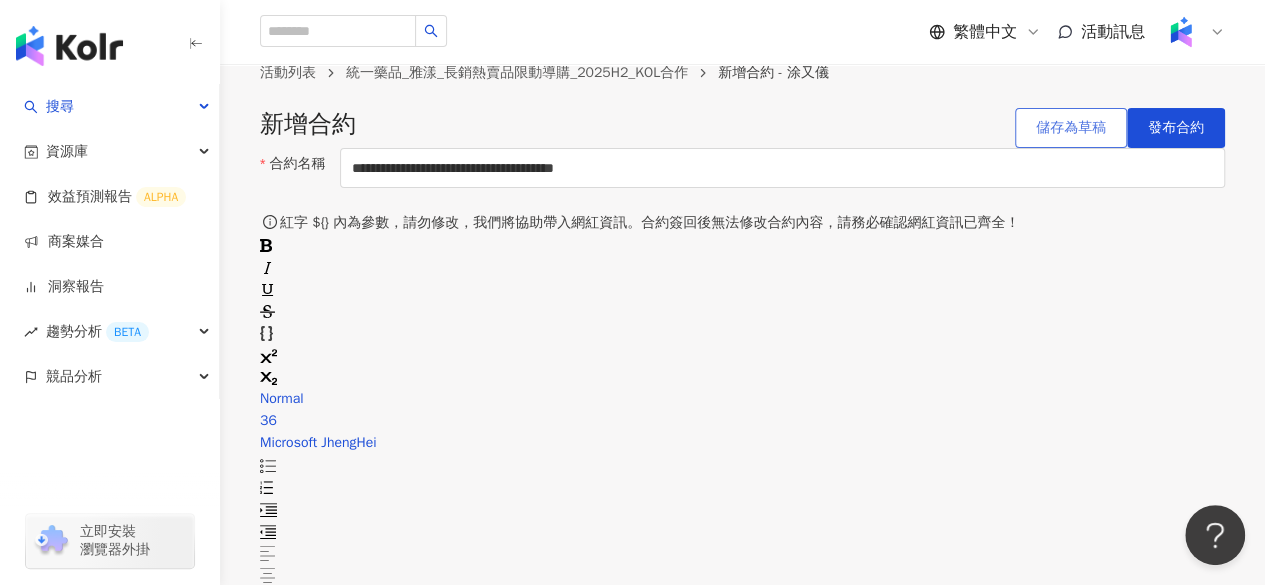 click on "儲存為草稿" at bounding box center (1071, 128) 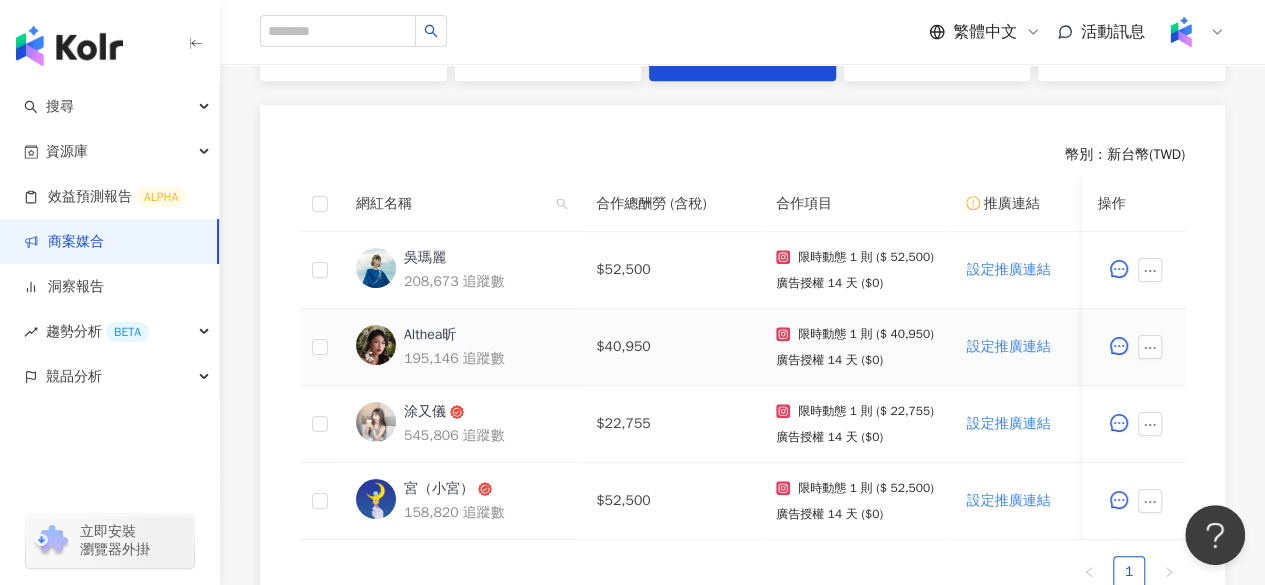 scroll, scrollTop: 512, scrollLeft: 0, axis: vertical 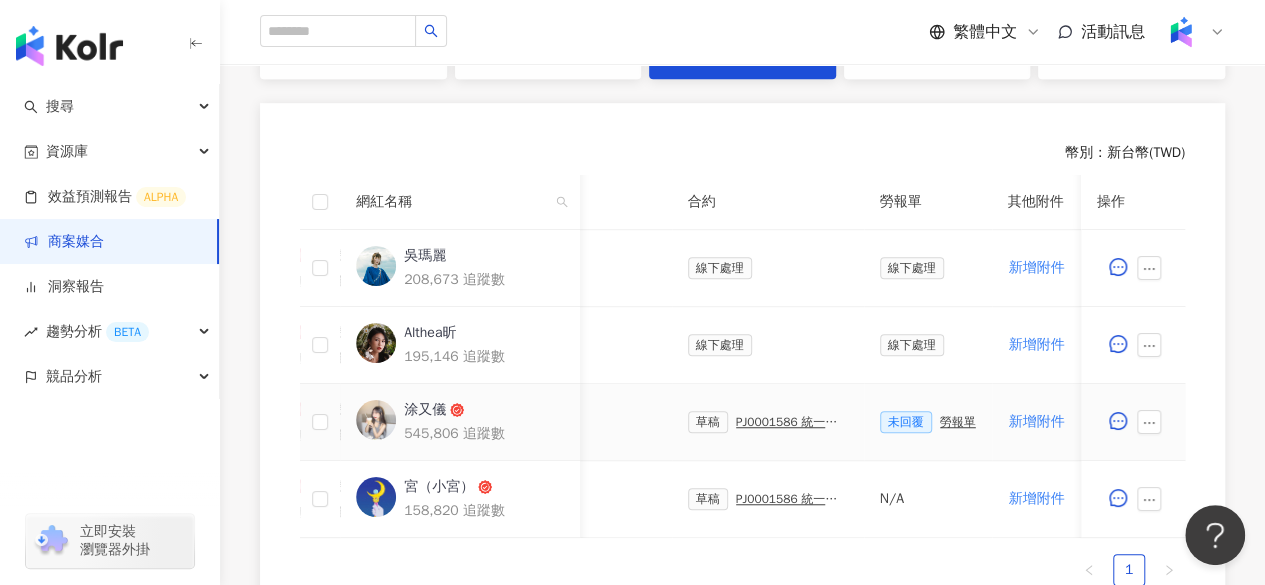 click on "PJ0001586 統一藥品_雅漾_長銷熱賣品限動導購_2025H2_KOL合作" at bounding box center [792, 422] 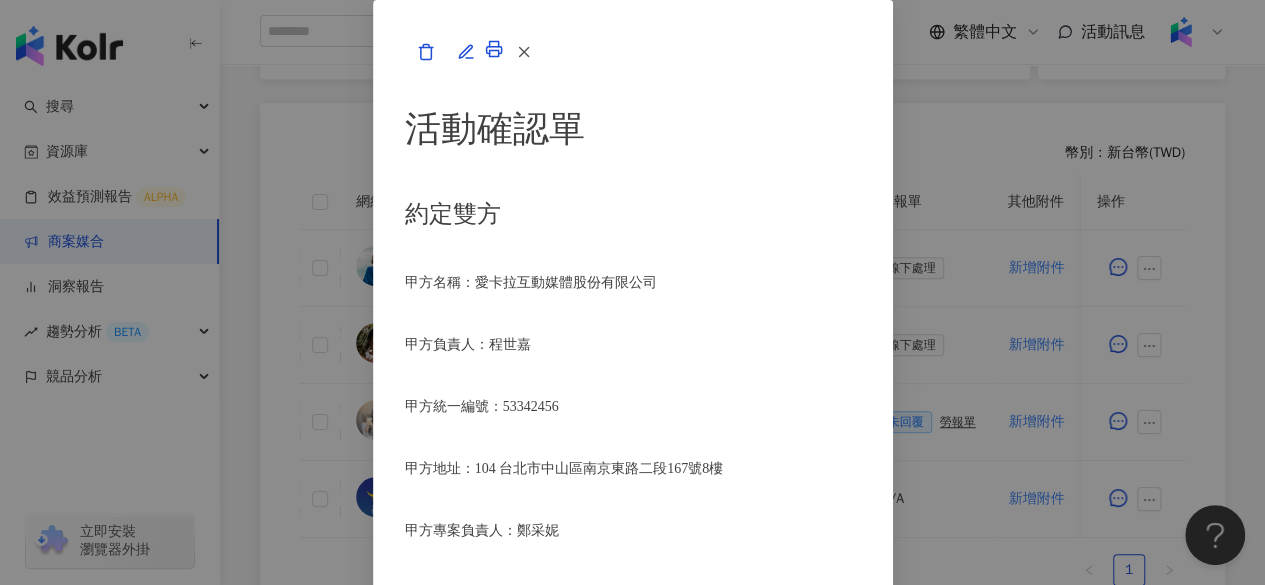 scroll, scrollTop: 0, scrollLeft: 0, axis: both 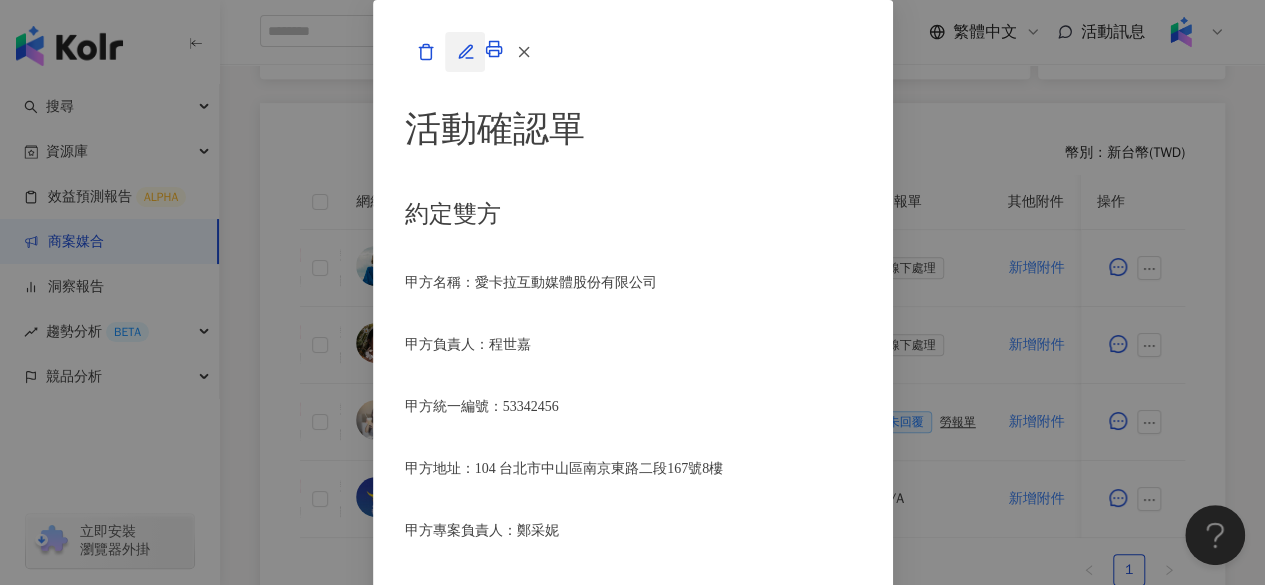 click 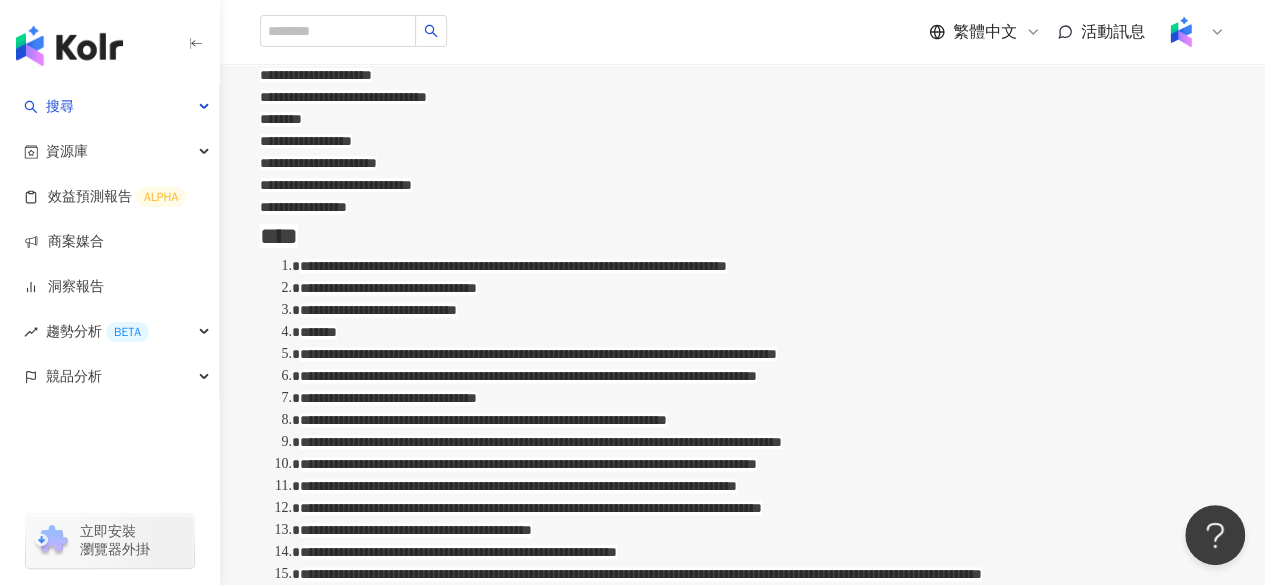 scroll, scrollTop: 862, scrollLeft: 0, axis: vertical 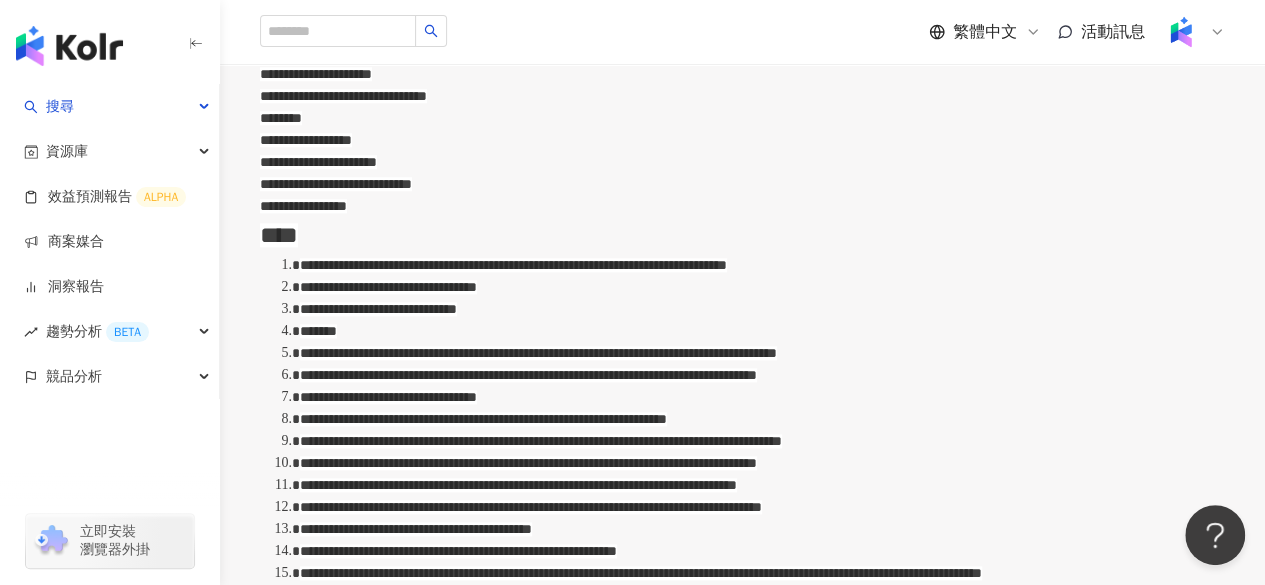 click on "**********" at bounding box center [388, 287] 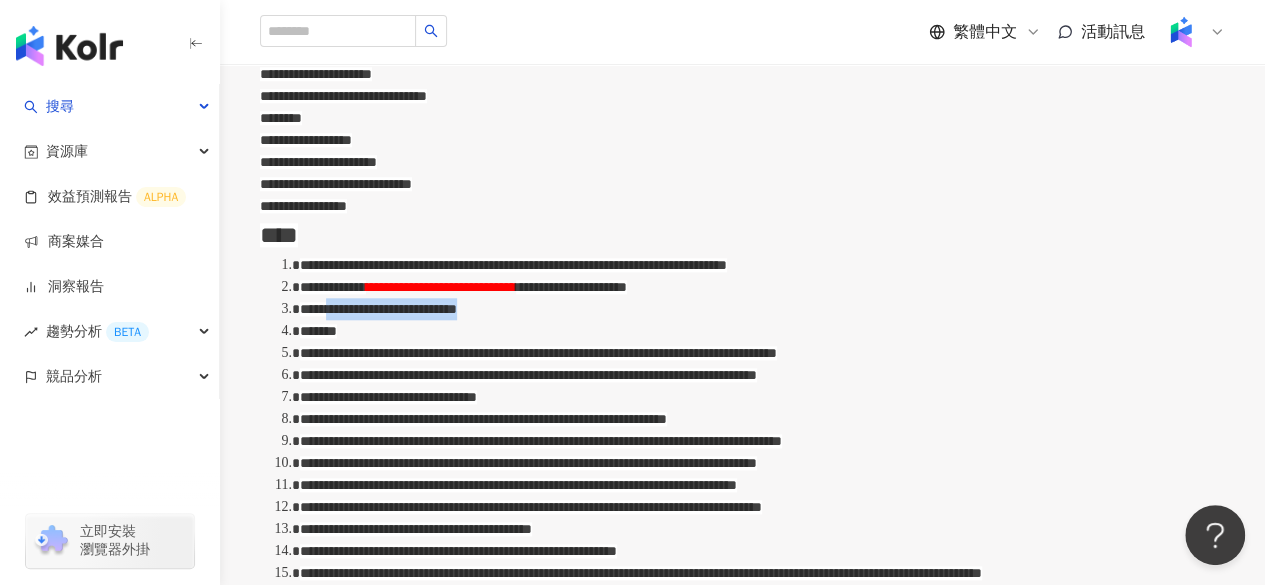 drag, startPoint x: 434, startPoint y: 403, endPoint x: 664, endPoint y: 405, distance: 230.0087 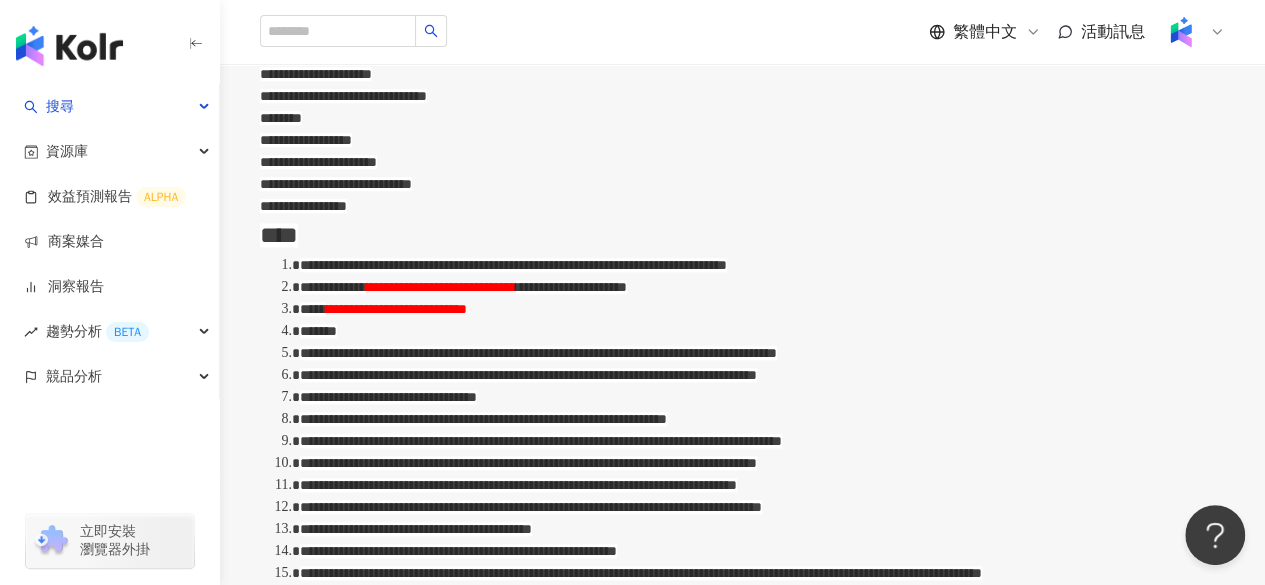 click on "*******" at bounding box center (762, 331) 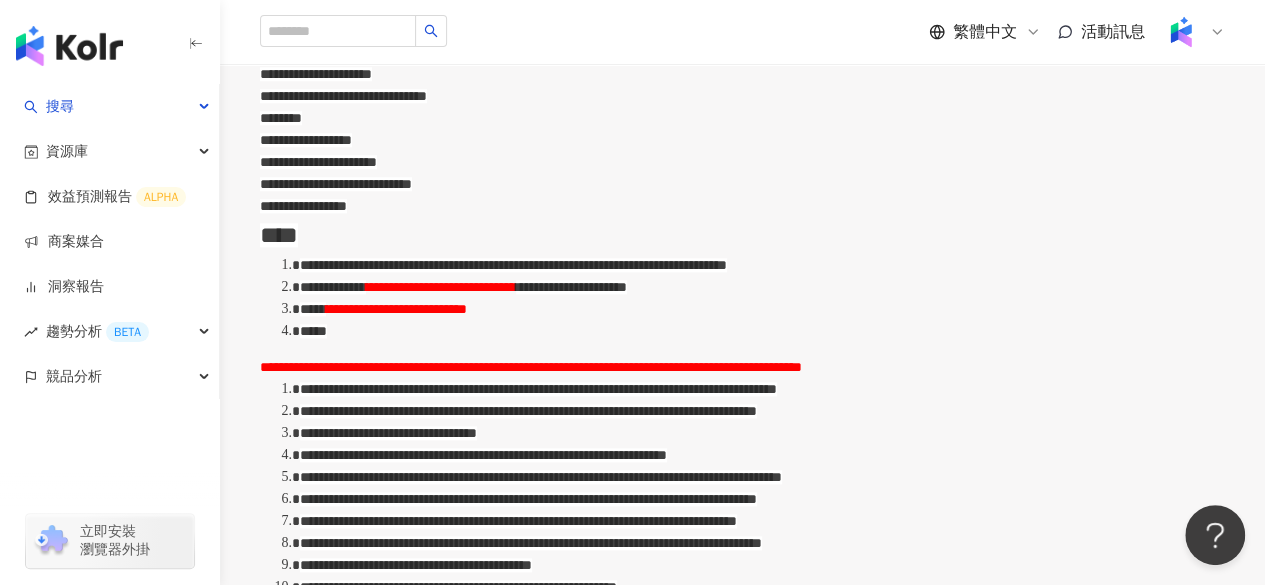 click on "**********" at bounding box center (742, 393) 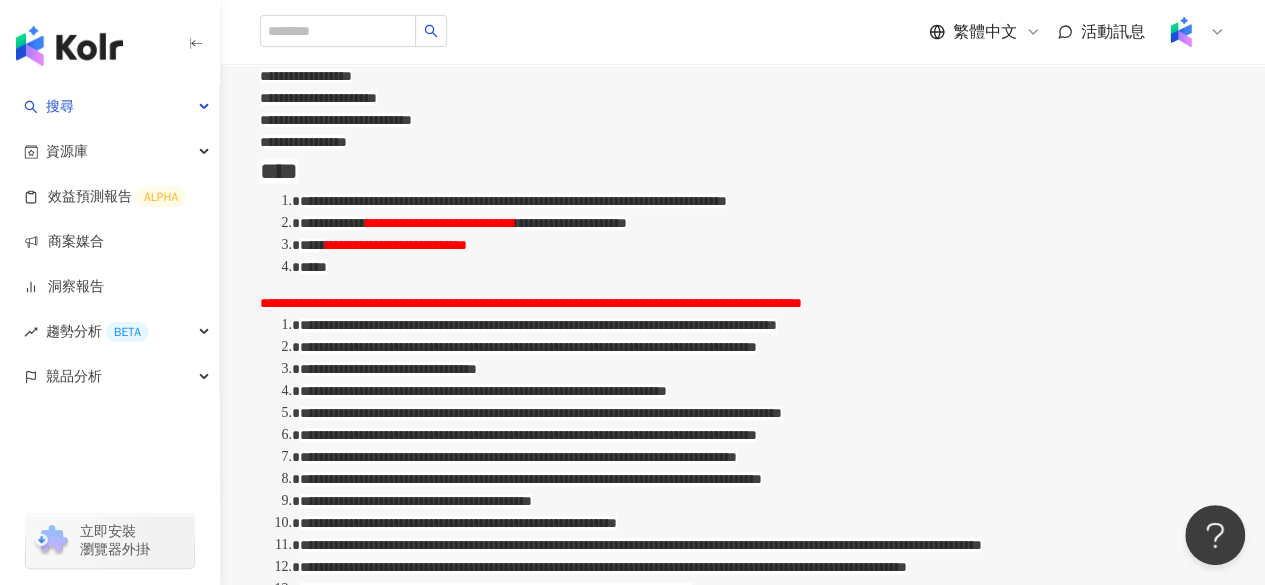 scroll, scrollTop: 928, scrollLeft: 0, axis: vertical 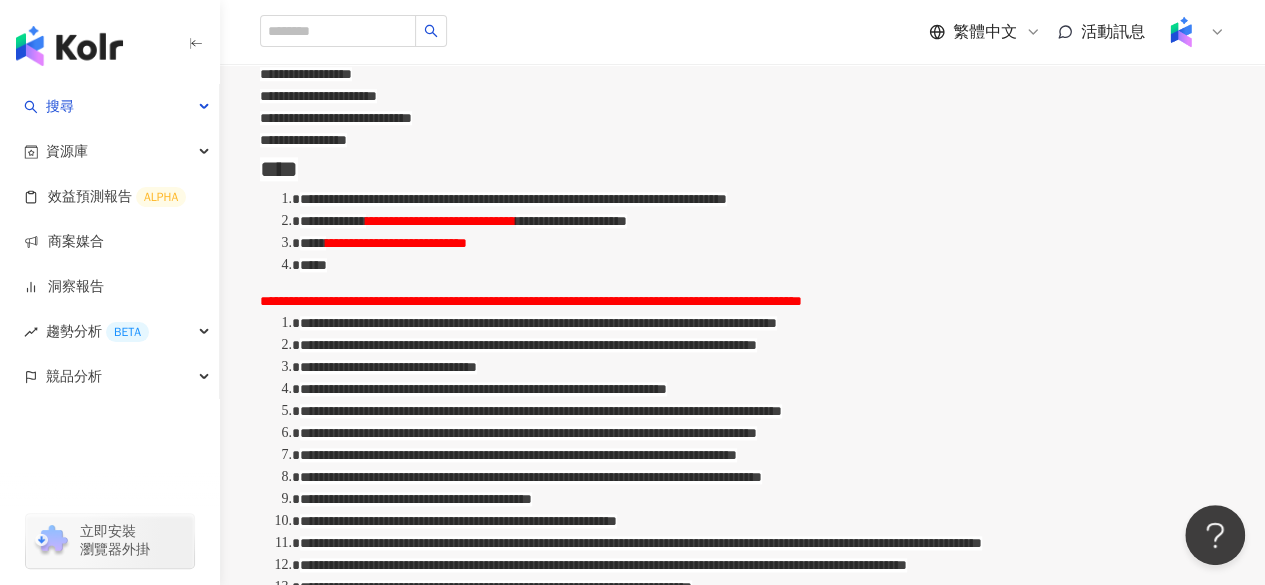 click on "**********" at bounding box center (531, 301) 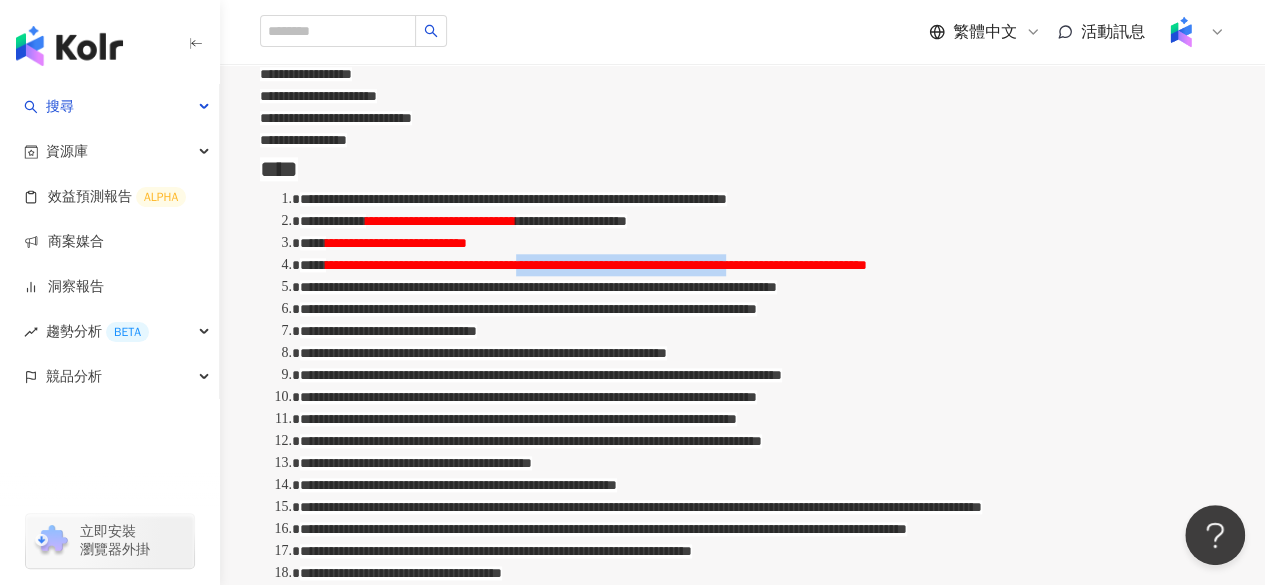 drag, startPoint x: 852, startPoint y: 379, endPoint x: 1121, endPoint y: 374, distance: 269.04648 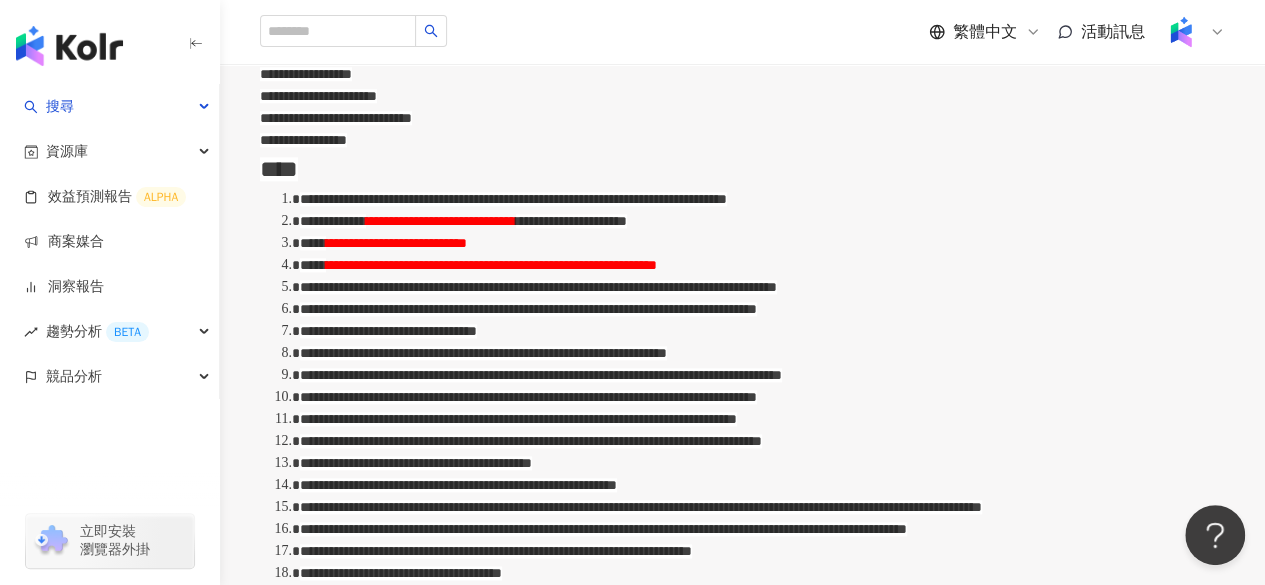 type 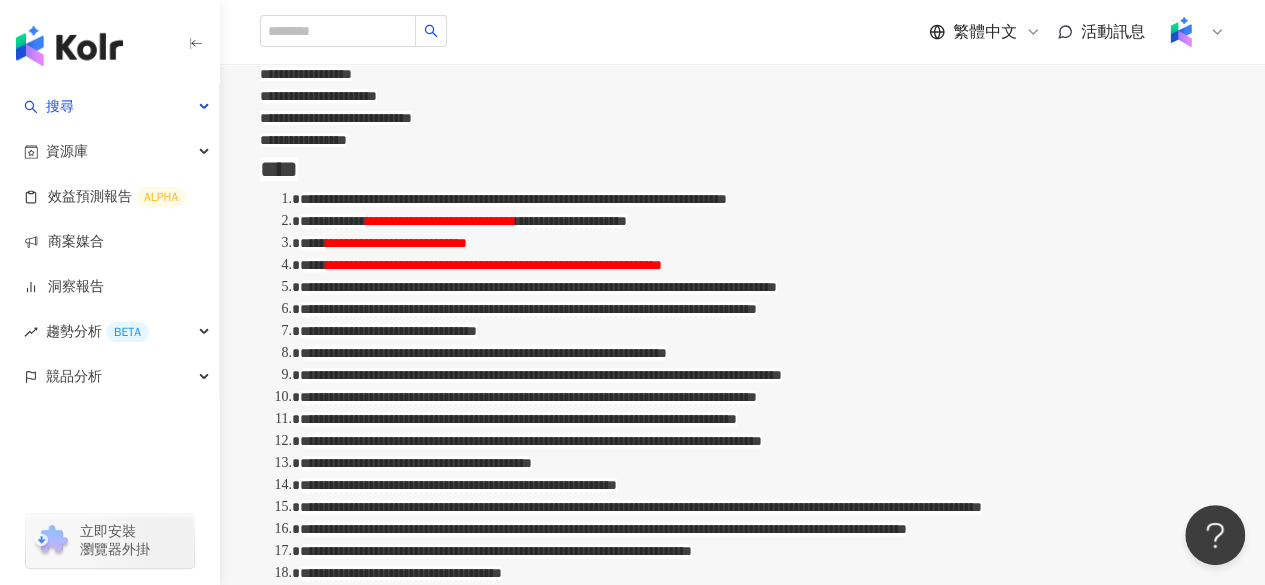 click on "**********" at bounding box center (538, 287) 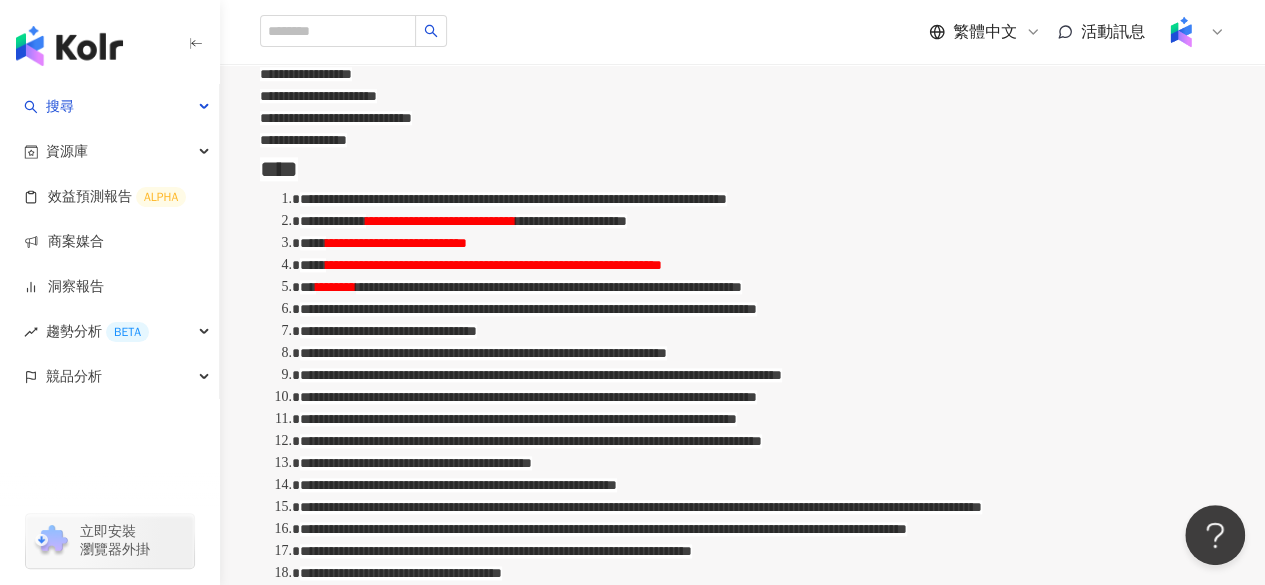 click on "**********" at bounding box center [528, 309] 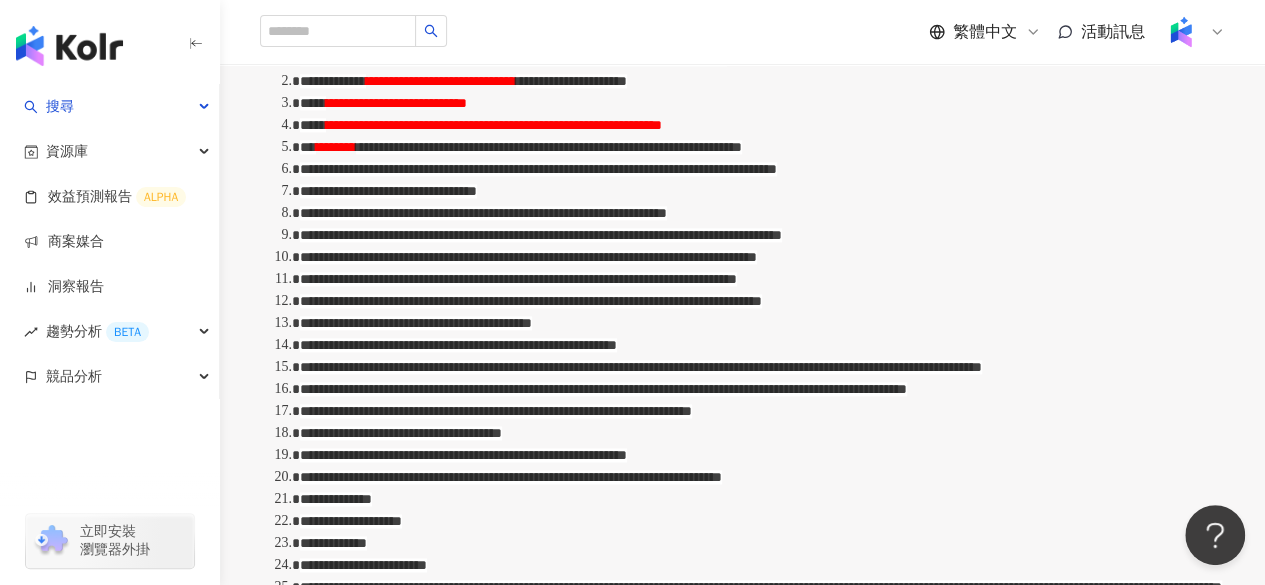scroll, scrollTop: 1068, scrollLeft: 0, axis: vertical 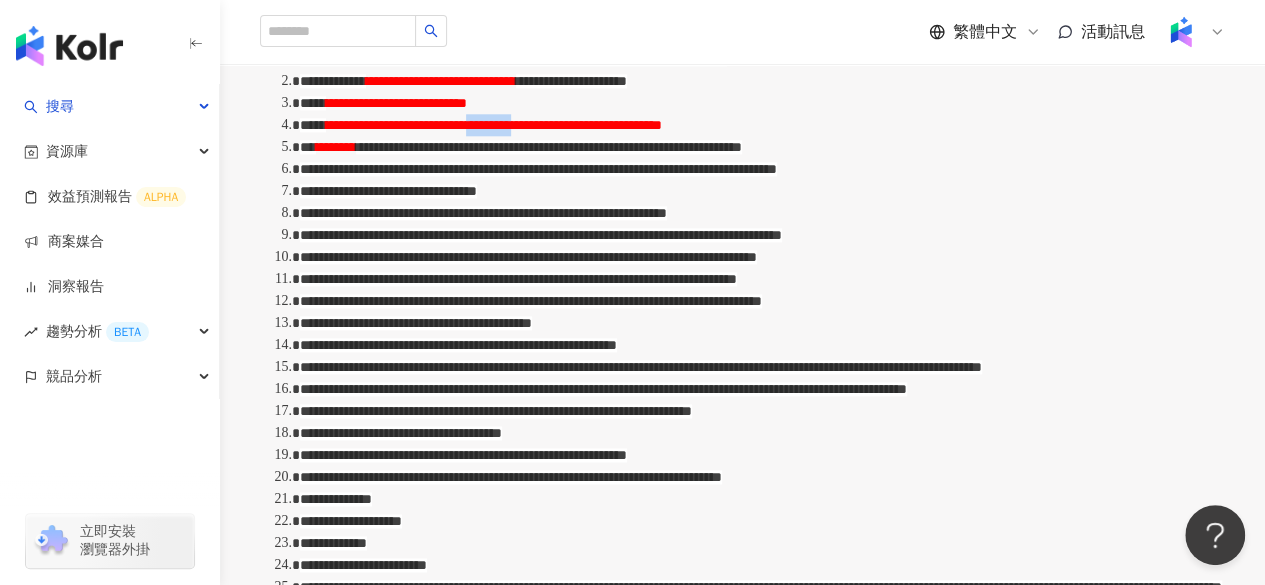 drag, startPoint x: 780, startPoint y: 231, endPoint x: 844, endPoint y: 229, distance: 64.03124 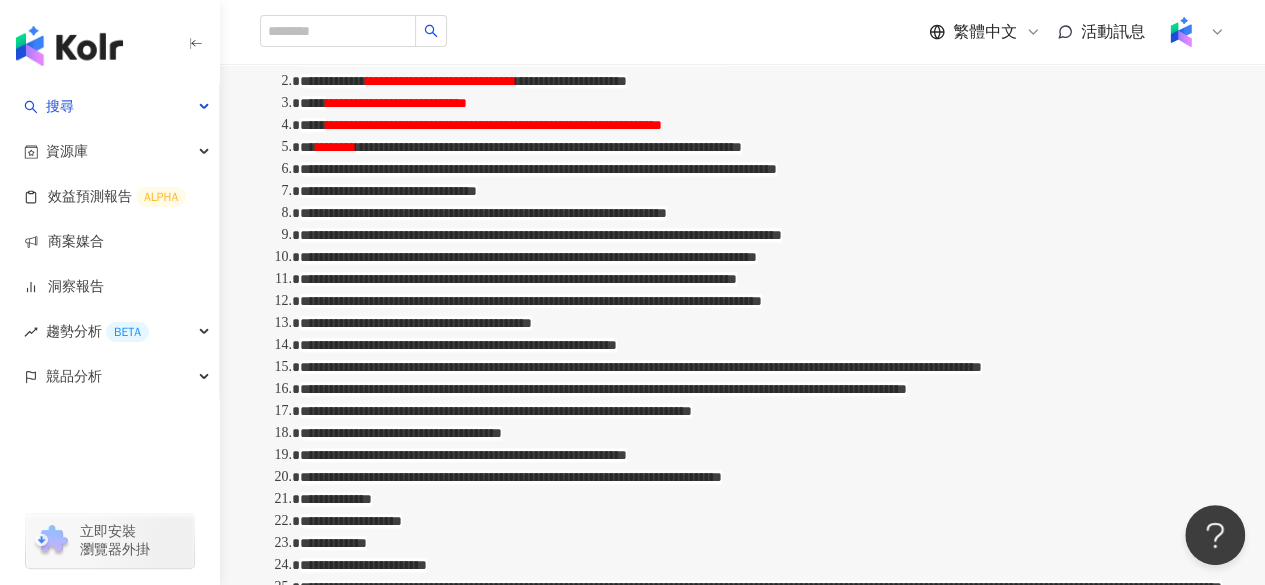 click on "**********" at bounding box center [388, 191] 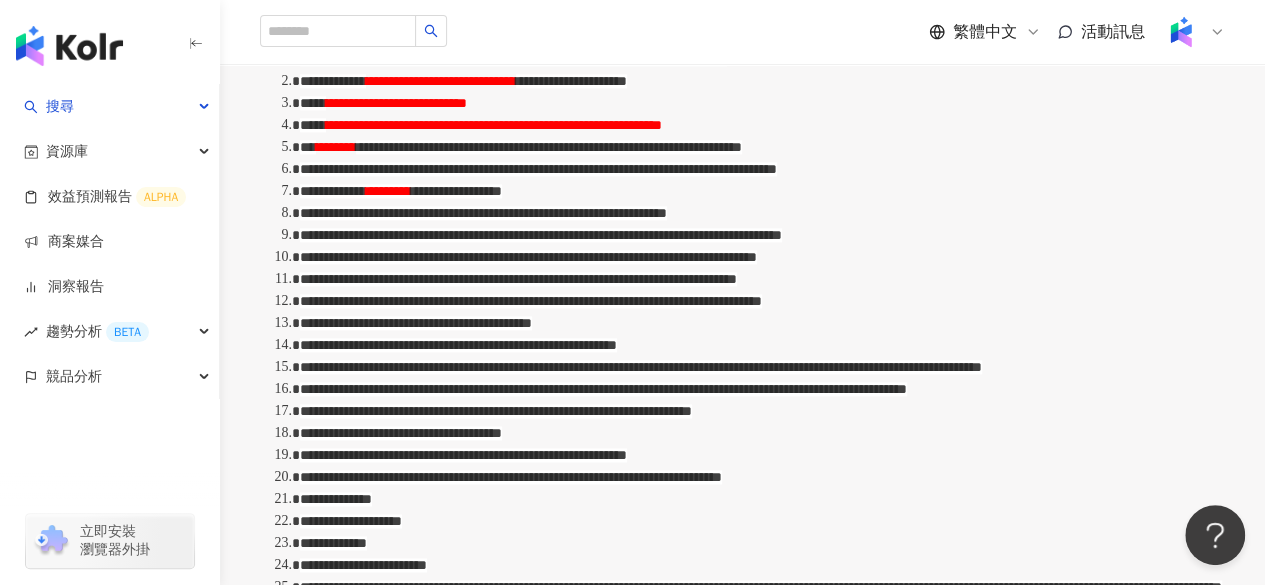 click on "**********" at bounding box center [483, 213] 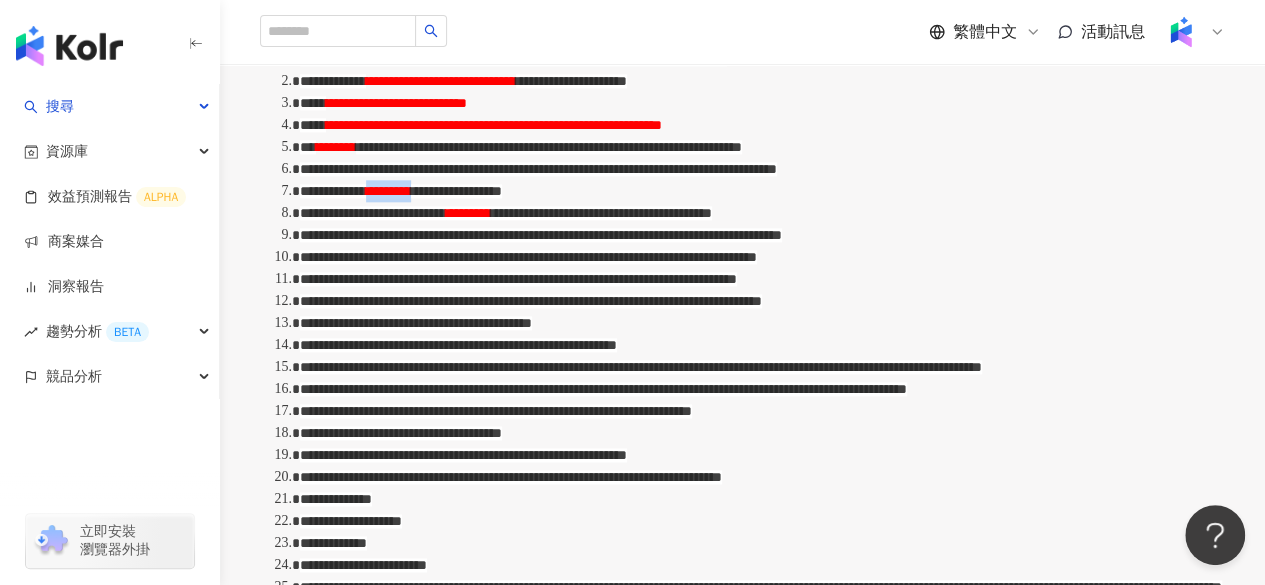 drag, startPoint x: 542, startPoint y: 406, endPoint x: 603, endPoint y: 409, distance: 61.073727 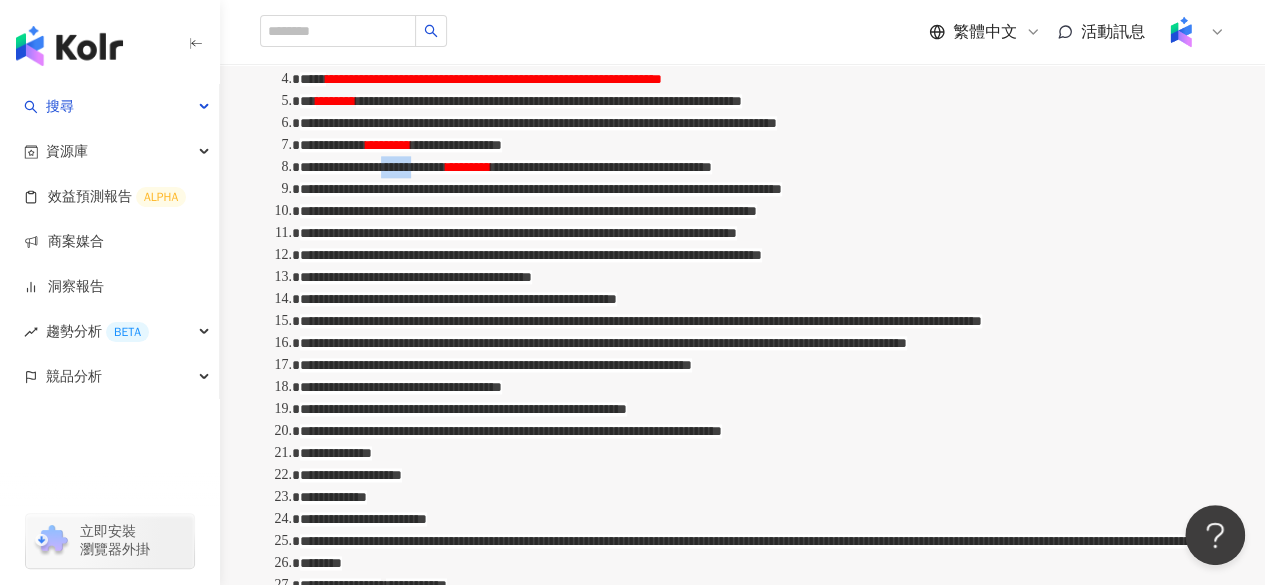 drag, startPoint x: 588, startPoint y: 399, endPoint x: 667, endPoint y: 397, distance: 79.025314 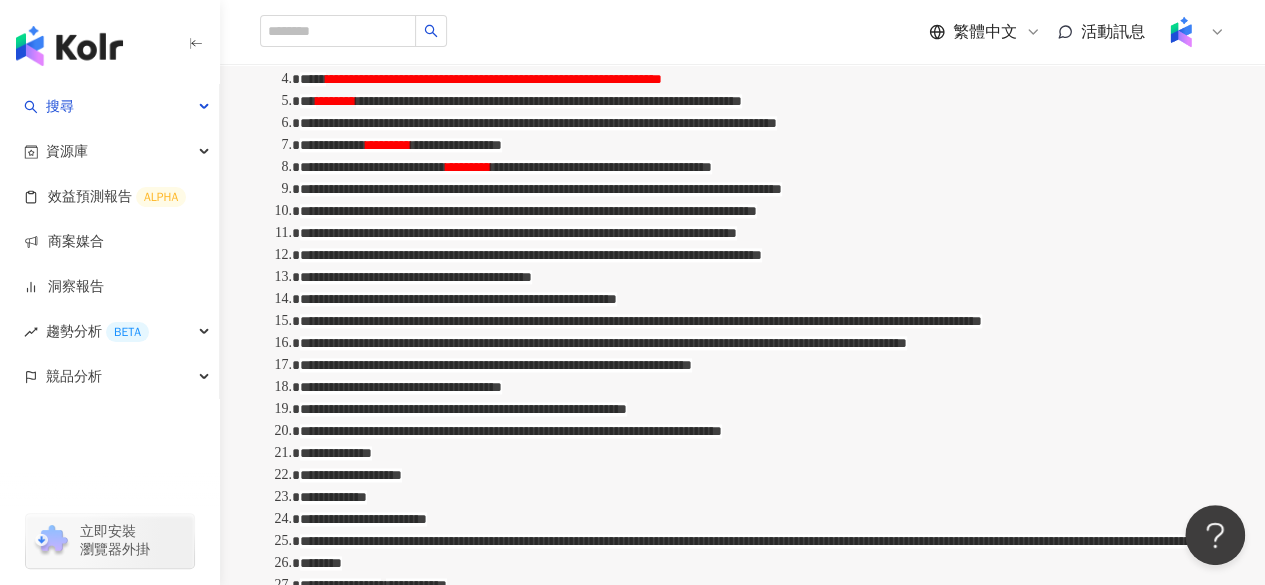 click on "**********" at bounding box center [373, 167] 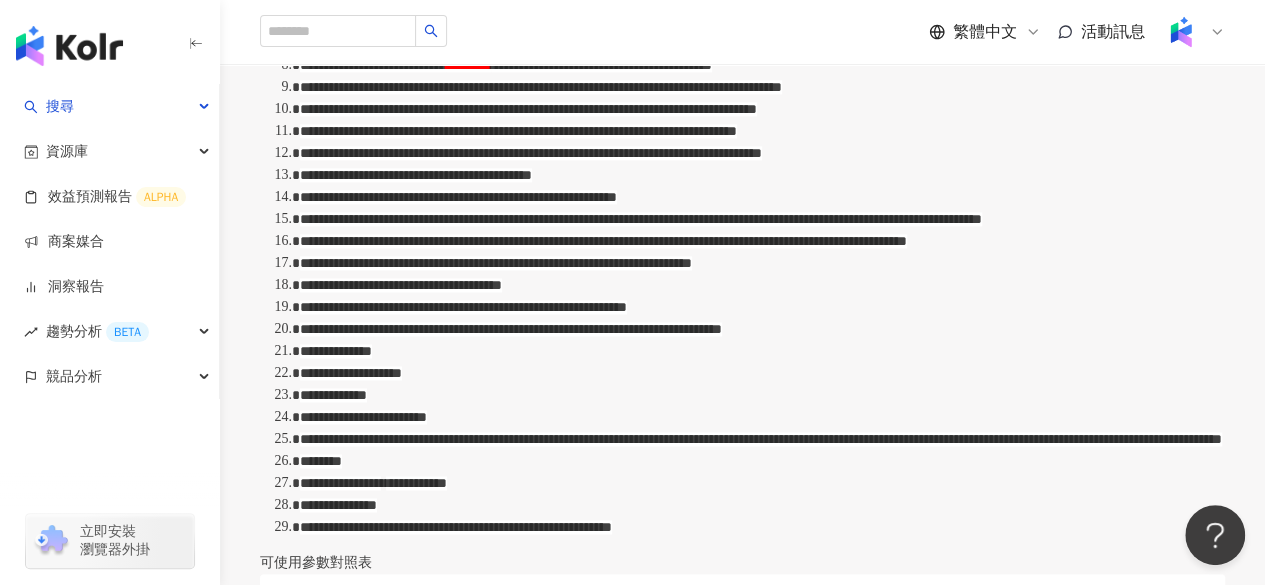 scroll, scrollTop: 1216, scrollLeft: 0, axis: vertical 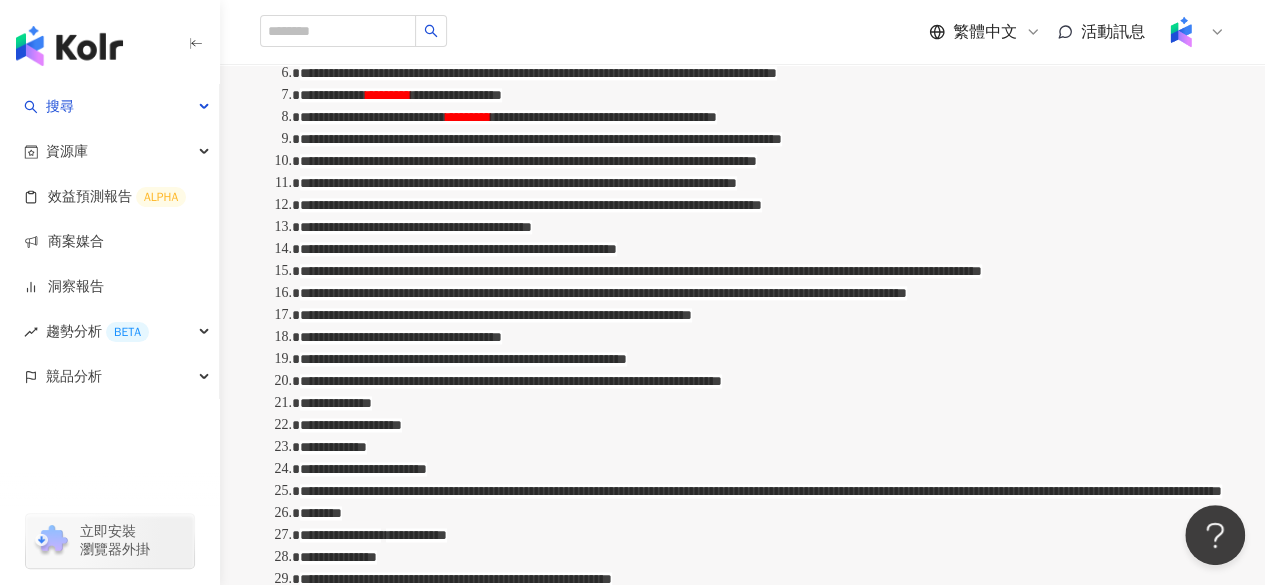 click on "**********" at bounding box center [762, 117] 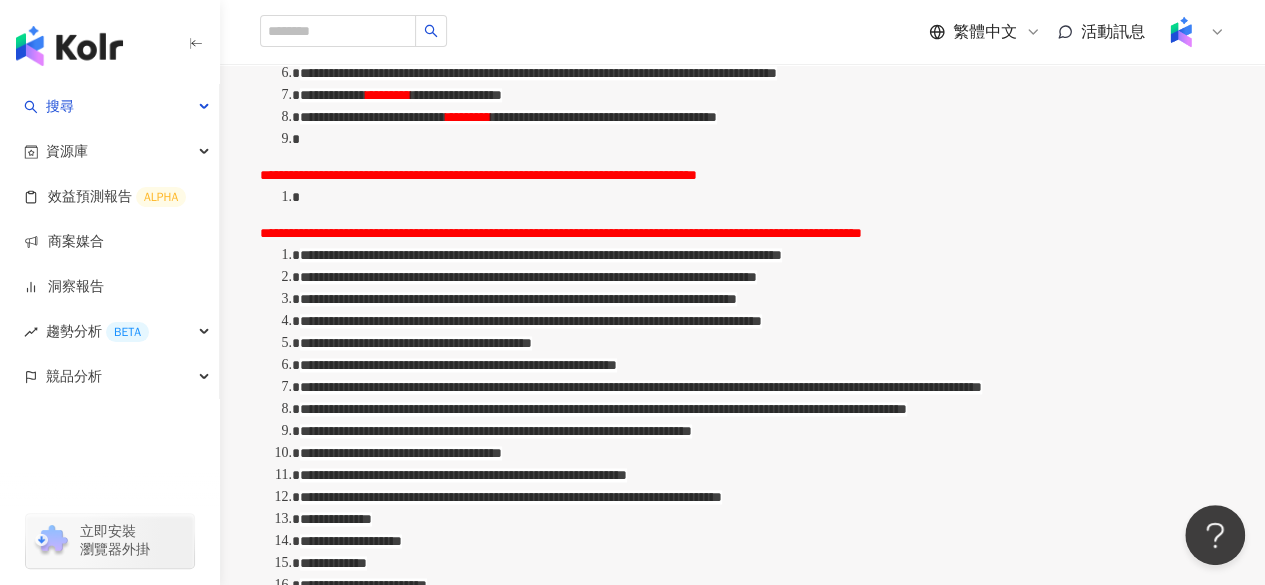 click on "**********" at bounding box center [742, 131] 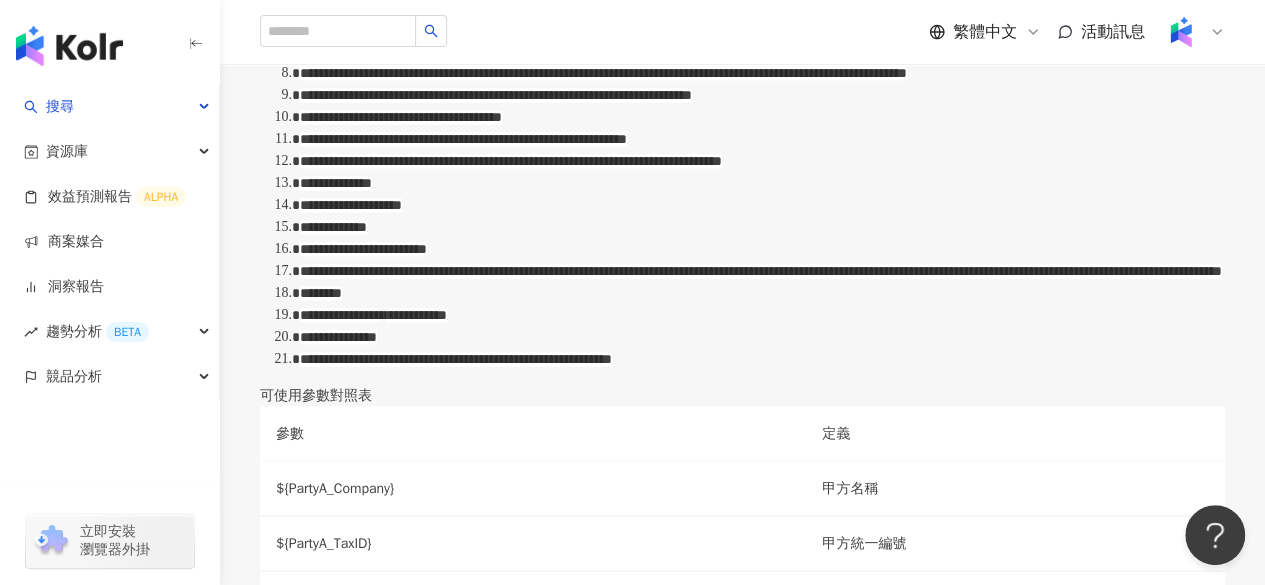 scroll, scrollTop: 1390, scrollLeft: 0, axis: vertical 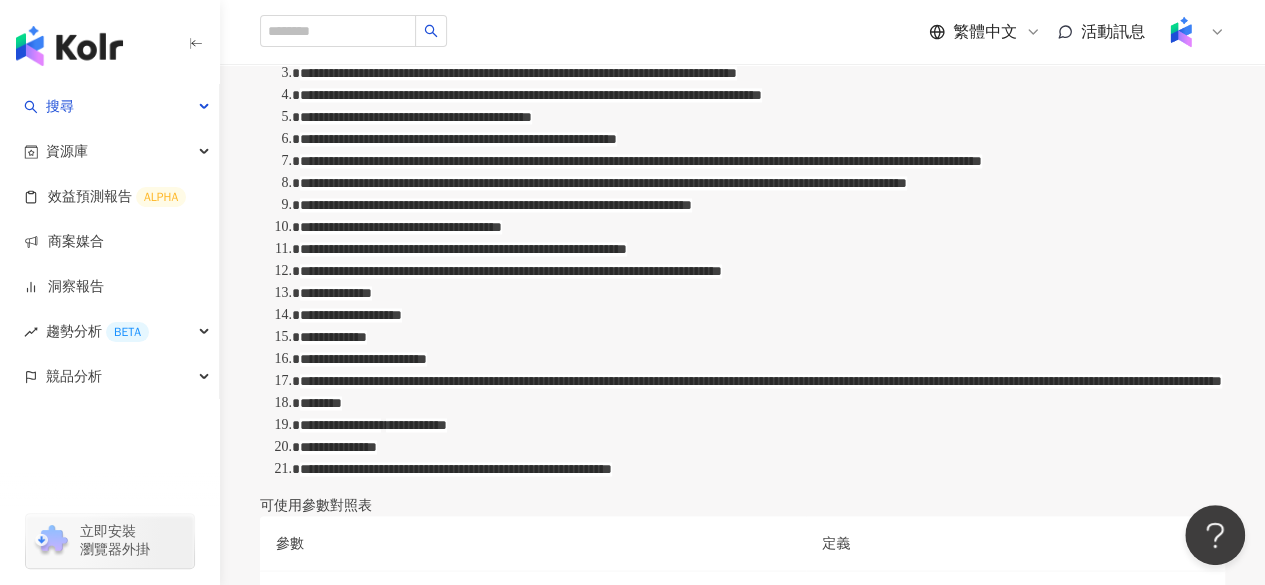 click on "**********" at bounding box center (478, -51) 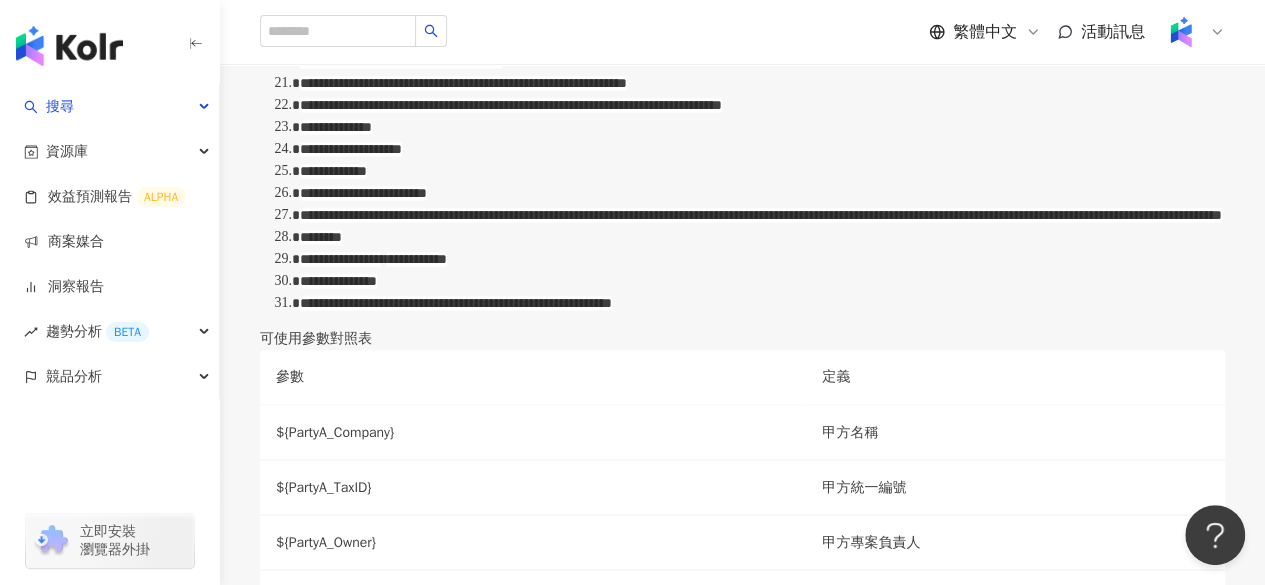 scroll, scrollTop: 1570, scrollLeft: 0, axis: vertical 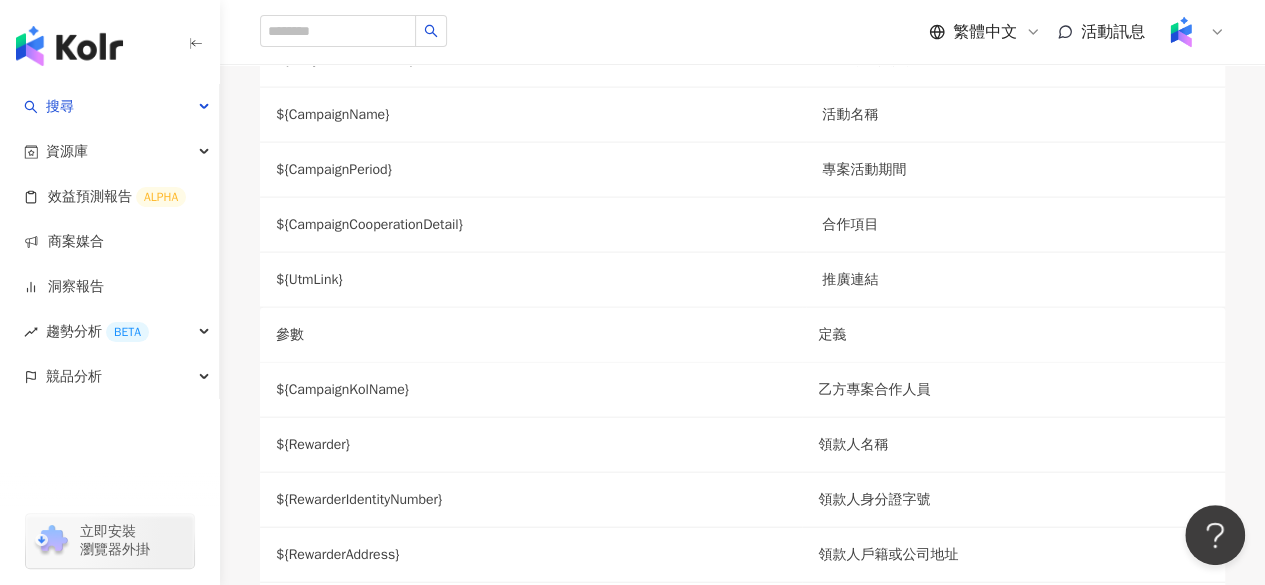 drag, startPoint x: 466, startPoint y: 281, endPoint x: 554, endPoint y: 276, distance: 88.14193 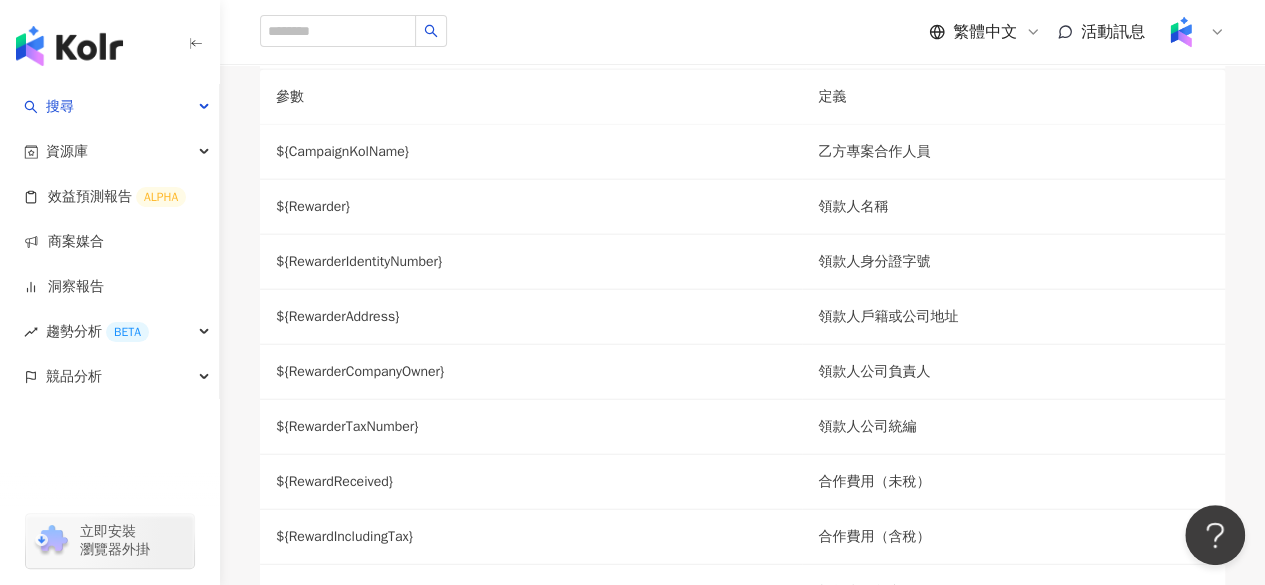 scroll, scrollTop: 2326, scrollLeft: 0, axis: vertical 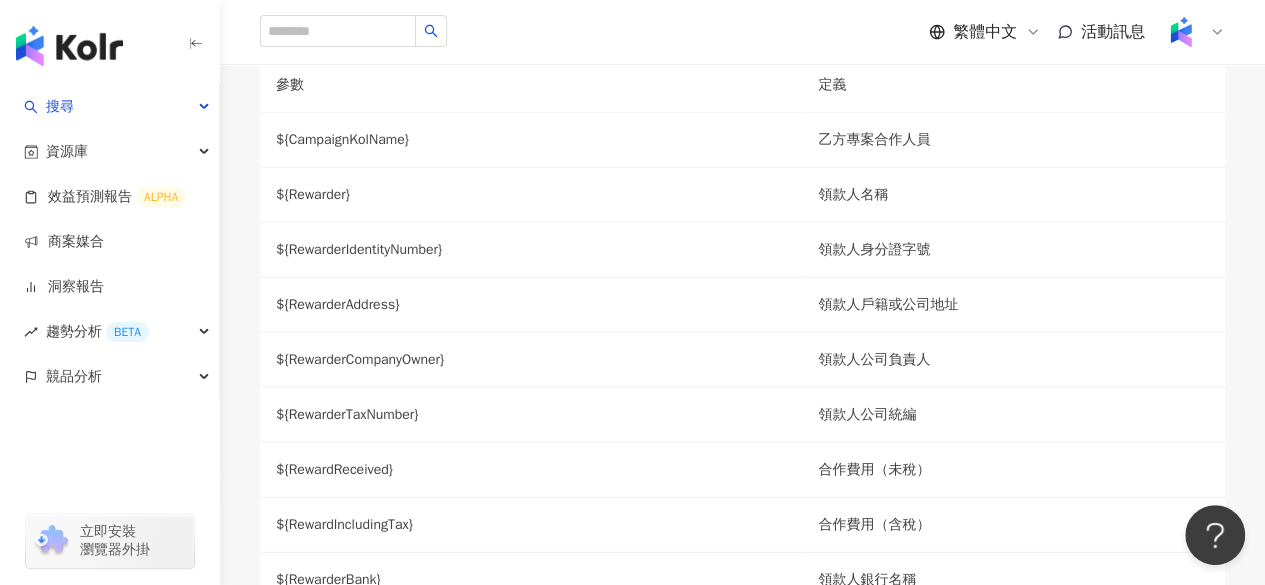 drag, startPoint x: 877, startPoint y: 254, endPoint x: 1070, endPoint y: 254, distance: 193 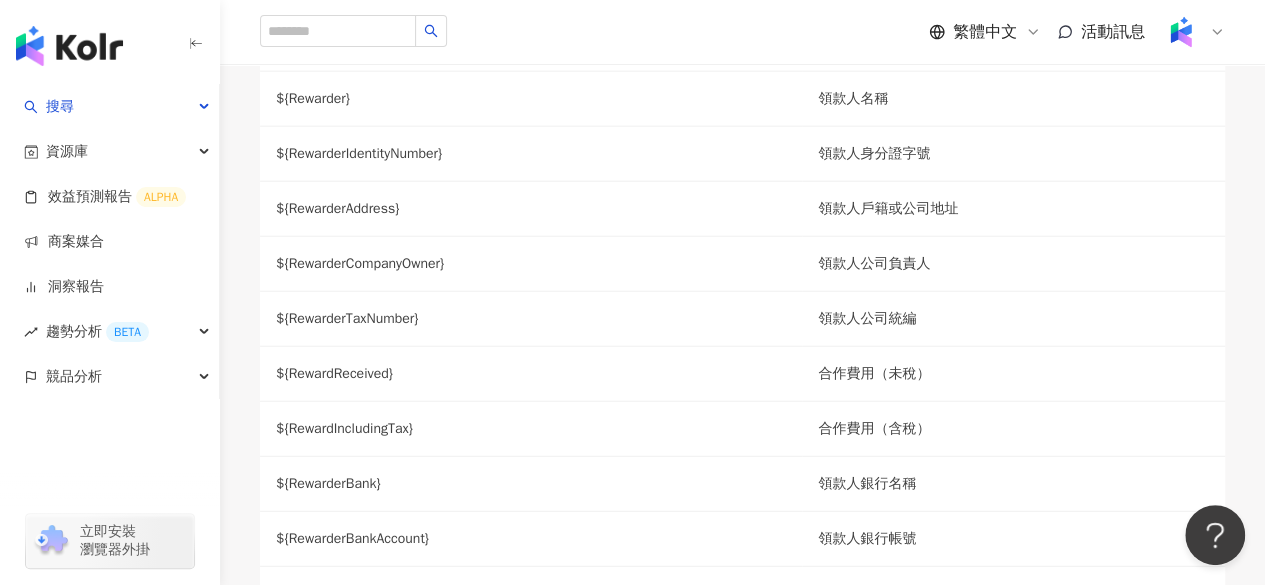 scroll, scrollTop: 2424, scrollLeft: 0, axis: vertical 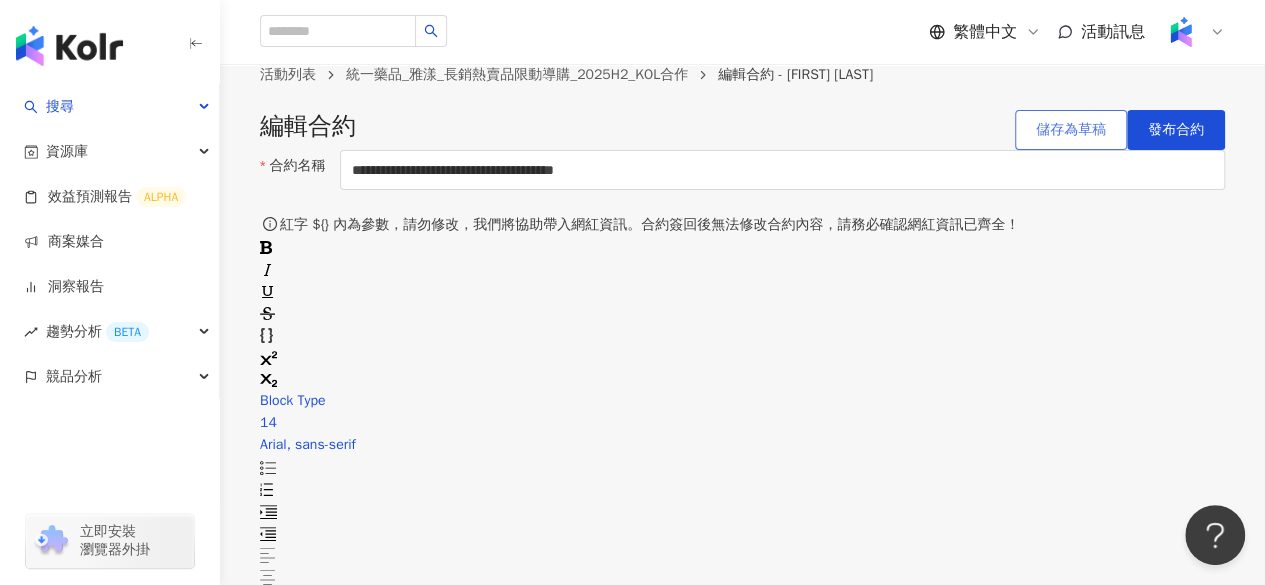click on "儲存為草稿" at bounding box center (1071, 130) 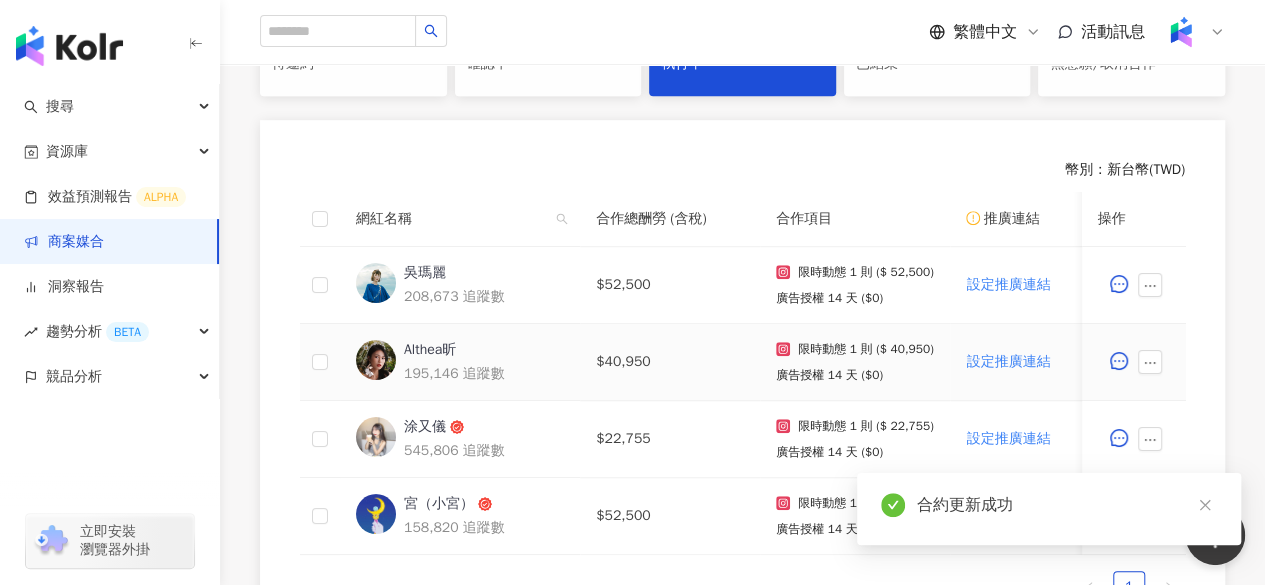 scroll, scrollTop: 547, scrollLeft: 0, axis: vertical 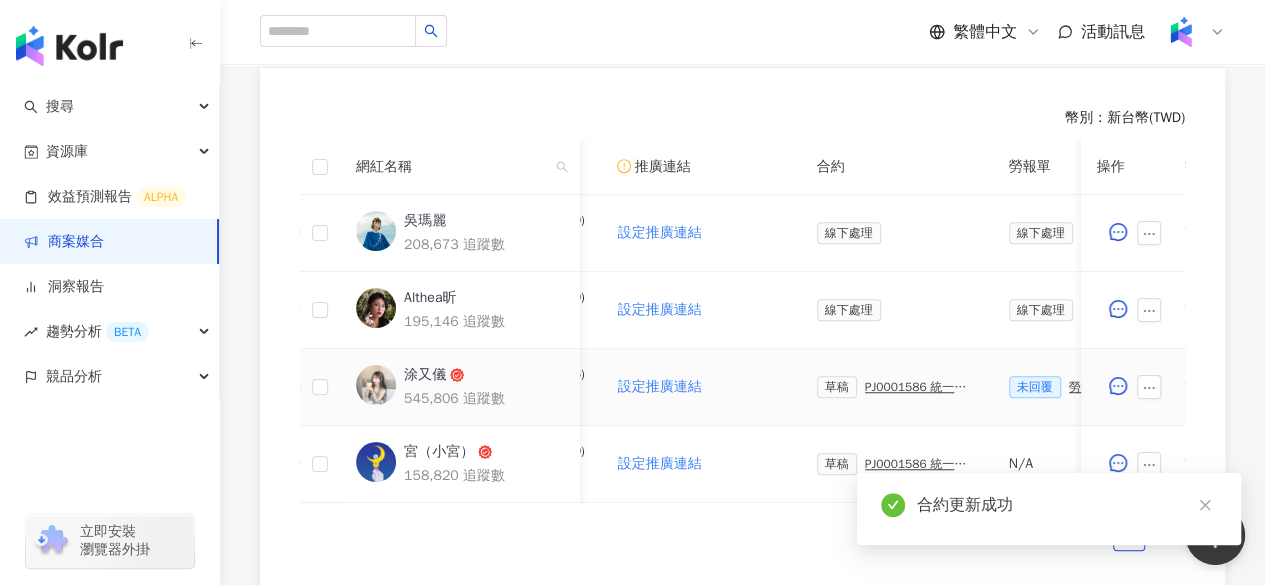 click on "涂又儀" at bounding box center [425, 375] 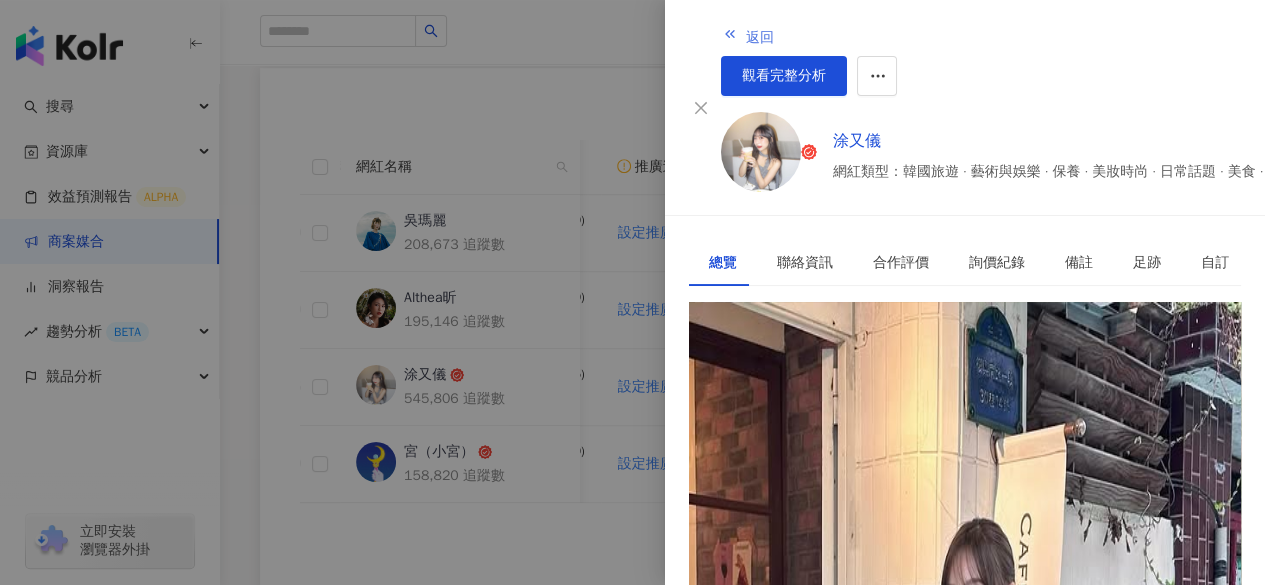 click on "返回" at bounding box center [760, 38] 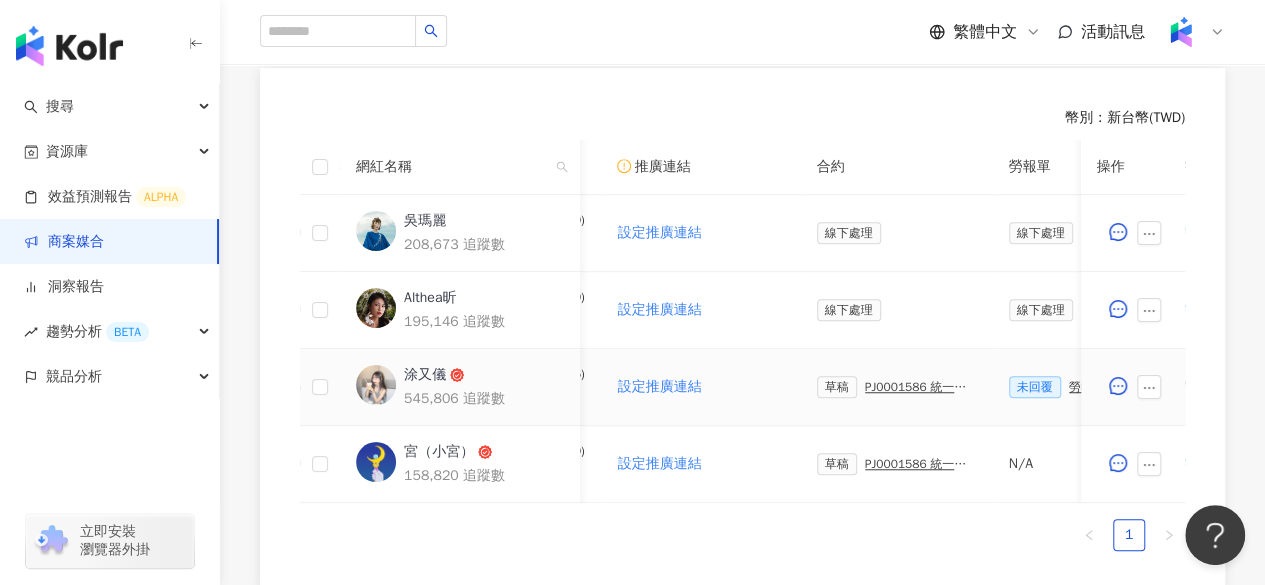 click on "PJ0001586 統一藥品_雅漾_長銷熱賣品限動導購_2025H2_KOL合作" at bounding box center [921, 387] 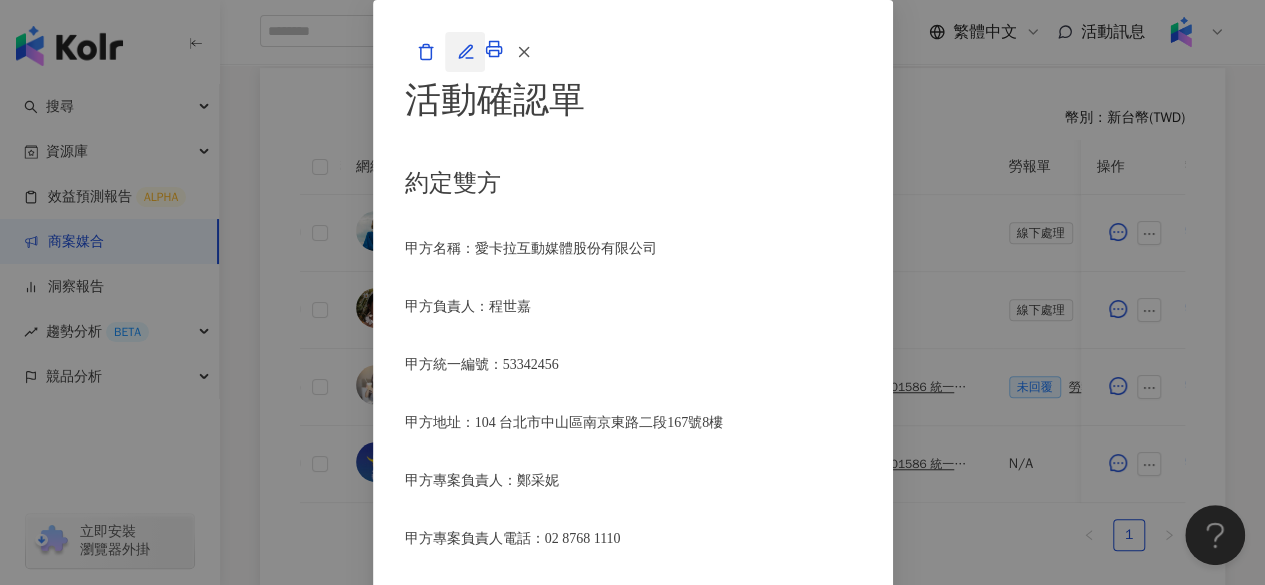 click 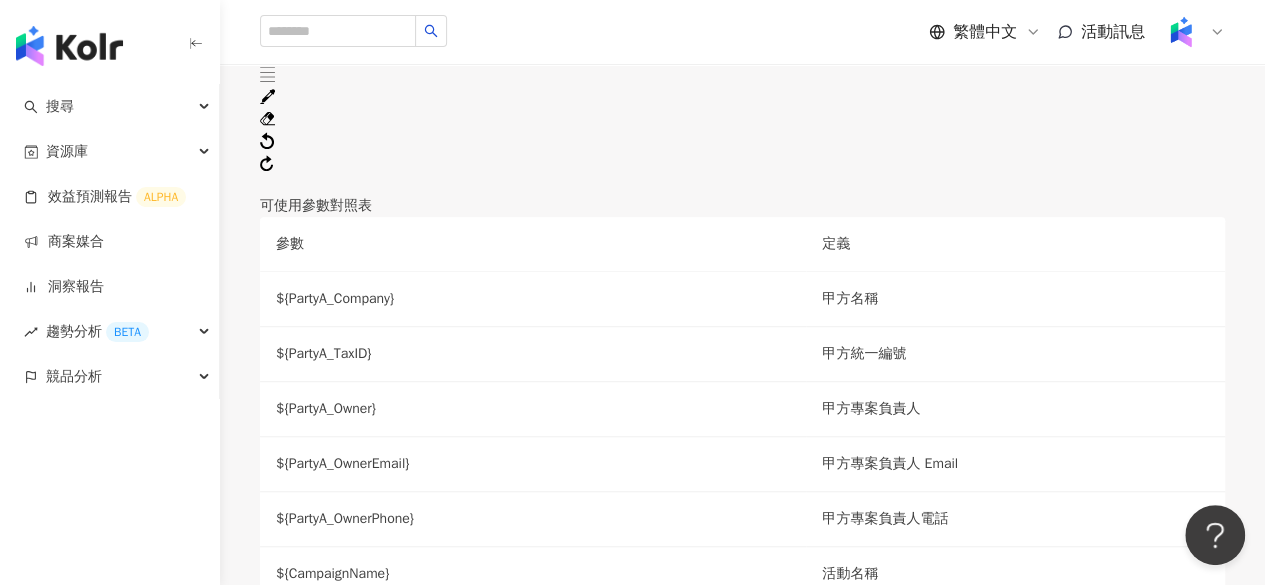 type on "**********" 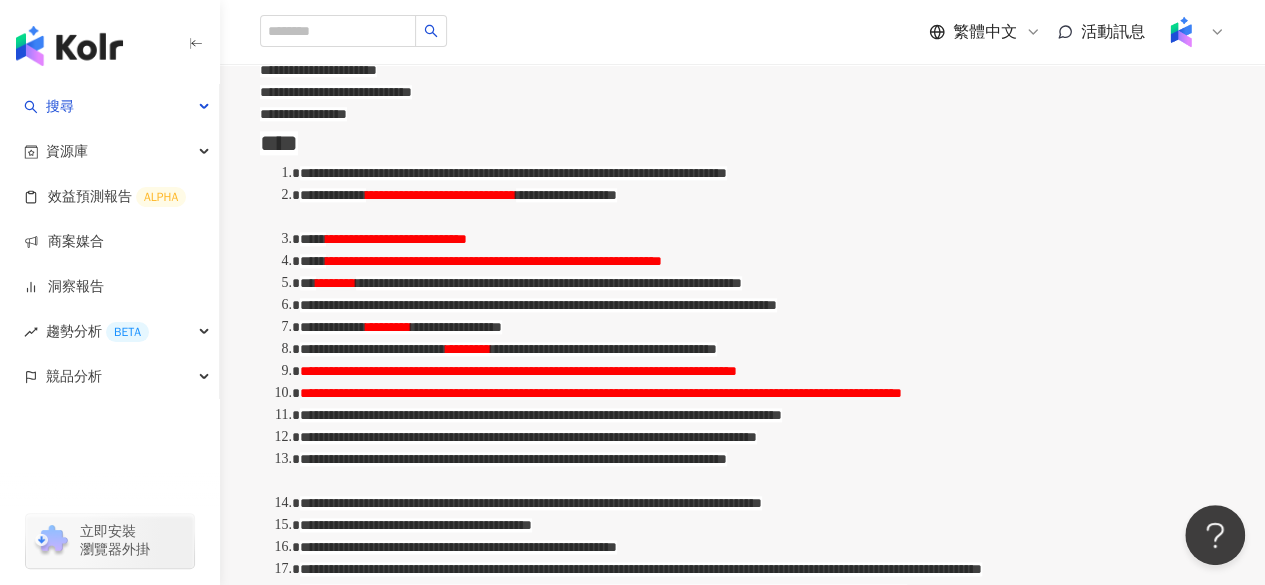 scroll, scrollTop: 956, scrollLeft: 0, axis: vertical 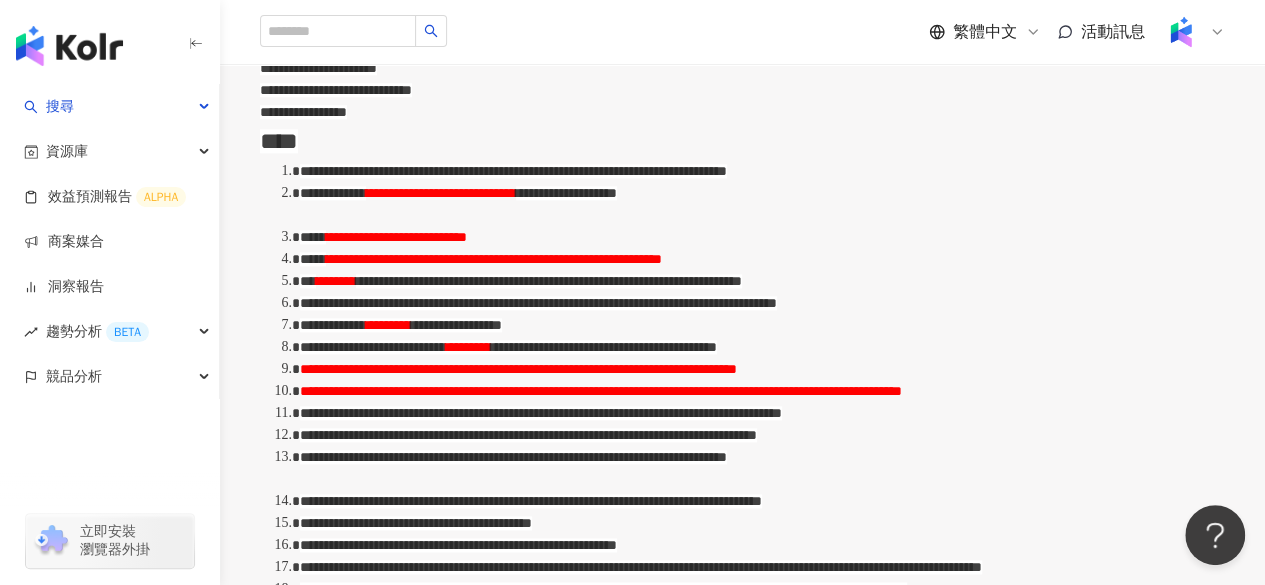click on "**********" at bounding box center (494, 259) 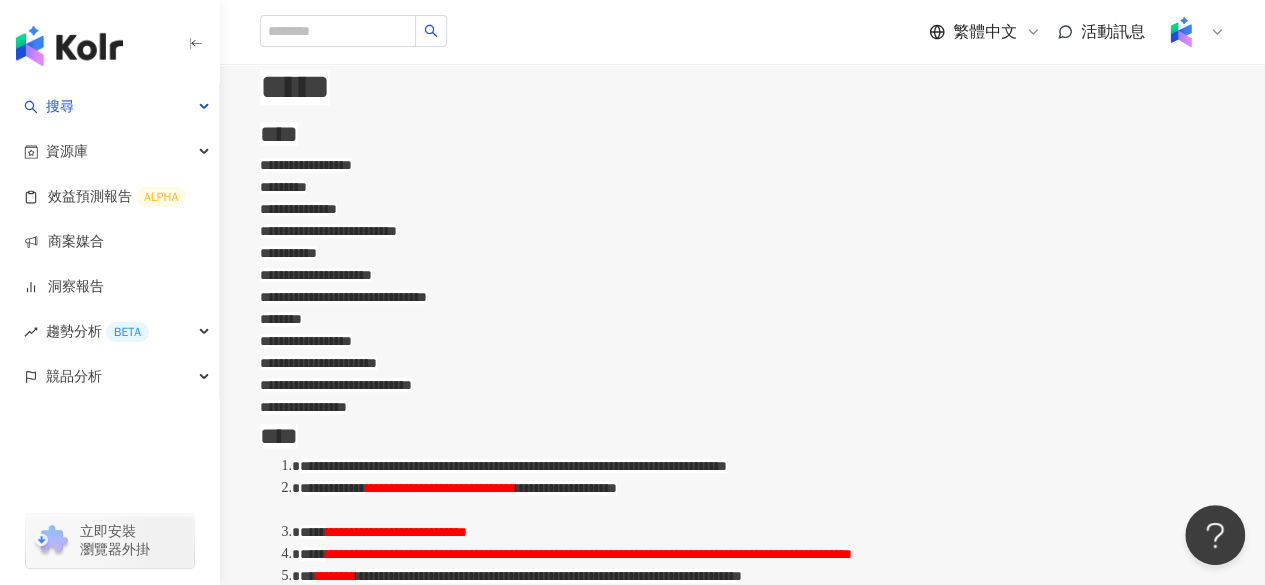 scroll, scrollTop: 0, scrollLeft: 0, axis: both 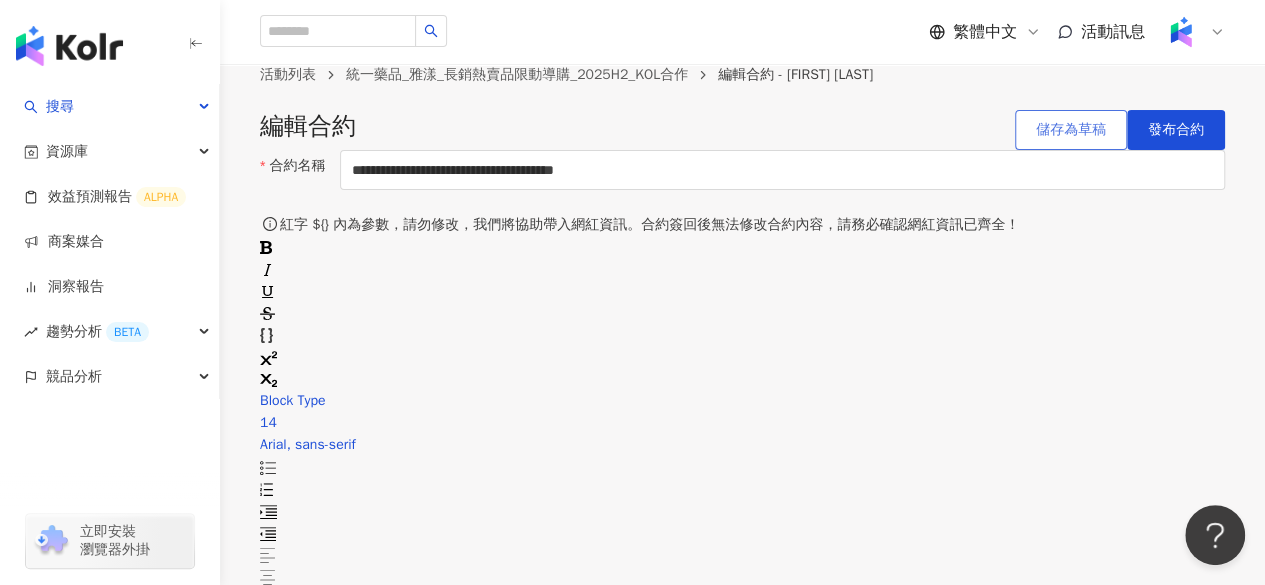 click on "儲存為草稿" at bounding box center (1071, 130) 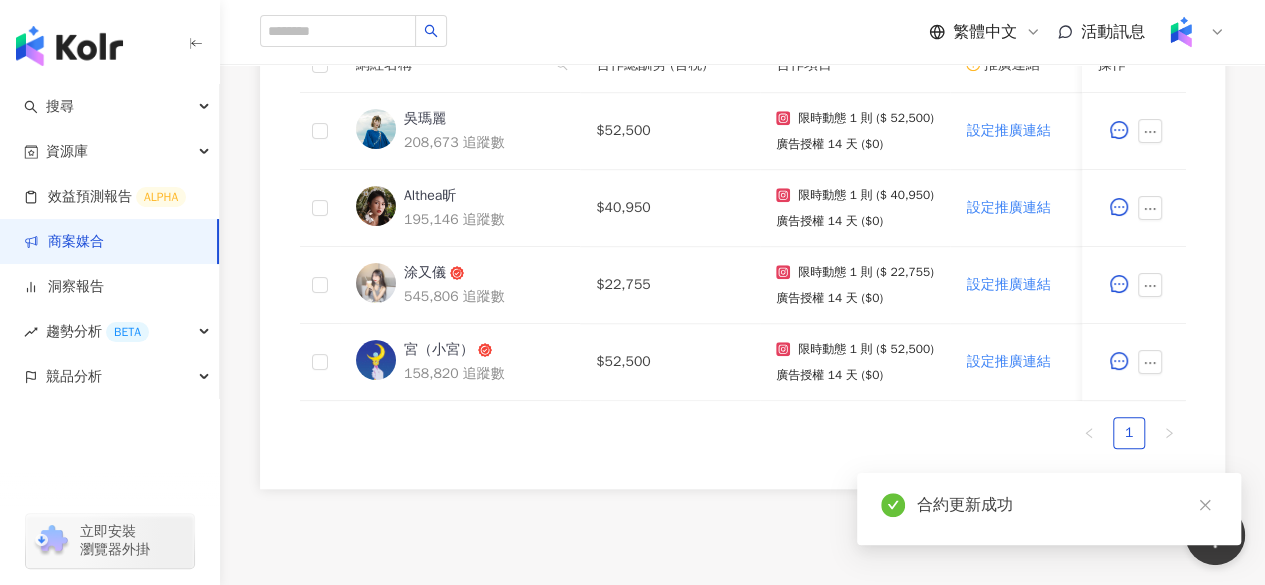 scroll, scrollTop: 648, scrollLeft: 0, axis: vertical 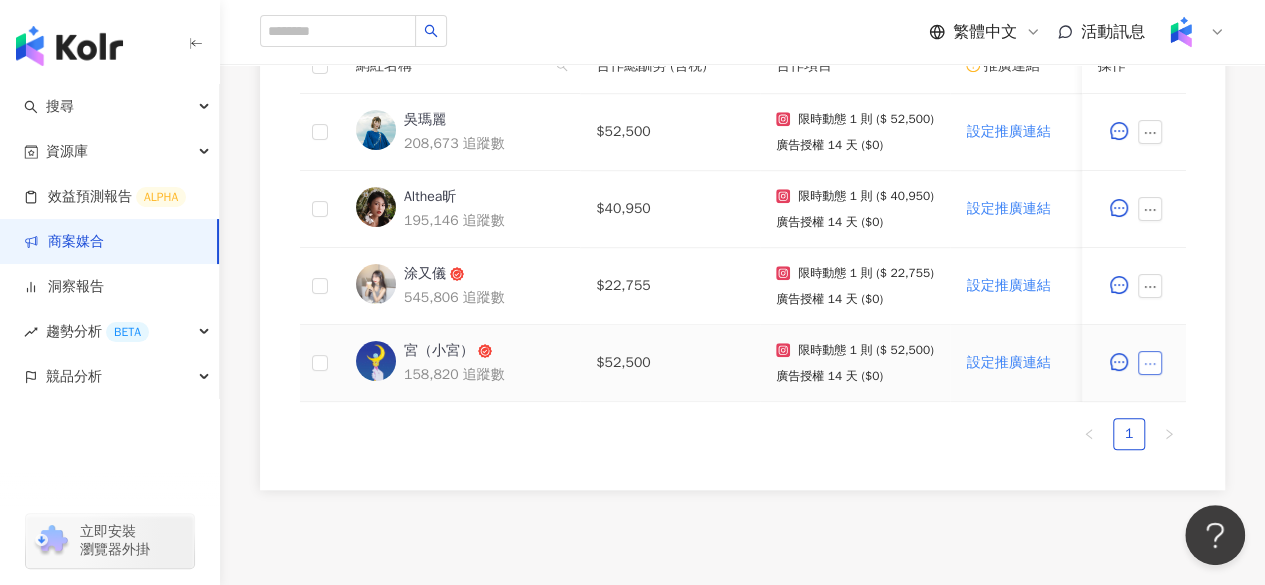 click 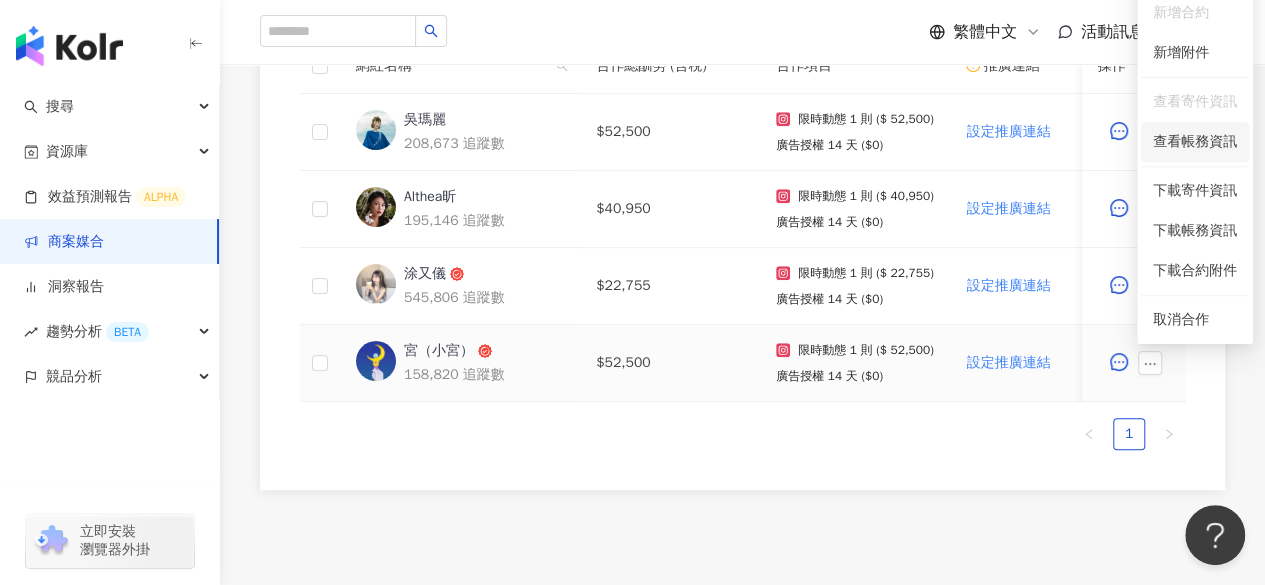 click on "查看帳務資訊" at bounding box center [1195, 142] 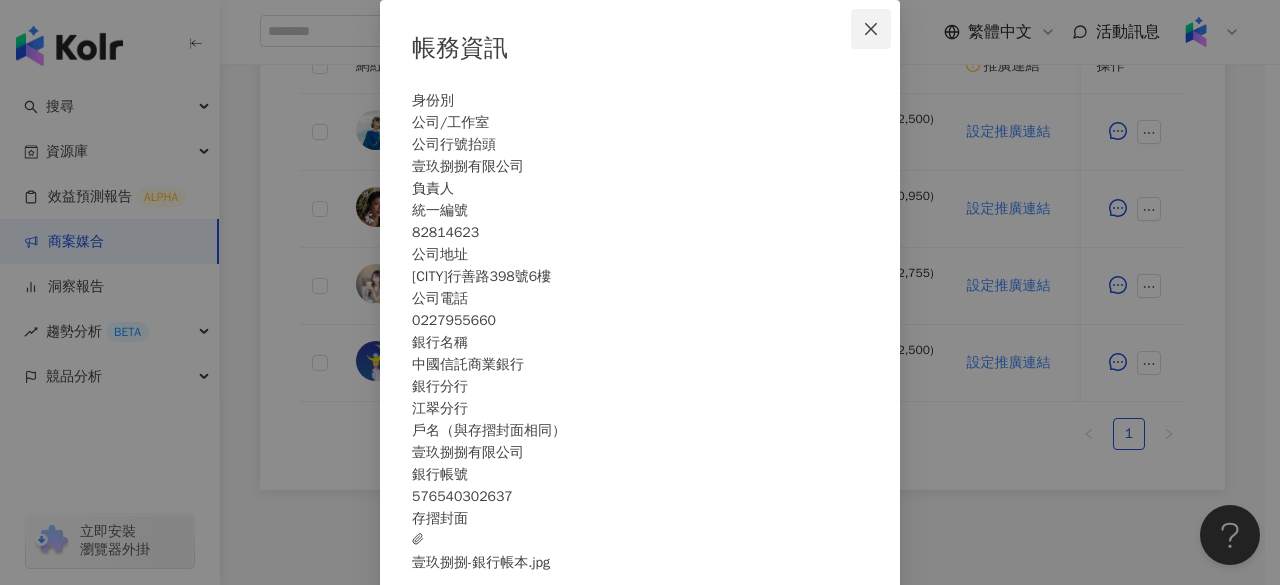click at bounding box center [871, 29] 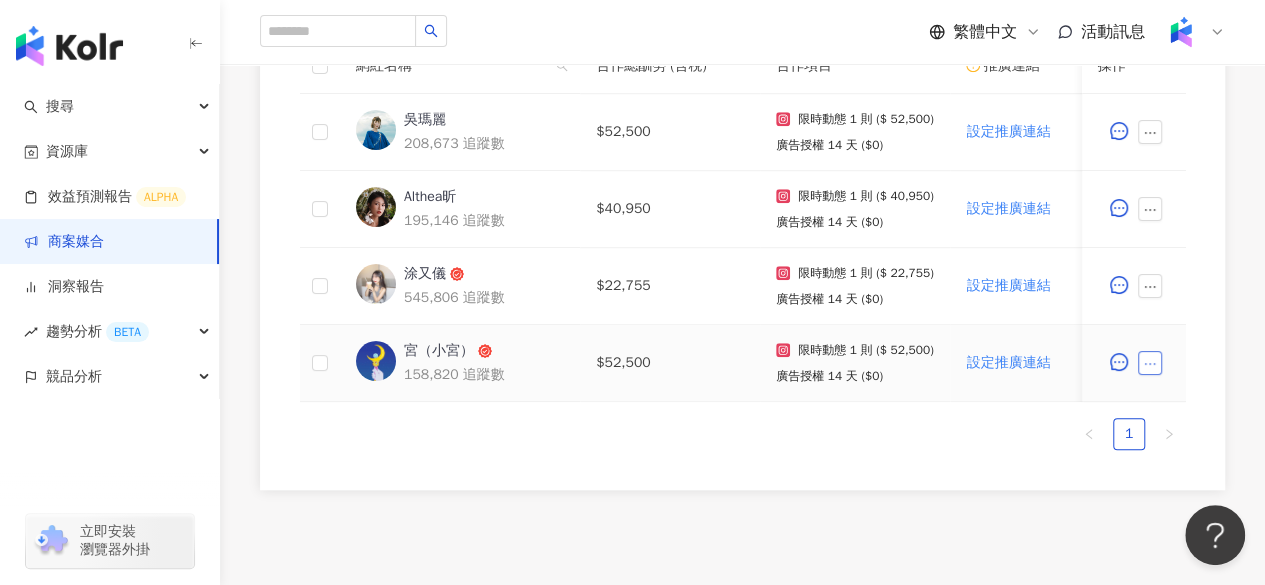 click 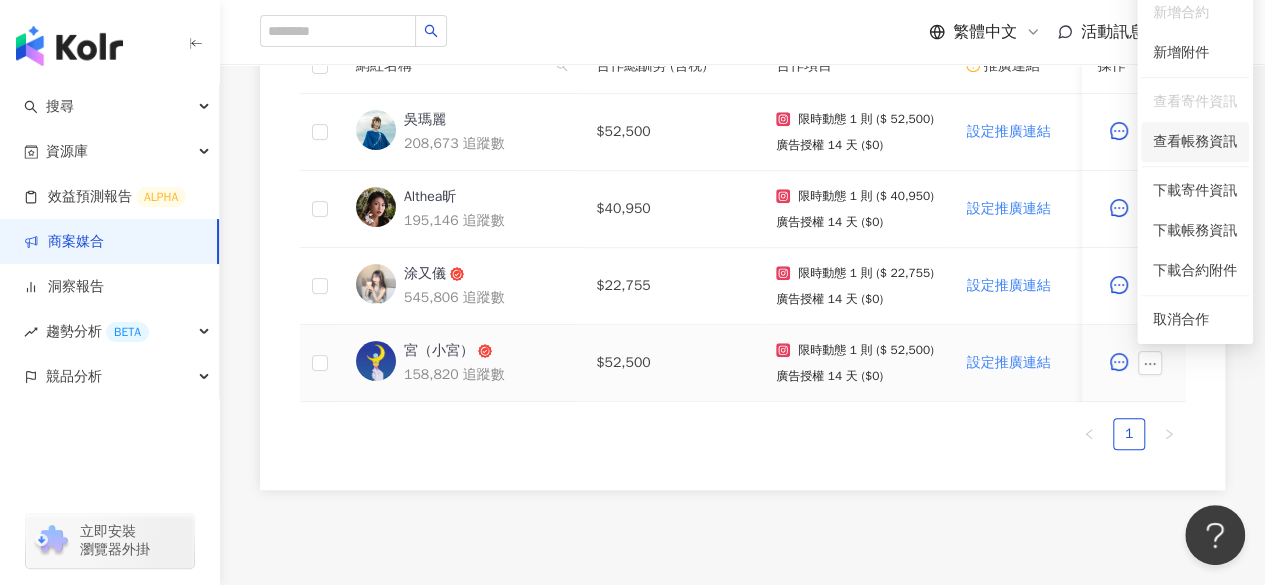 click on "查看帳務資訊" at bounding box center (1195, 142) 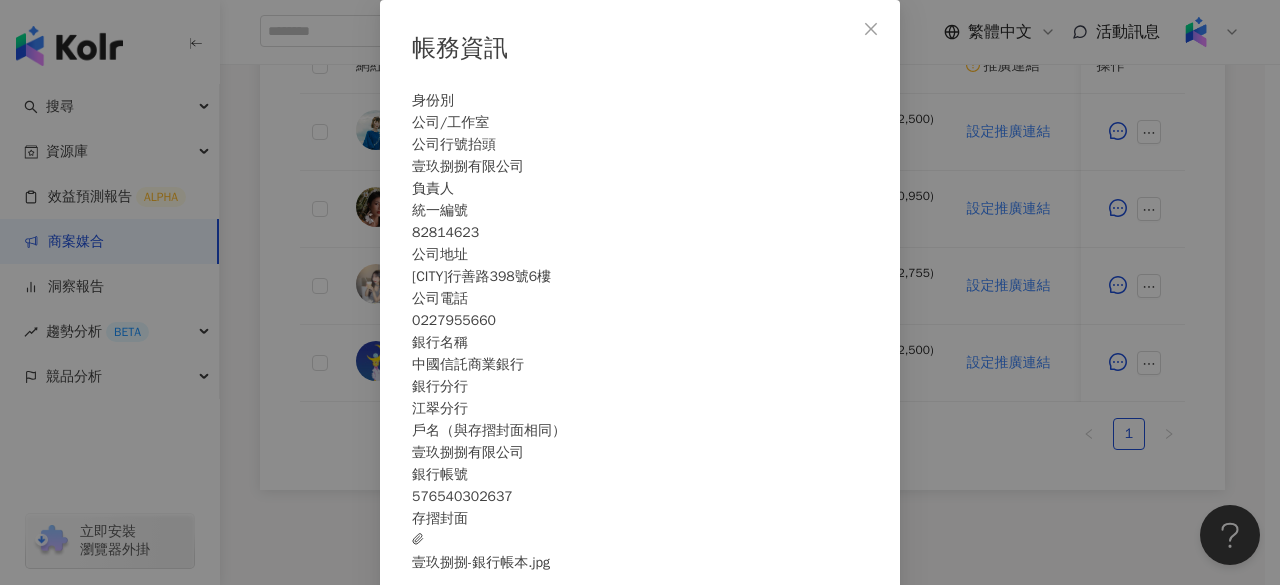 click at bounding box center (871, 29) 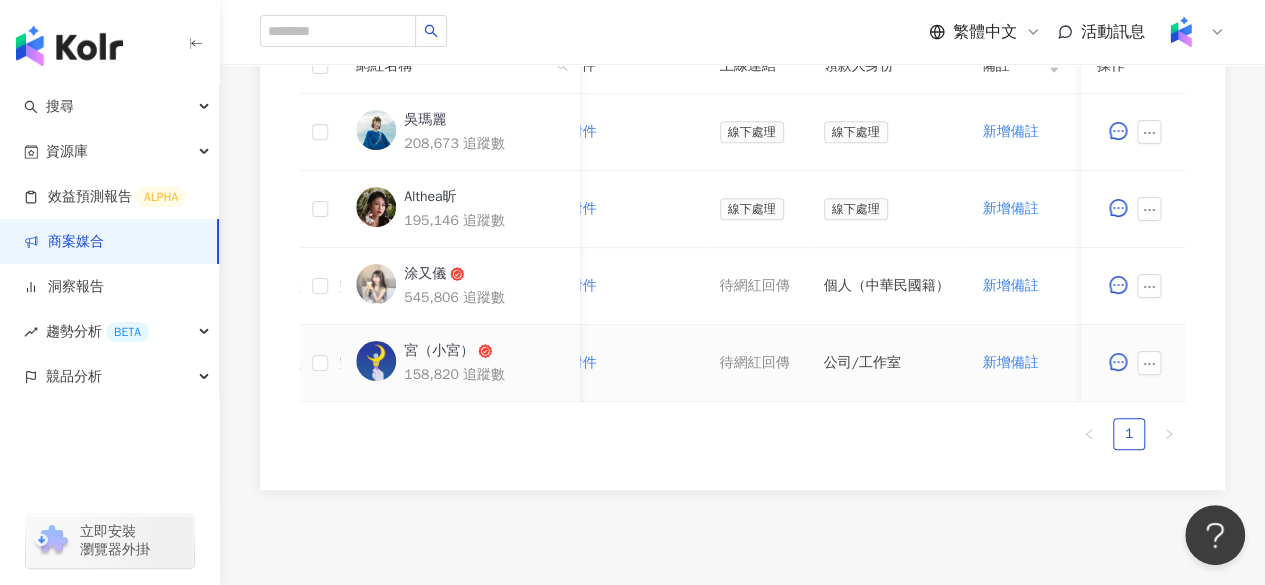scroll, scrollTop: 0, scrollLeft: 776, axis: horizontal 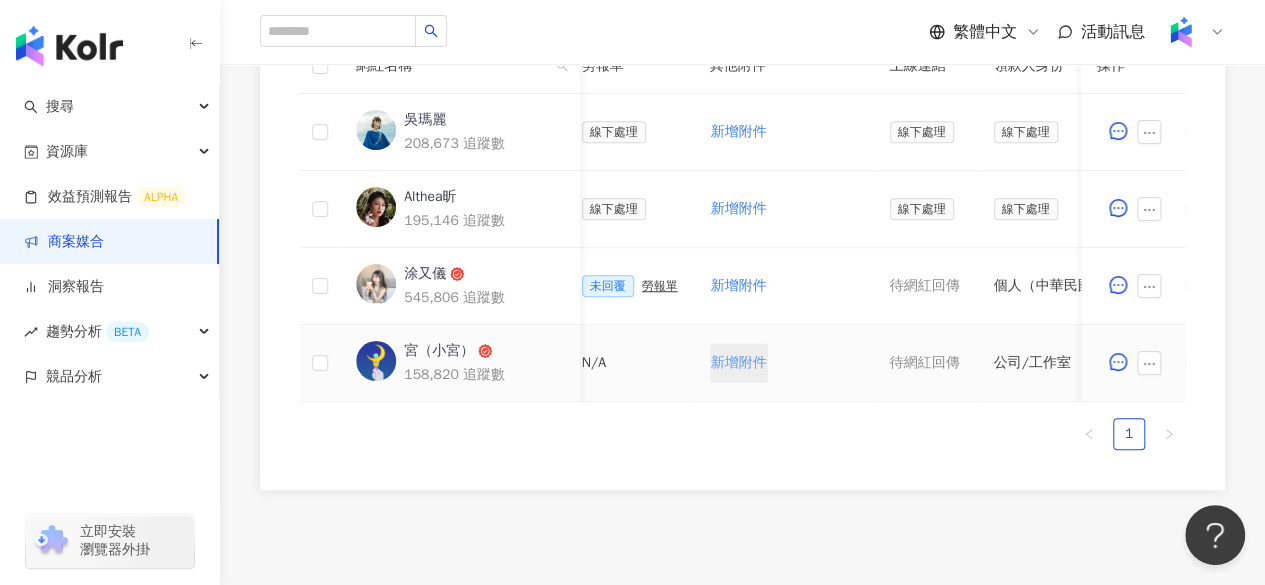 click on "新增附件" at bounding box center [739, 363] 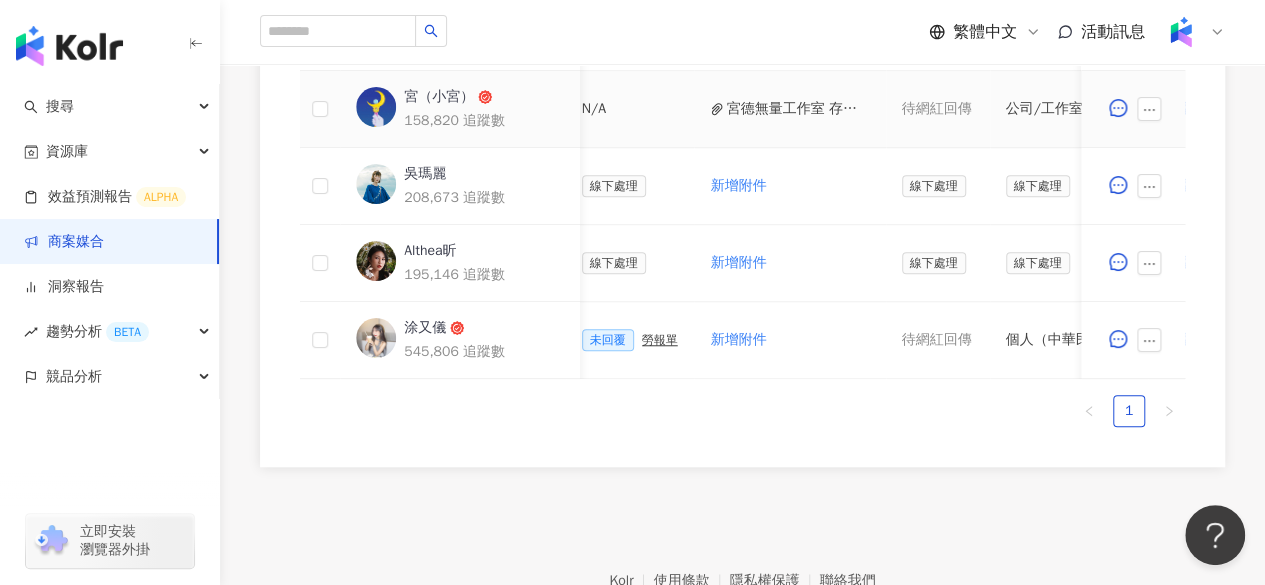 scroll, scrollTop: 676, scrollLeft: 0, axis: vertical 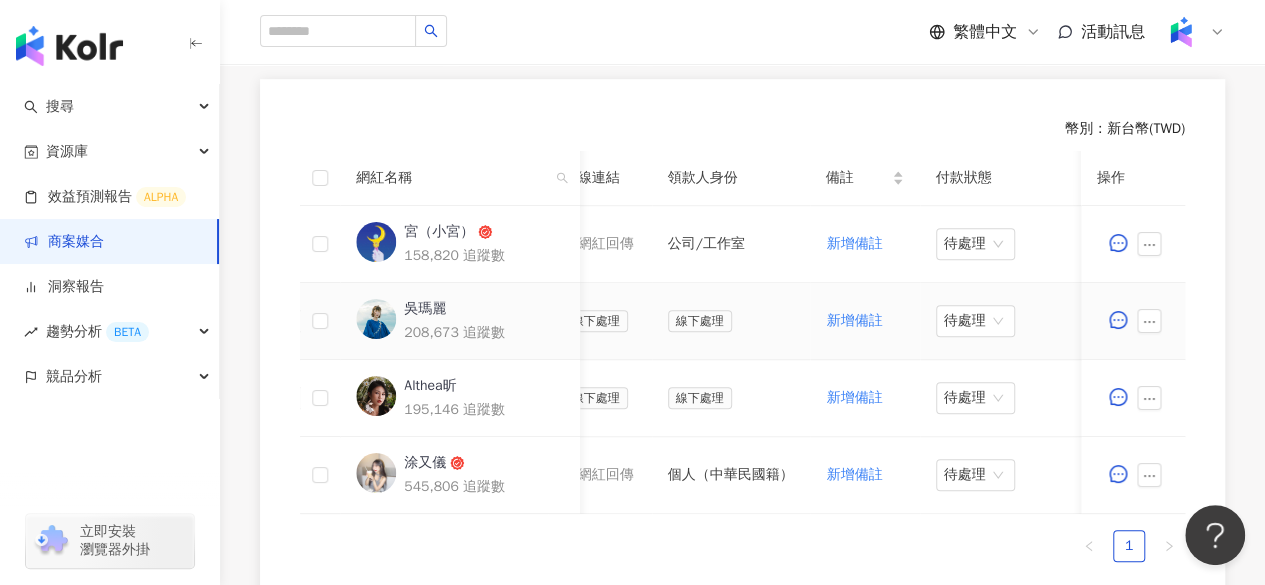 click on "吳瑪麗" at bounding box center (425, 309) 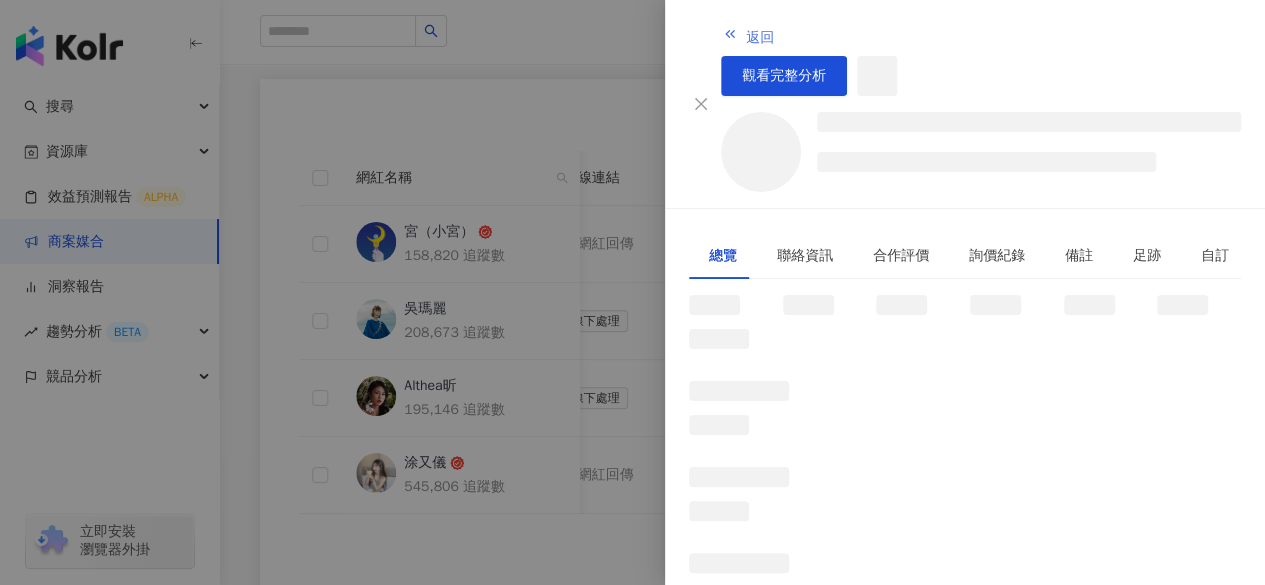 click on "返回" at bounding box center (760, 38) 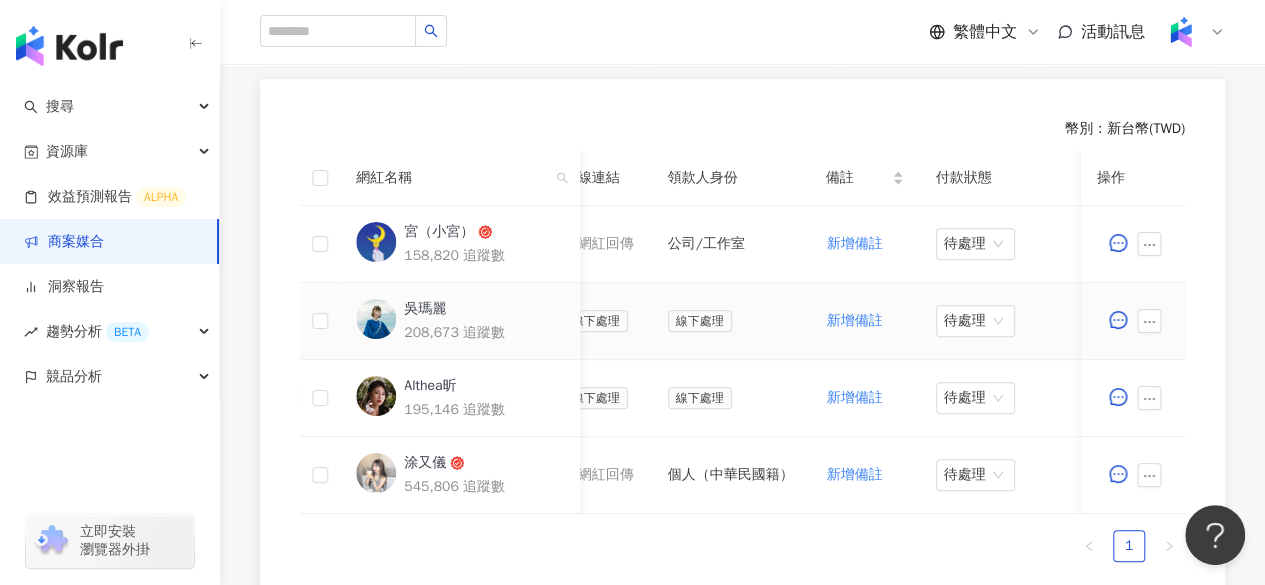 click on "吳瑪麗" at bounding box center [425, 309] 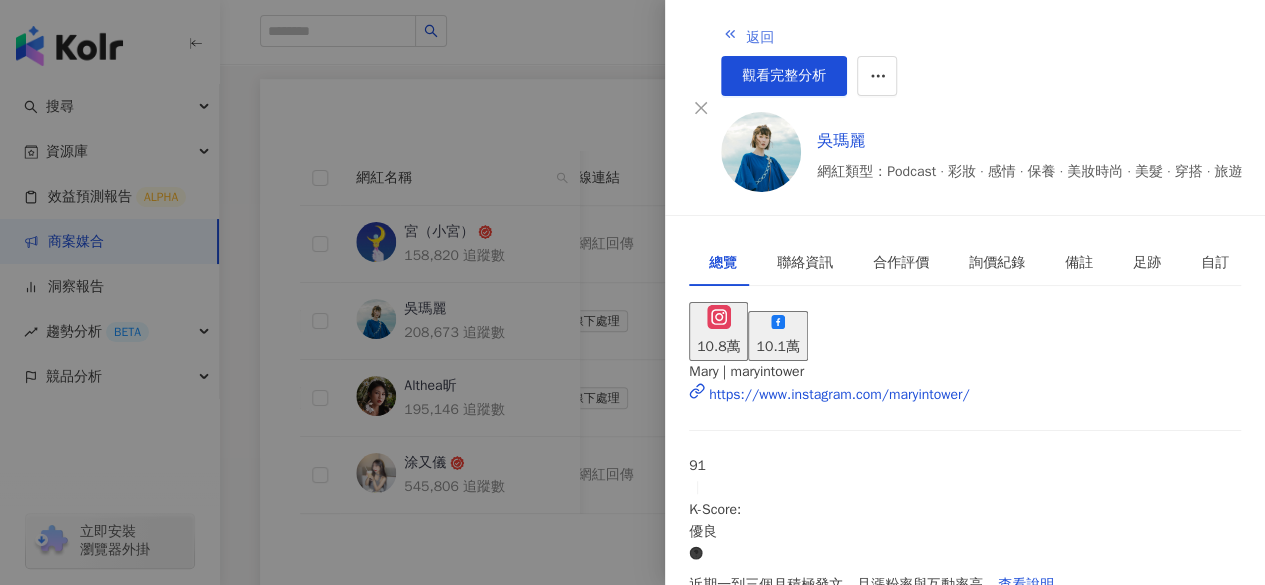 click on "返回" at bounding box center [760, 38] 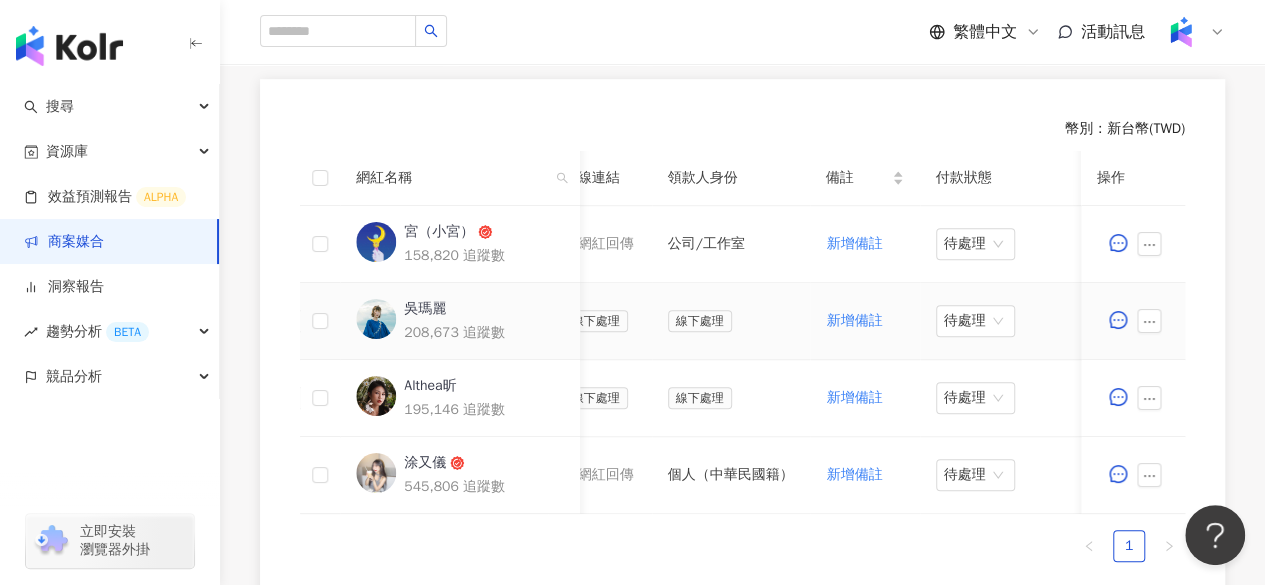 click on "吳瑪麗" at bounding box center [425, 309] 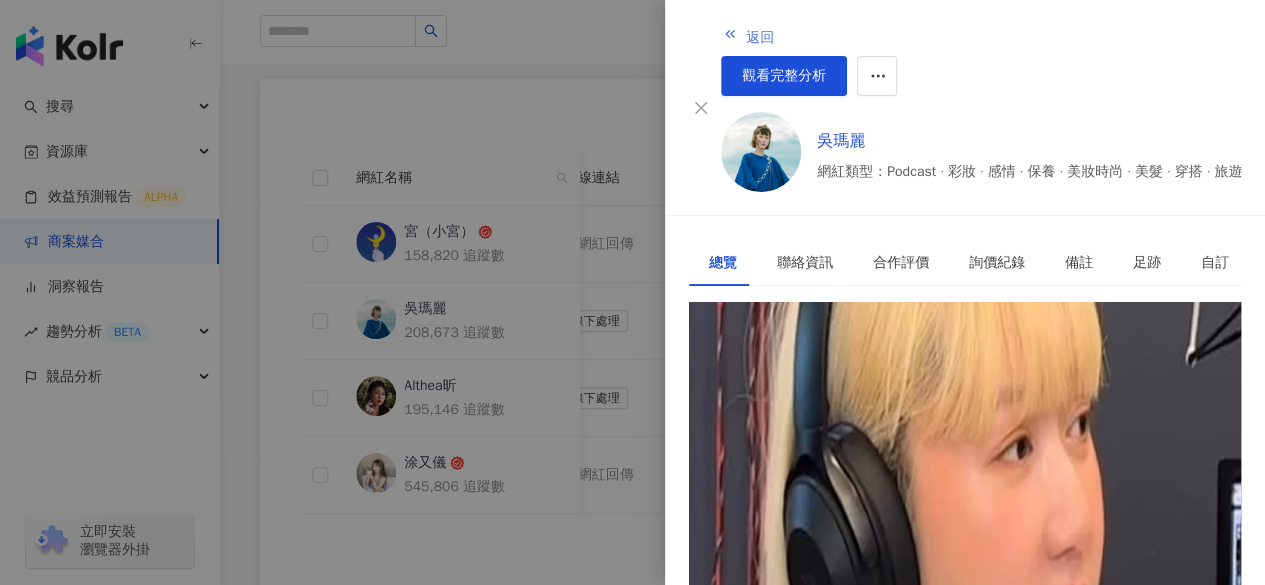 click on "返回" at bounding box center (760, 38) 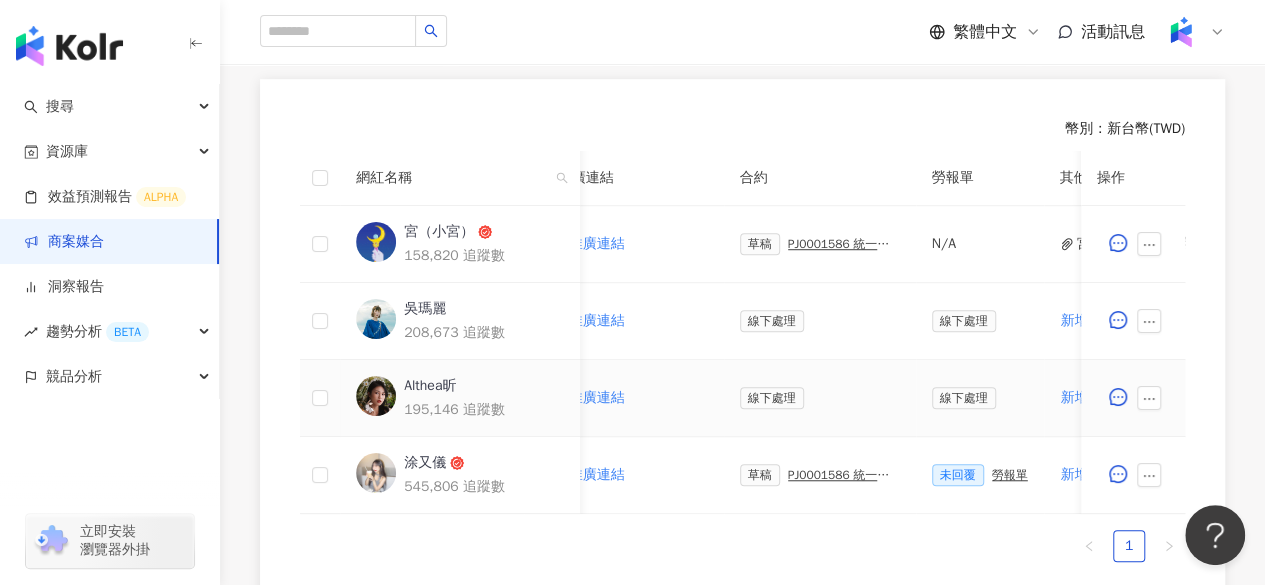 scroll, scrollTop: 0, scrollLeft: 0, axis: both 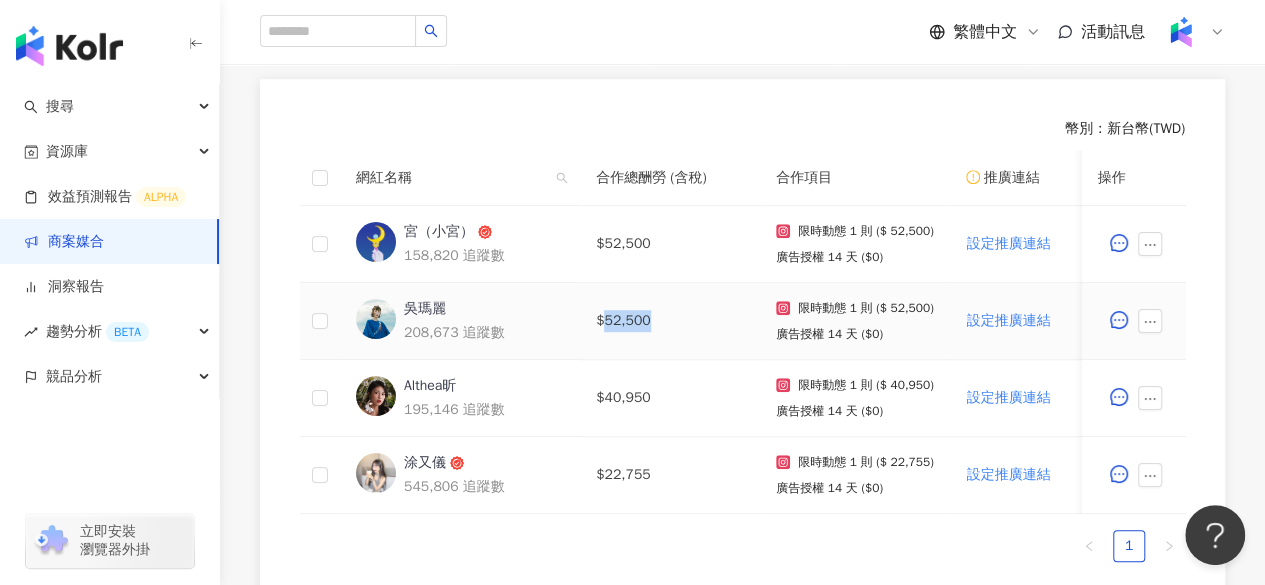 drag, startPoint x: 602, startPoint y: 320, endPoint x: 662, endPoint y: 321, distance: 60.00833 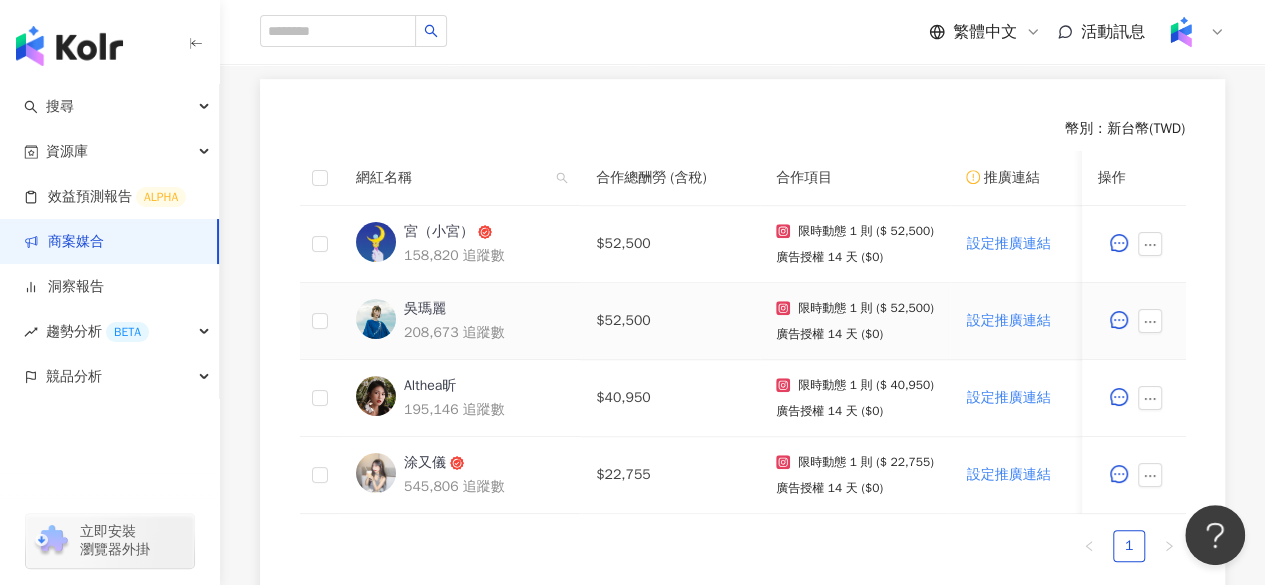 click on "吳瑪麗" at bounding box center (425, 309) 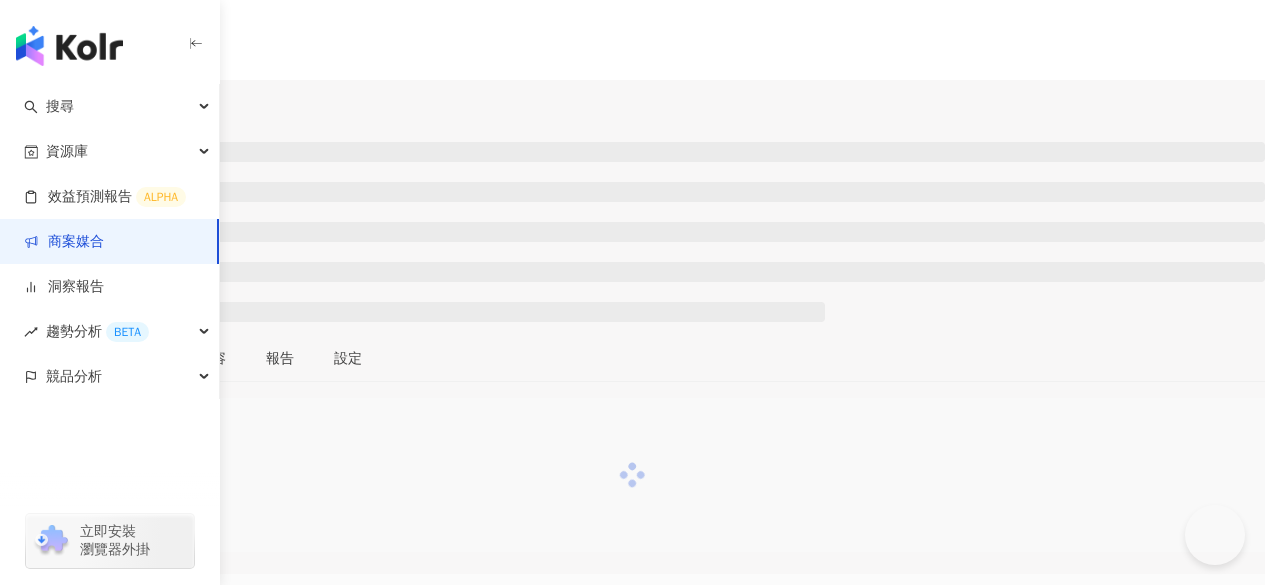 scroll, scrollTop: 0, scrollLeft: 0, axis: both 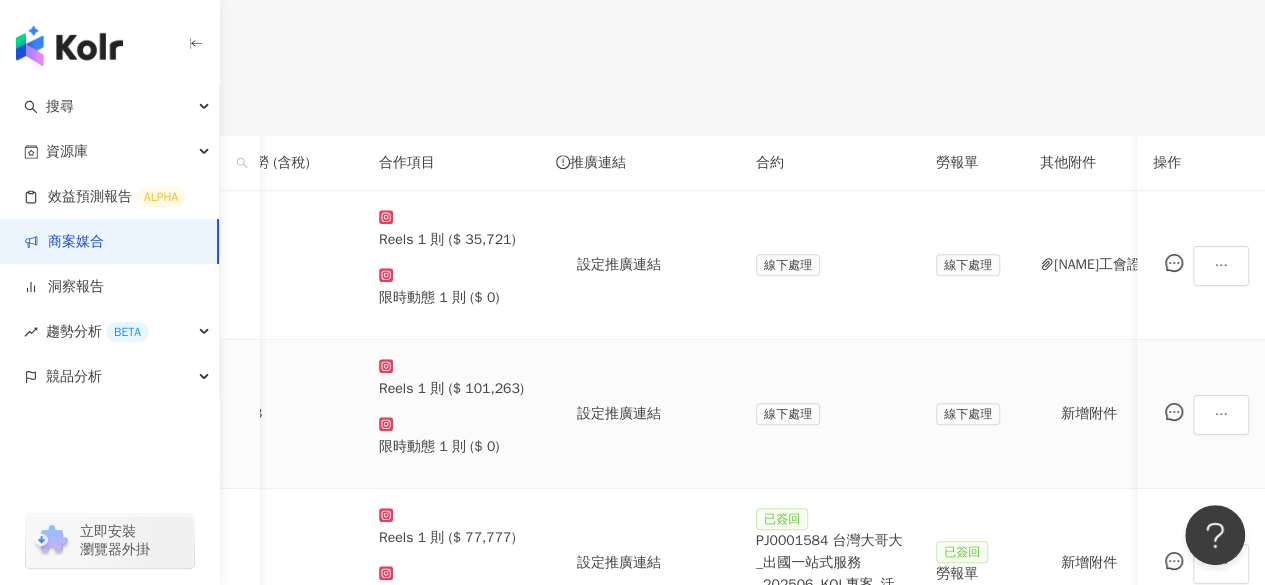 click on "yy 生活誌" at bounding box center (150, 423) 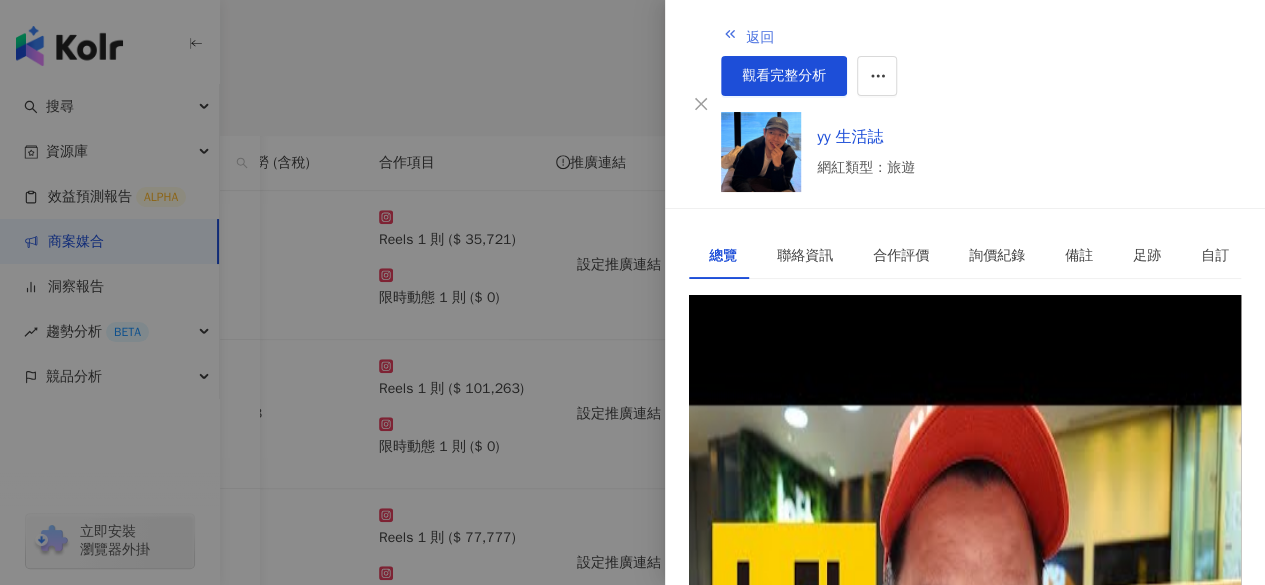 click on "返回" at bounding box center [760, 38] 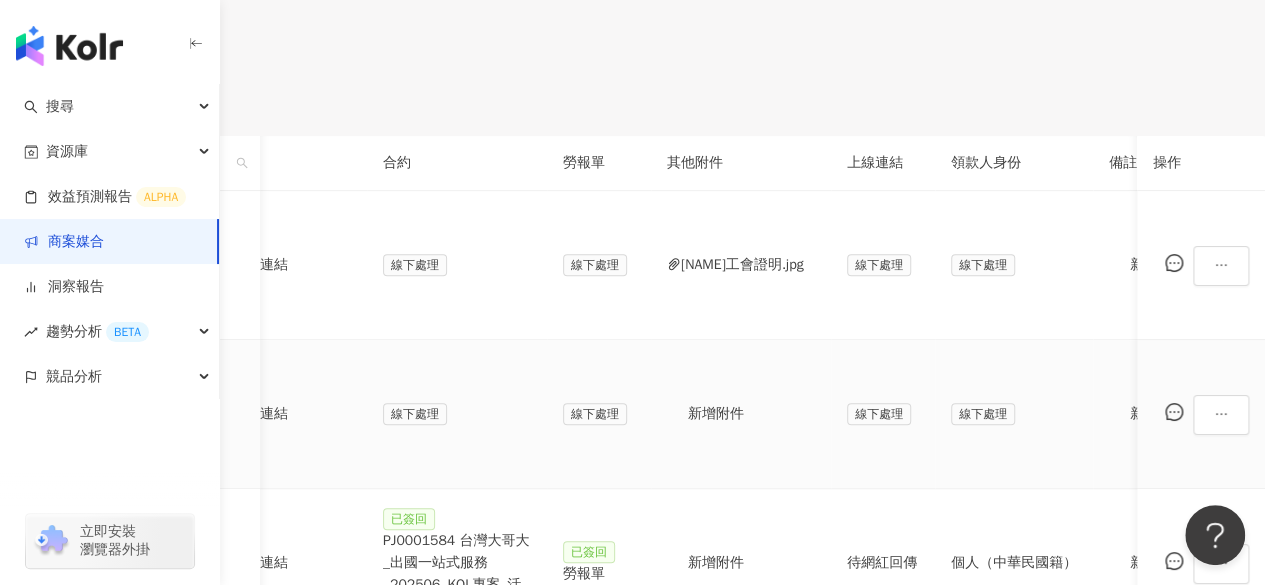 scroll, scrollTop: 0, scrollLeft: 527, axis: horizontal 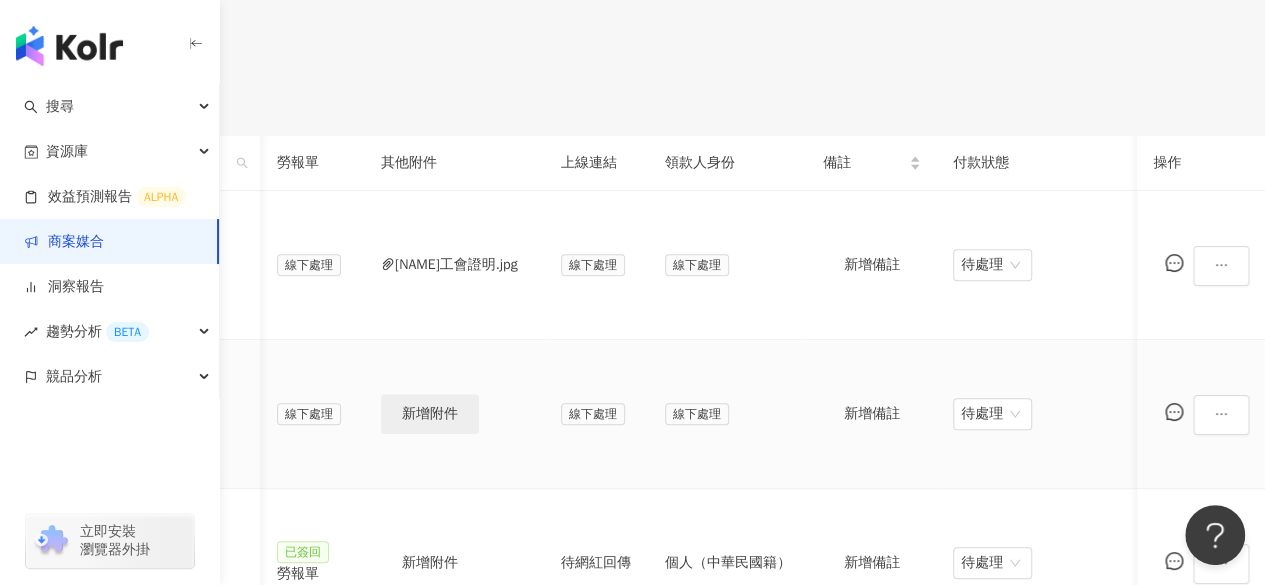 click on "新增附件" at bounding box center (430, 414) 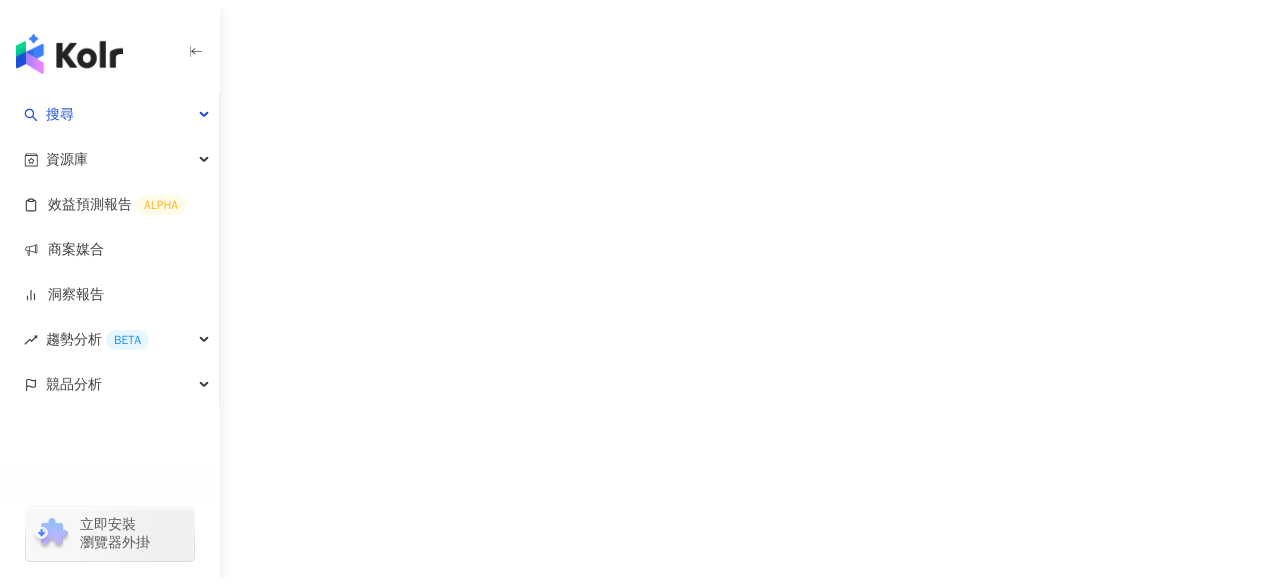 scroll, scrollTop: 0, scrollLeft: 0, axis: both 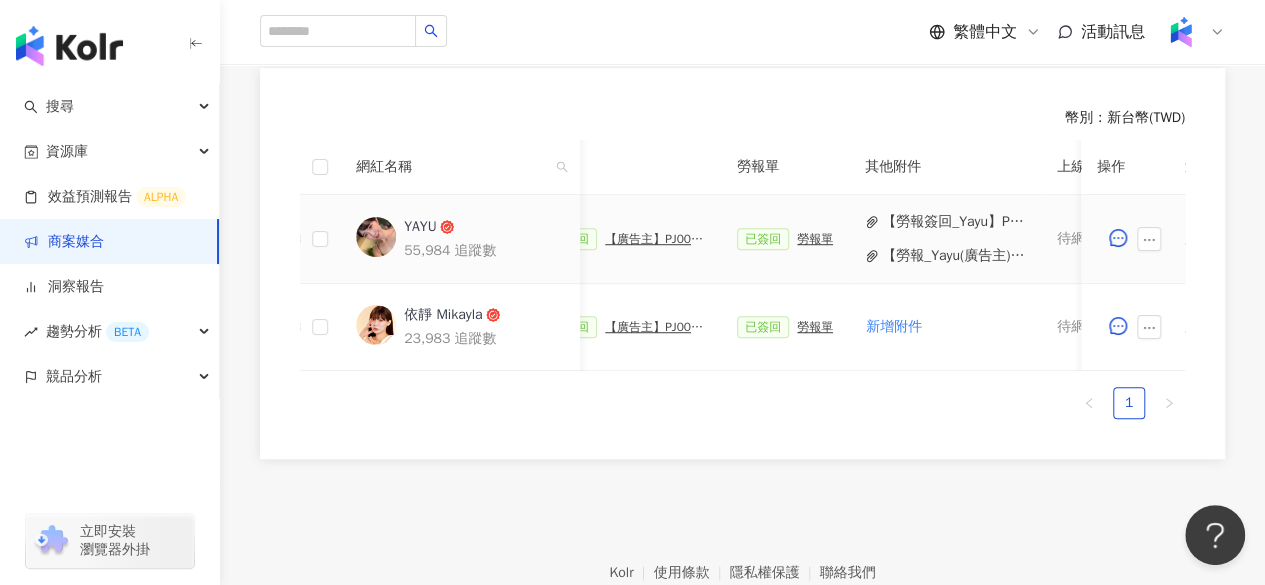 click on "【勞報_Yayu(廣告主)】PJ0001347 中大生醫_保養及營養品_2025Q2_KOL合作.pdf" at bounding box center [953, 256] 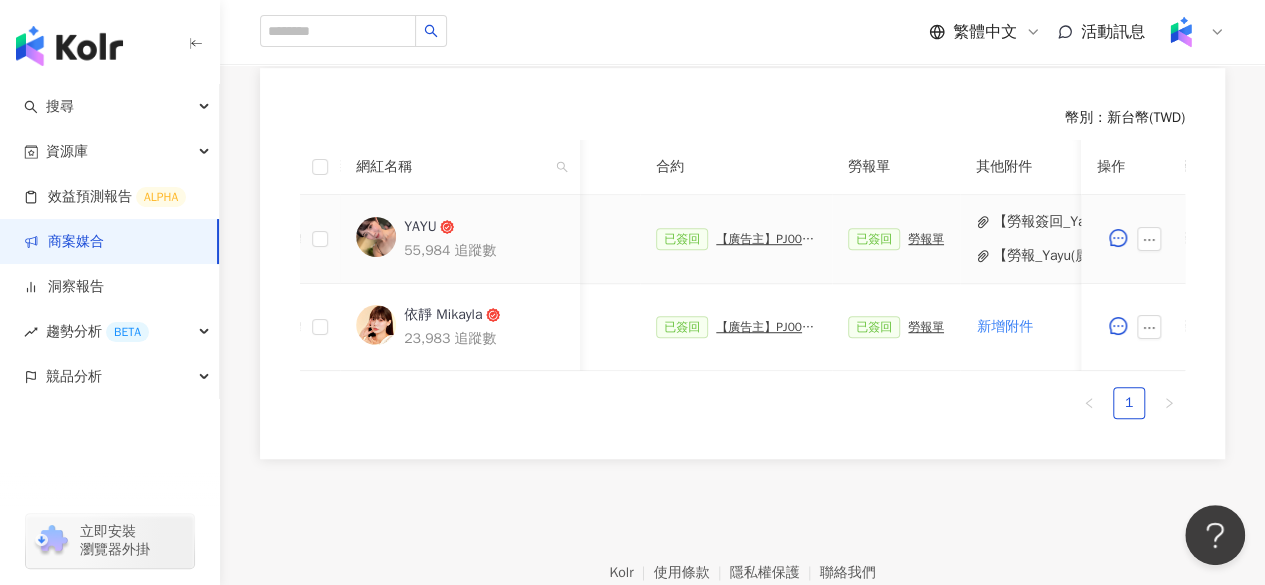 scroll, scrollTop: 0, scrollLeft: 722, axis: horizontal 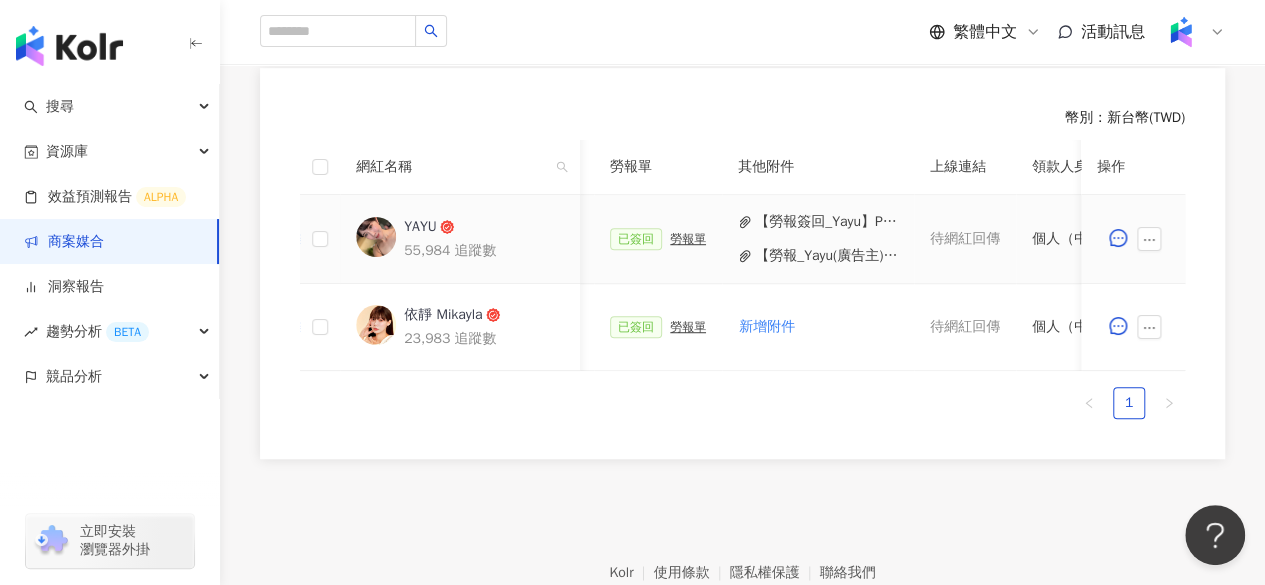 click on "【勞報_Yayu(廣告主)】PJ0001347 中大生醫_保養及營養品_2025Q2_KOL合作.pdf" at bounding box center [826, 256] 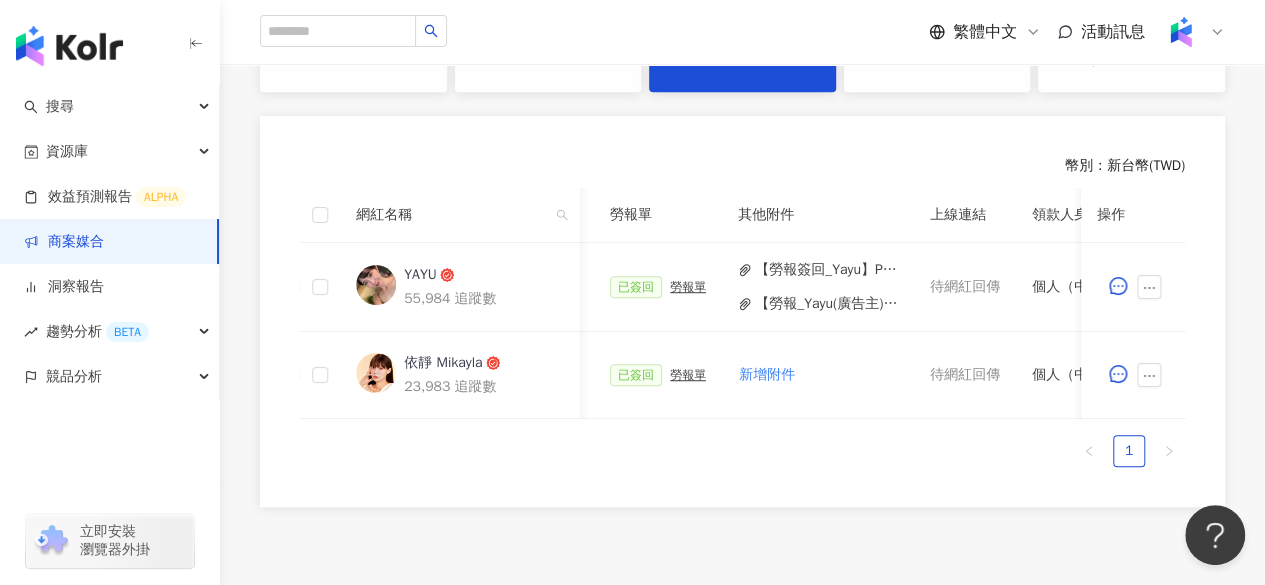 scroll, scrollTop: 500, scrollLeft: 0, axis: vertical 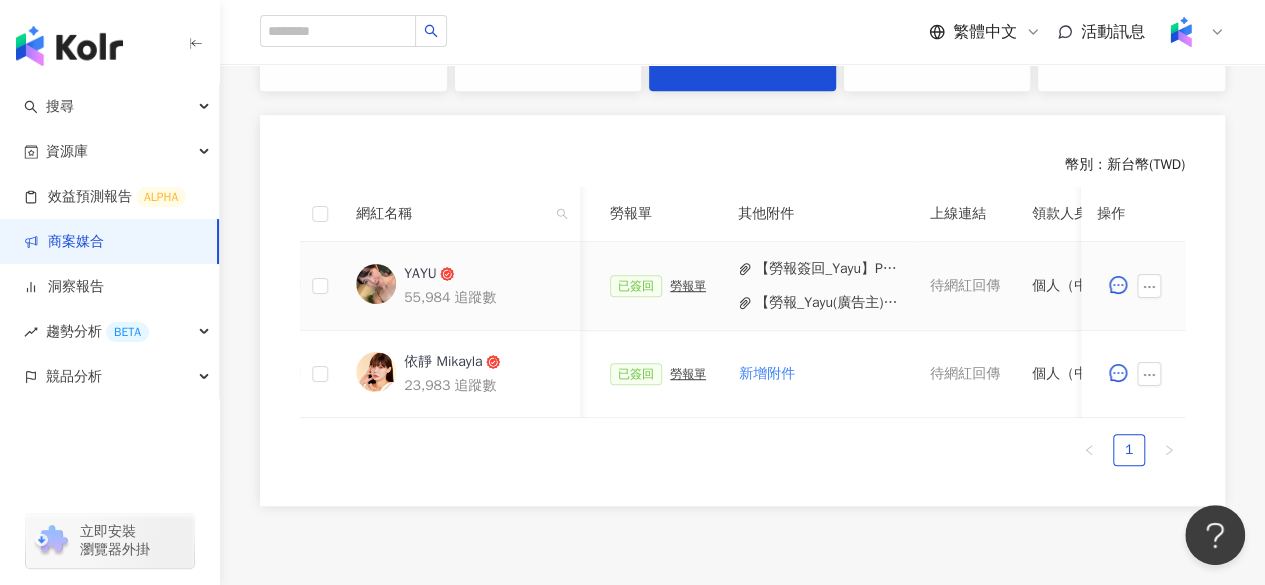 click on "【勞報簽回_Yayu】PJ0001347 中大生醫_保養及營養品_2025Q2_KOL合作.pdf" at bounding box center [826, 269] 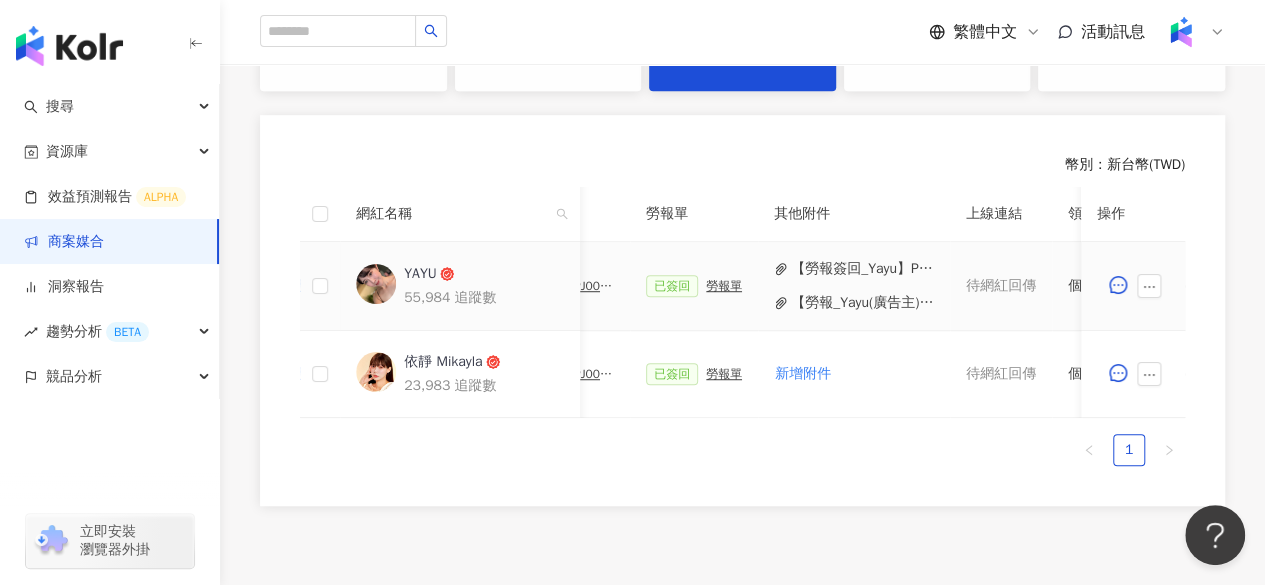 scroll, scrollTop: 0, scrollLeft: 560, axis: horizontal 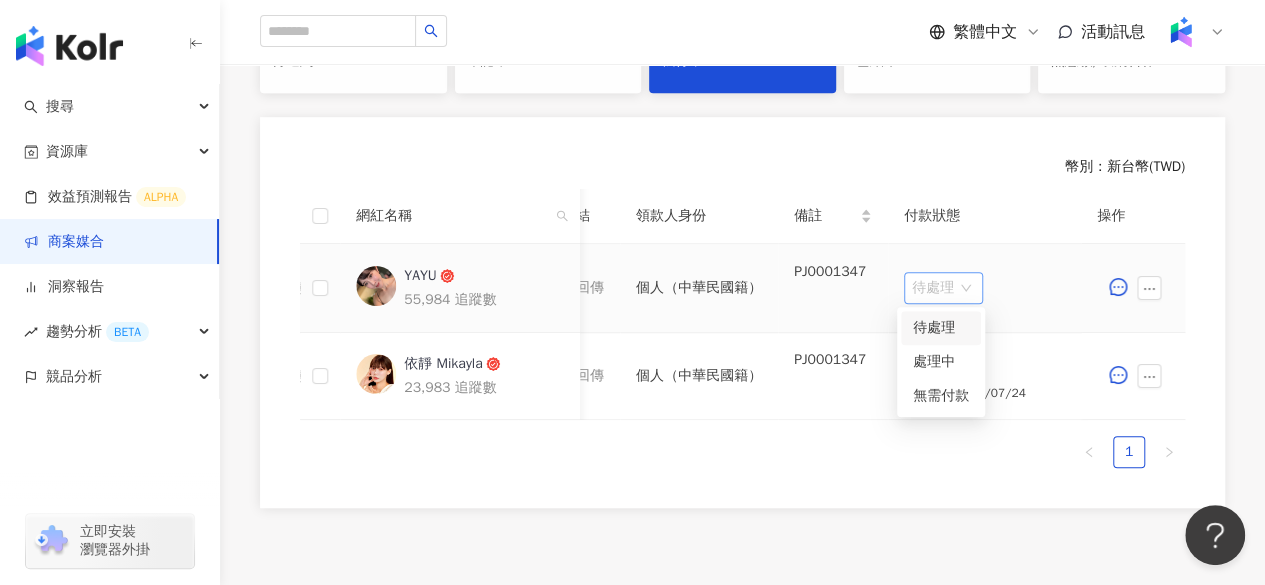 click on "待處理" at bounding box center (943, 288) 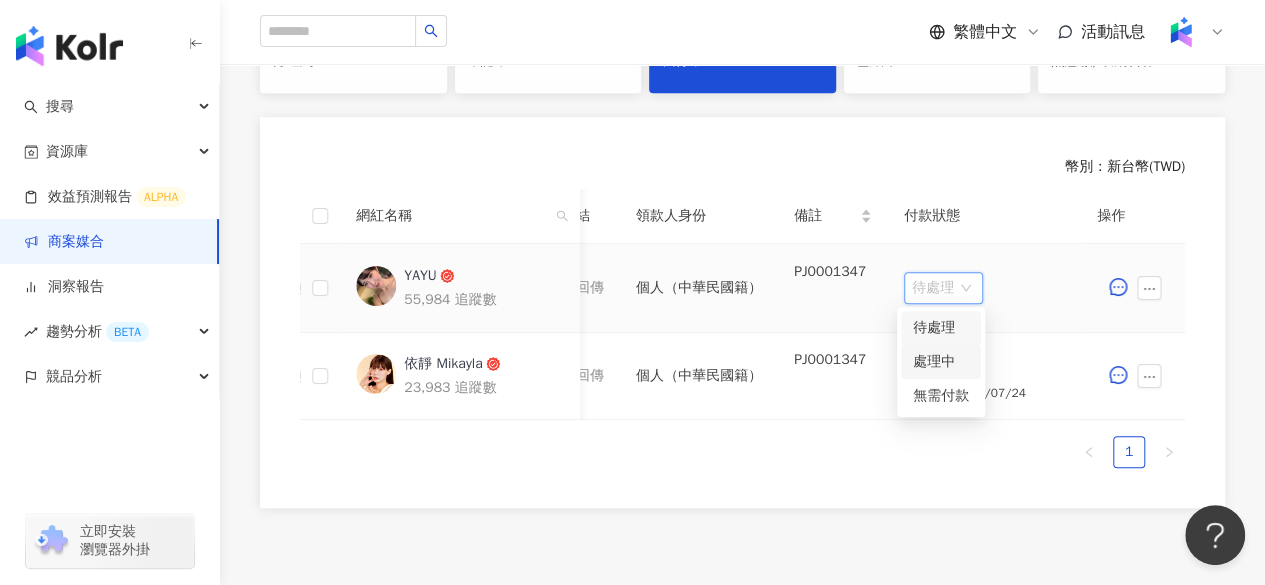click on "處理中" at bounding box center (941, 362) 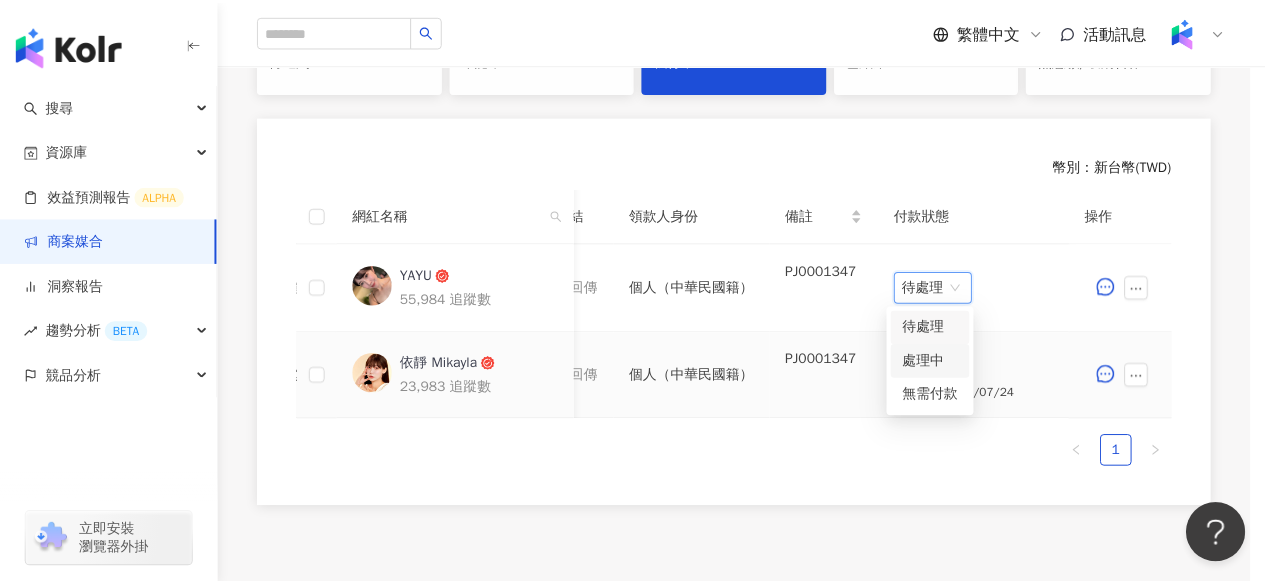 scroll, scrollTop: 0, scrollLeft: 1118, axis: horizontal 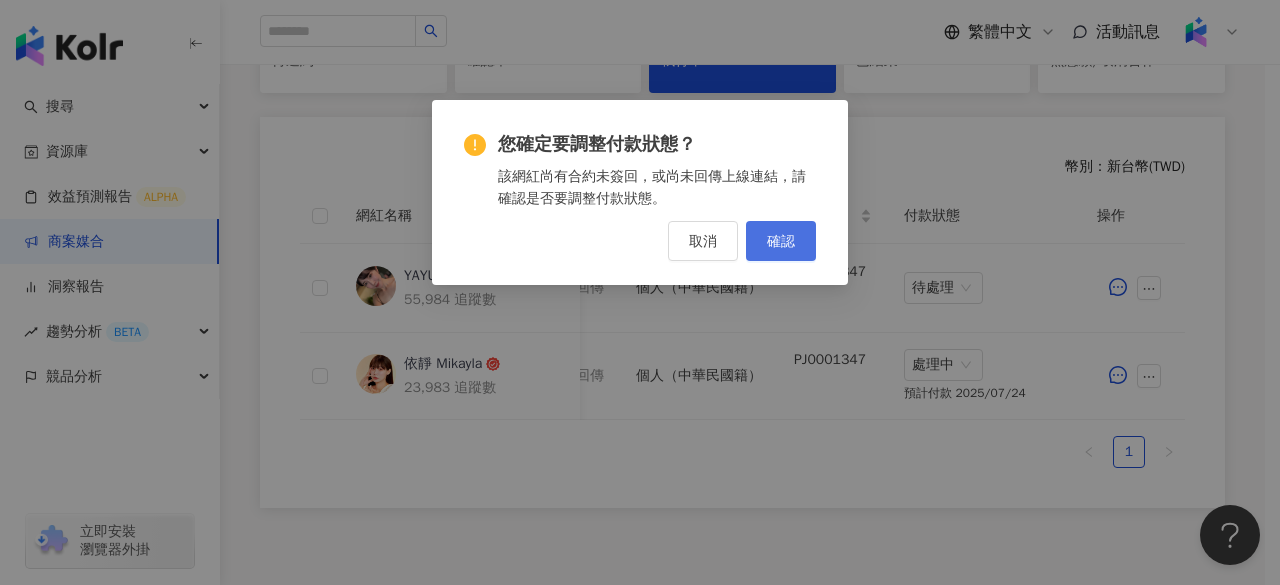 click on "確認" at bounding box center (781, 241) 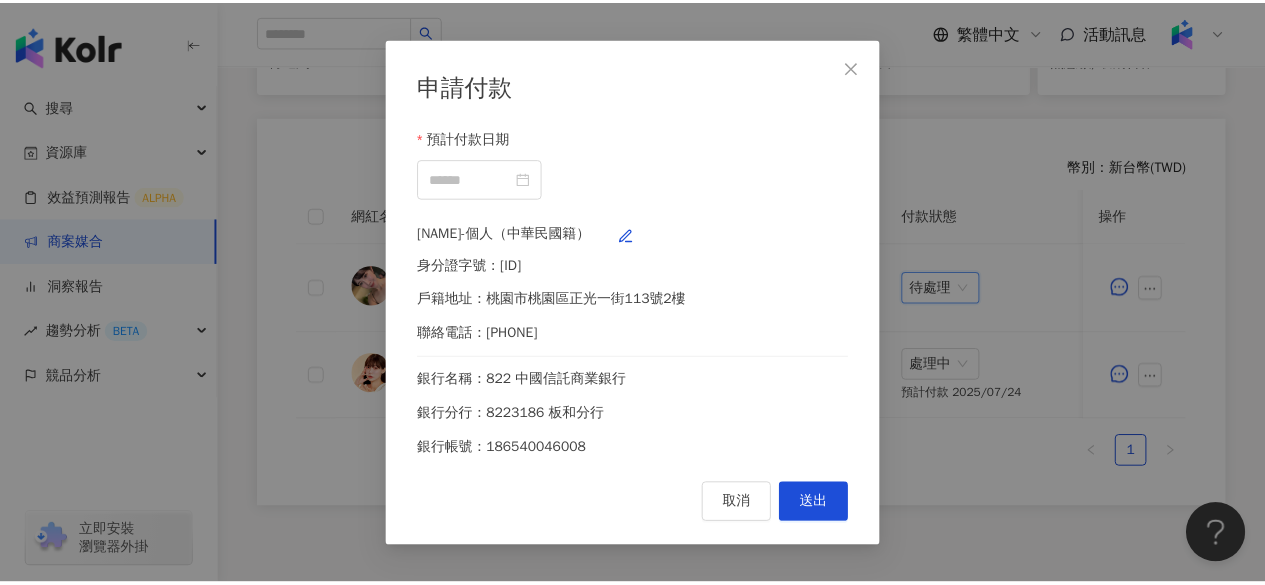 scroll, scrollTop: 0, scrollLeft: 1103, axis: horizontal 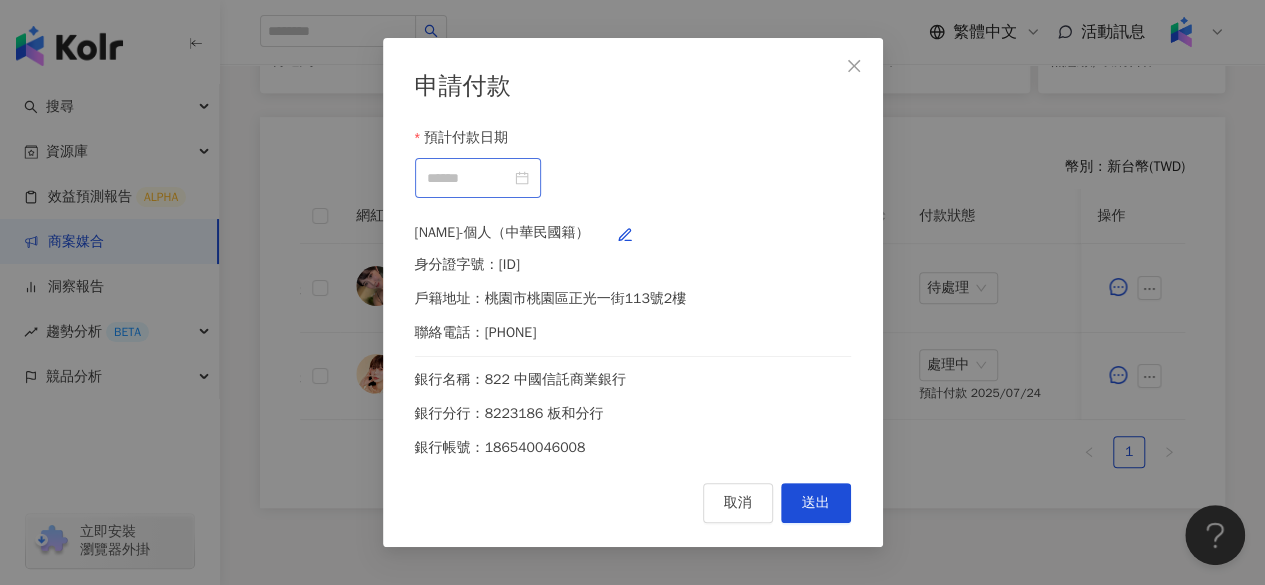 click at bounding box center [478, 178] 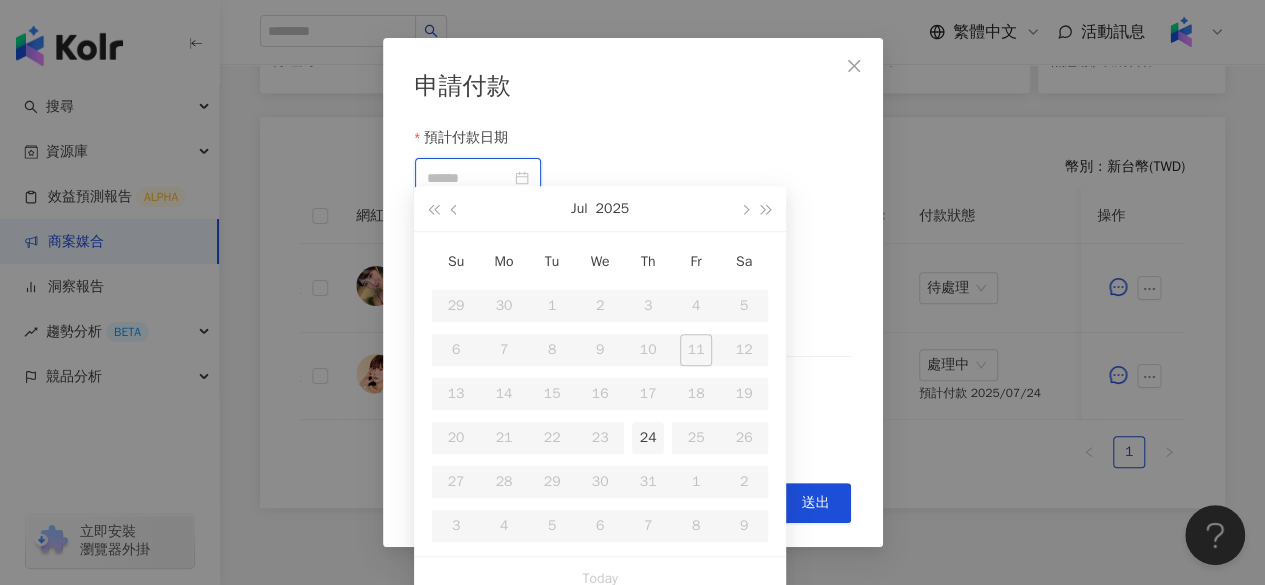 type on "**********" 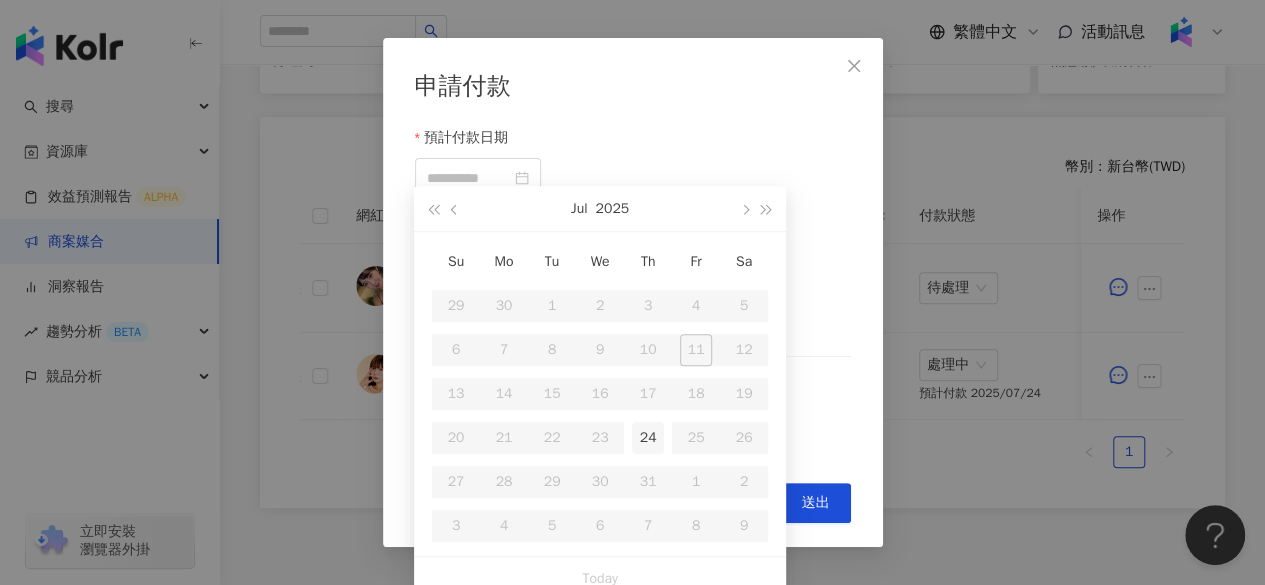 click on "24" at bounding box center (648, 438) 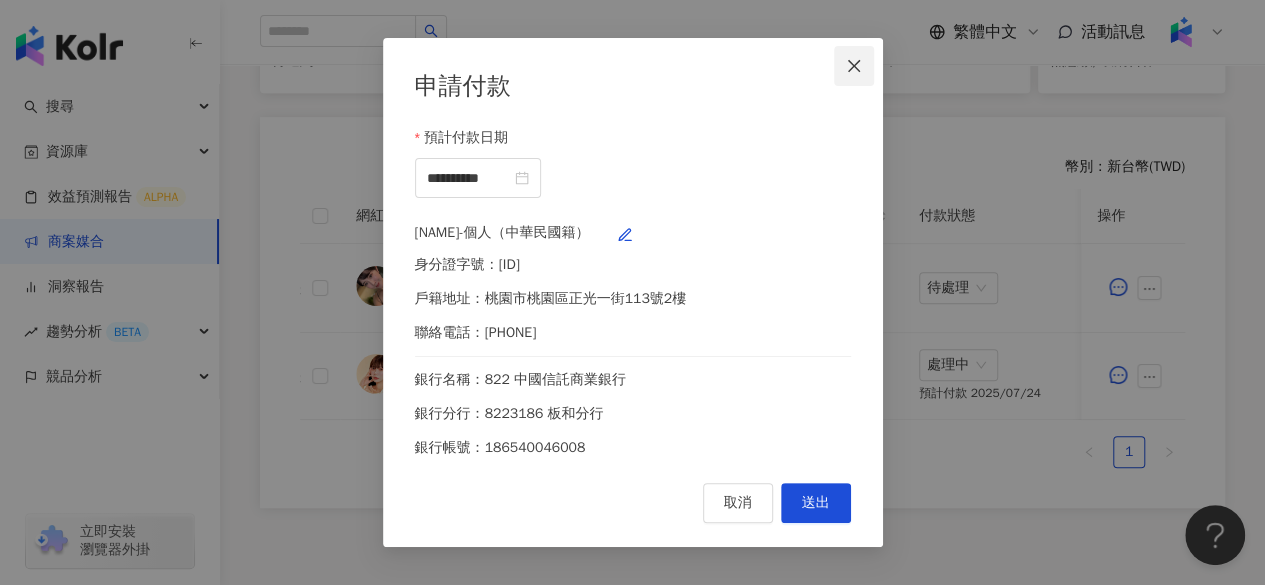 click 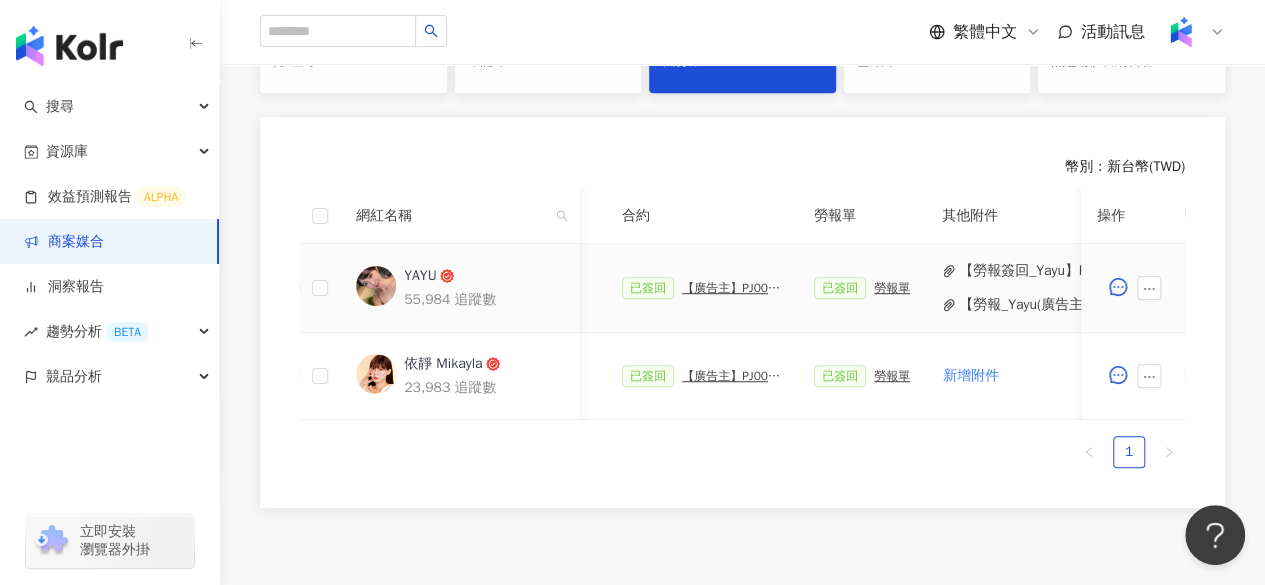 scroll, scrollTop: 0, scrollLeft: 526, axis: horizontal 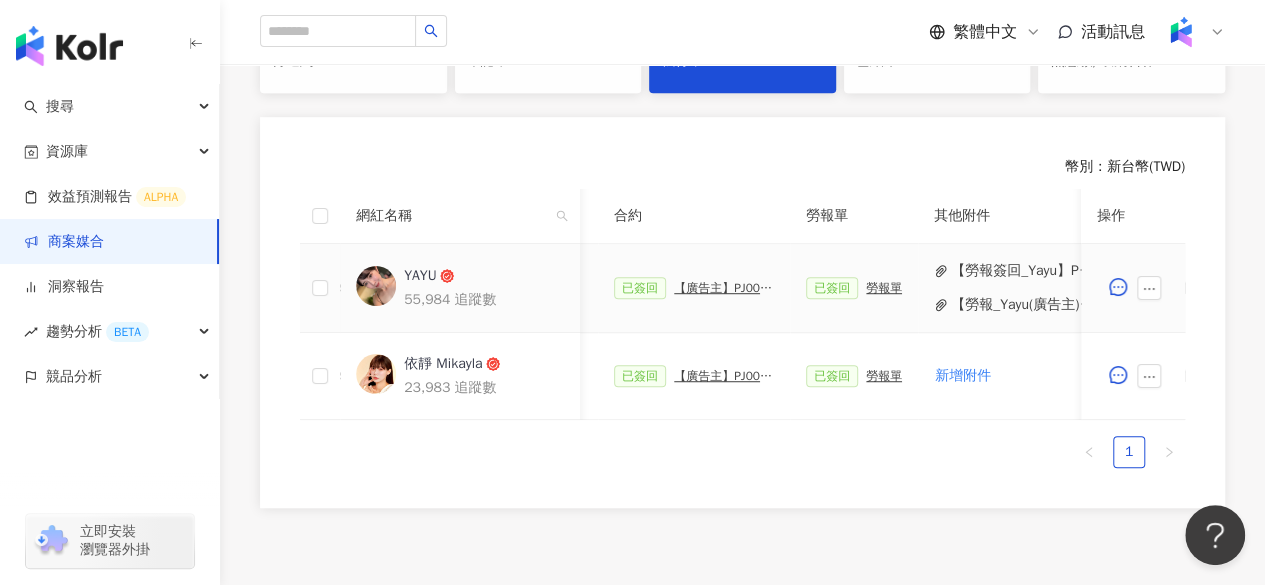 click on "【廣告主】PJ0001347 中大生醫_保養及營養品_2025Q2_KOL合作" at bounding box center (724, 288) 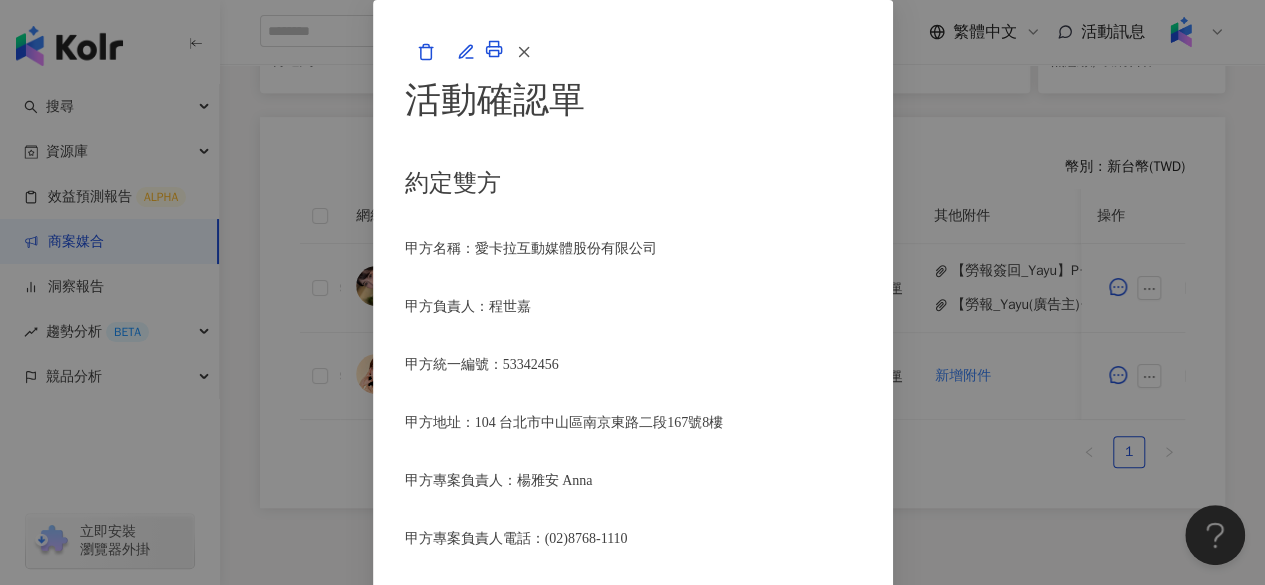 scroll, scrollTop: 2376, scrollLeft: 0, axis: vertical 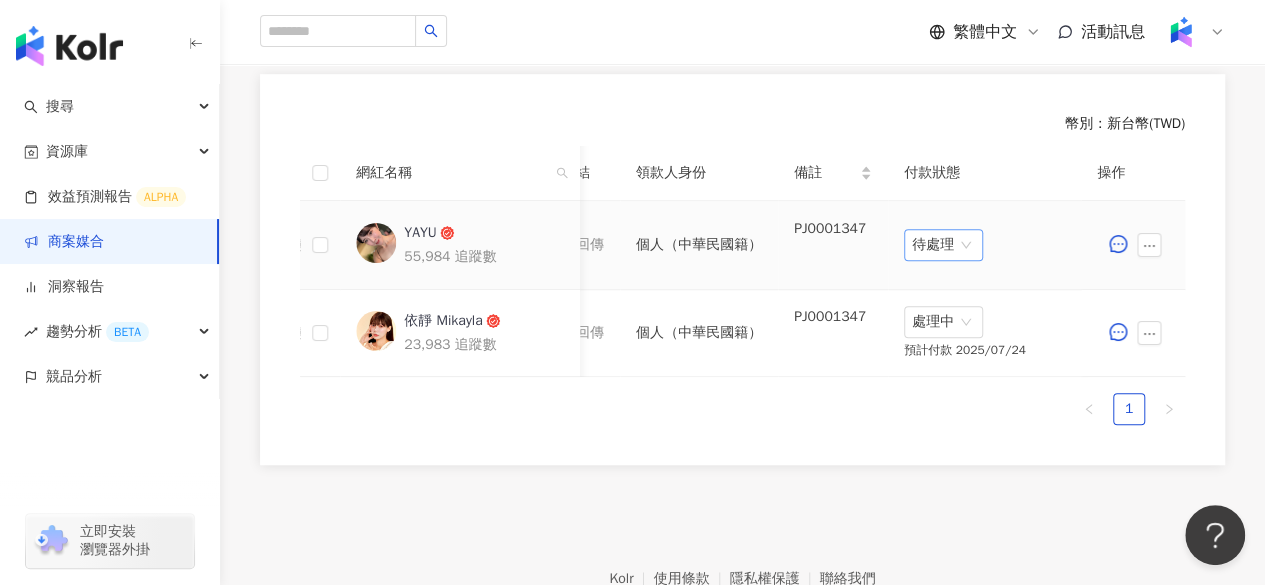click on "待處理" at bounding box center (943, 245) 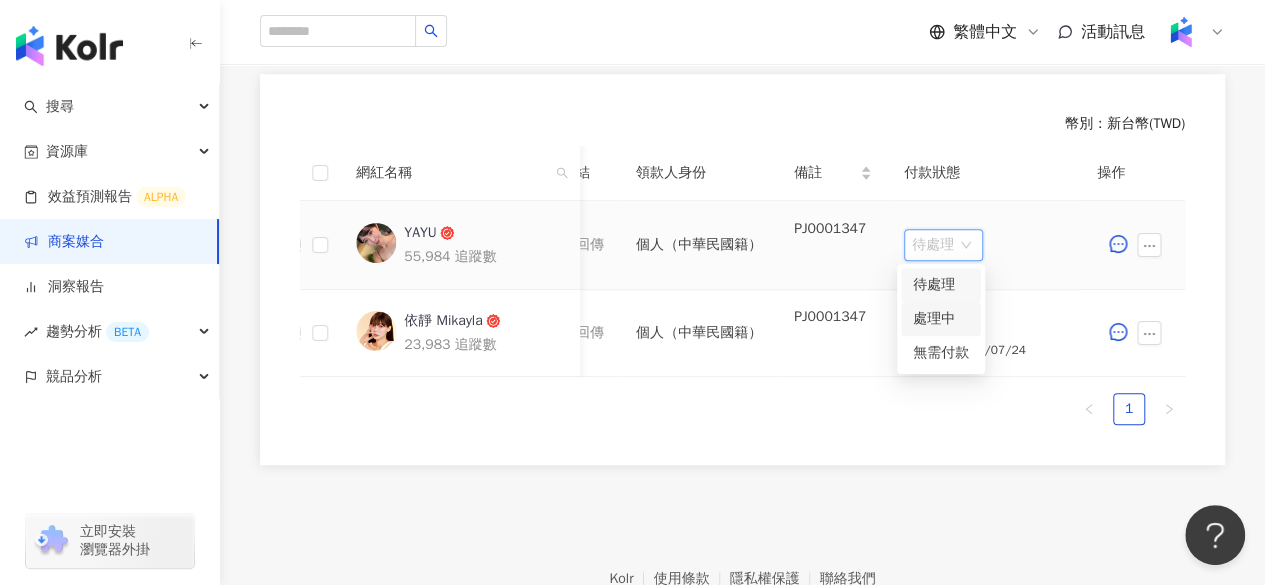 click on "處理中" at bounding box center (941, 319) 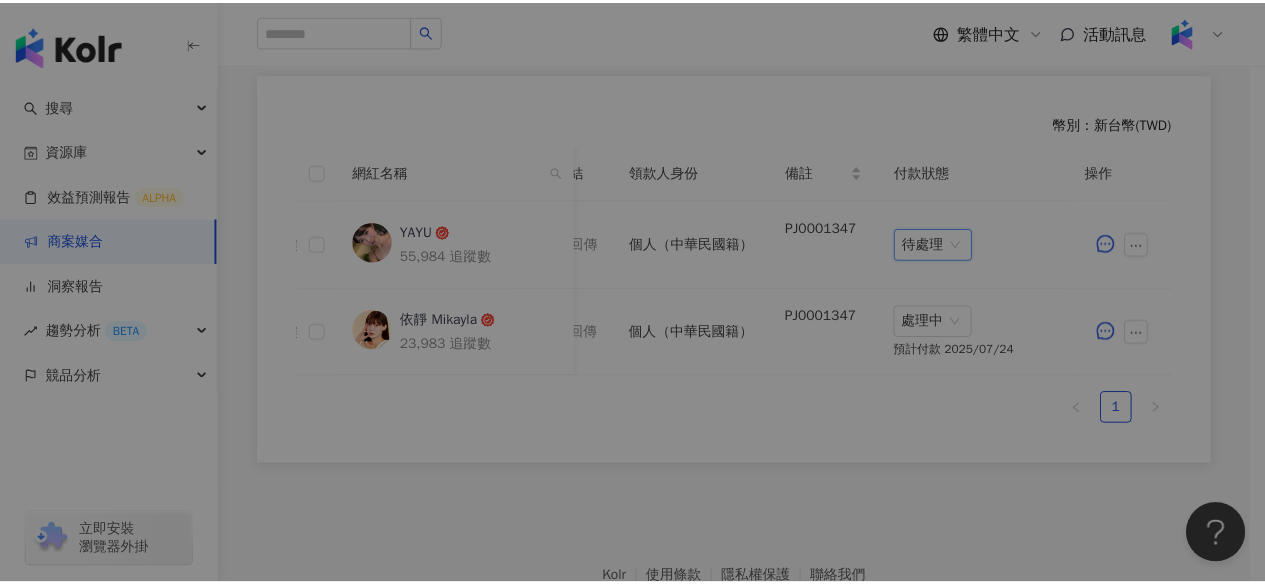 scroll, scrollTop: 0, scrollLeft: 1118, axis: horizontal 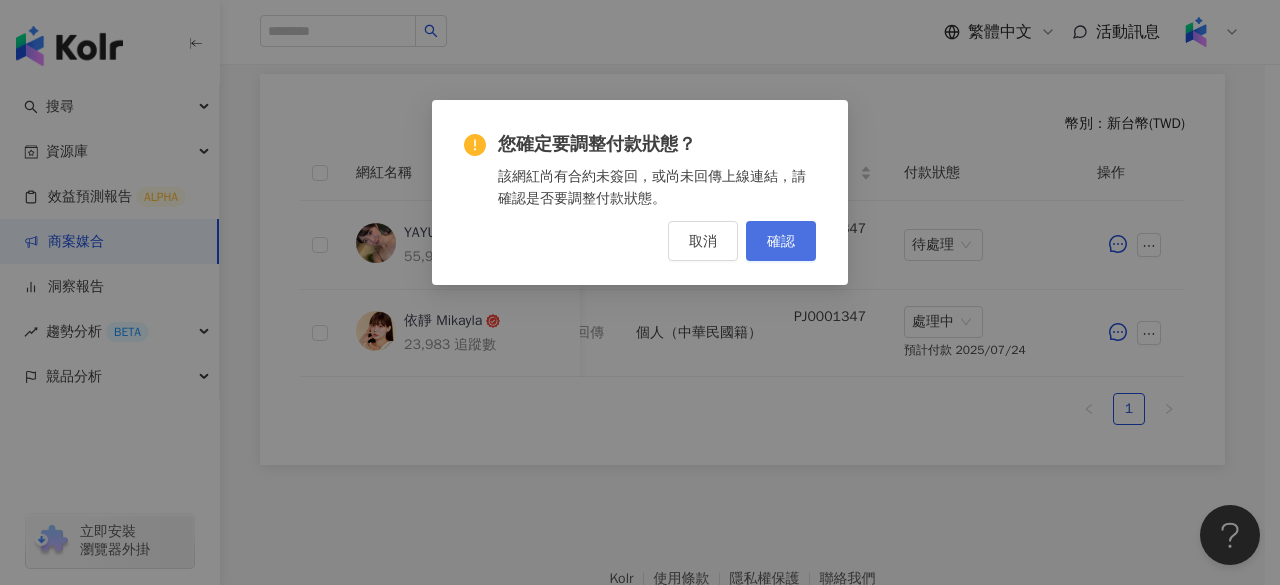 click on "確認" at bounding box center (781, 241) 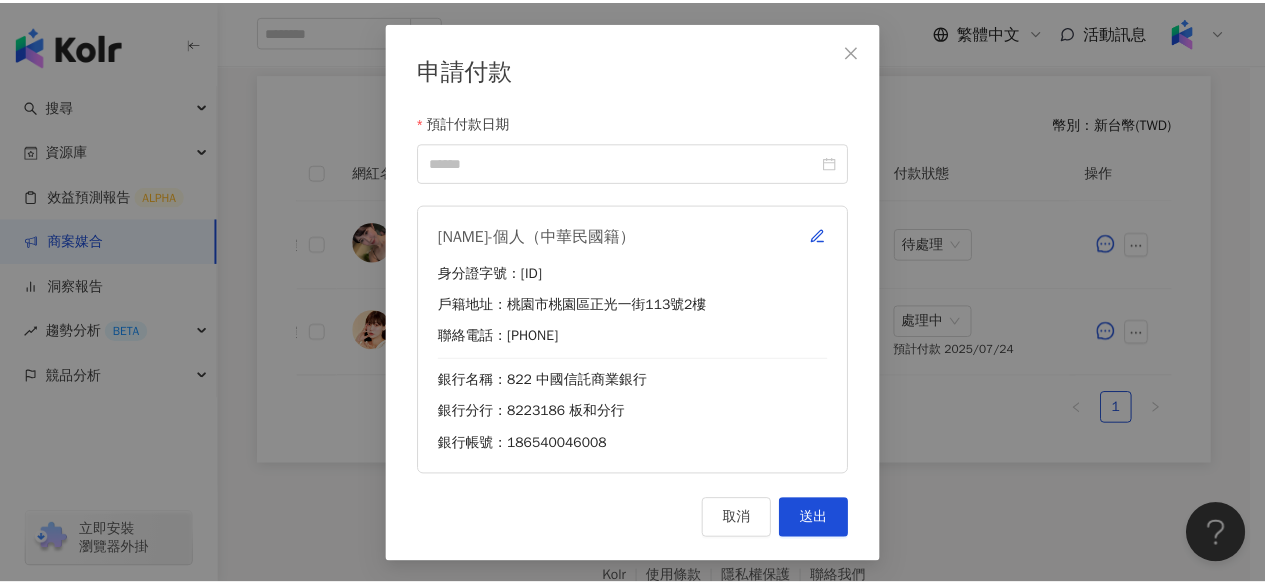 scroll, scrollTop: 0, scrollLeft: 1103, axis: horizontal 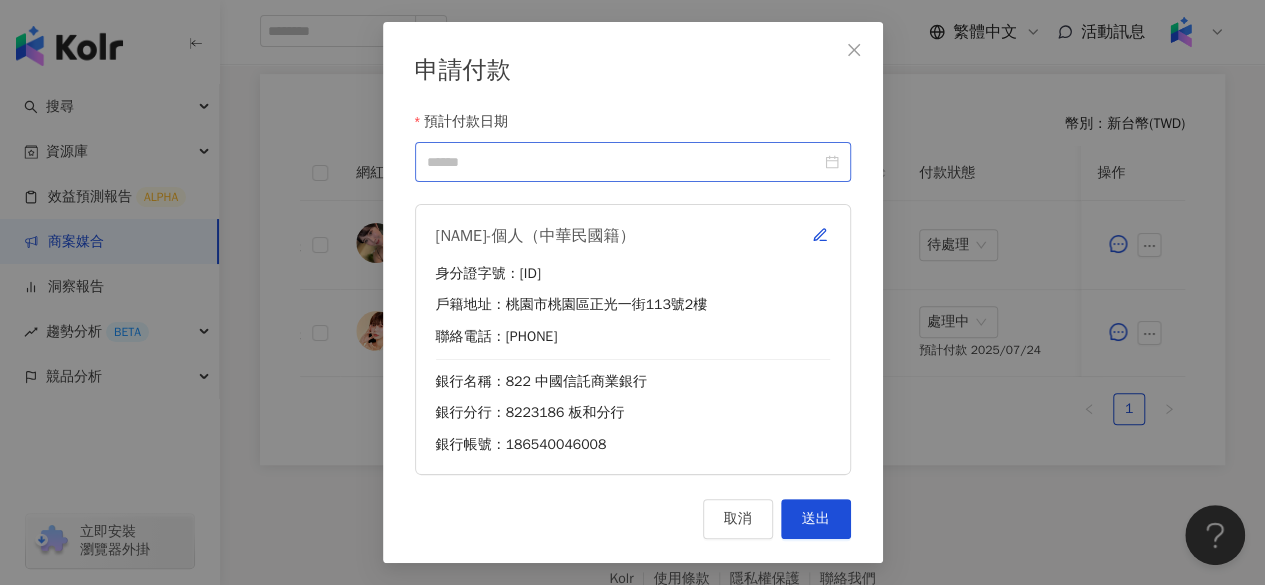 click at bounding box center (633, 162) 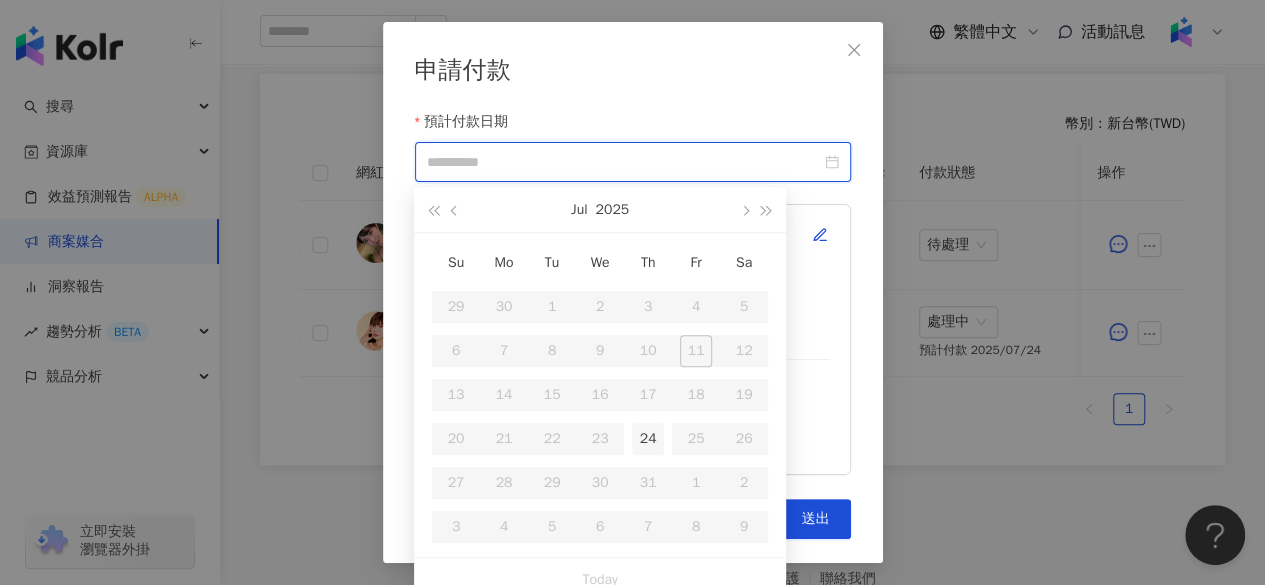type on "**********" 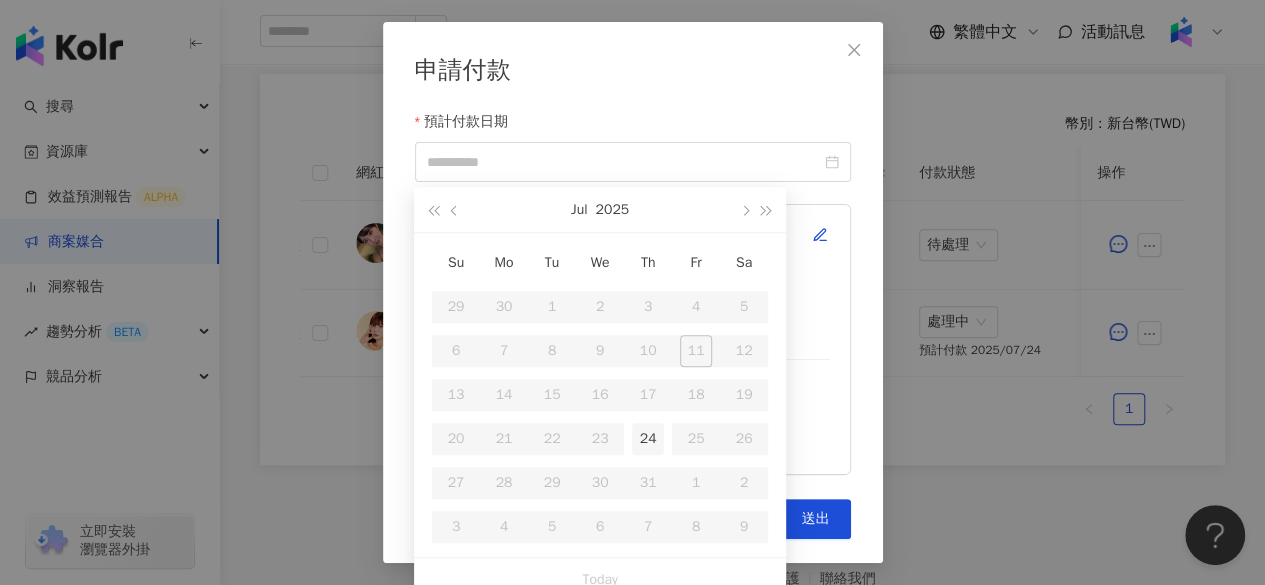 click on "24" at bounding box center [648, 439] 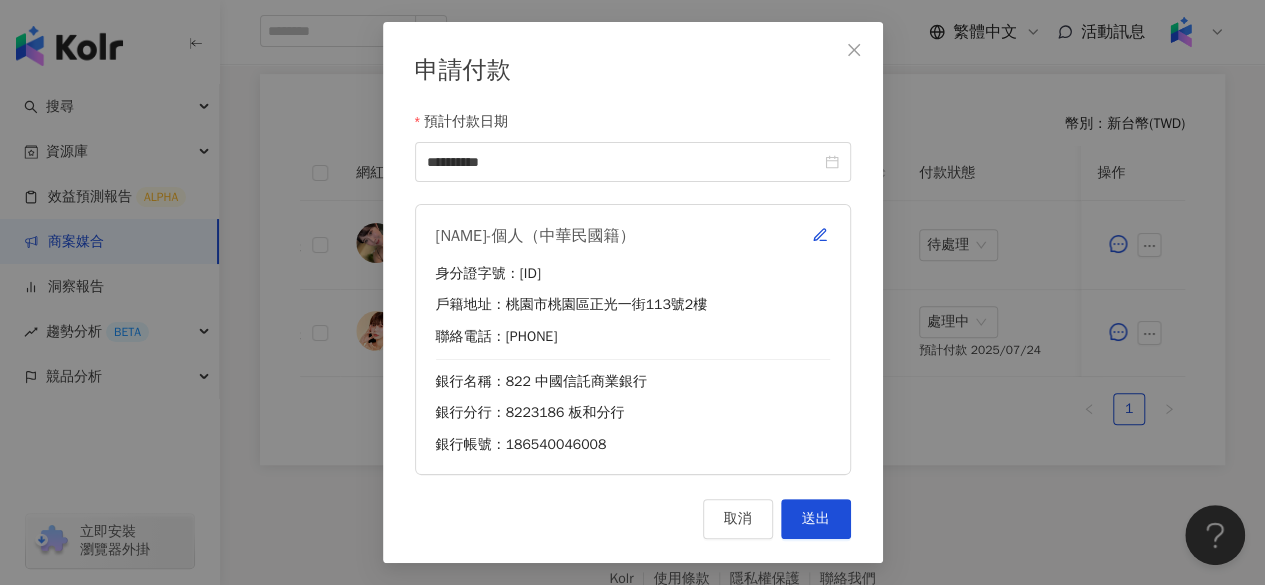 click on "張雅郁-個人（中華民國籍） 身分證字號：A226552440 戶籍地址：桃園市桃園區正光一街113號2樓 聯絡電話：0983199545 銀行名稱：822 中國信託商業銀行 銀行分行：8223186 板和分行 銀行帳號：186540046008" at bounding box center (633, 339) 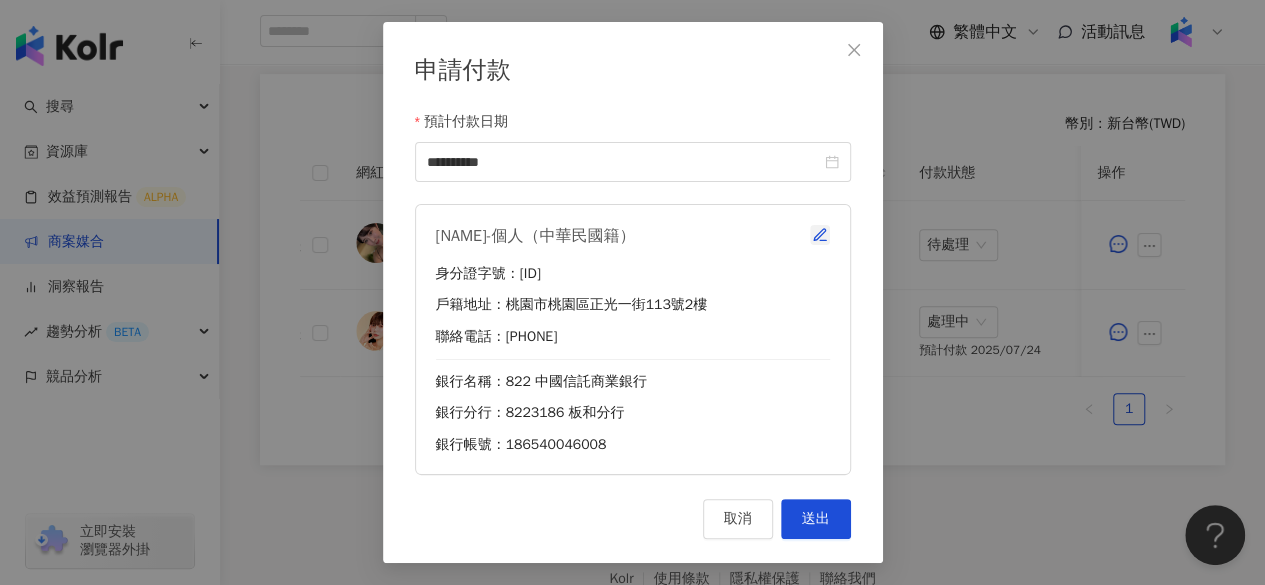 click 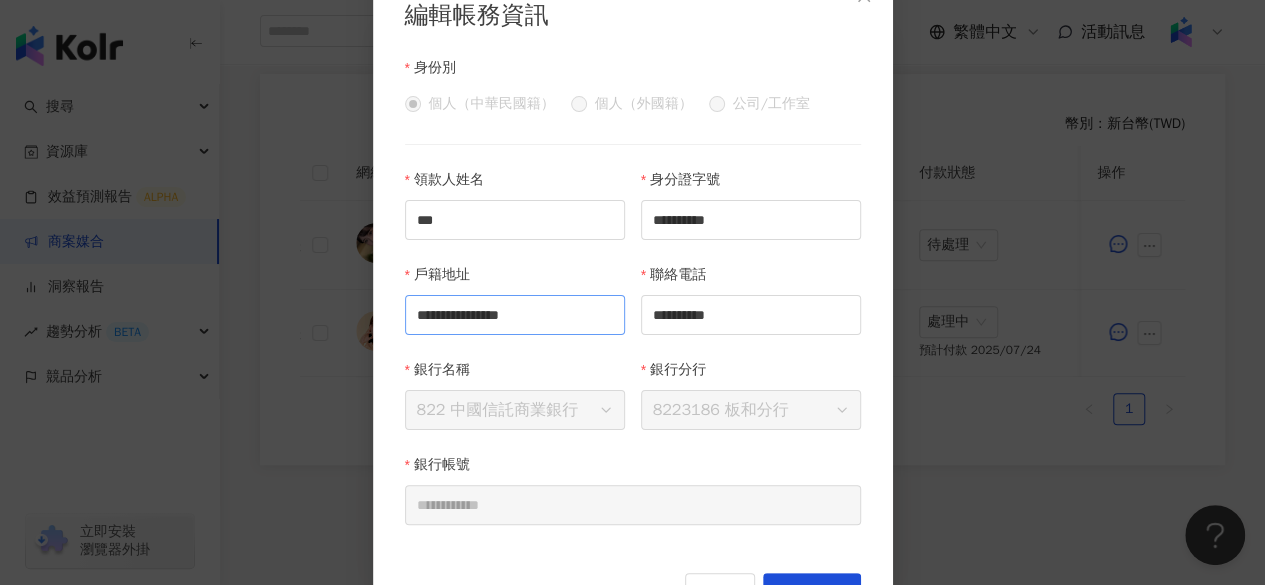 scroll, scrollTop: 34, scrollLeft: 0, axis: vertical 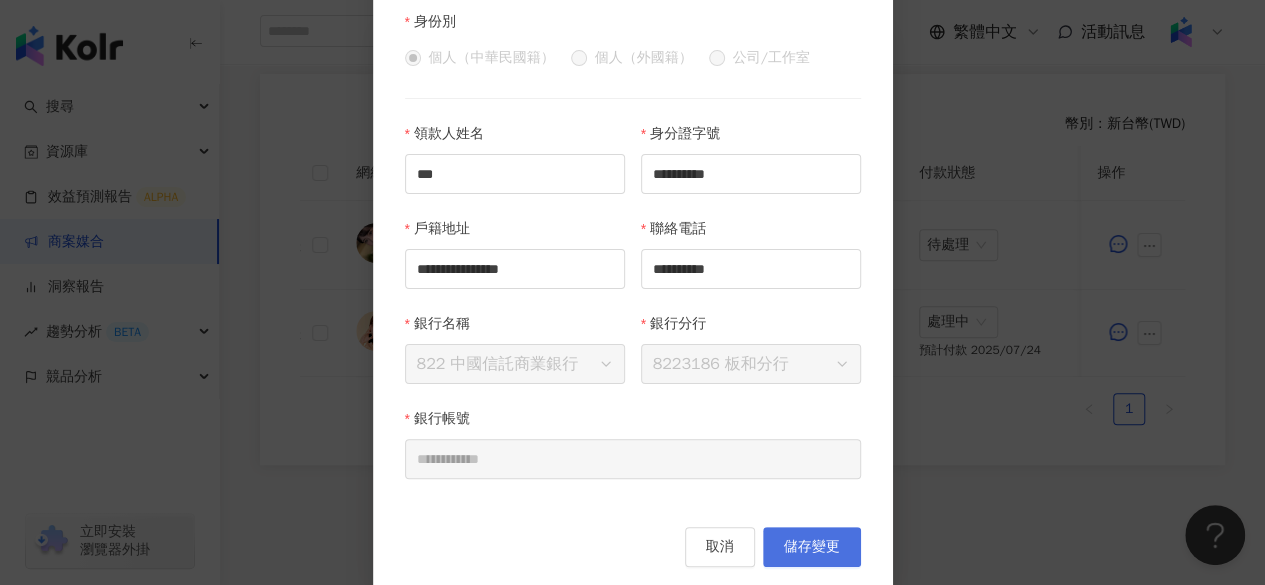 click on "儲存變更" at bounding box center (812, 547) 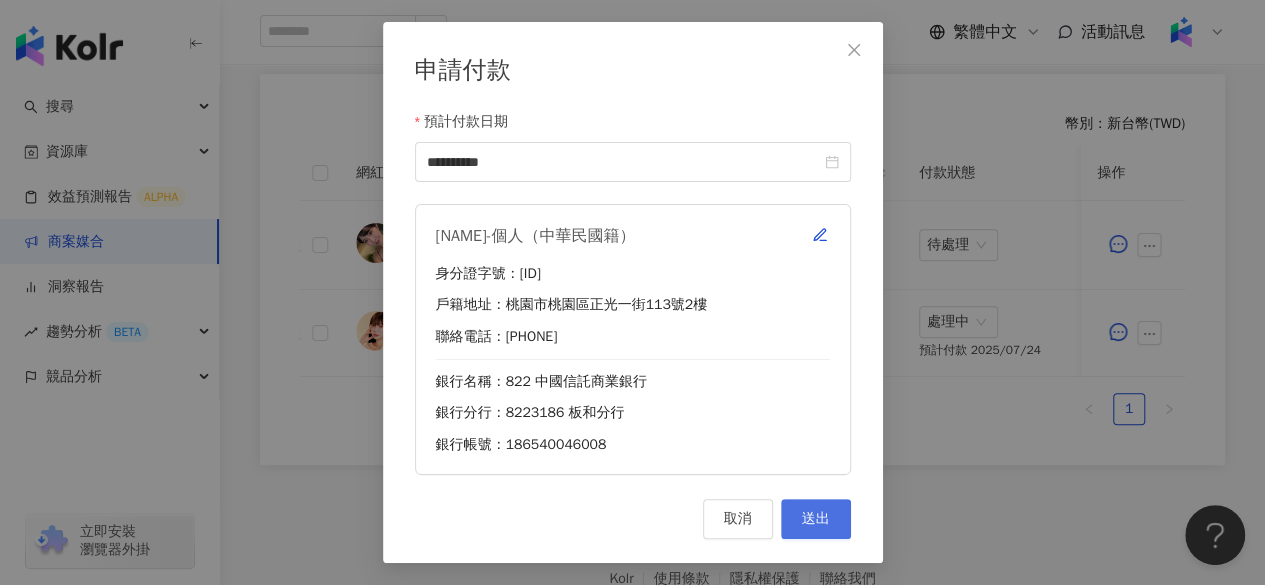 click on "送出" at bounding box center (816, 519) 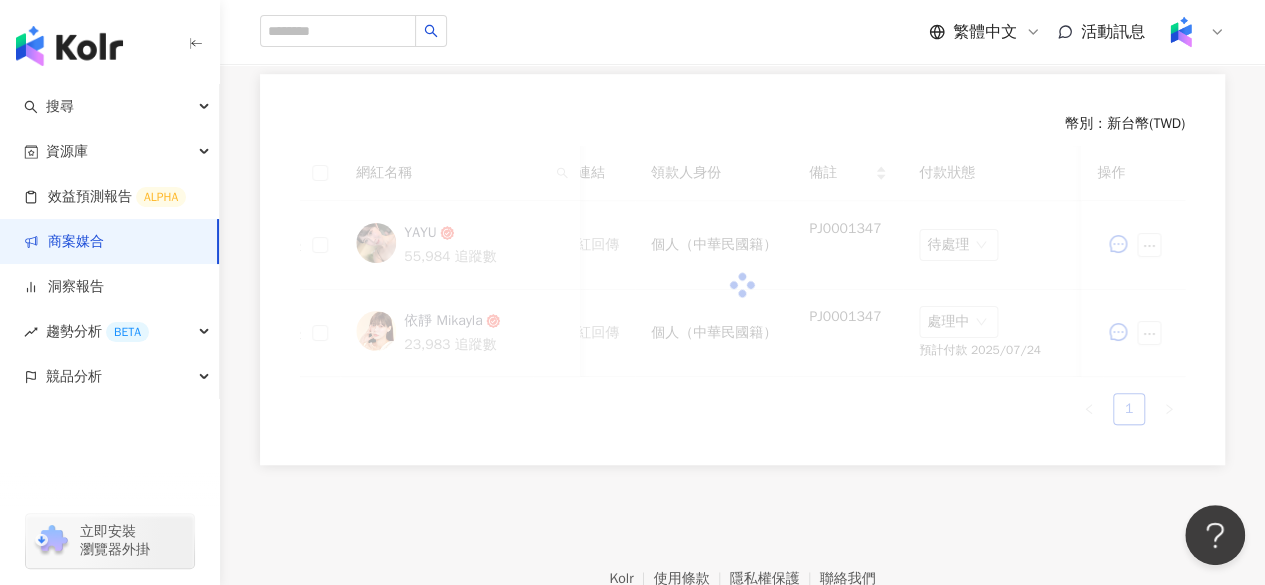 scroll, scrollTop: 541, scrollLeft: 0, axis: vertical 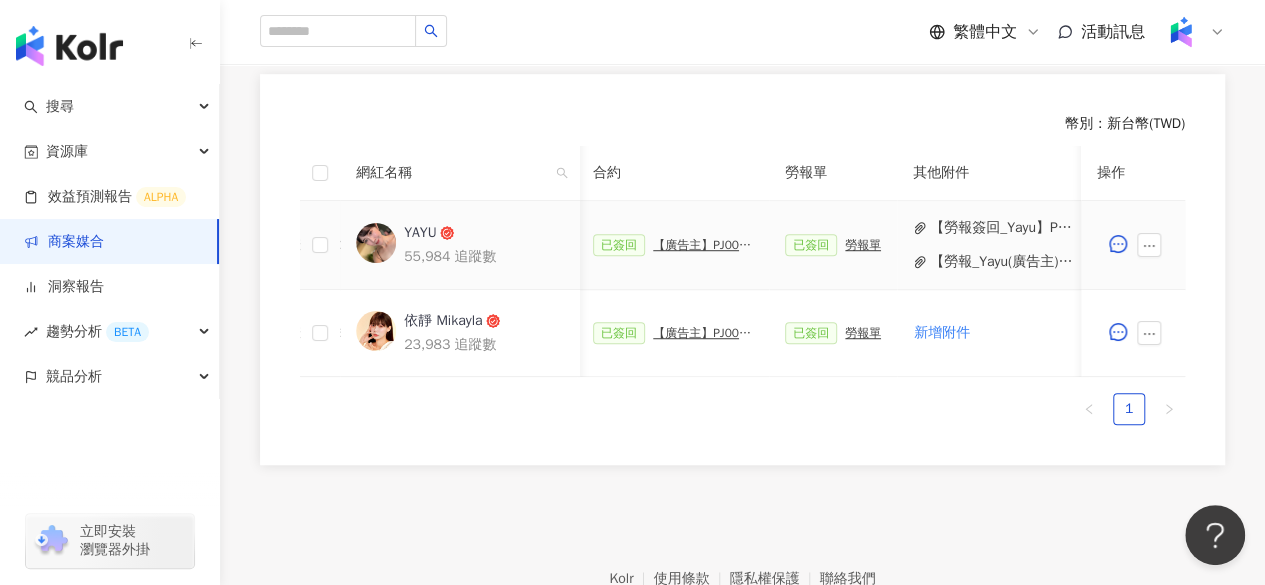 click on "【廣告主】PJ0001347 中大生醫_保養及營養品_2025Q2_KOL合作" at bounding box center (703, 245) 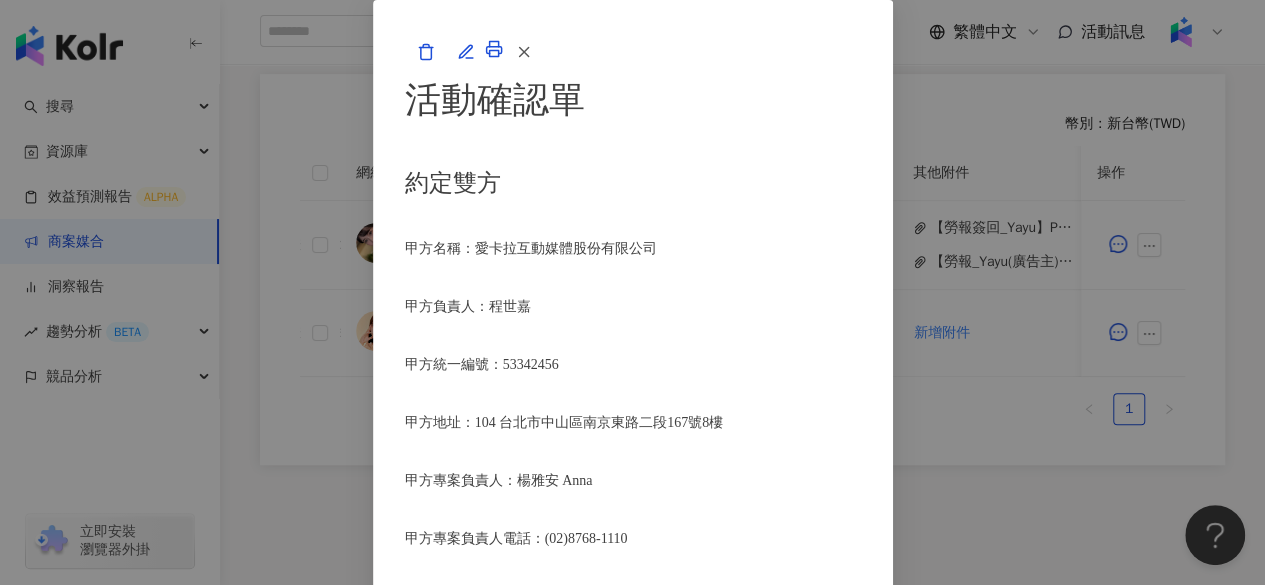 scroll, scrollTop: 2382, scrollLeft: 0, axis: vertical 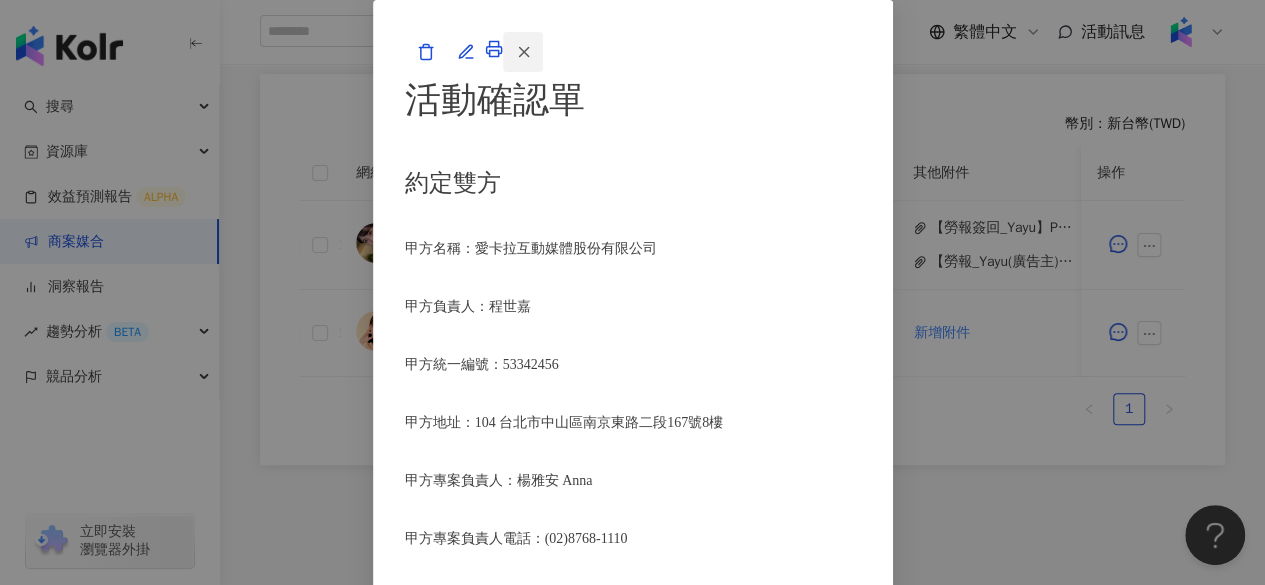 click 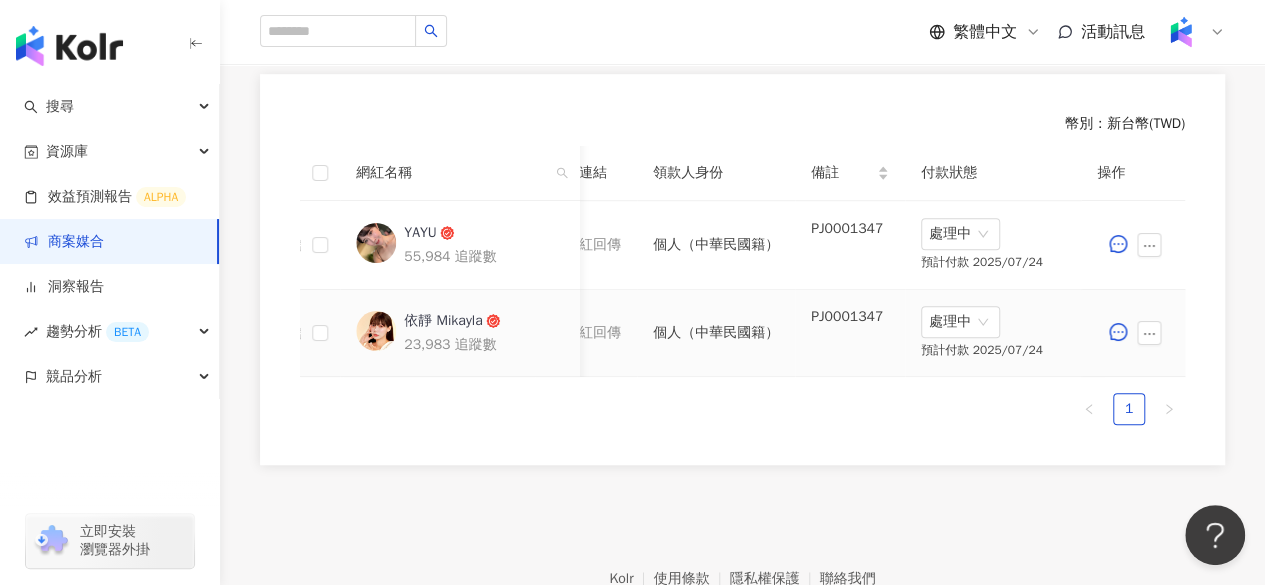 scroll, scrollTop: 0, scrollLeft: 1118, axis: horizontal 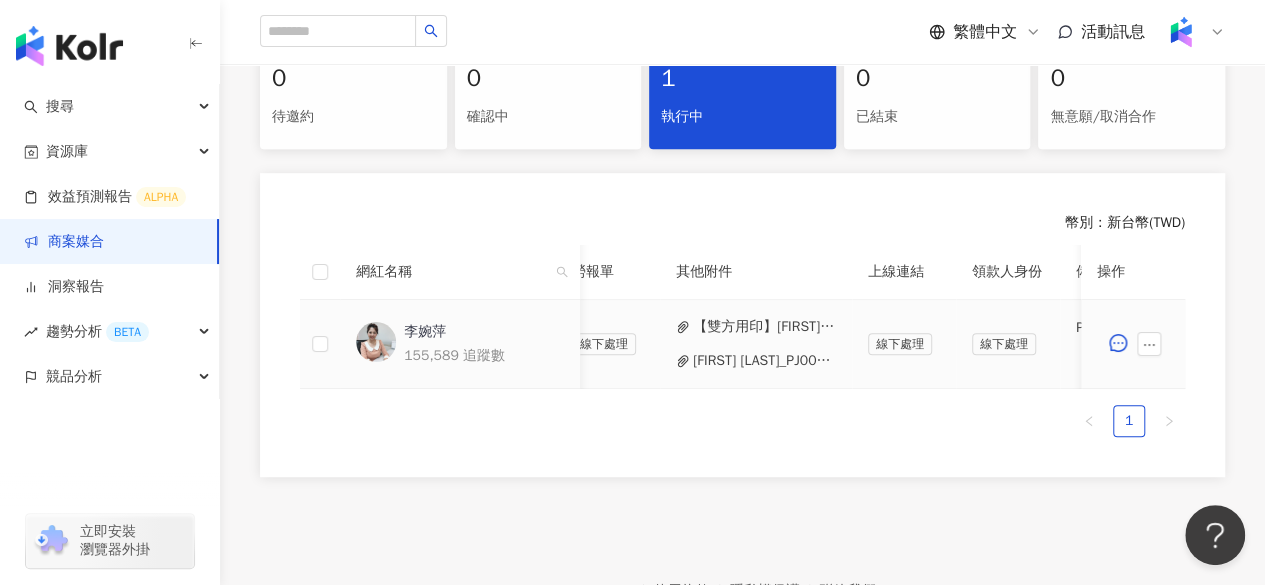 click on "[FIRST] [LAST]_PJ0001381 [COMPANY]_[COMPANY]_[FIRST] [LAST]_[TITLE]_[DATE][COMPANY]([CATEGORY][DATE][COMPANY]).pdf" at bounding box center (764, 361) 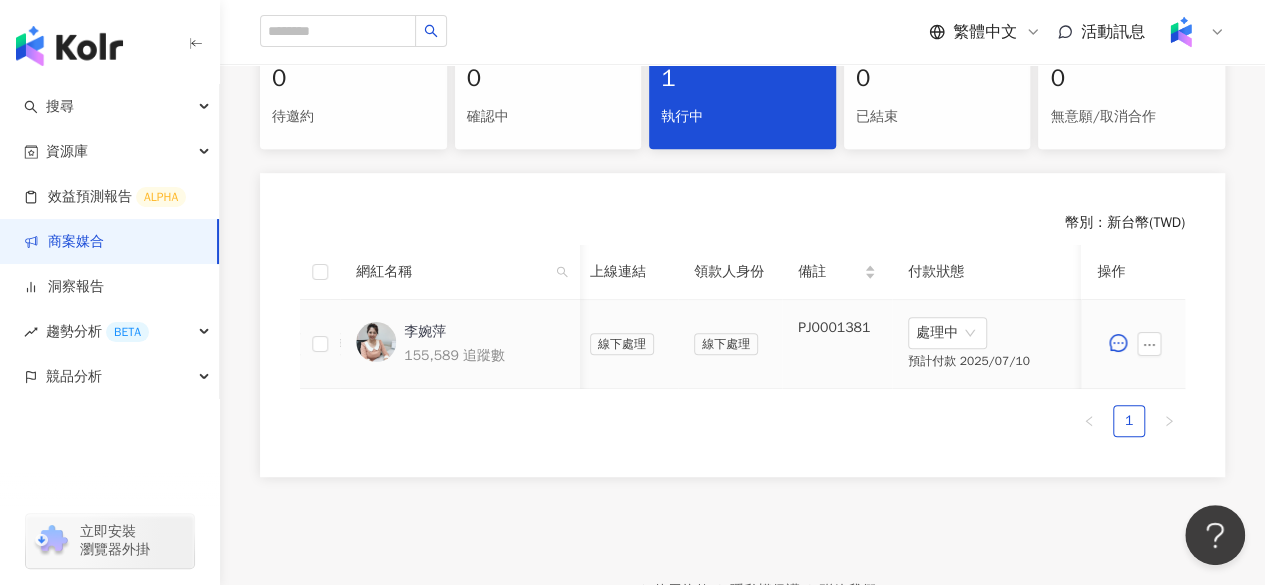 scroll, scrollTop: 0, scrollLeft: 1027, axis: horizontal 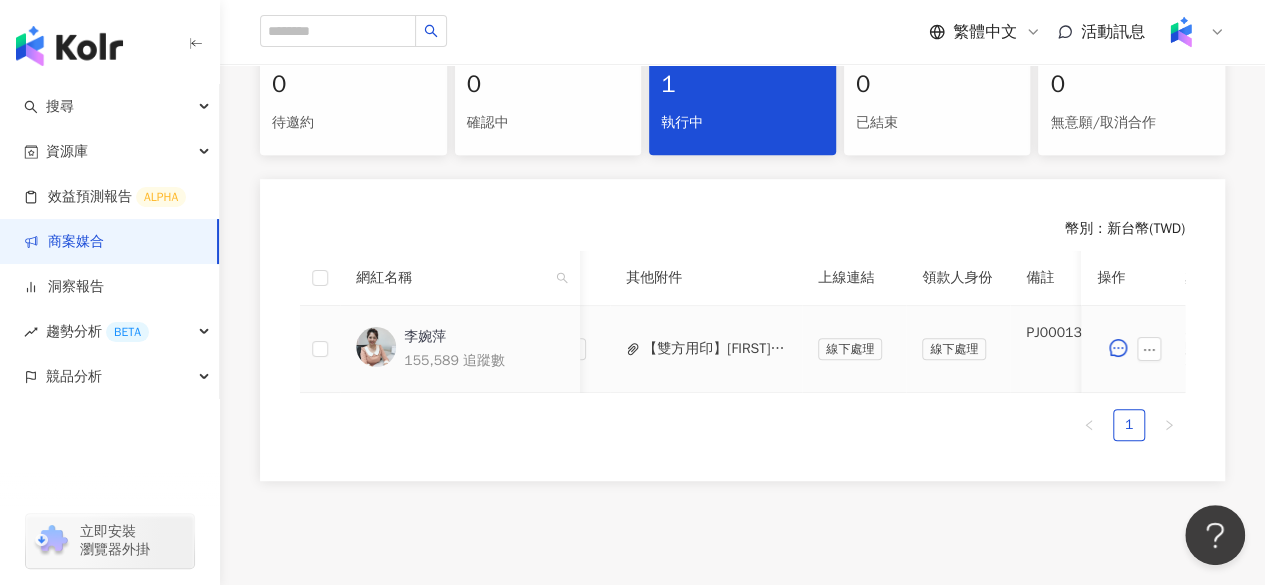 click on "【雙方用印】[FIRST] [LAST](廣告主_康研家魚油)_PJ0001381 佳格_功能食品群_[LAST]營養師長期合作方案.pdf" at bounding box center [714, 349] 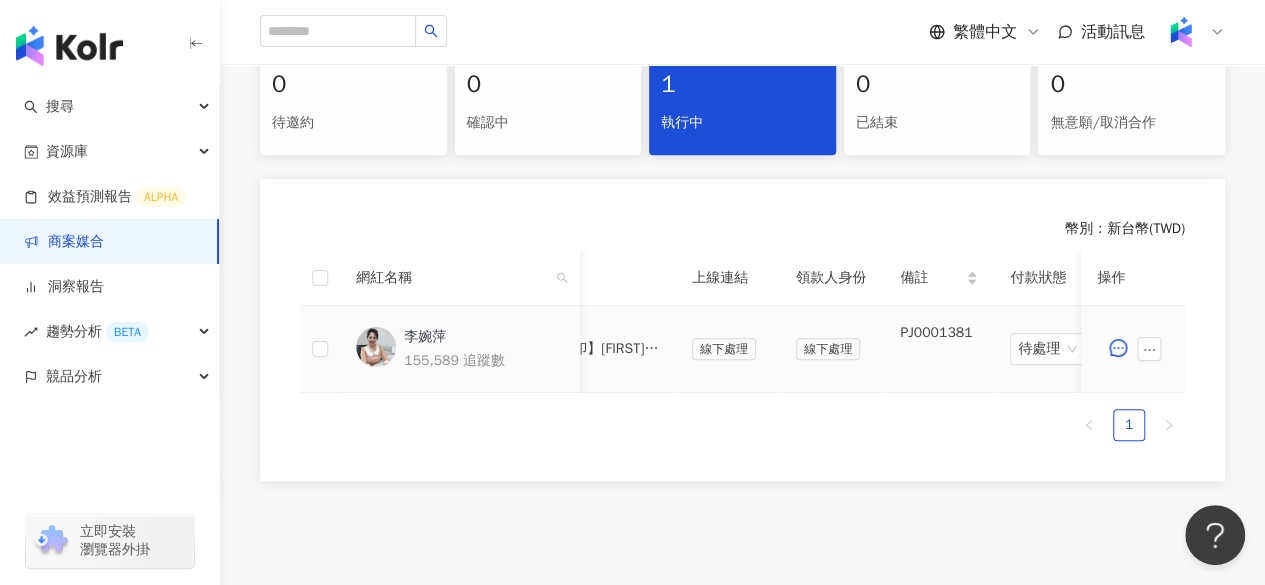scroll, scrollTop: 0, scrollLeft: 937, axis: horizontal 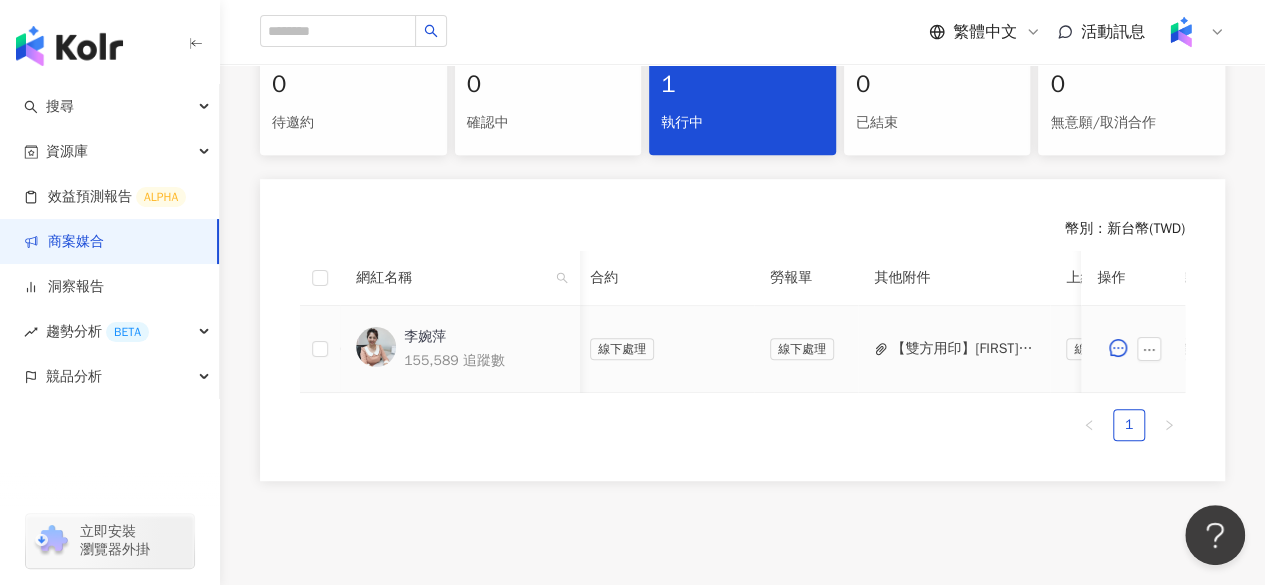 click on "【雙方用印】[FIRST] [LAST](廣告主_康研家魚油)_PJ0001381 佳格_功能食品群_[LAST]營養師長期合作方案.pdf" at bounding box center [962, 349] 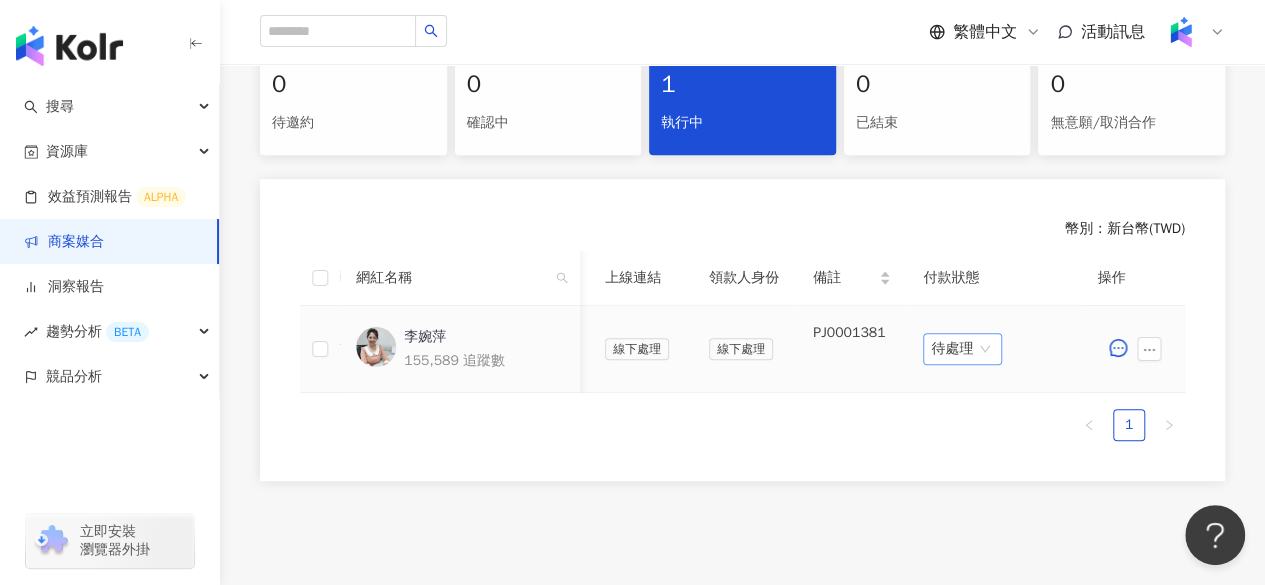 scroll, scrollTop: 0, scrollLeft: 1036, axis: horizontal 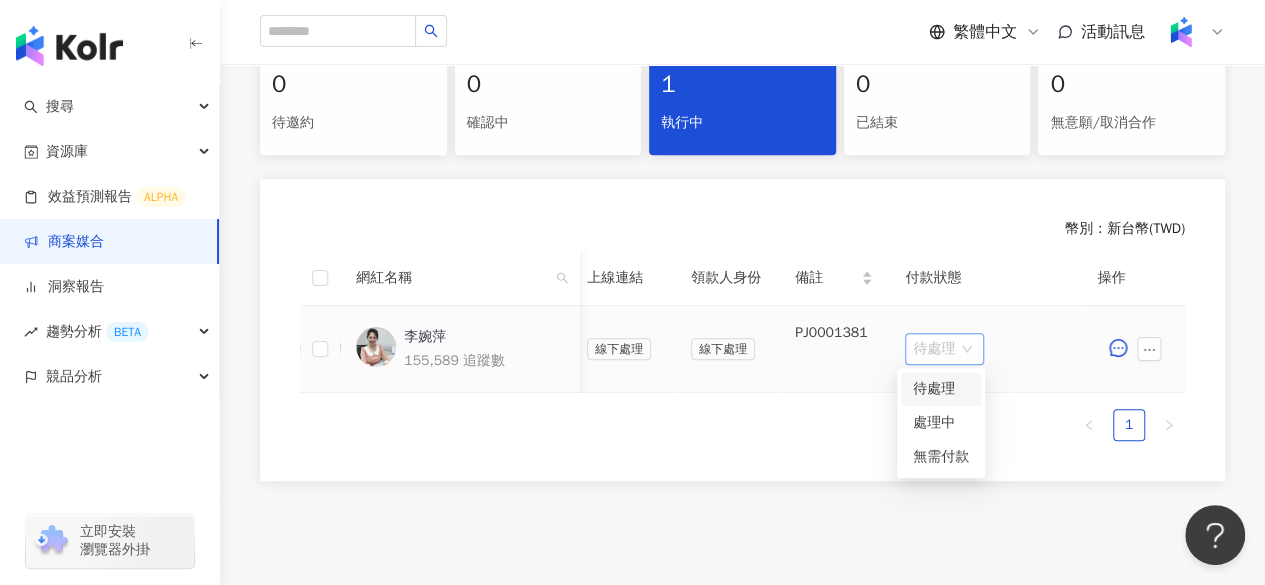 click on "待處理" at bounding box center [944, 349] 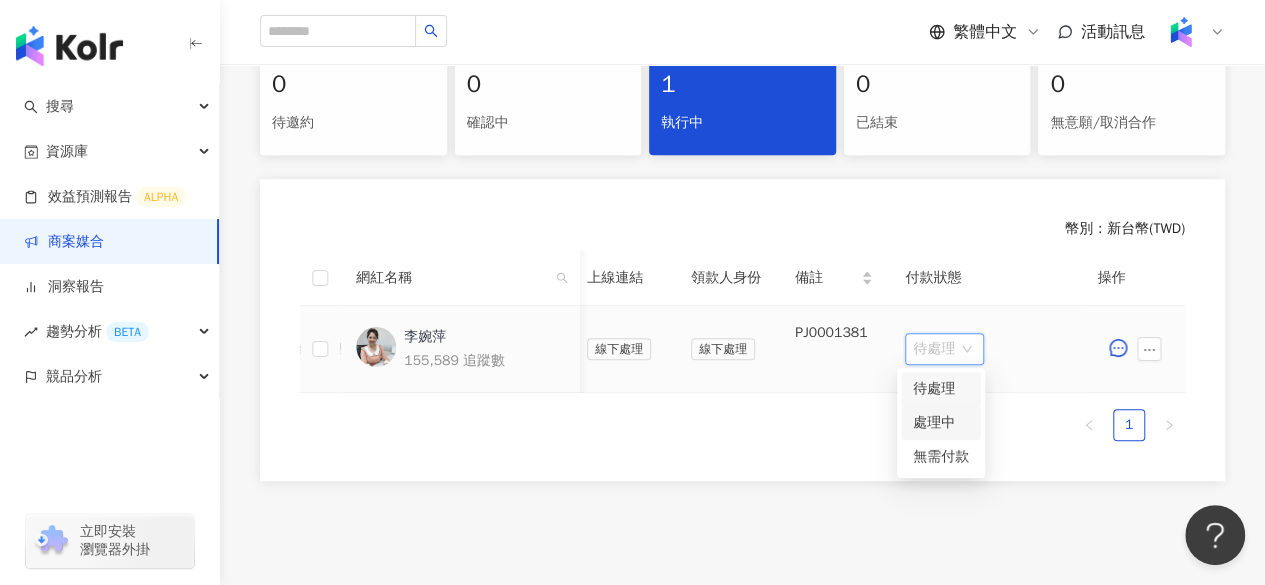 click on "處理中" at bounding box center (941, 423) 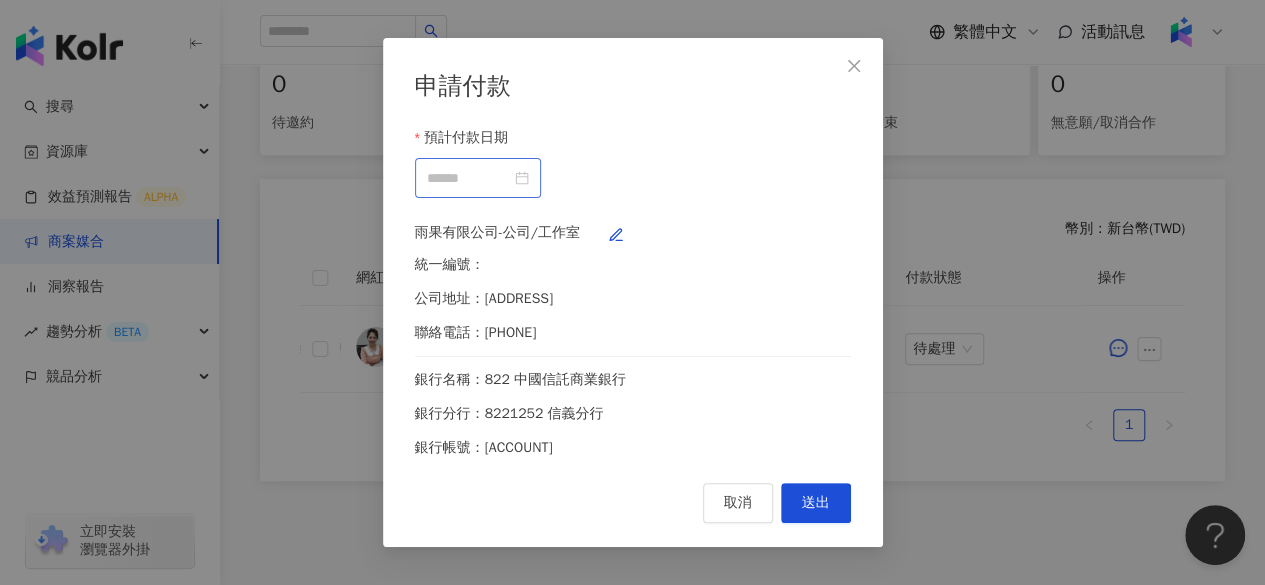 click at bounding box center [478, 178] 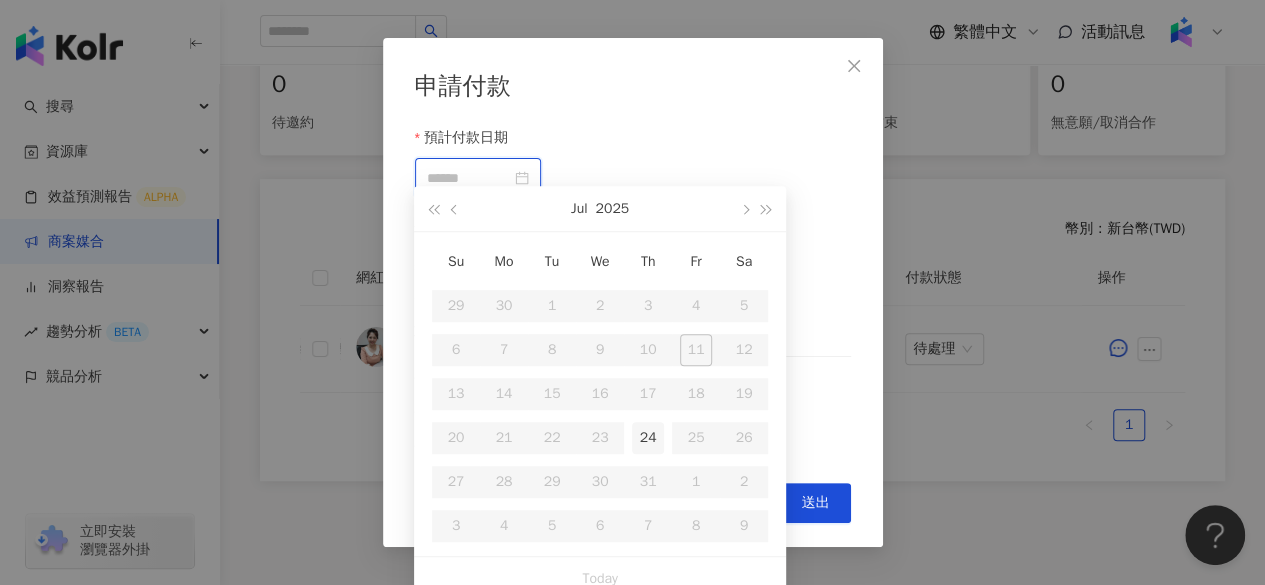 type on "**********" 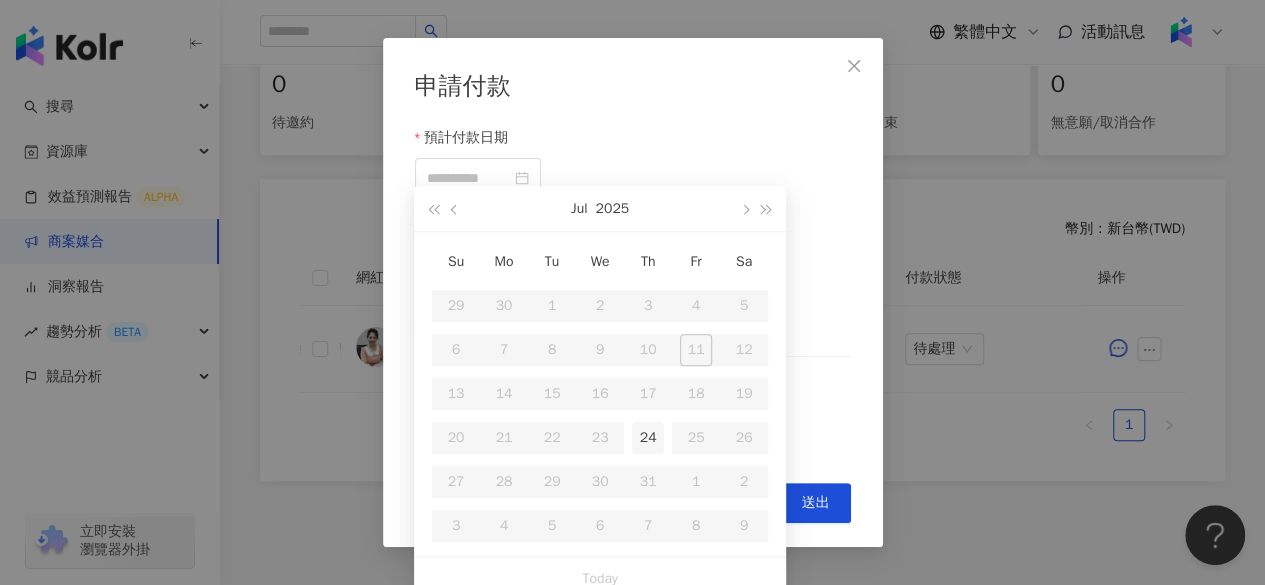 click on "24" at bounding box center [648, 438] 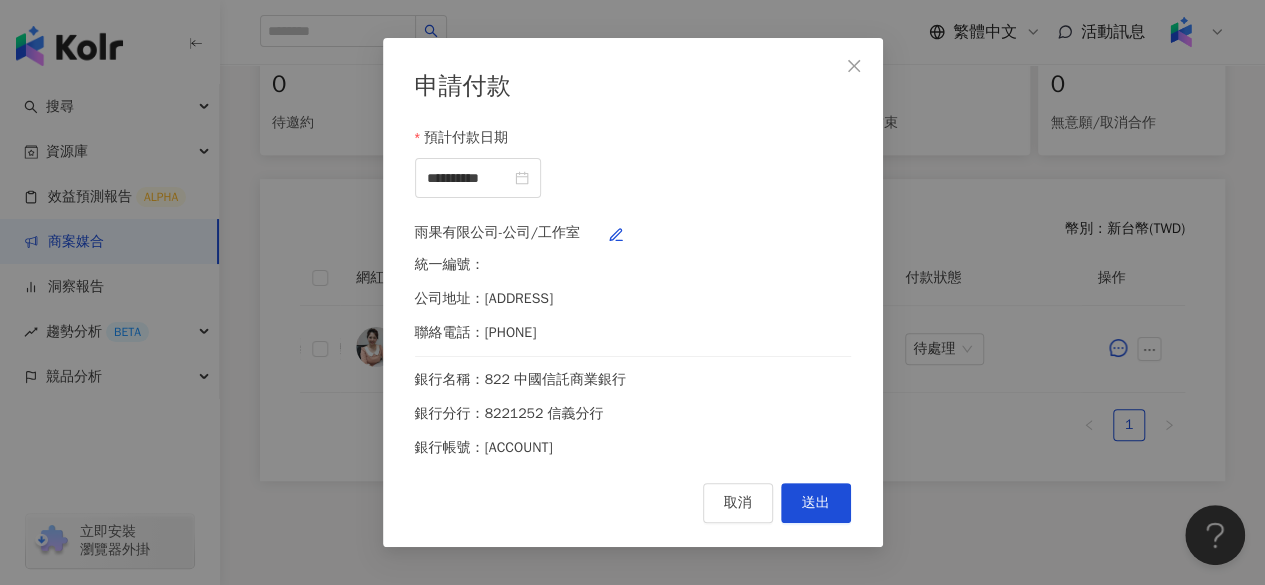 click on "雨果有限公司-公司/工作室 統一編號：[TAX ID] 公司地址：[ADDRESS] 聯絡電話：[PHONE] 銀行名稱：822 中國信託商業銀行 銀行分行：8221252 信義分行 銀行帳號：[ACCOUNT]" at bounding box center [633, 340] 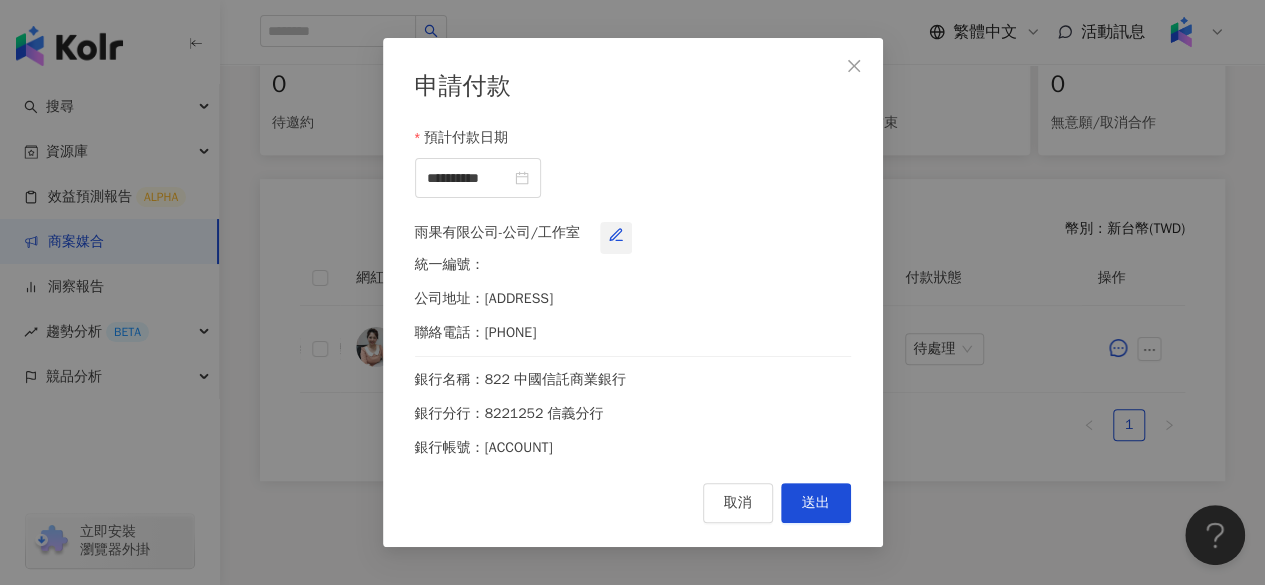 click 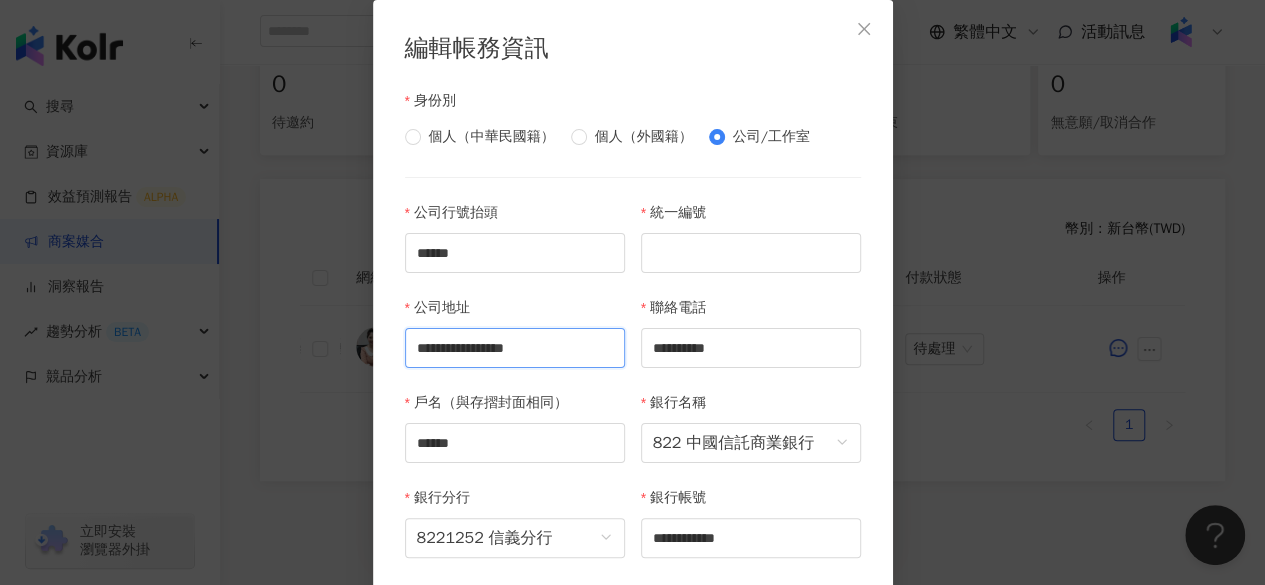 click on "**********" at bounding box center [515, 348] 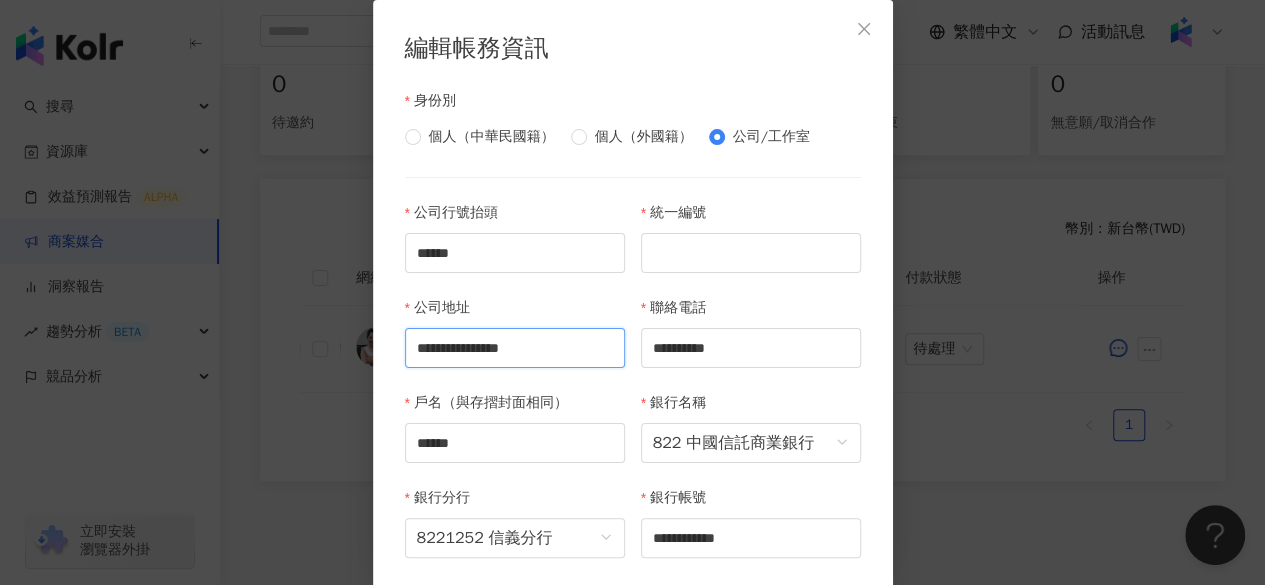 type on "**********" 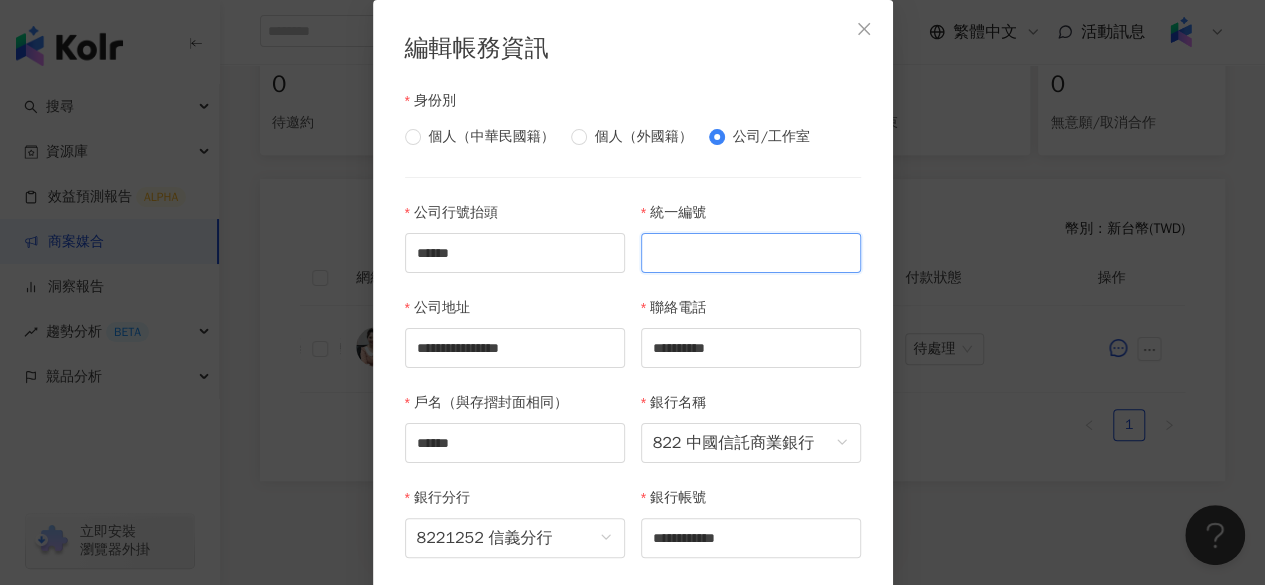 click on "統一編號" at bounding box center [751, 253] 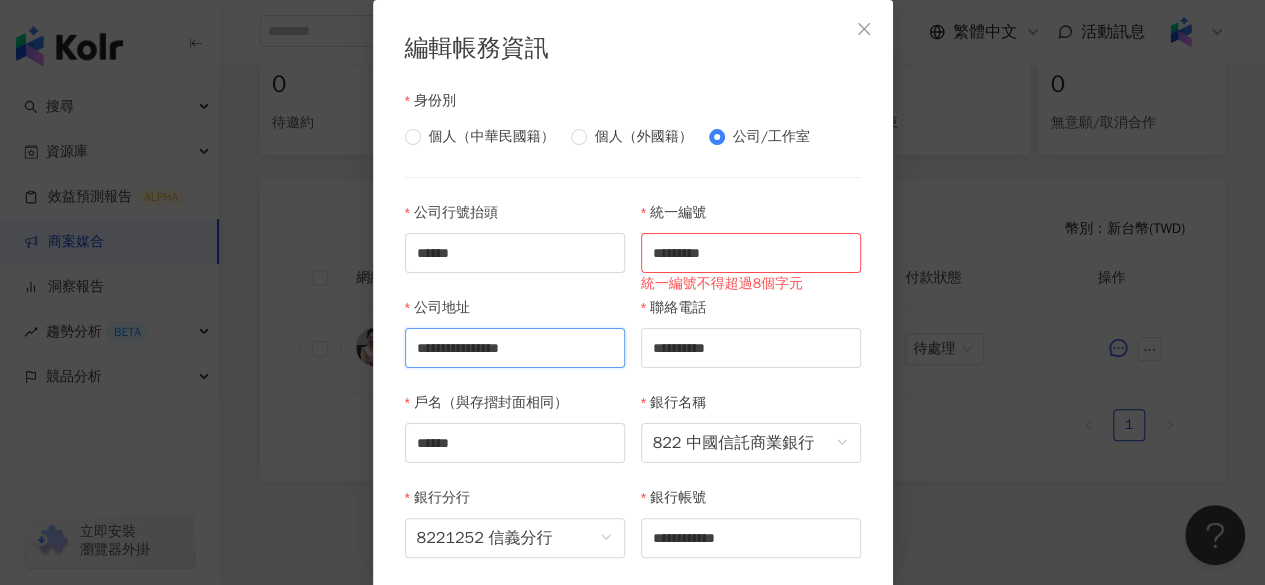 click on "**********" at bounding box center (515, 348) 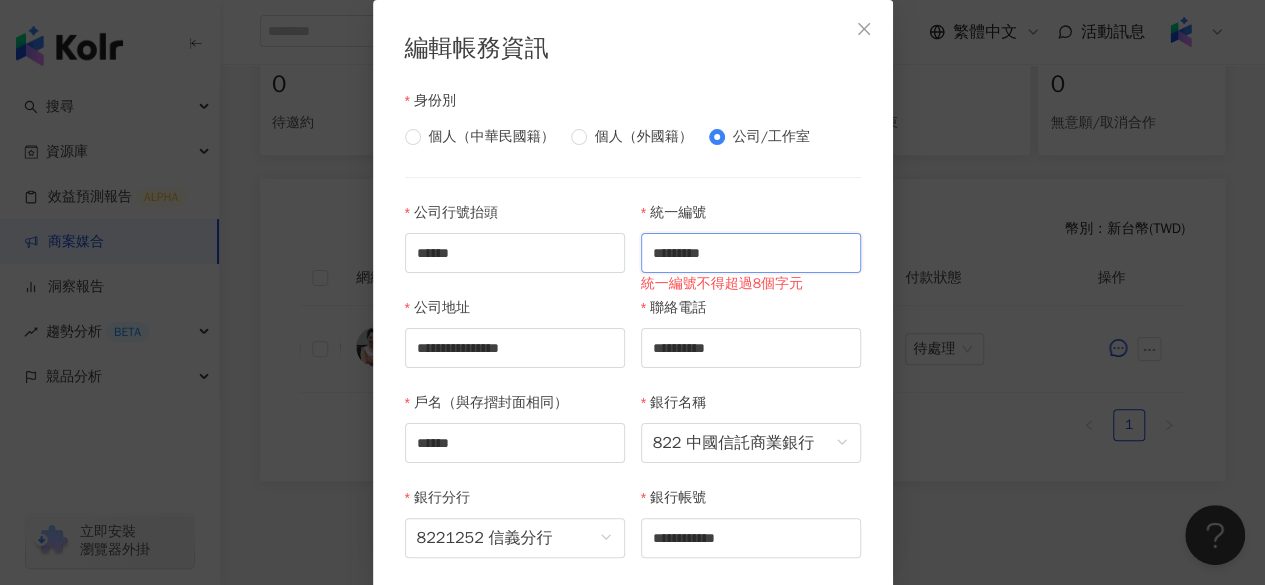 click on "********" at bounding box center (751, 253) 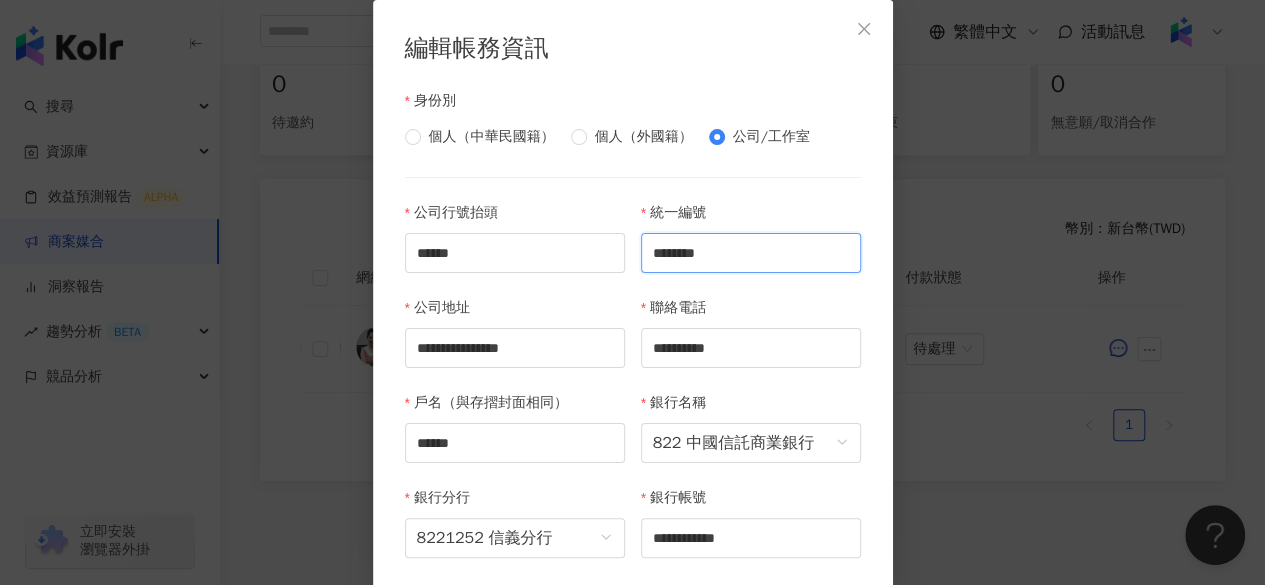 scroll, scrollTop: 80, scrollLeft: 0, axis: vertical 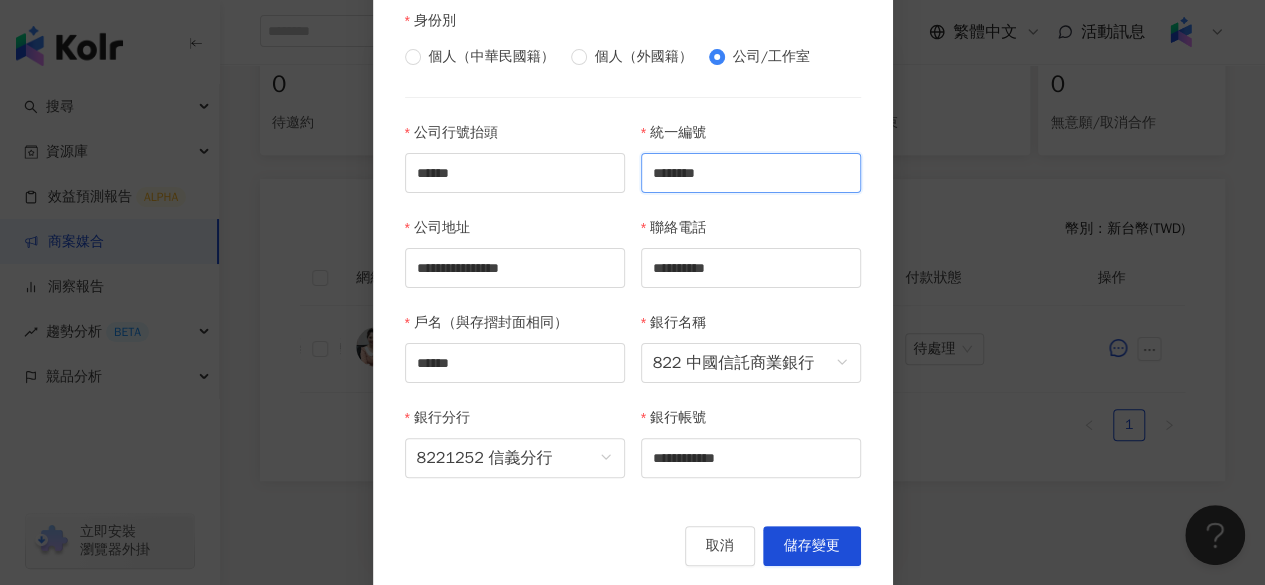 type on "********" 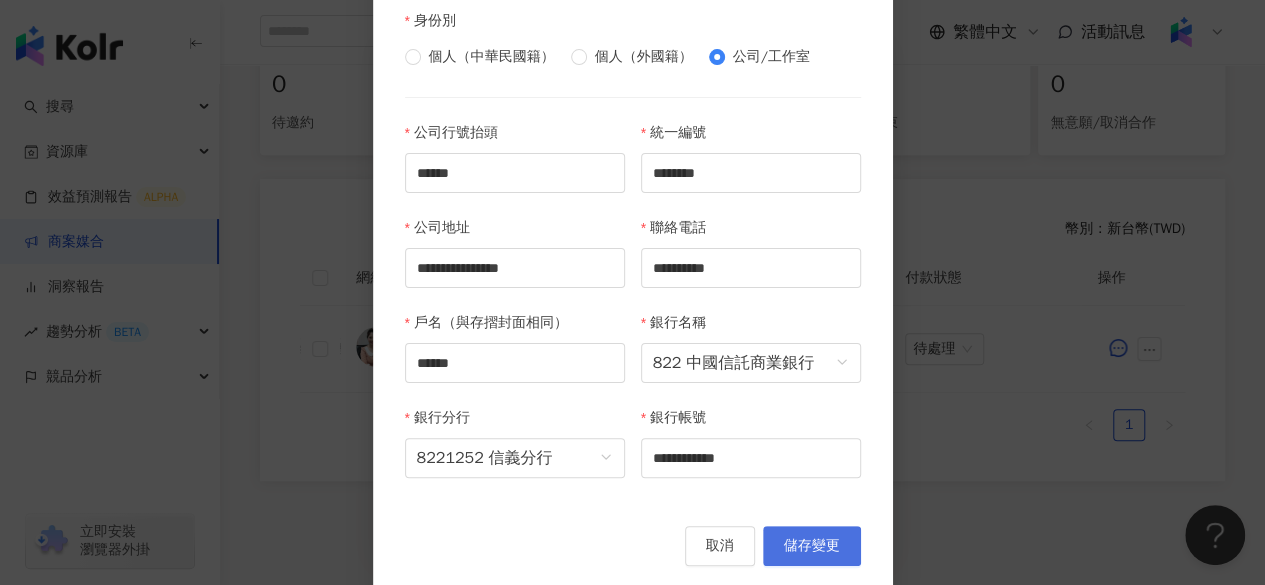 click on "儲存變更" at bounding box center (812, 546) 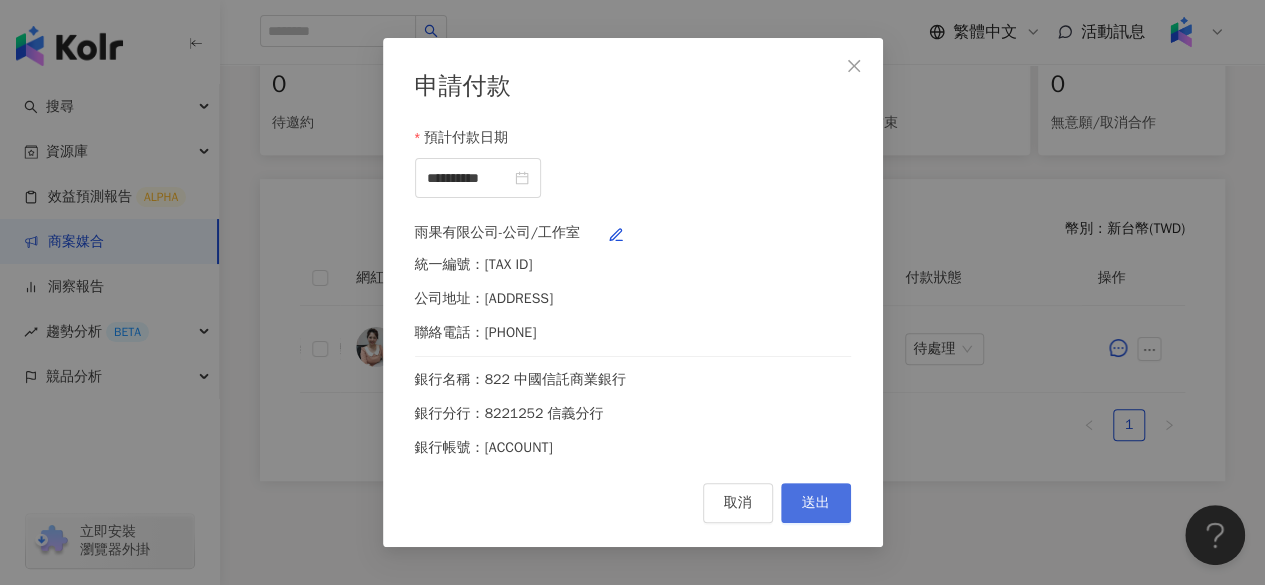 click on "送出" at bounding box center (816, 503) 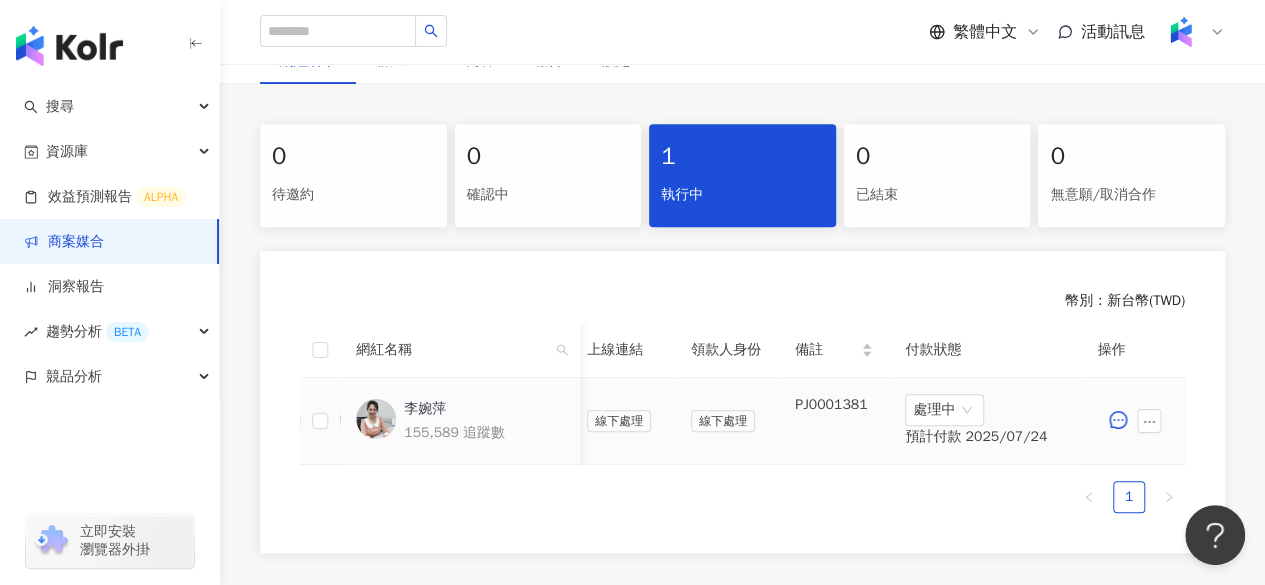 scroll, scrollTop: 362, scrollLeft: 0, axis: vertical 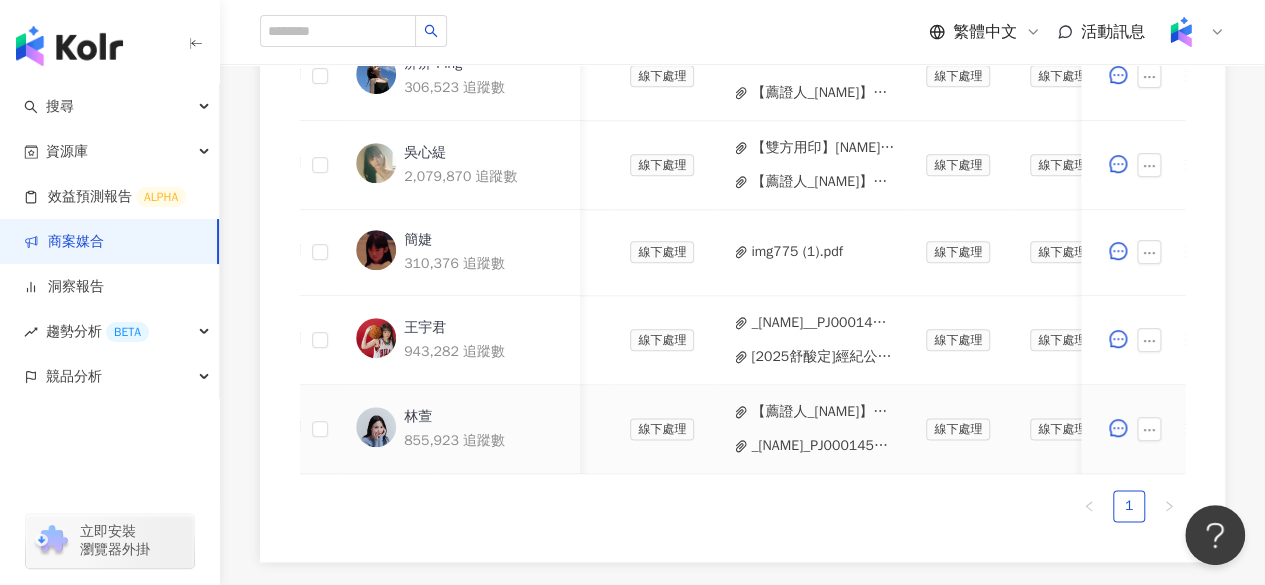 click on "_林瑄_PJ0001453_HALEON_舒酸定_Pearly_White_Y2_202505_06_KOL圖影_活動確認單__2_.pdf" at bounding box center (822, 446) 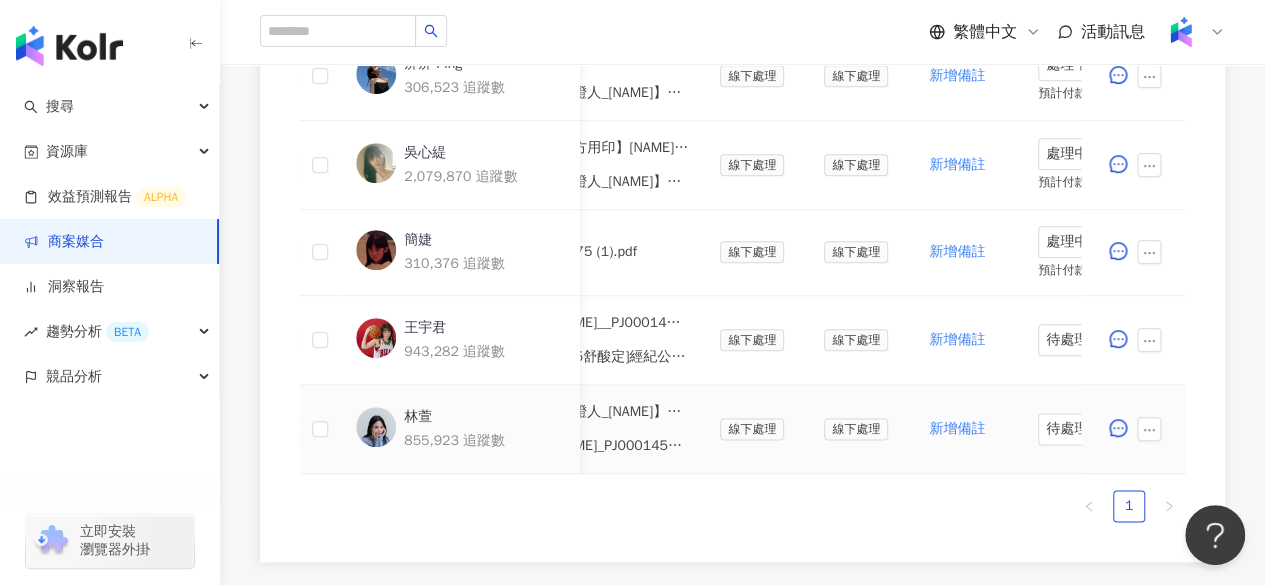 scroll, scrollTop: 0, scrollLeft: 1042, axis: horizontal 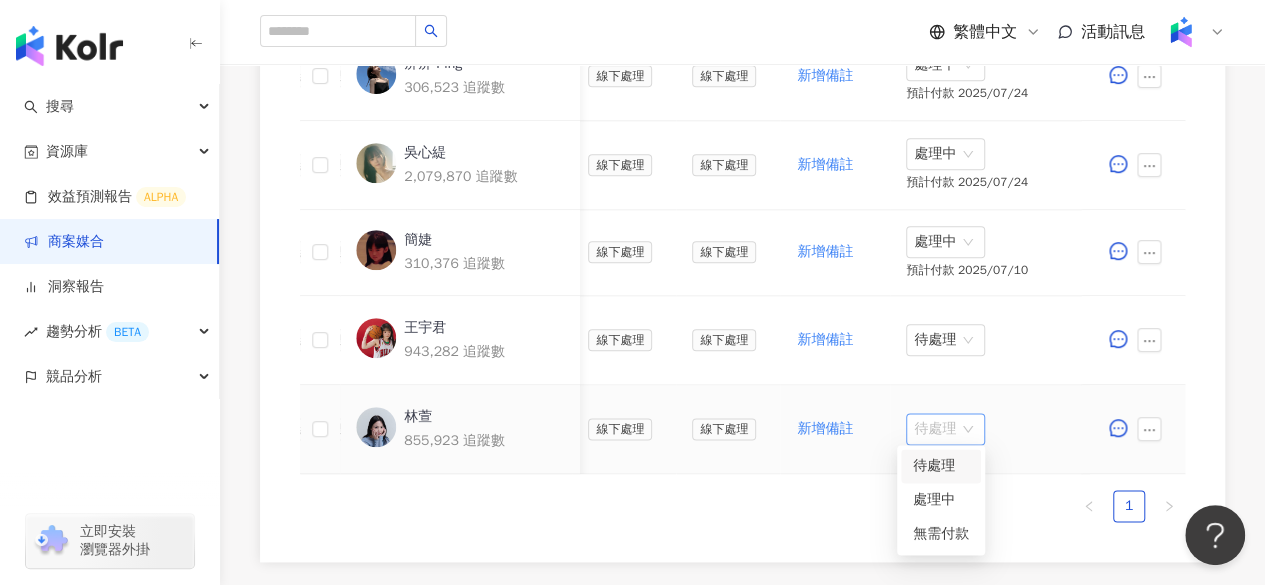 click on "待處理" at bounding box center (945, 429) 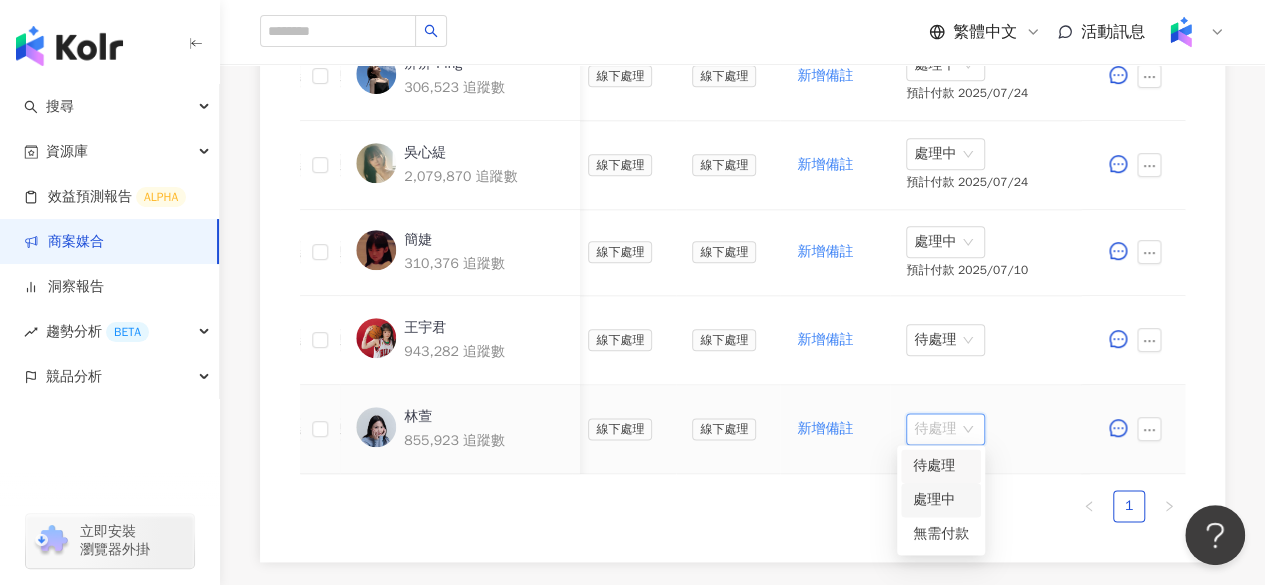 click on "處理中" at bounding box center (941, 500) 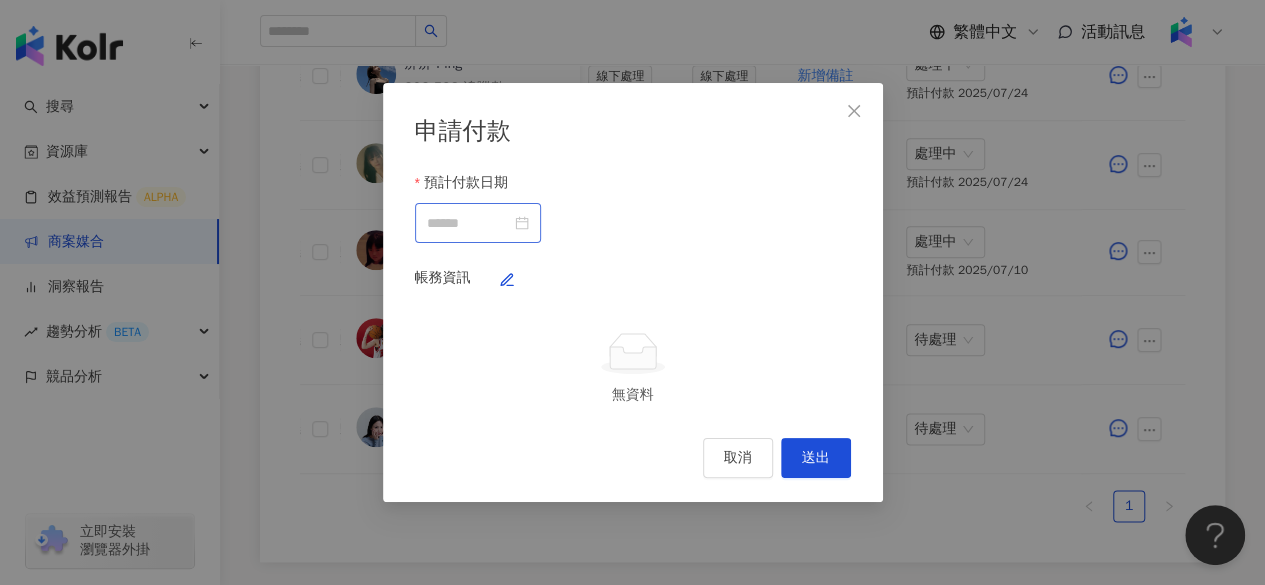 click at bounding box center (478, 223) 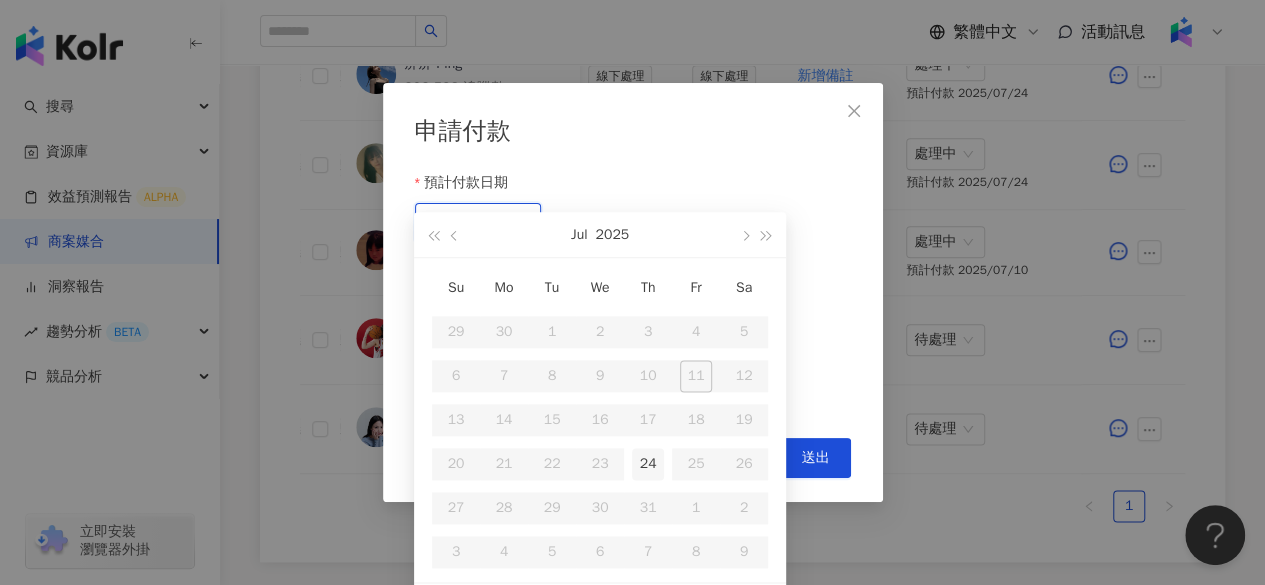 type on "**********" 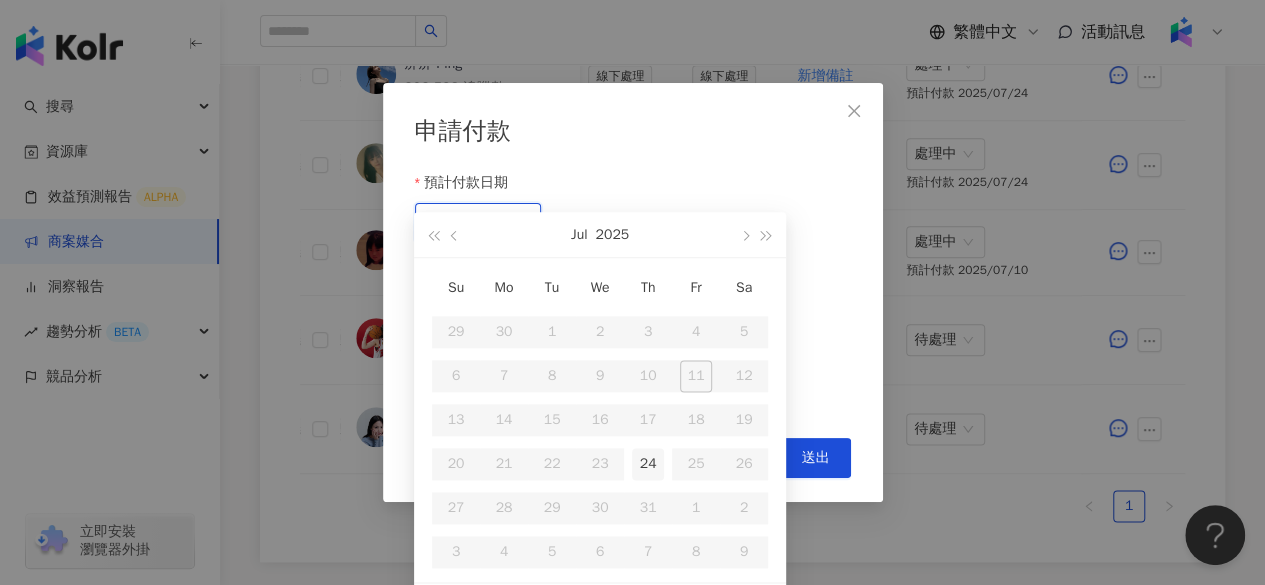 type on "**********" 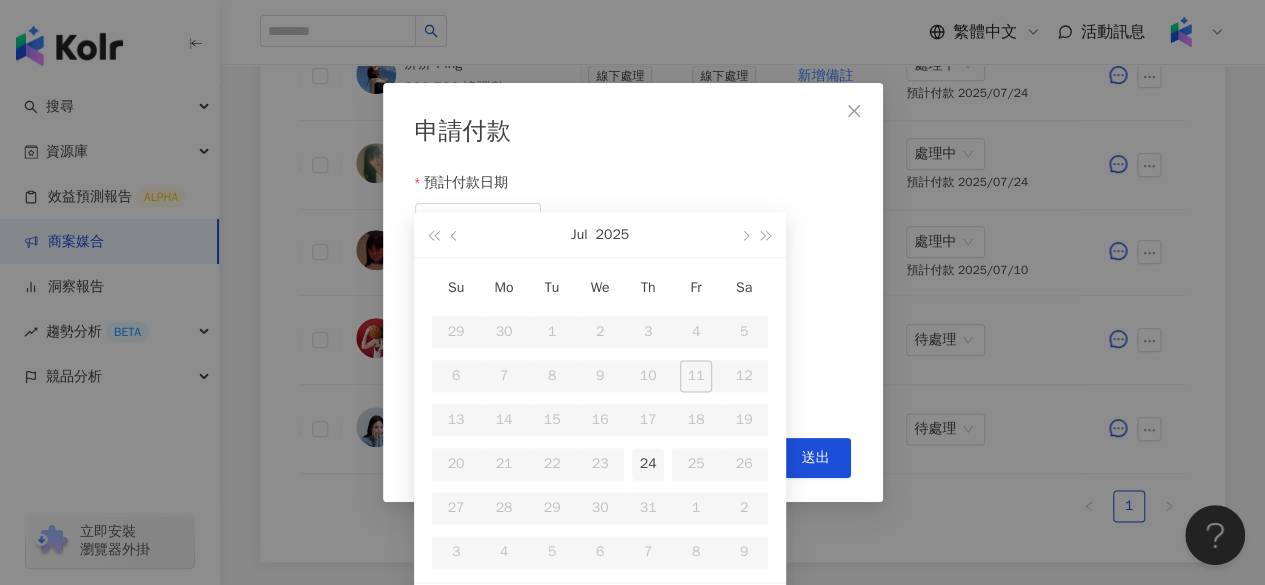 click on "24" at bounding box center (648, 464) 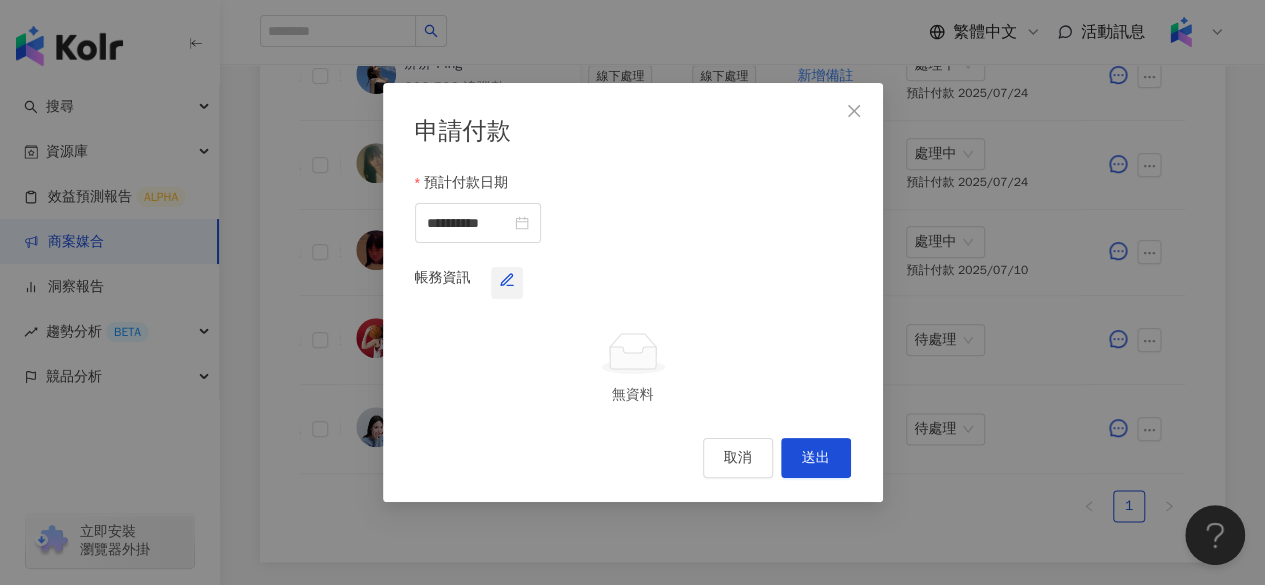 click 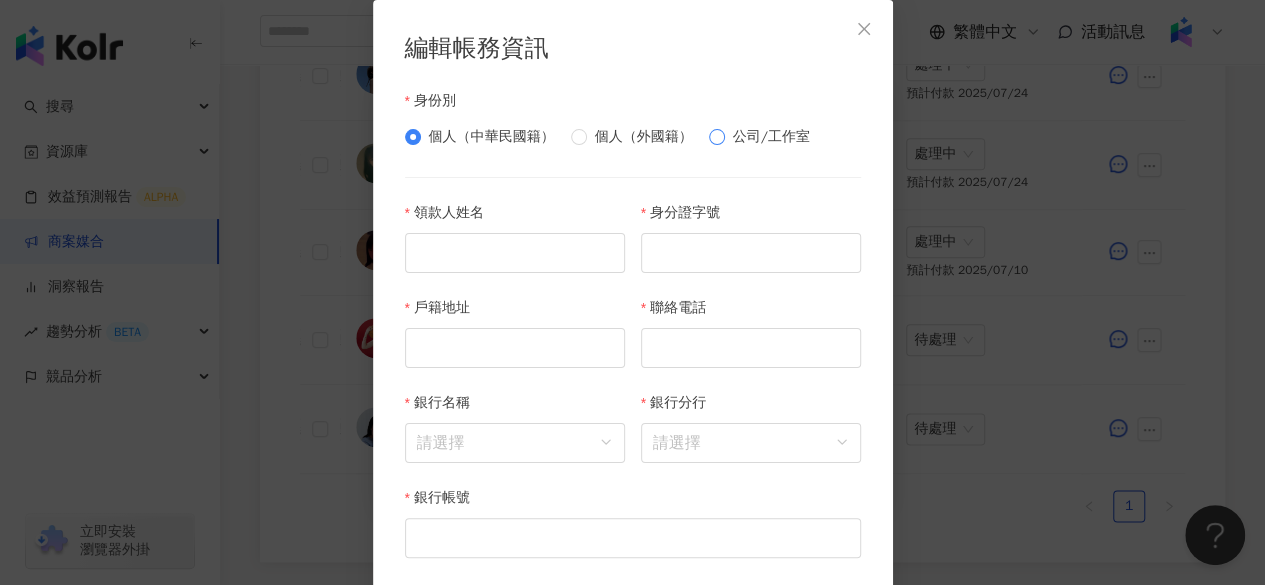 click on "公司/工作室" at bounding box center (771, 137) 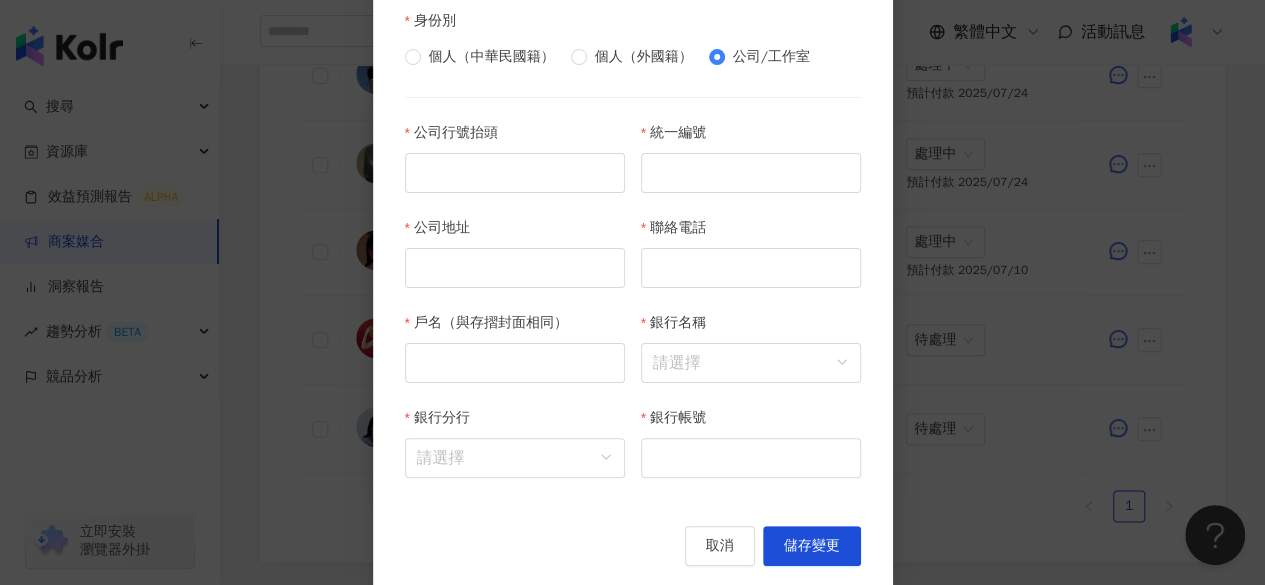 scroll, scrollTop: 0, scrollLeft: 0, axis: both 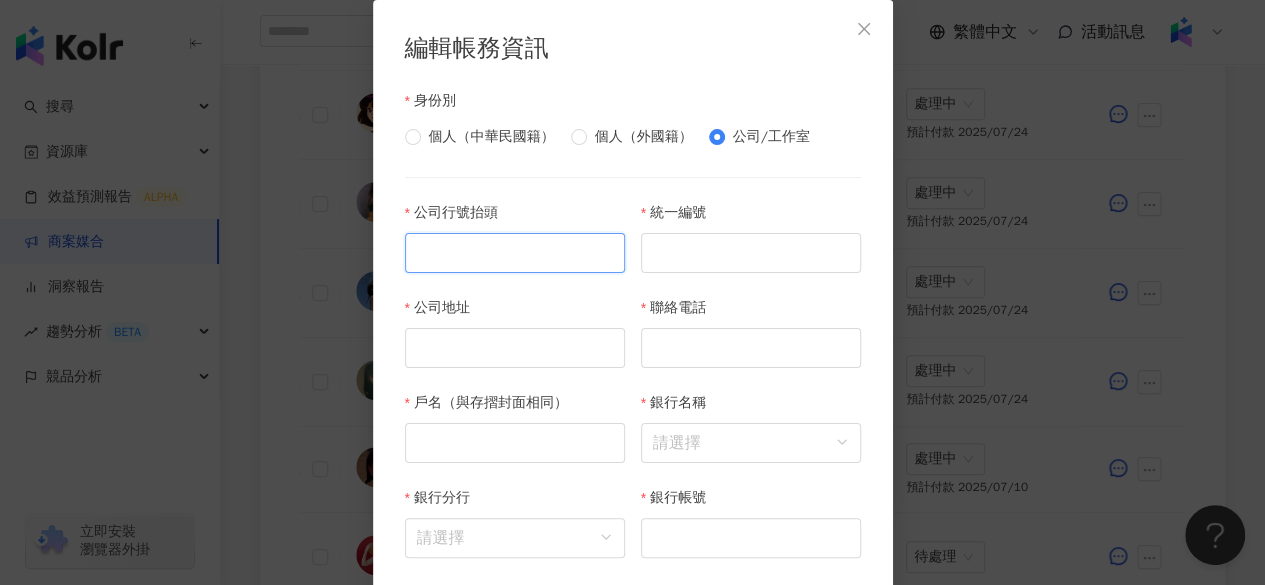 click on "公司行號抬頭" at bounding box center [515, 253] 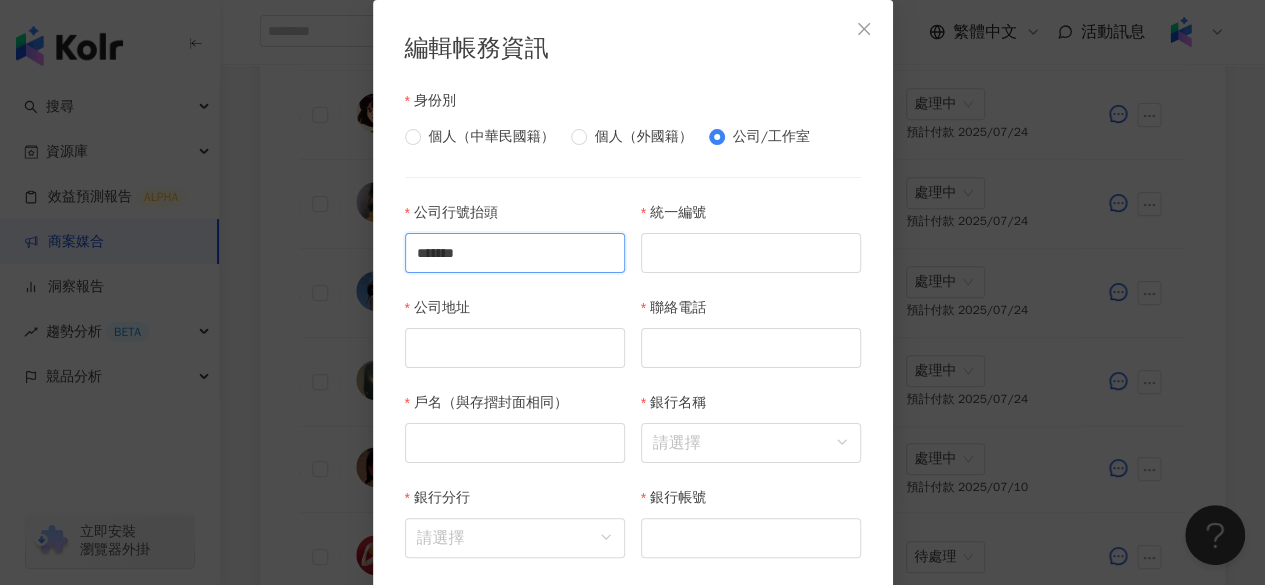 scroll, scrollTop: 58, scrollLeft: 0, axis: vertical 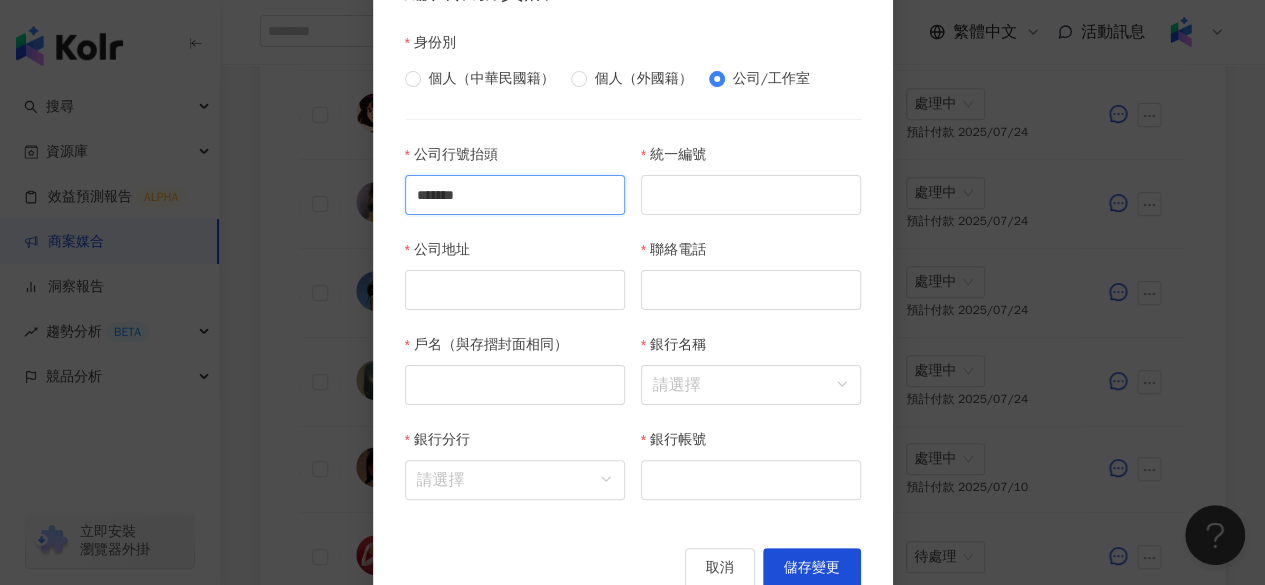 type on "*******" 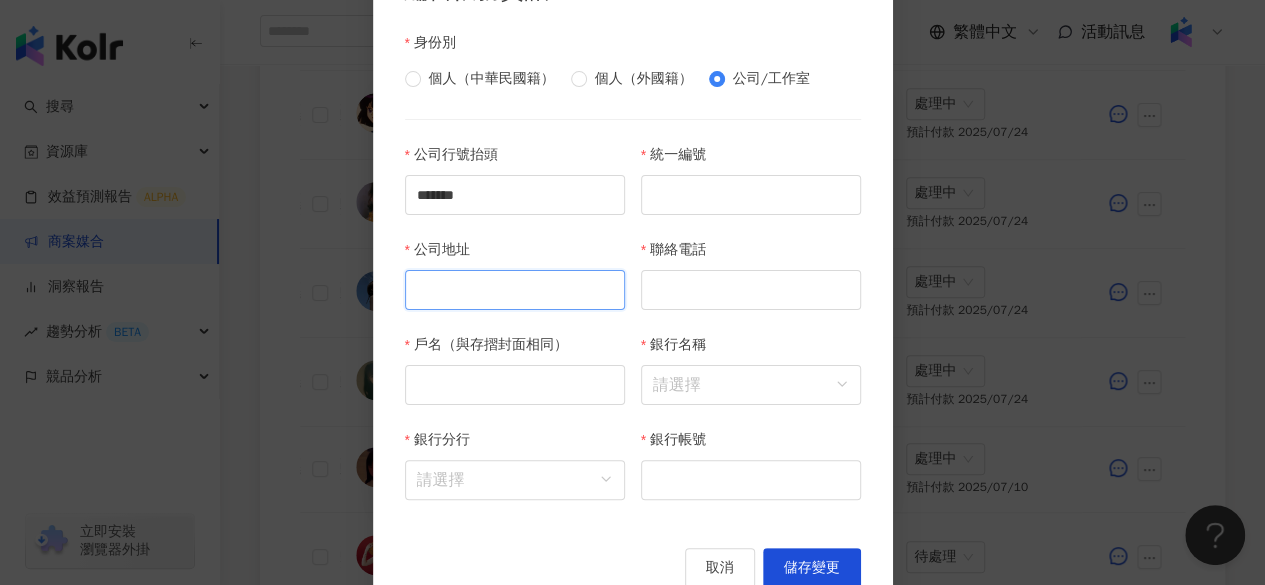 click on "公司地址" at bounding box center [515, 290] 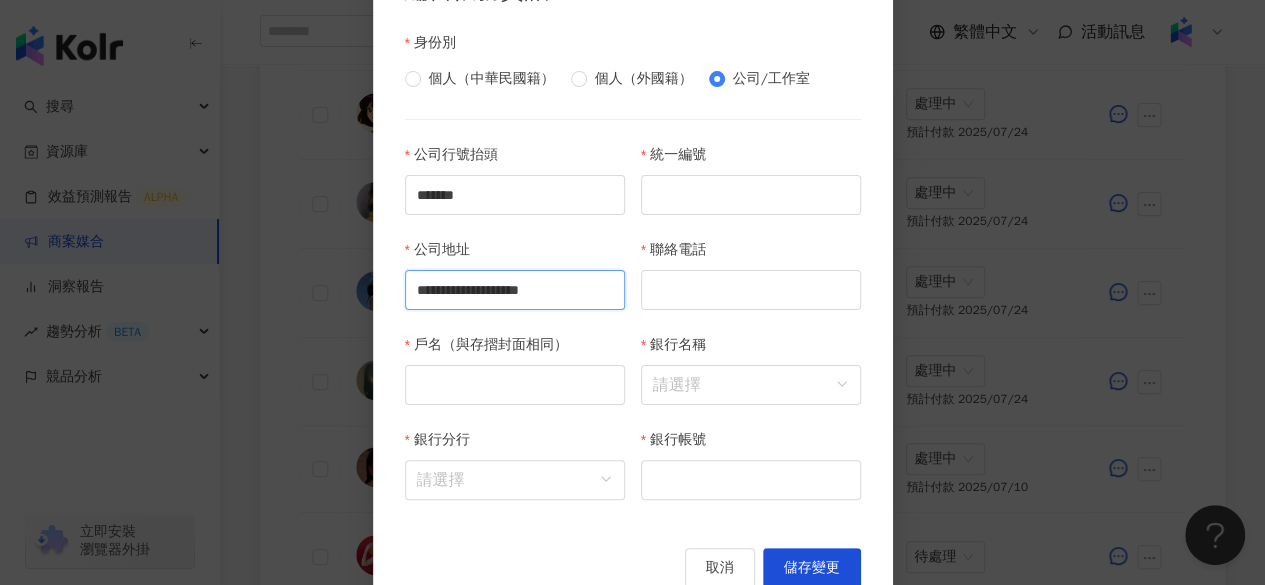 scroll, scrollTop: 0, scrollLeft: 58, axis: horizontal 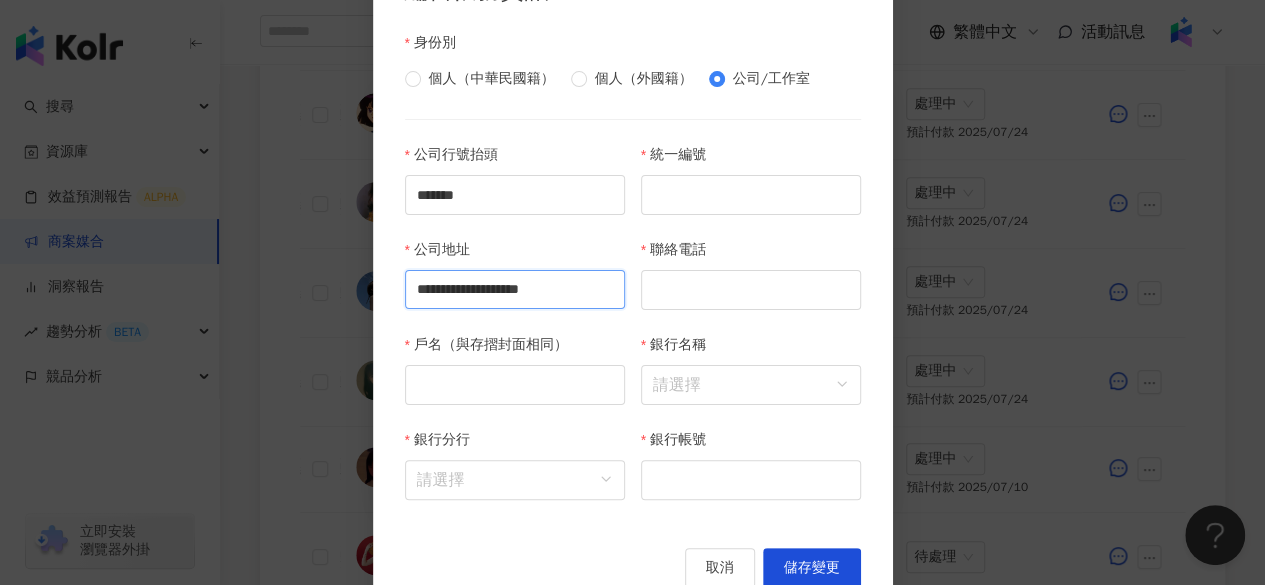 type on "**********" 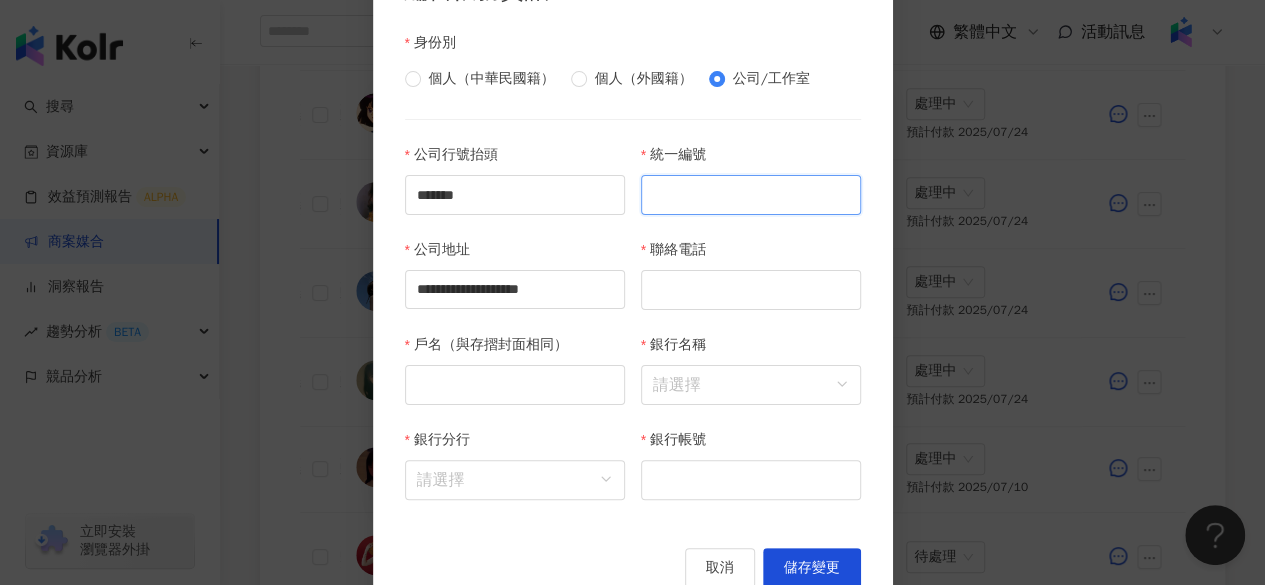 click on "統一編號" at bounding box center (751, 195) 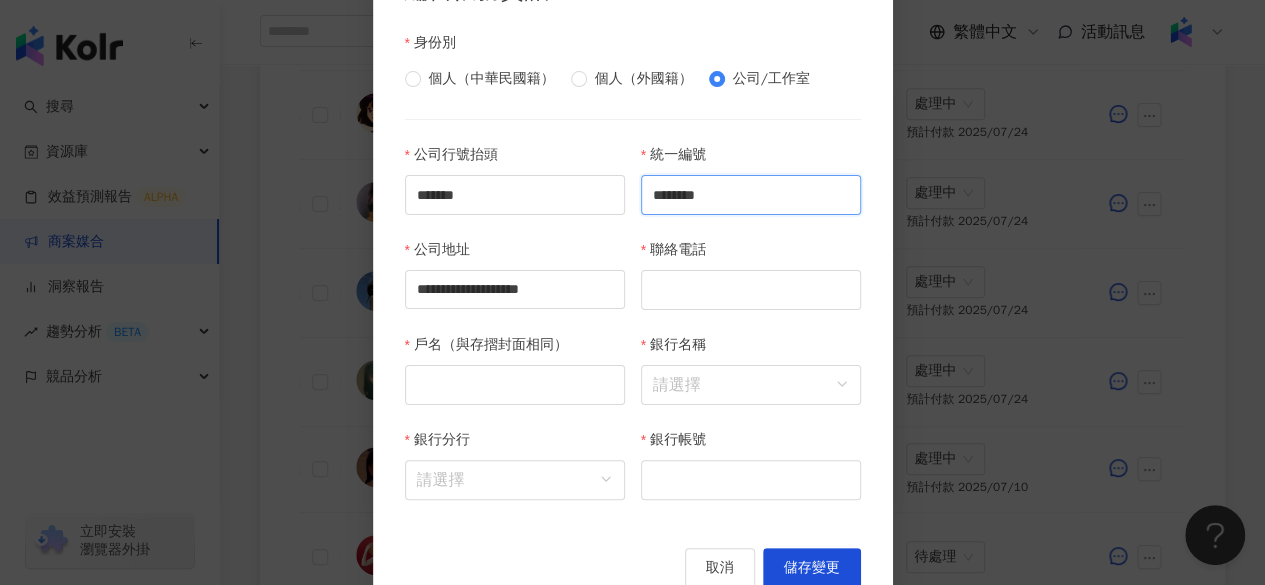 type on "********" 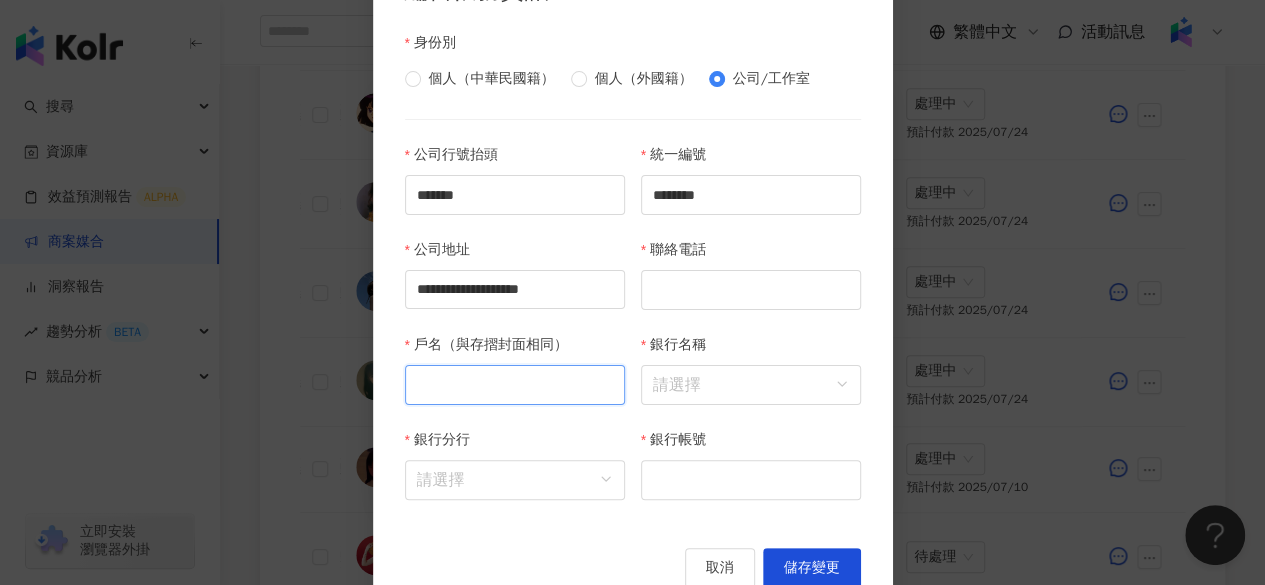 click on "戶名（與存摺封面相同）" at bounding box center [515, 385] 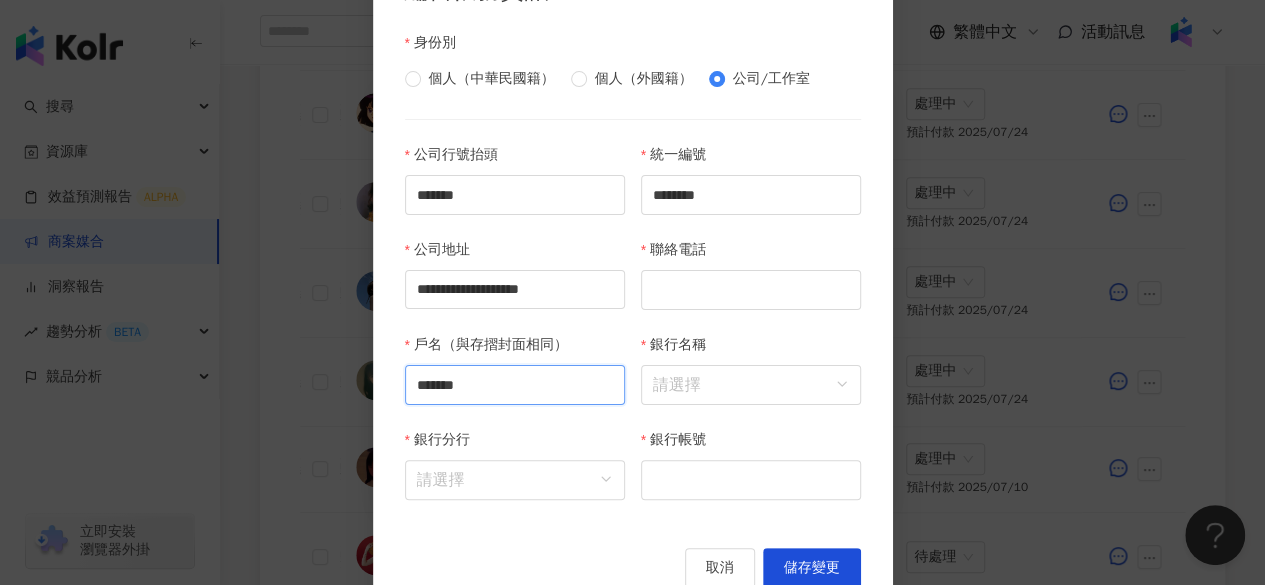 type on "*******" 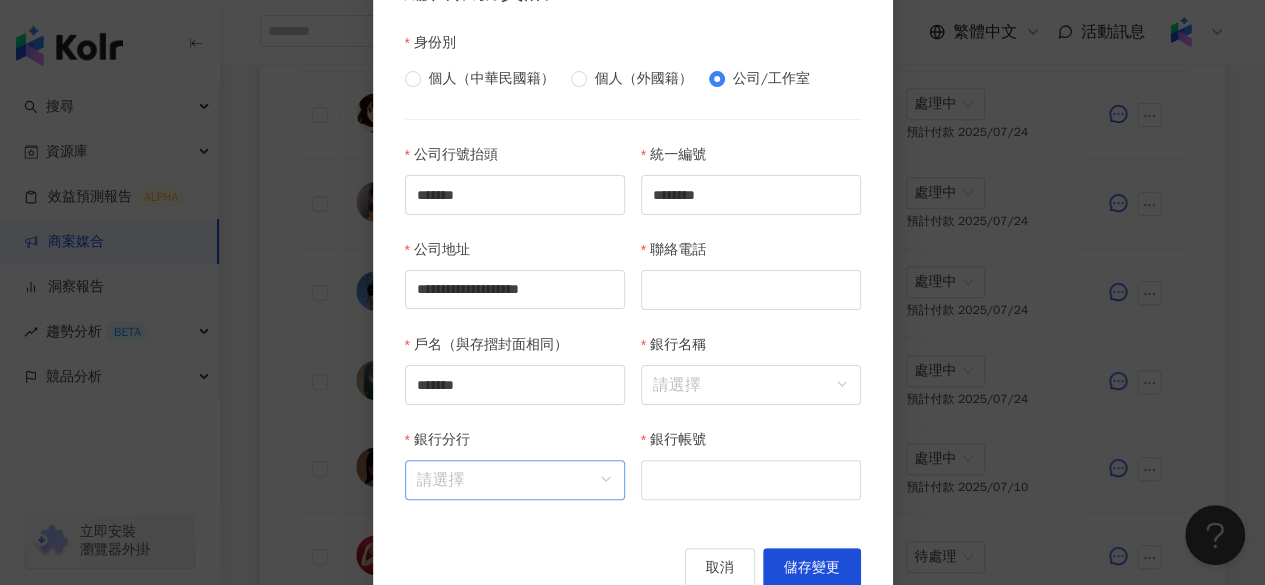 click on "銀行分行" at bounding box center [515, 480] 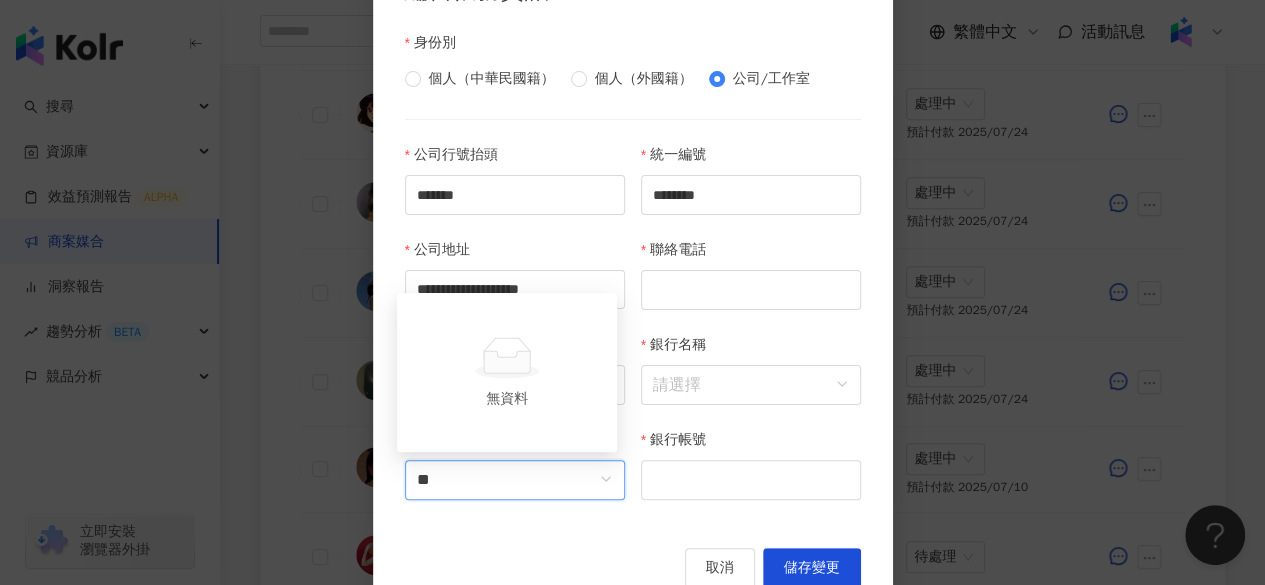 type on "*" 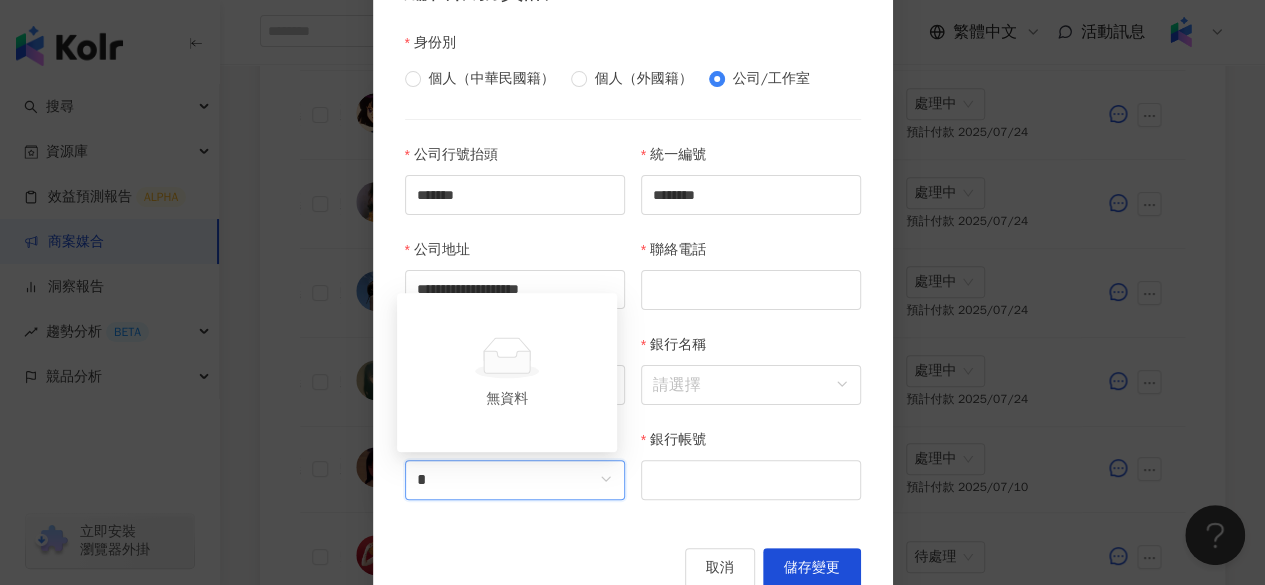 type 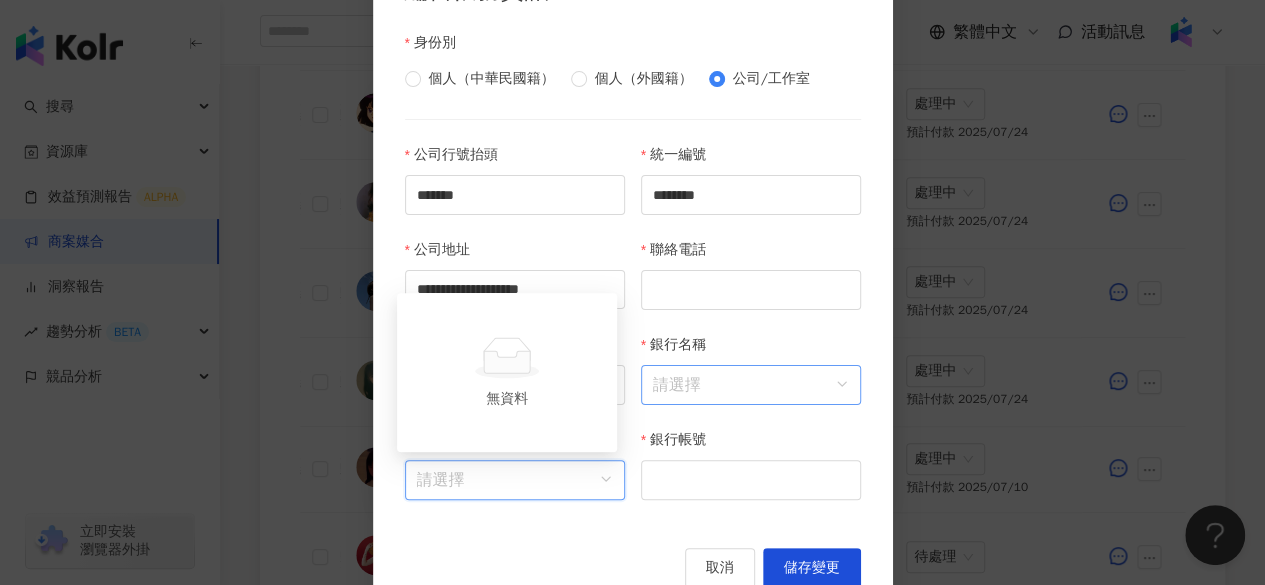 click on "銀行名稱" at bounding box center [751, 385] 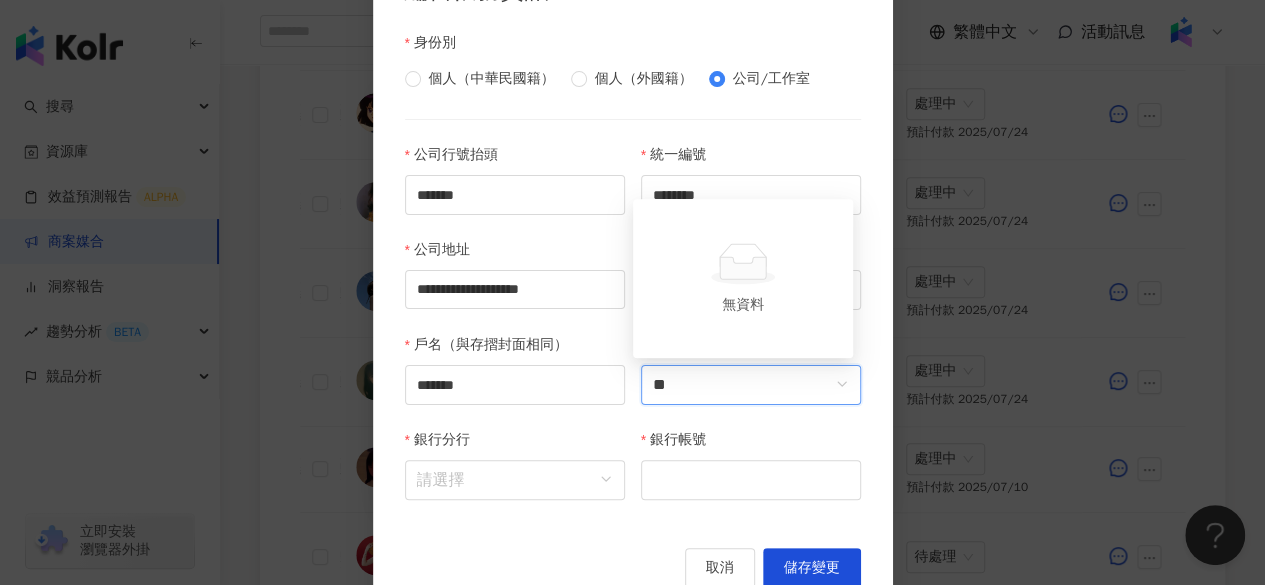 type on "**" 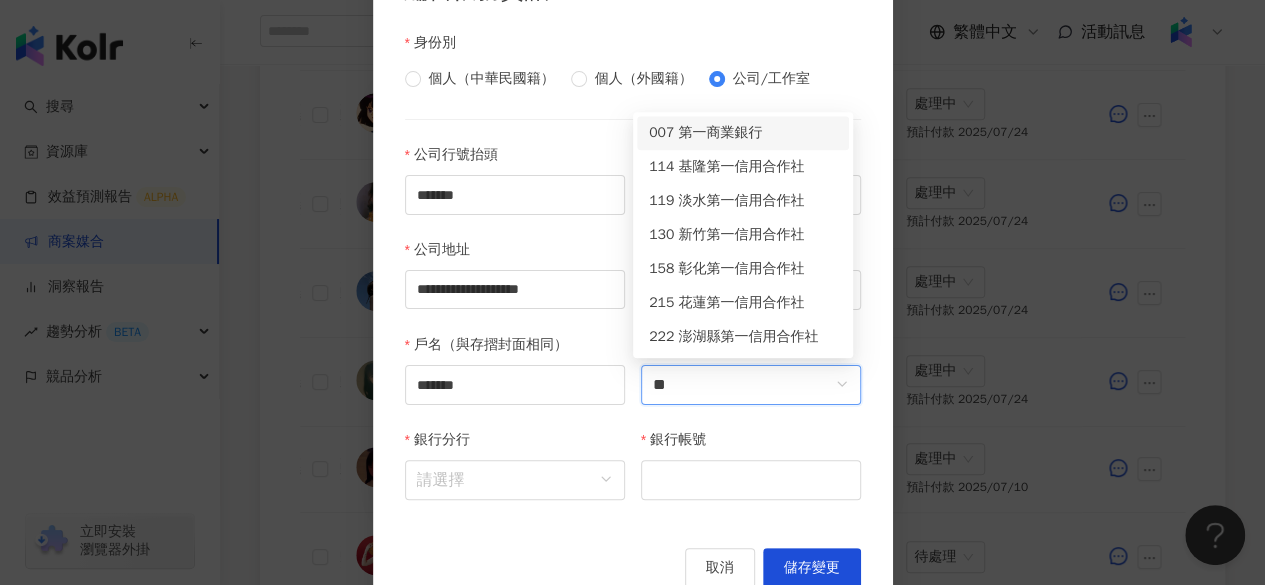 click on "007 第一商業銀行" at bounding box center [743, 133] 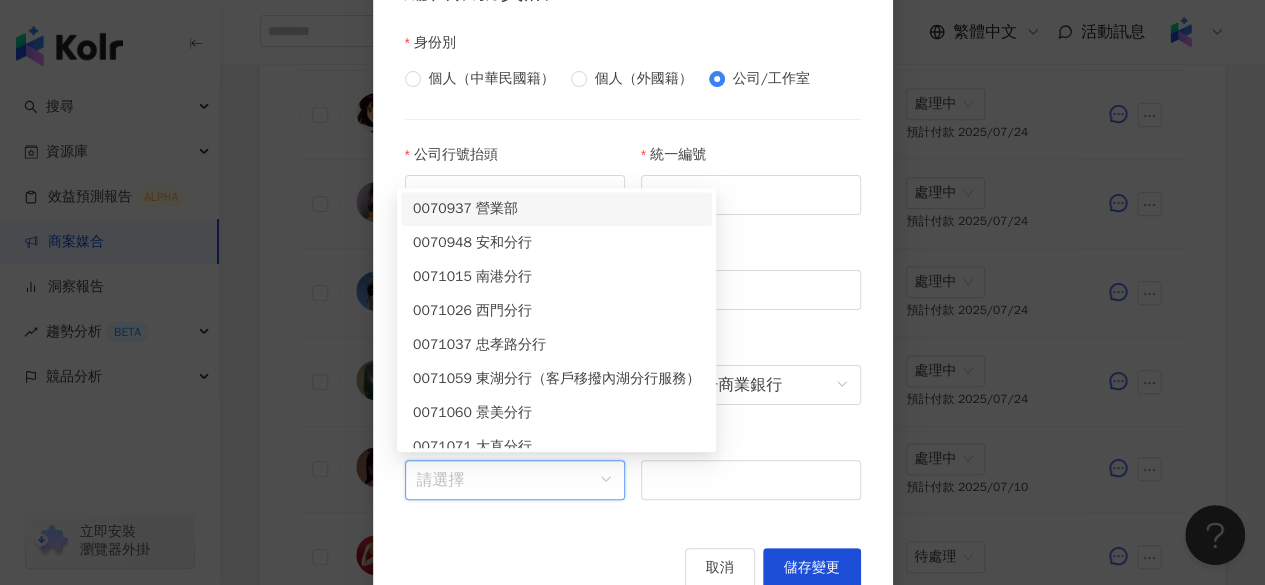 click on "銀行分行" at bounding box center (515, 480) 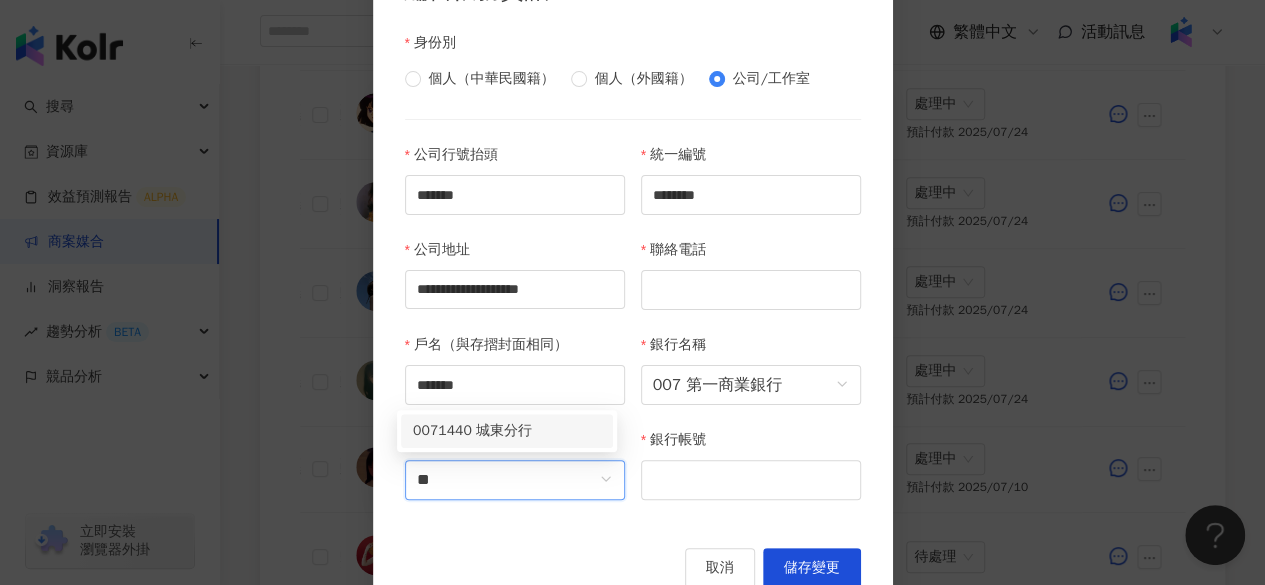 click on "0071440 城東分行" at bounding box center (507, 431) 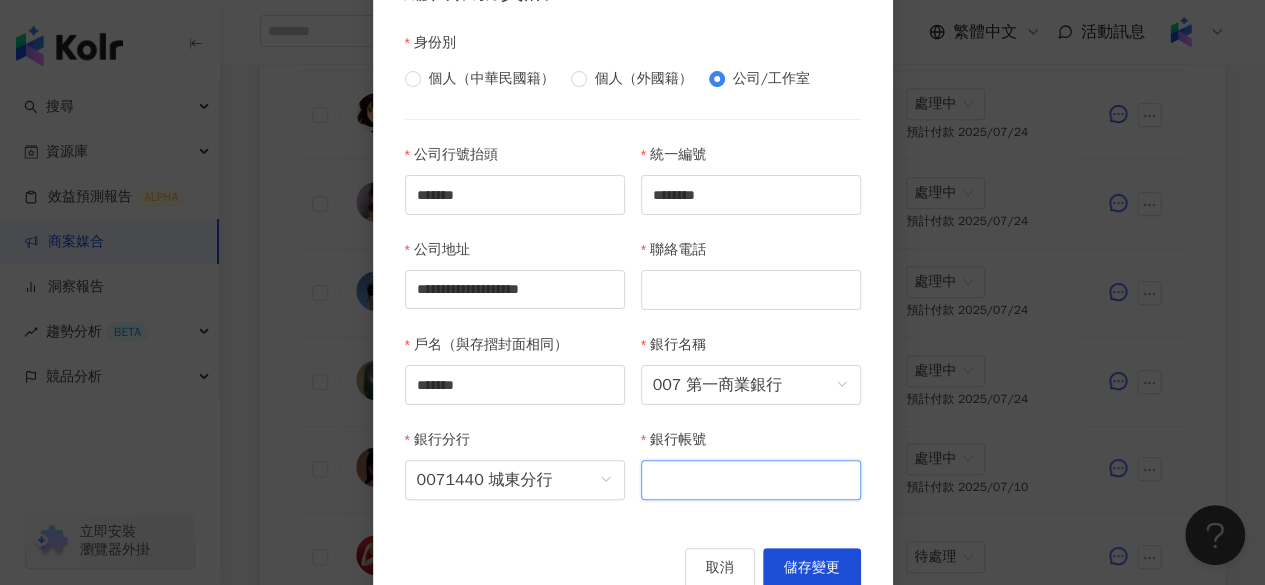 paste on "**********" 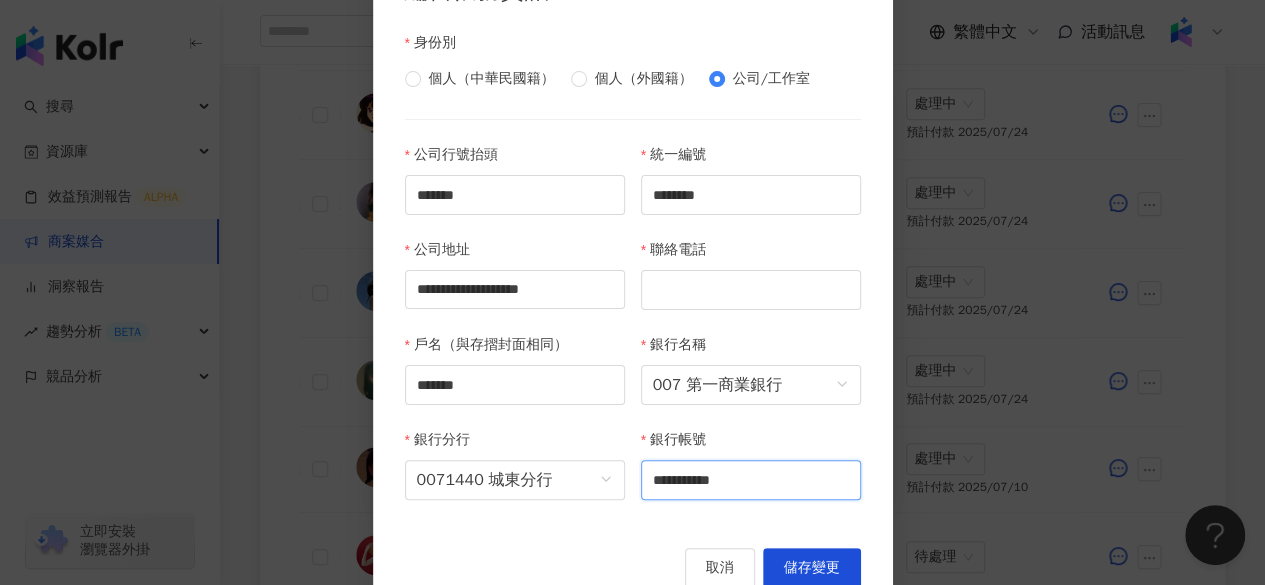 click on "**********" at bounding box center (751, 480) 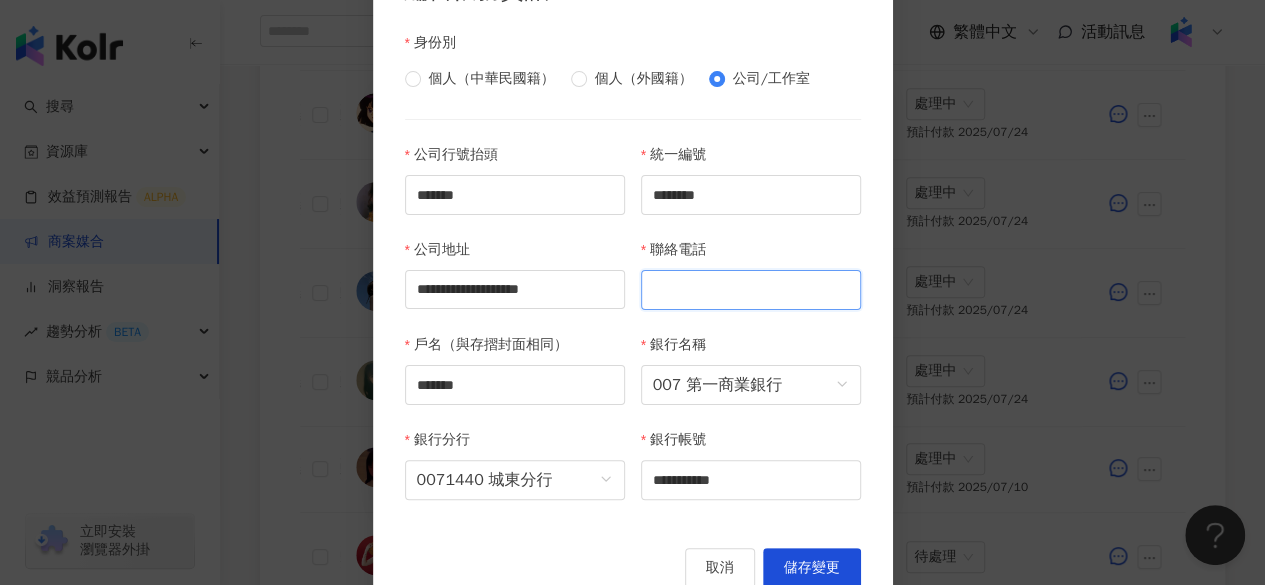 click on "聯絡電話" at bounding box center [751, 290] 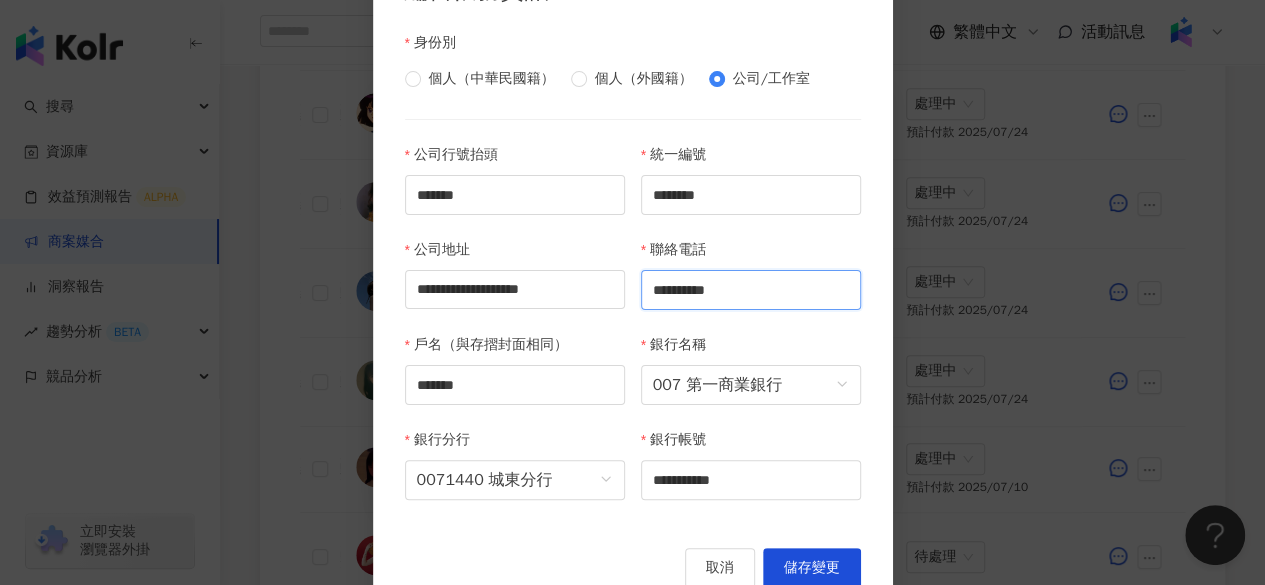 type on "**********" 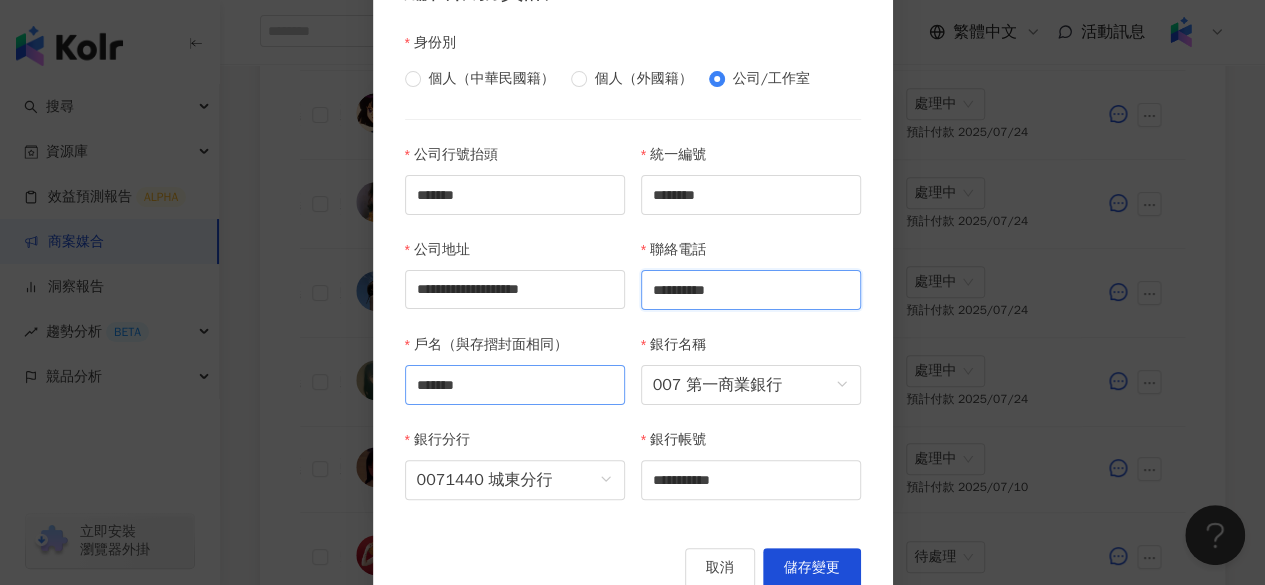 scroll, scrollTop: 80, scrollLeft: 0, axis: vertical 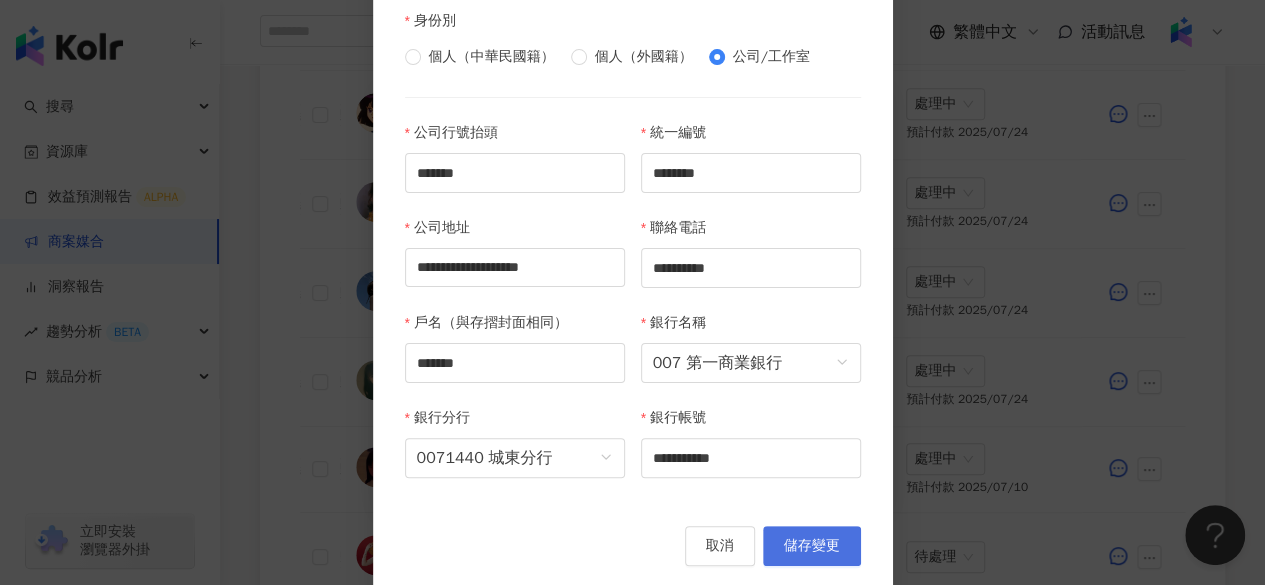 click on "儲存變更" at bounding box center (812, 546) 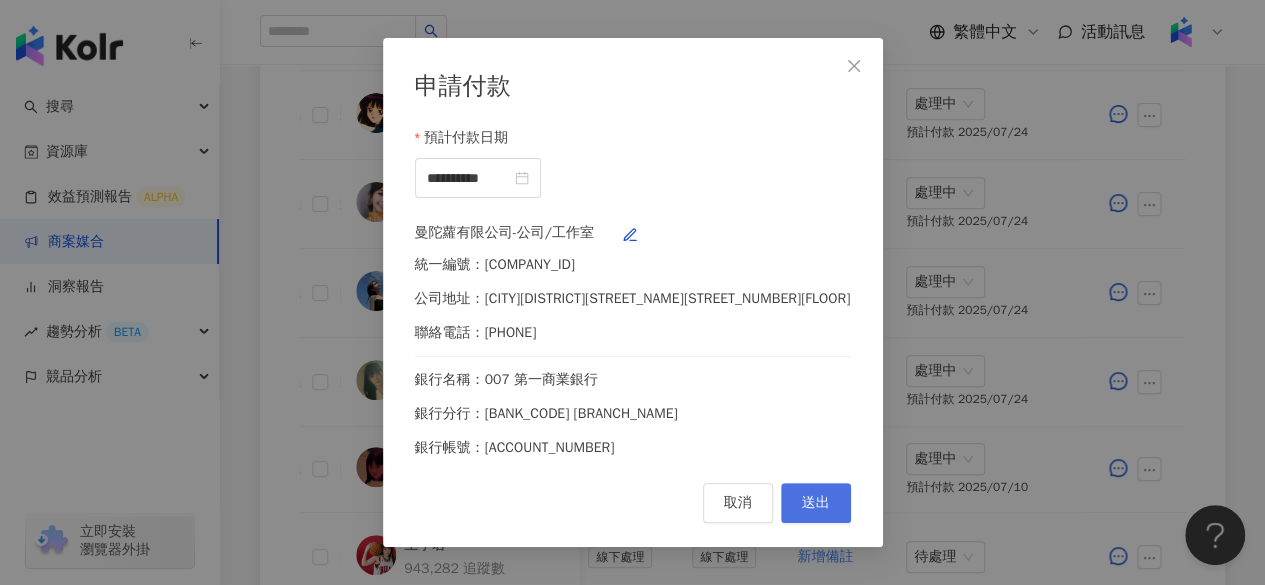 click on "送出" at bounding box center [816, 503] 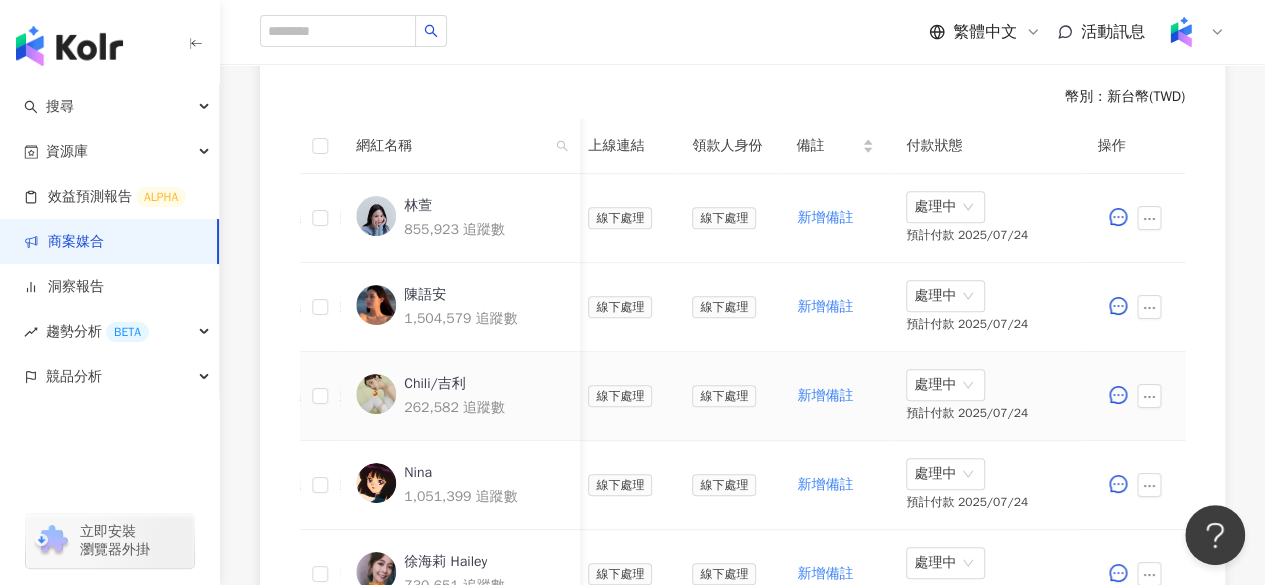 scroll, scrollTop: 565, scrollLeft: 0, axis: vertical 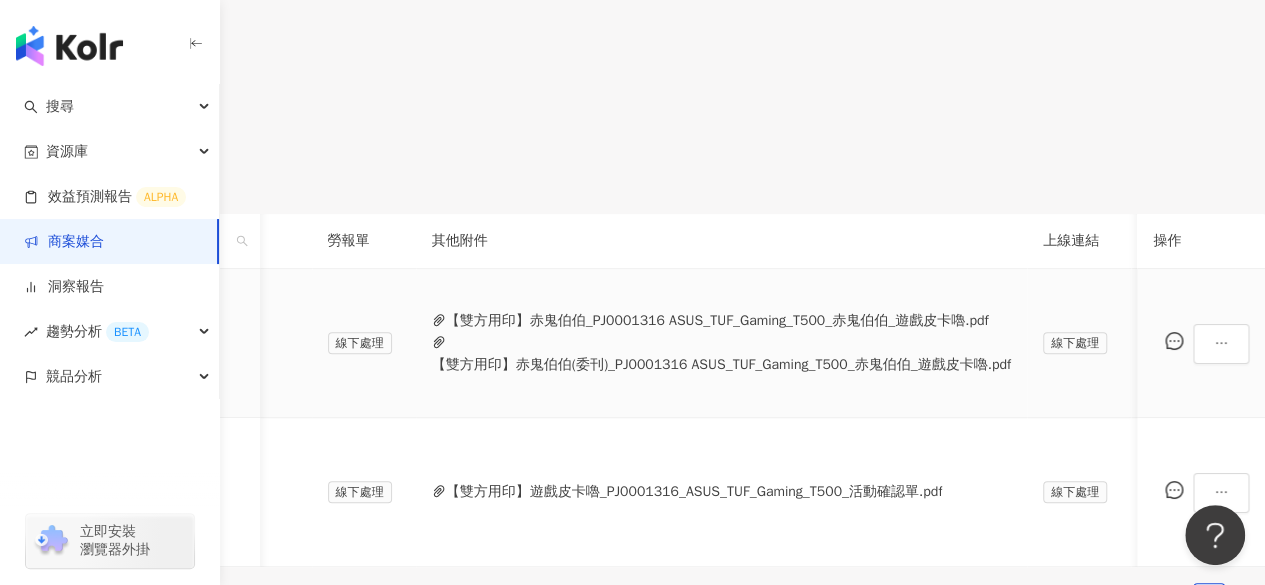click on "【雙方用印】赤鬼伯伯_PJ0001316 ASUS_TUF_Gaming_T500_赤鬼伯伯_遊戲皮卡嚕.pdf" at bounding box center [717, 321] 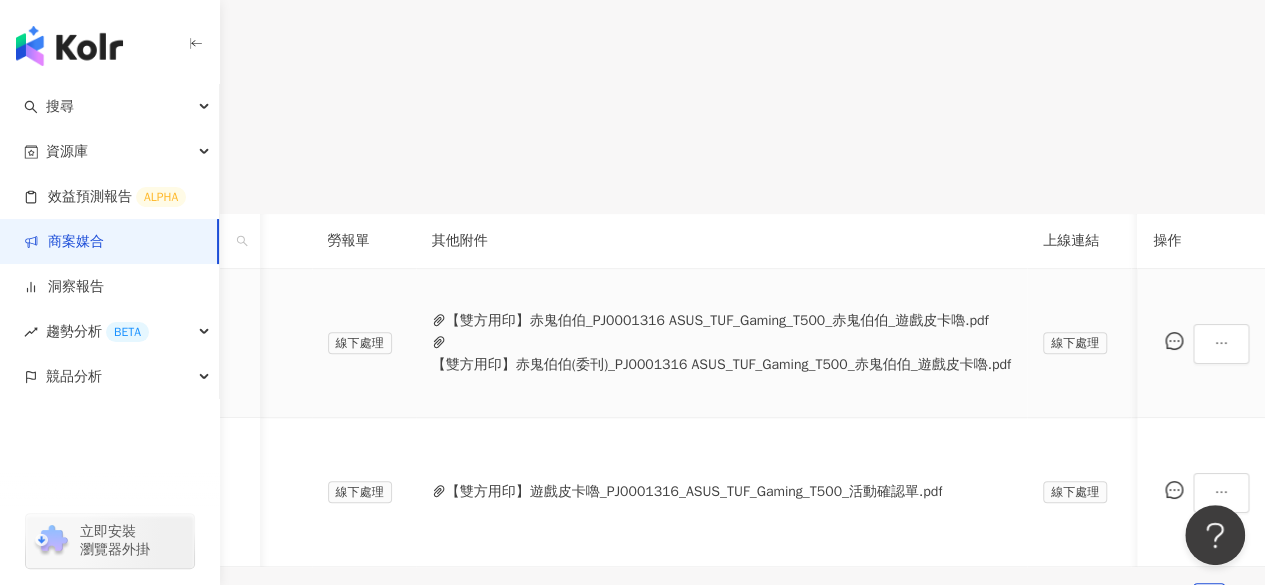 click on "【雙方用印】赤鬼伯伯(委刊)_PJ0001316 ASUS_TUF_Gaming_T500_赤鬼伯伯_遊戲皮卡嚕.pdf" at bounding box center [721, 365] 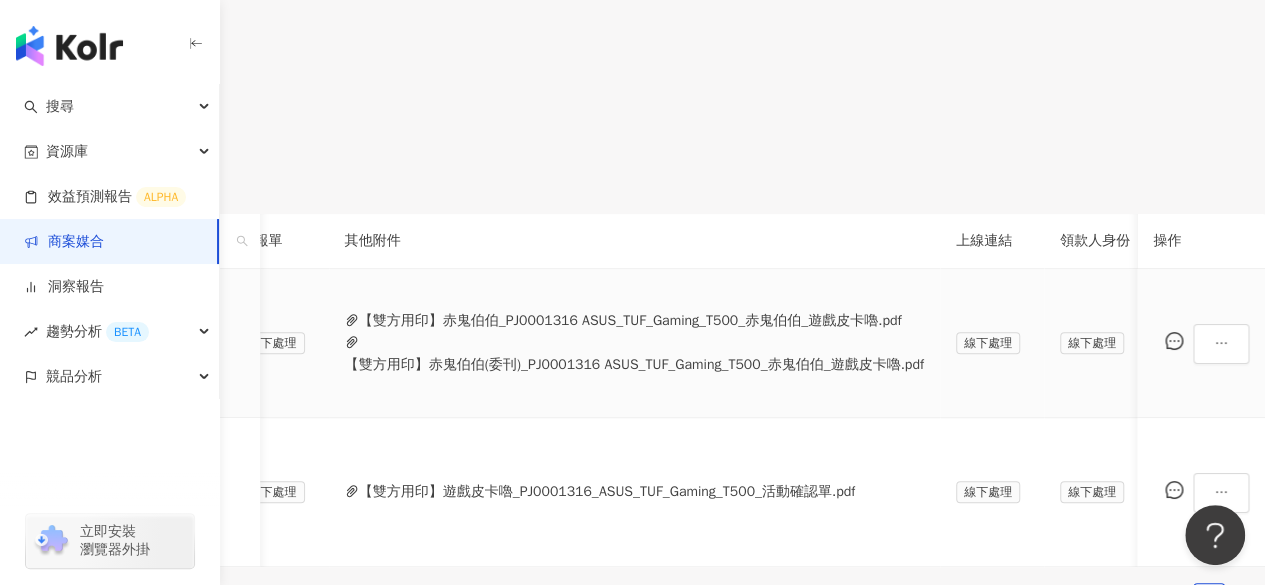 scroll, scrollTop: 0, scrollLeft: 753, axis: horizontal 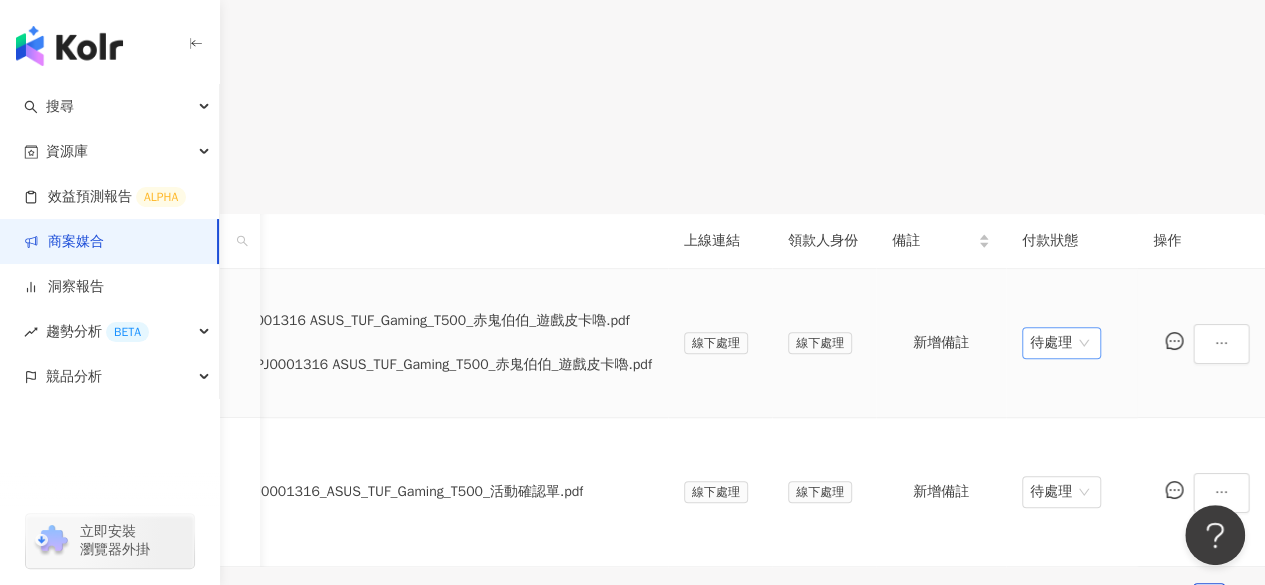 click on "待處理" at bounding box center [1061, 343] 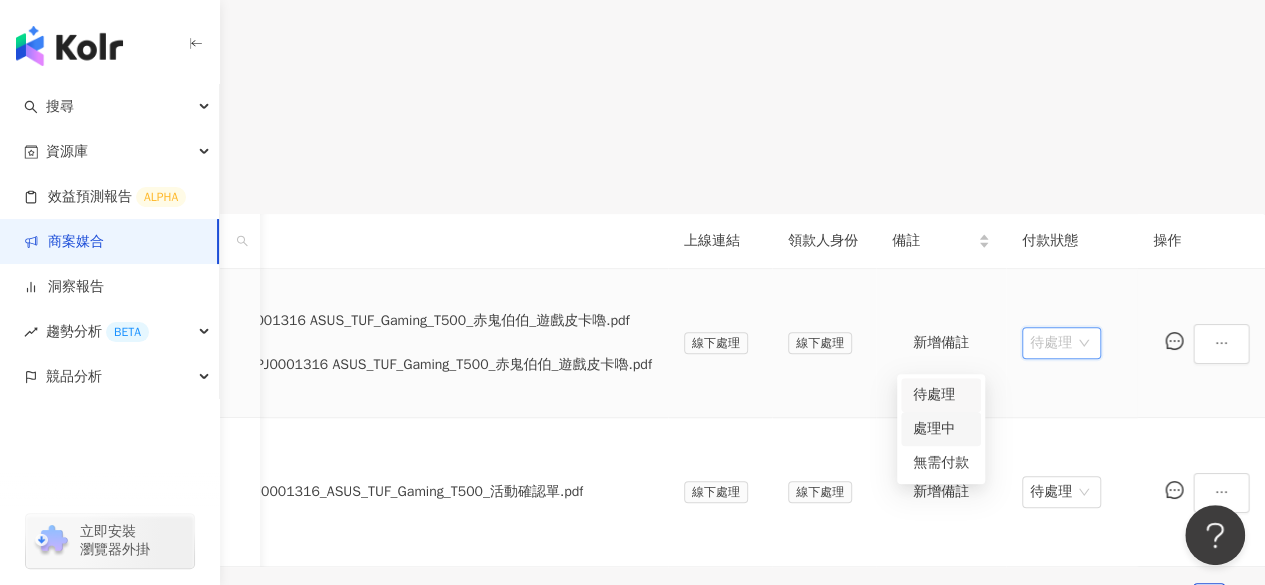 click on "處理中" at bounding box center [941, 429] 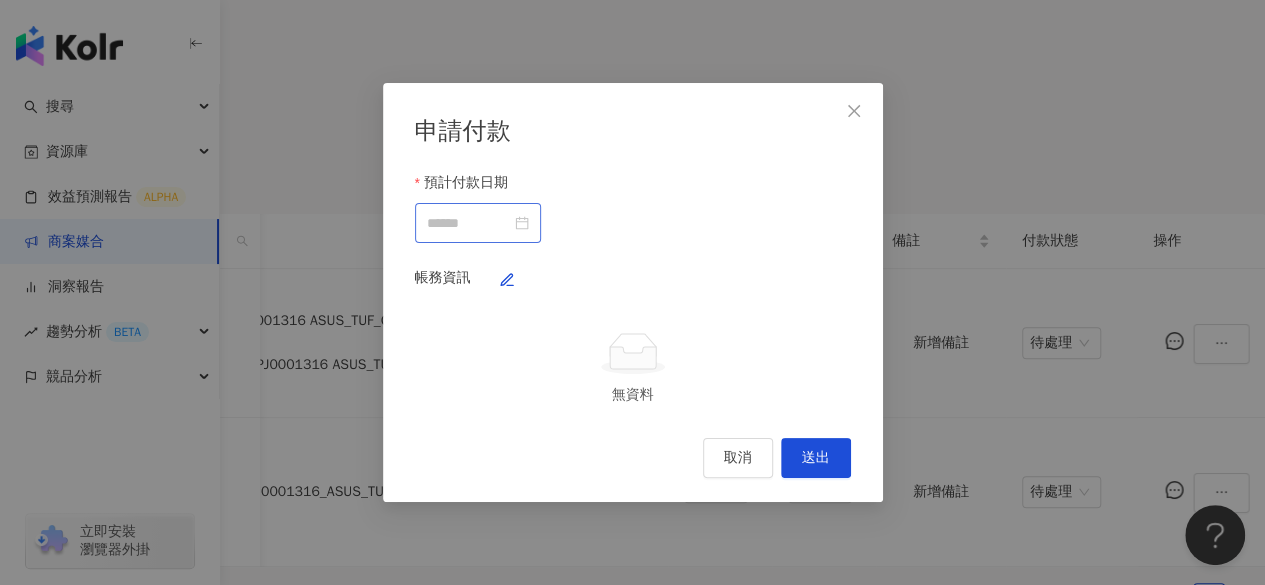 click at bounding box center [478, 223] 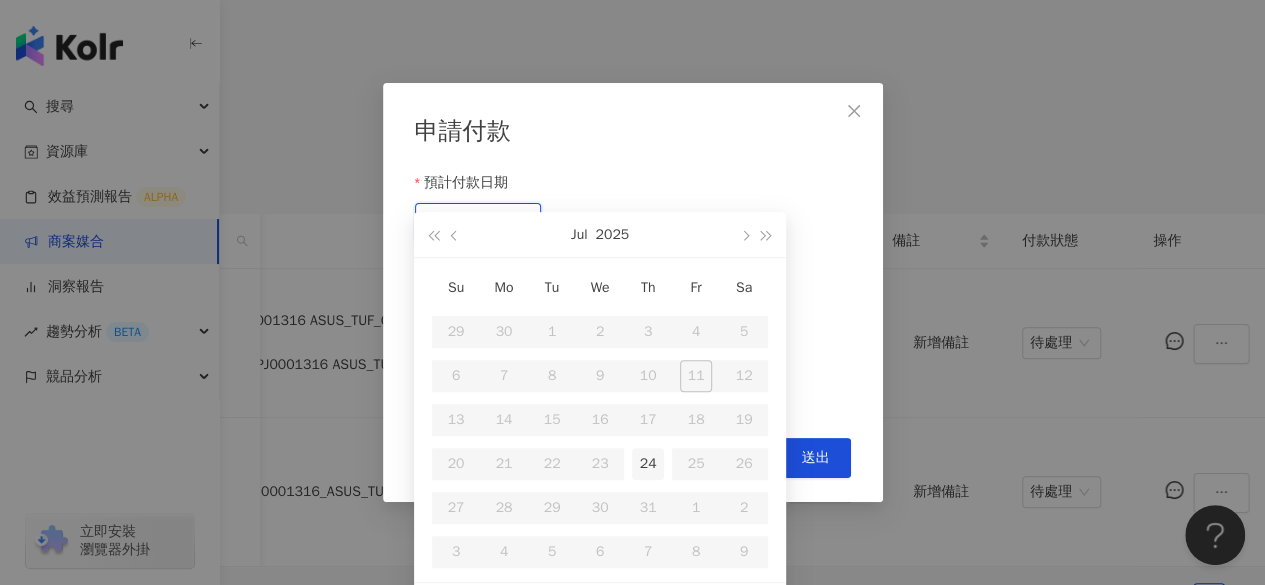 type on "**********" 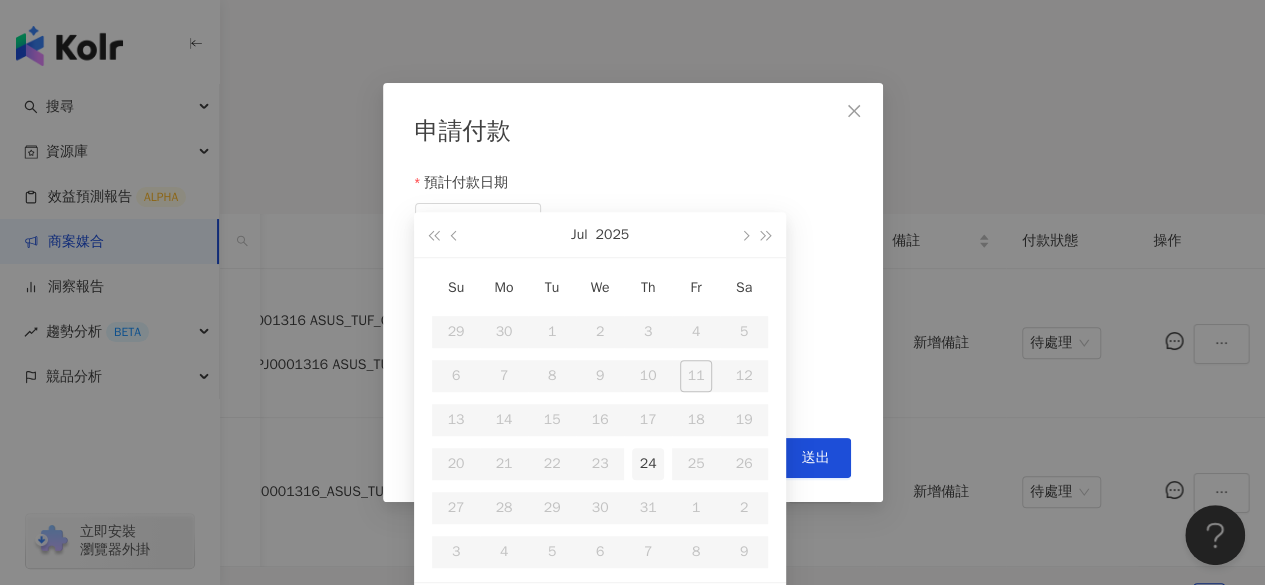 click on "24" at bounding box center [648, 464] 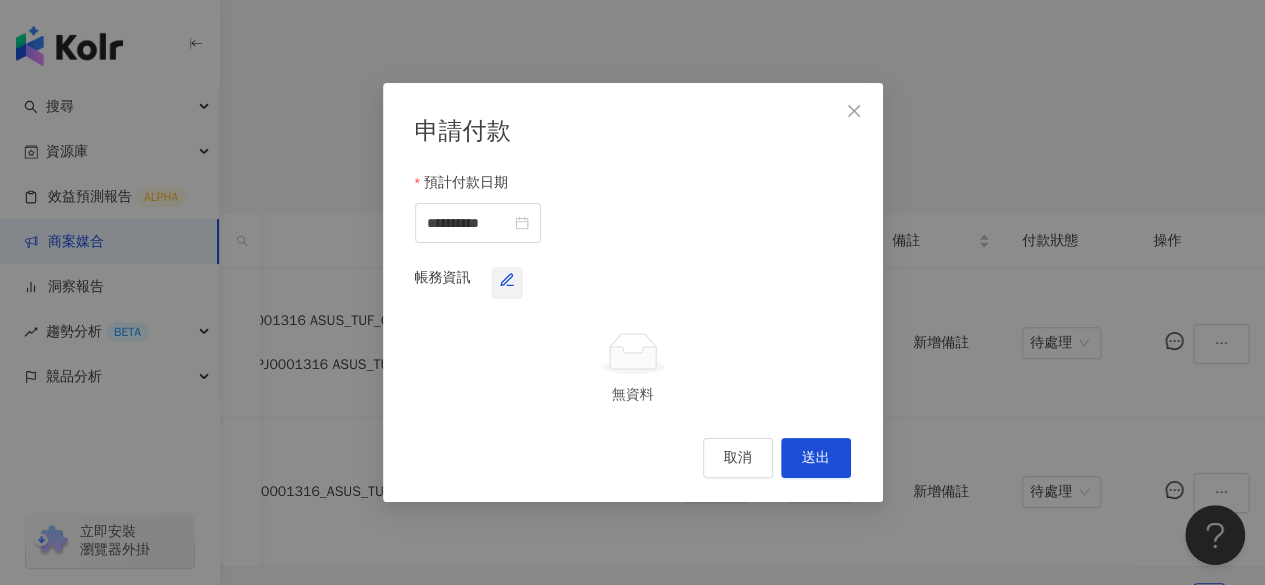 click 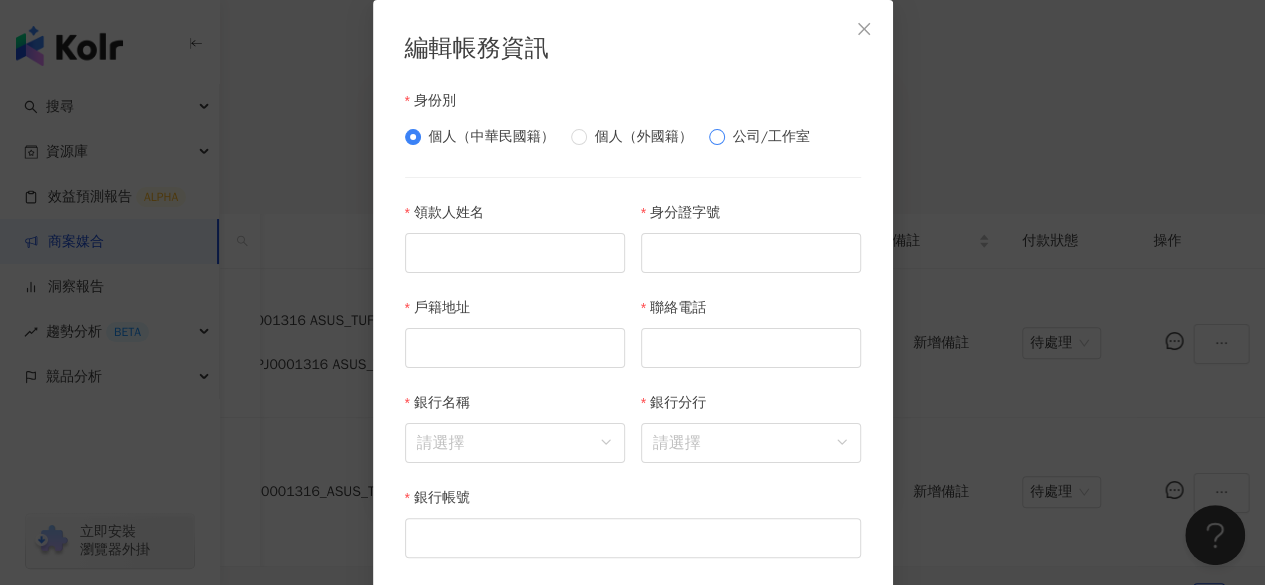 click on "公司/工作室" at bounding box center (771, 137) 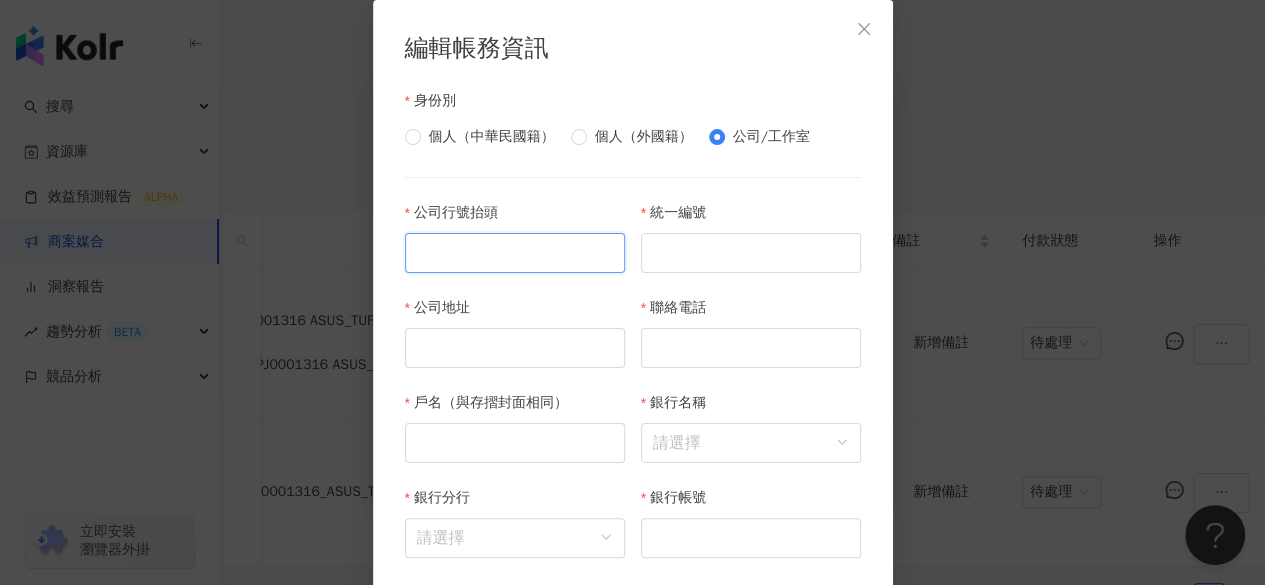 paste on "********" 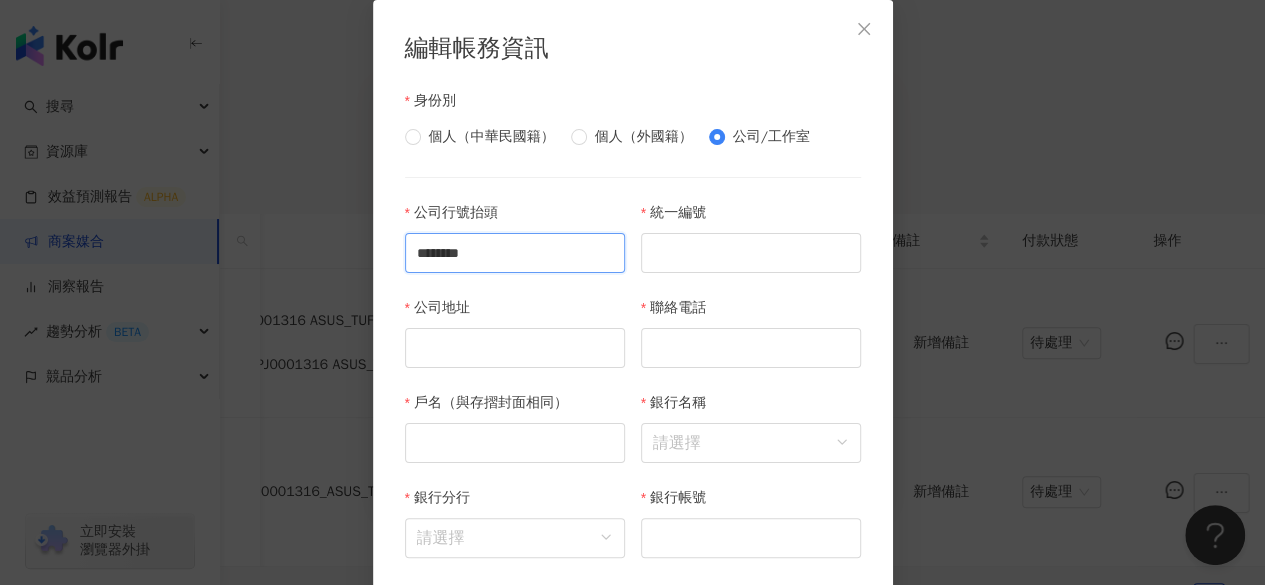 click on "********" at bounding box center (515, 253) 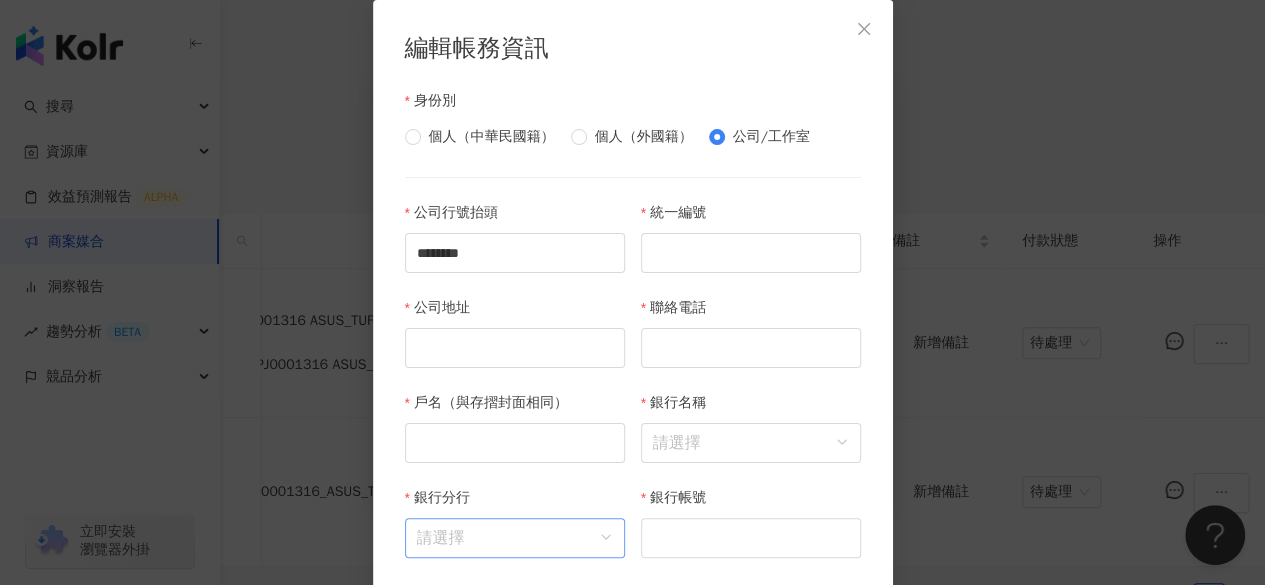 click on "銀行分行" at bounding box center [515, 538] 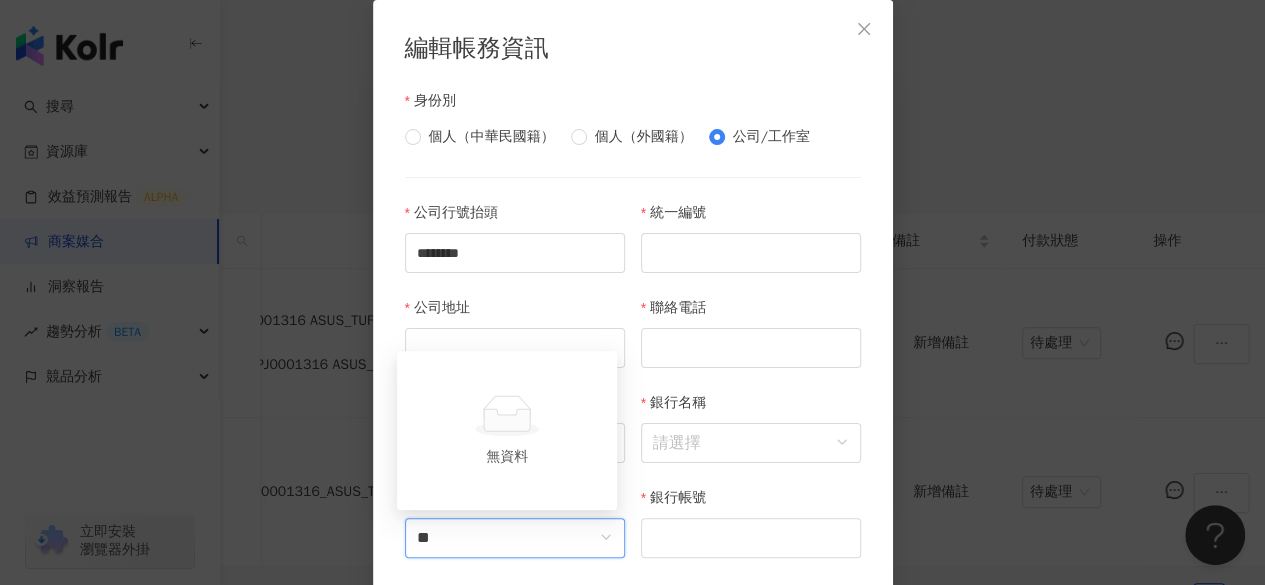 type on "*" 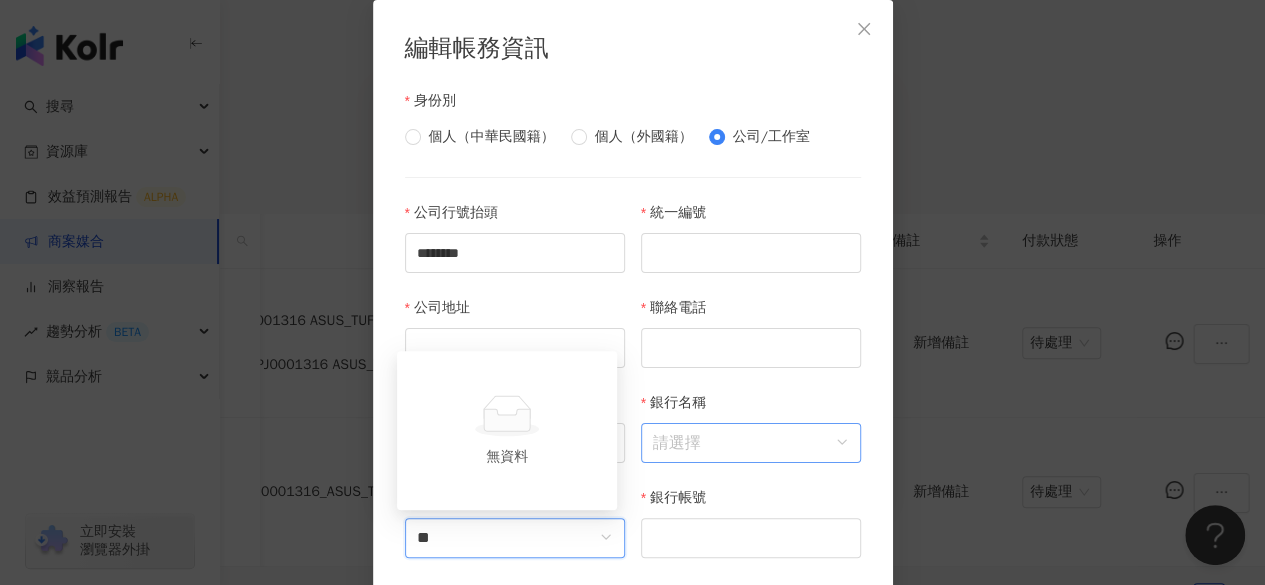 type on "**" 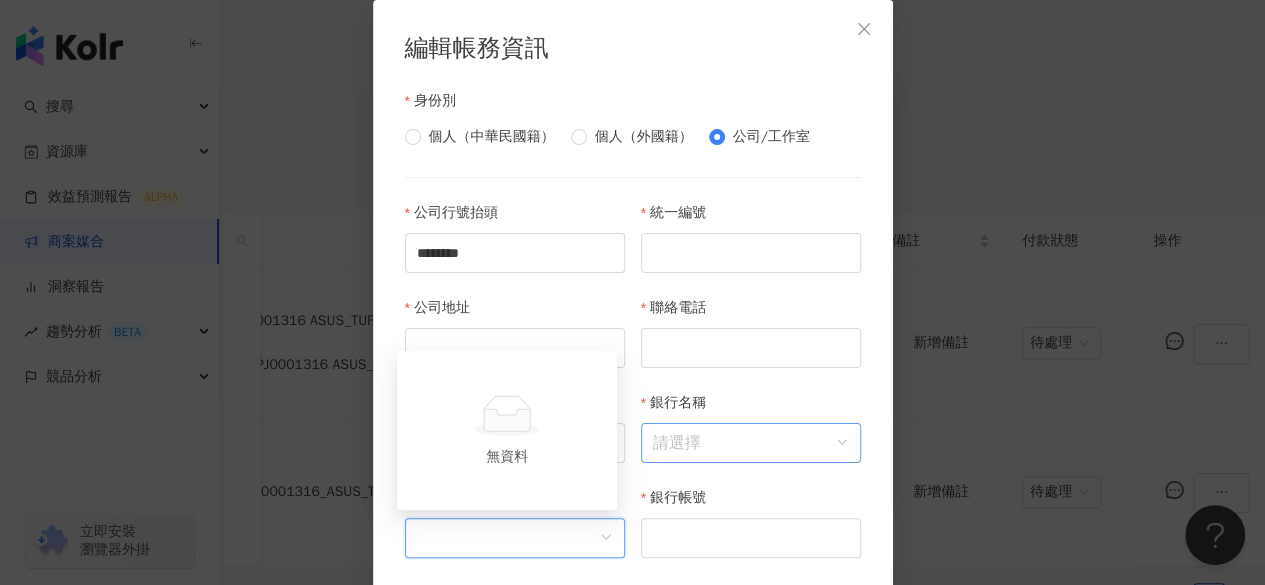 click on "銀行名稱" at bounding box center (751, 443) 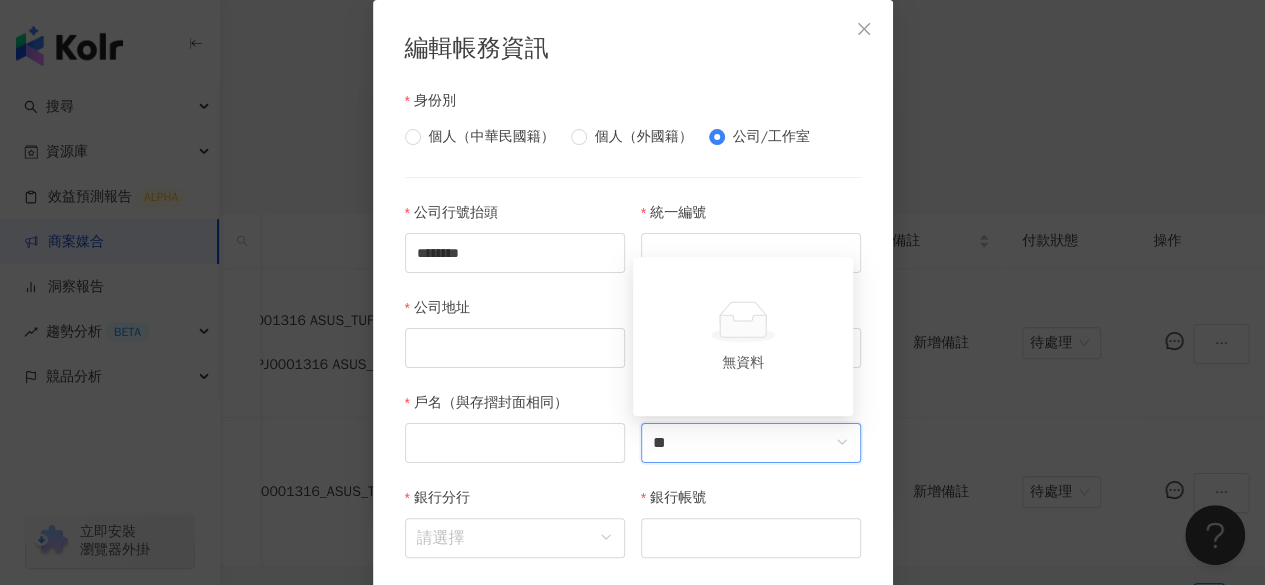 type on "**" 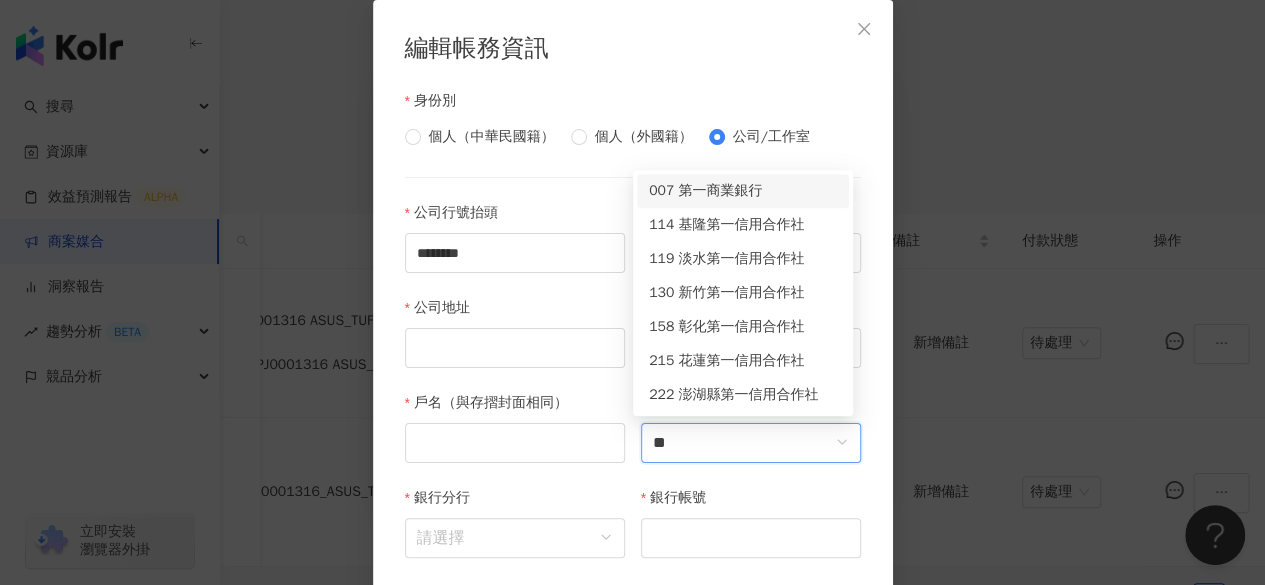 click on "007 第一商業銀行" at bounding box center [743, 191] 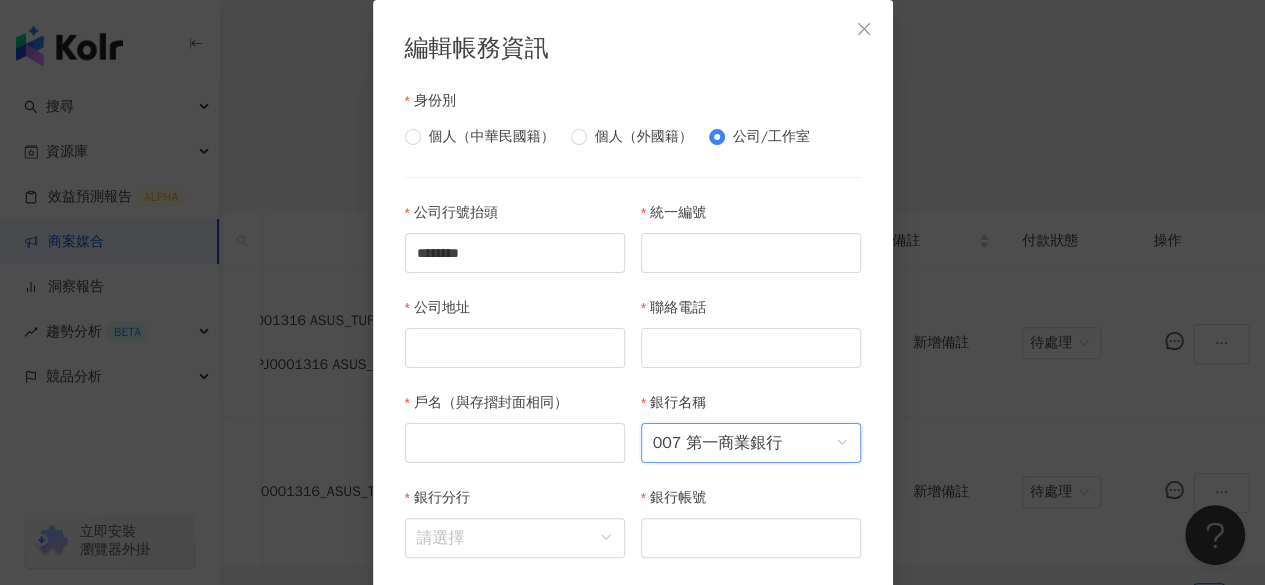 scroll, scrollTop: 80, scrollLeft: 0, axis: vertical 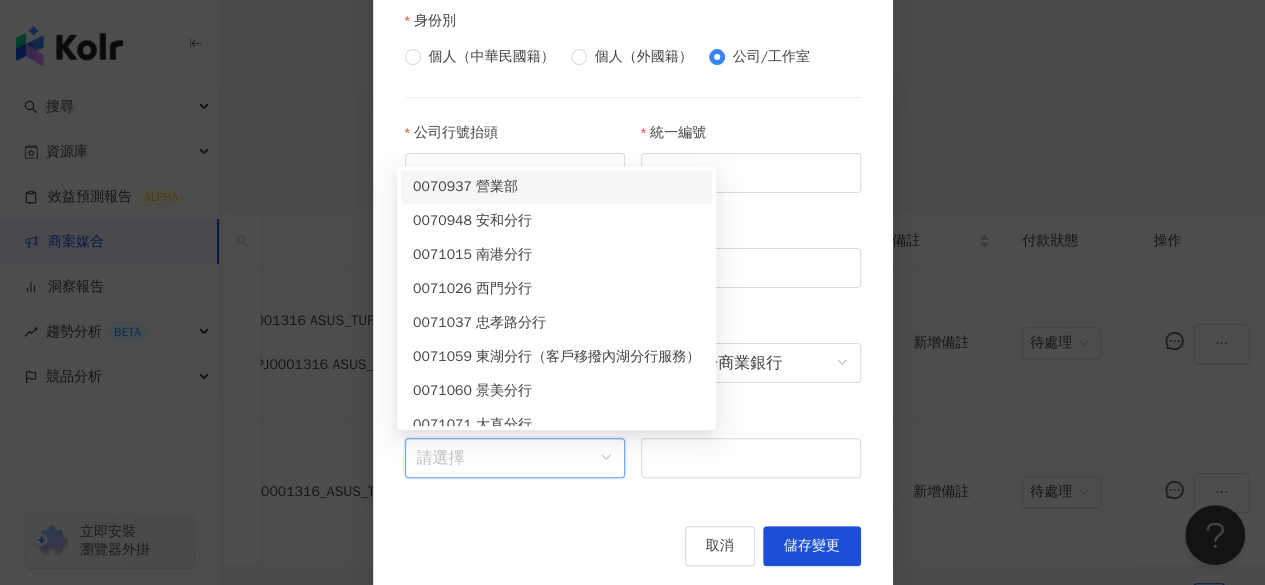 click on "銀行分行" at bounding box center (515, 458) 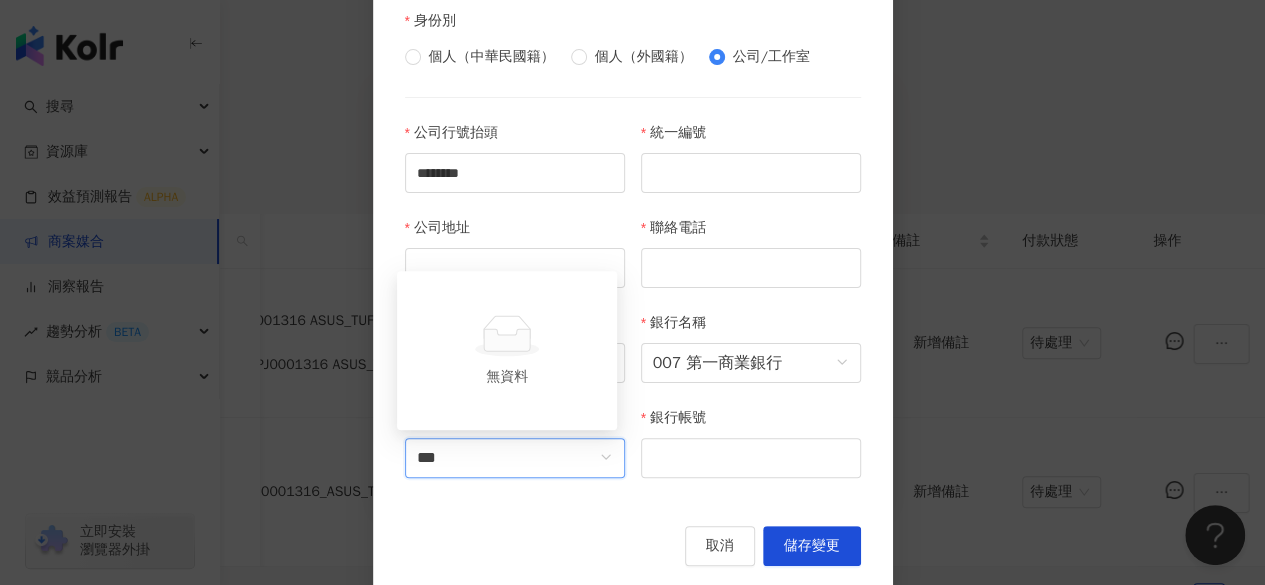 type on "**" 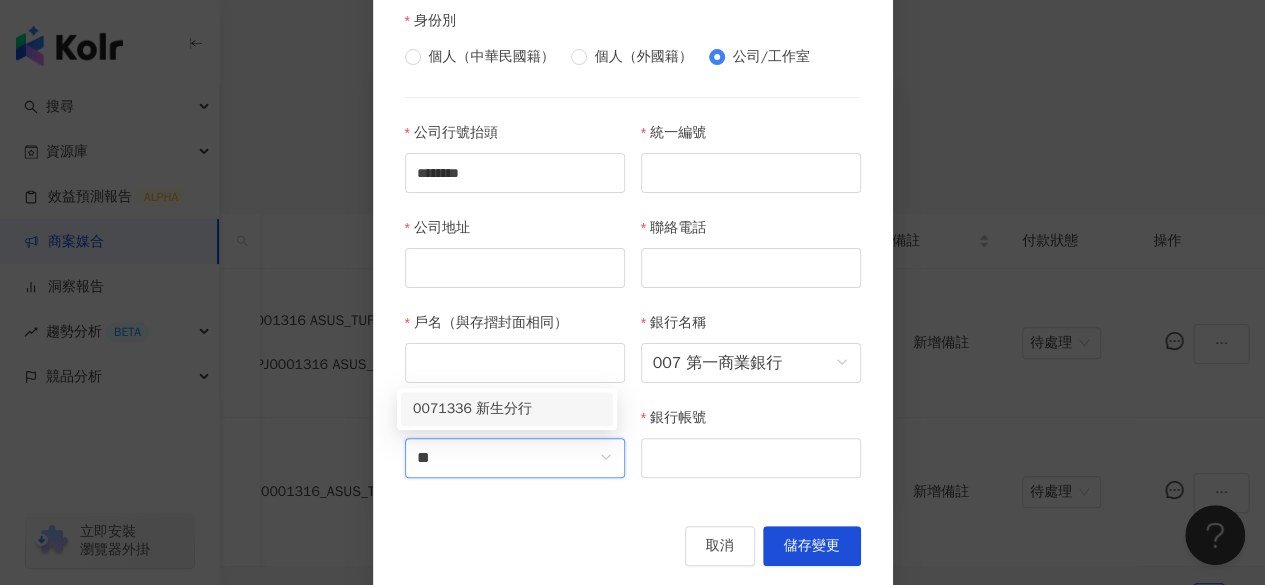 click on "0071336 新生分行" at bounding box center (507, 409) 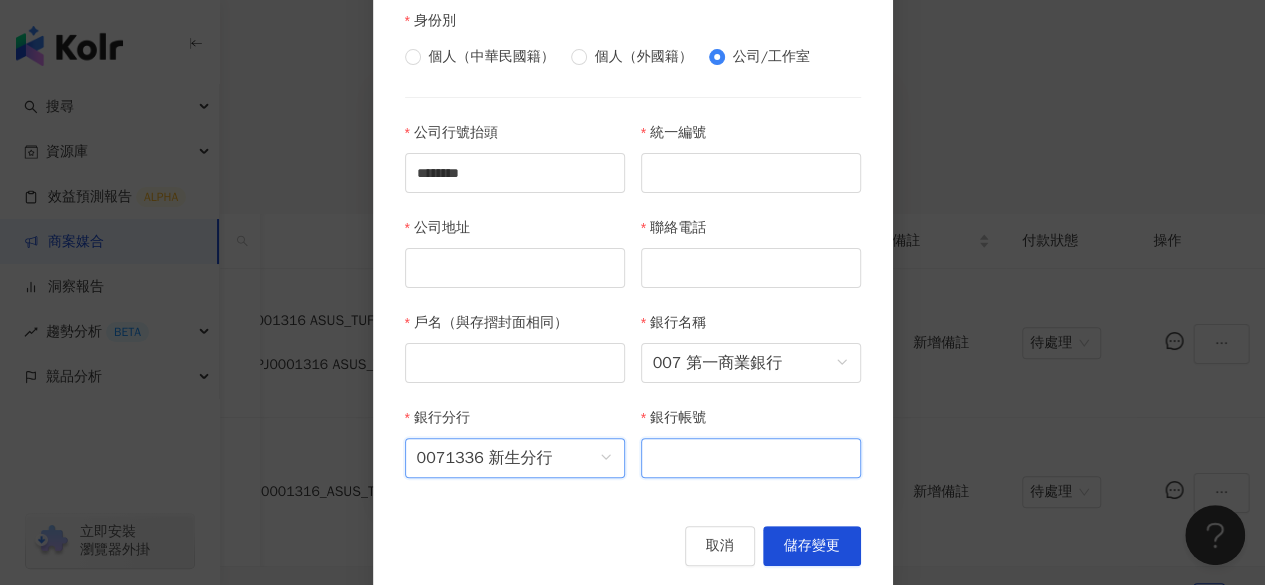 click on "銀行帳號" at bounding box center (751, 458) 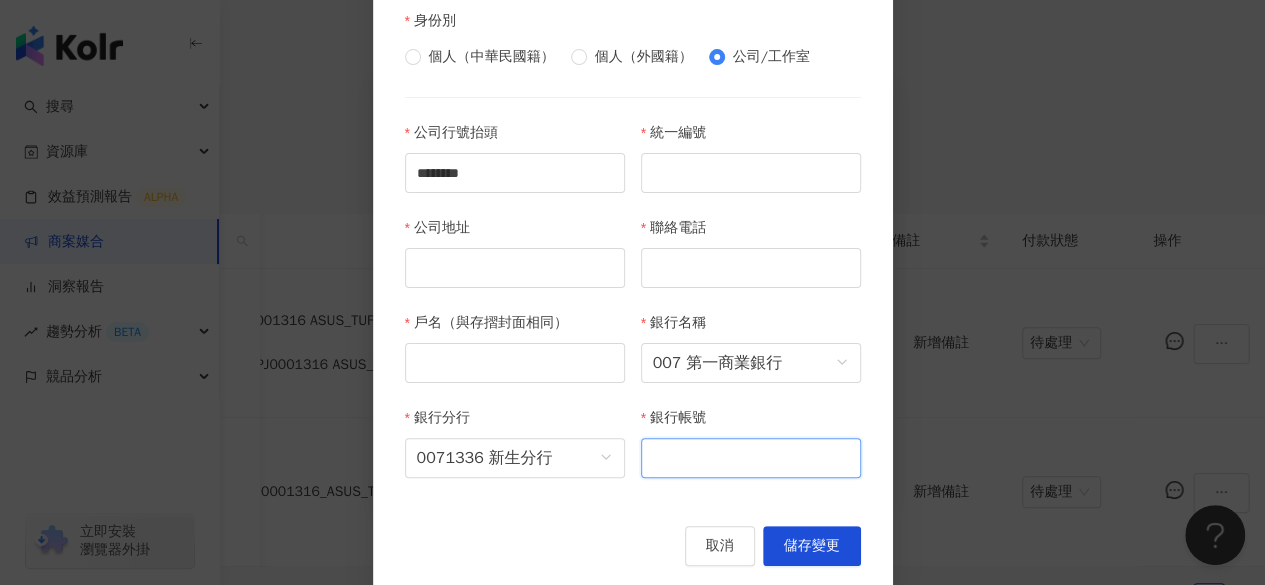 paste on "**********" 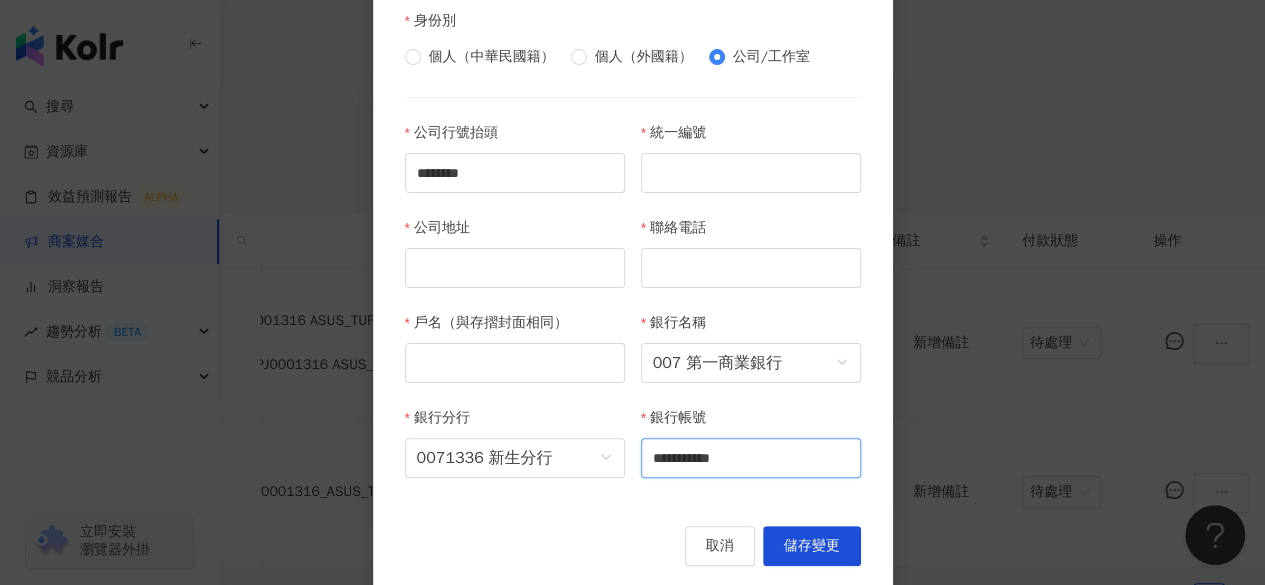 type on "**********" 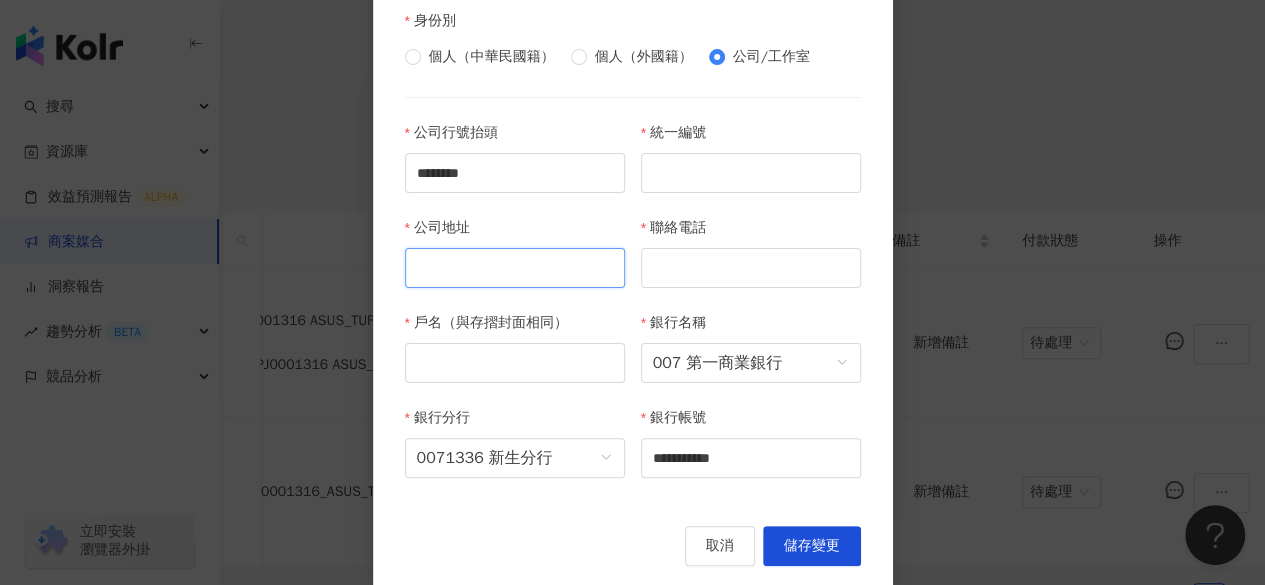 click on "公司地址" at bounding box center (515, 268) 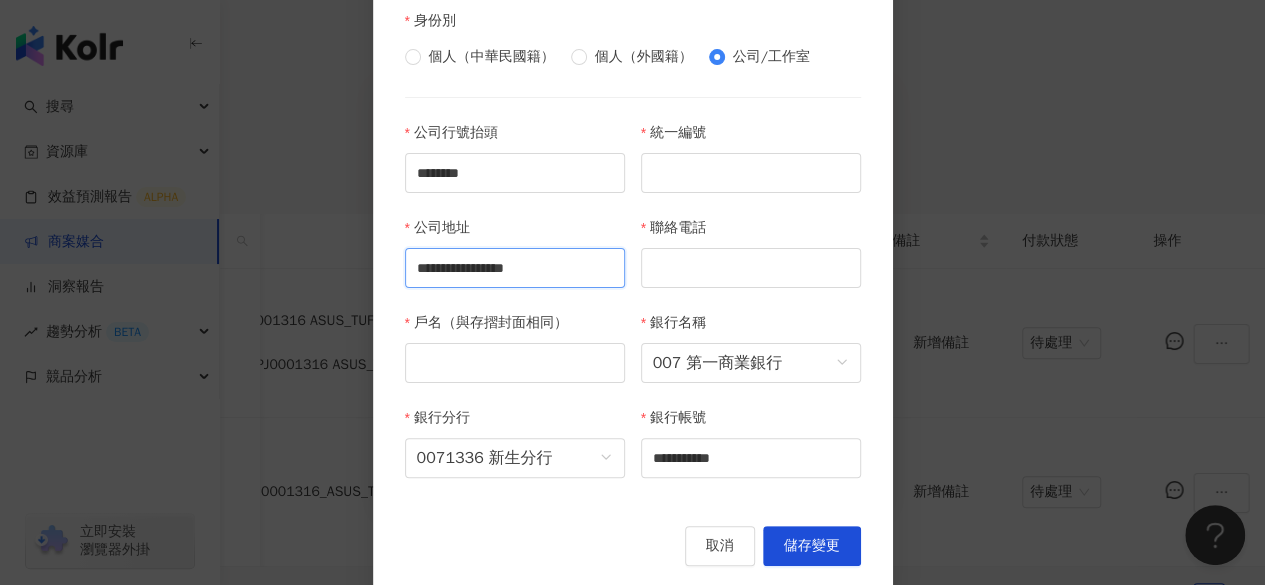 scroll, scrollTop: 0, scrollLeft: 5, axis: horizontal 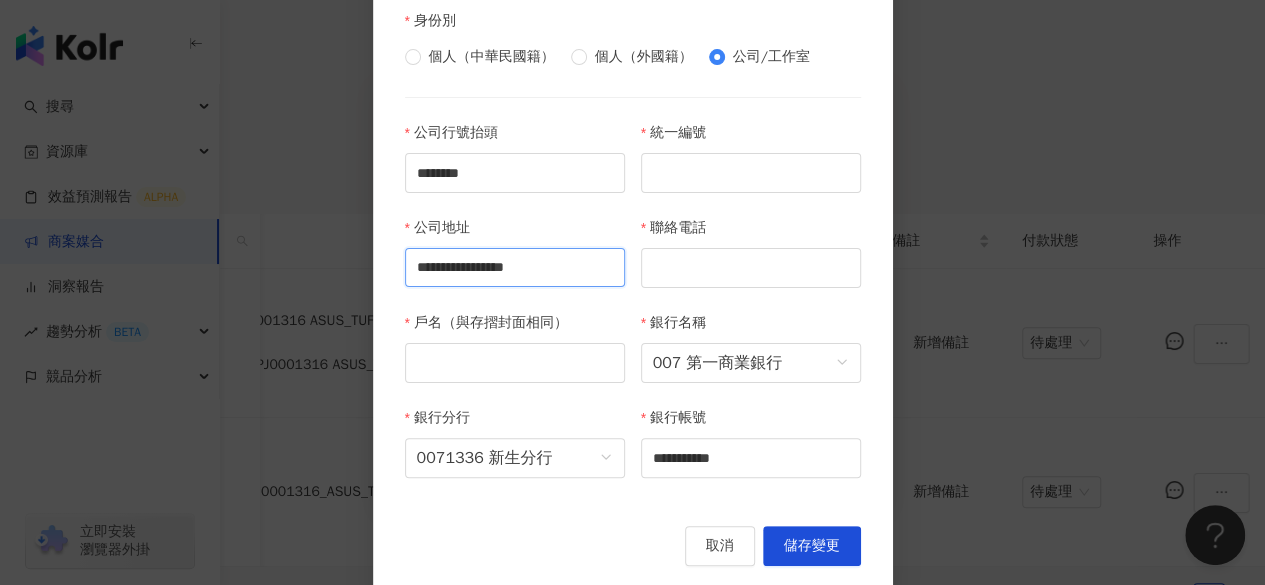 click on "**********" at bounding box center [515, 267] 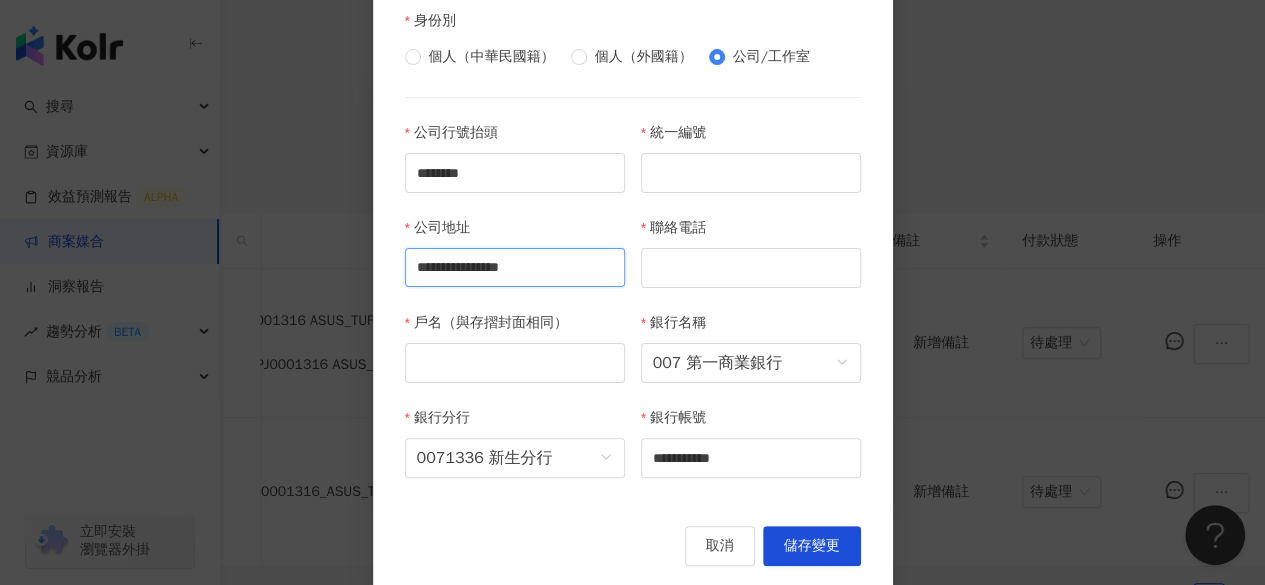 scroll, scrollTop: 0, scrollLeft: 0, axis: both 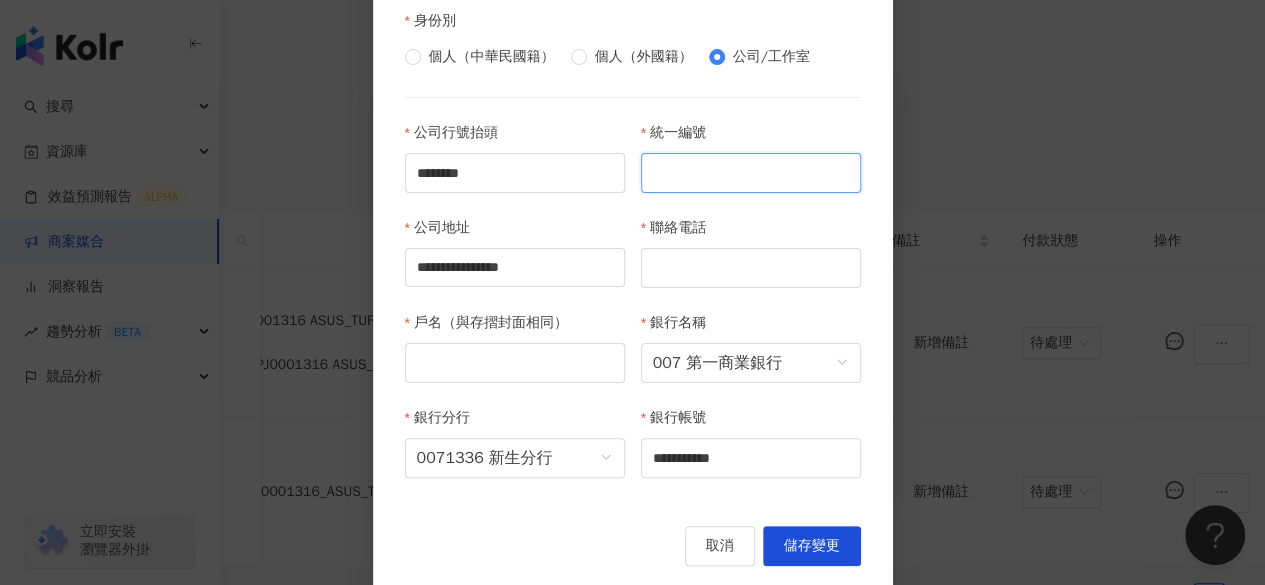 click on "統一編號" at bounding box center (751, 173) 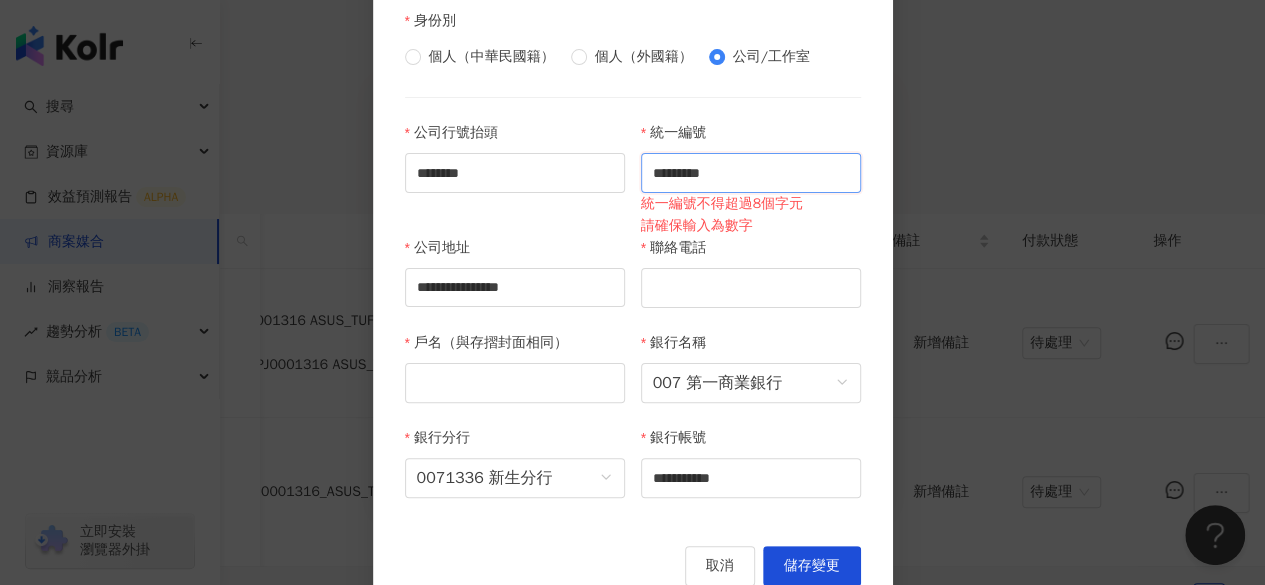 click on "*********" at bounding box center (751, 173) 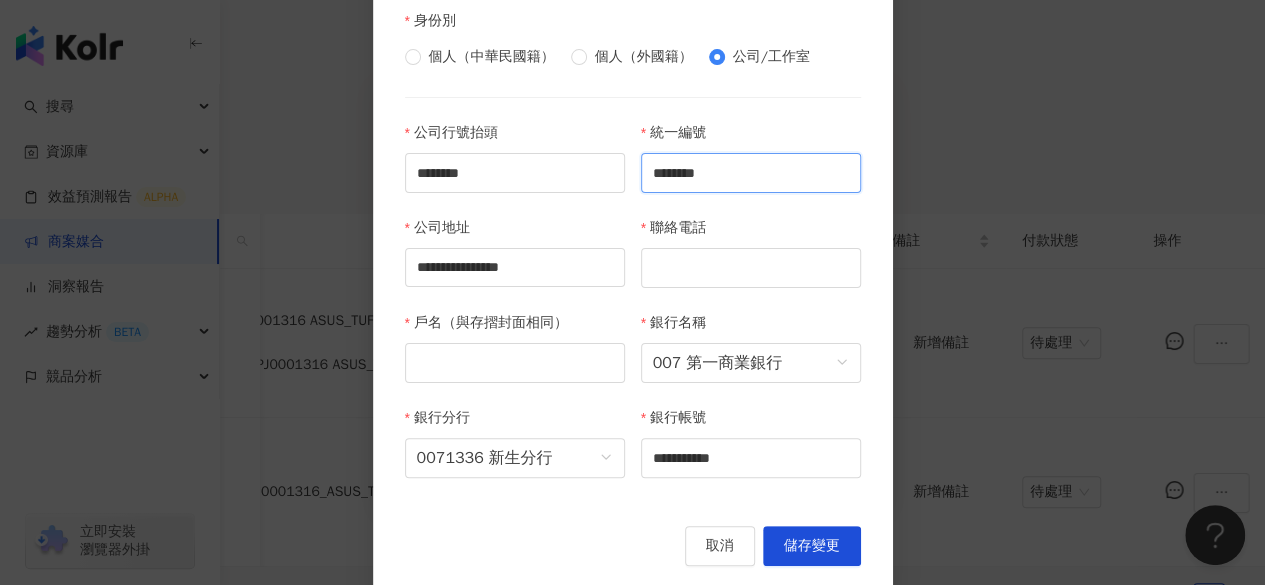 click on "********" at bounding box center (751, 173) 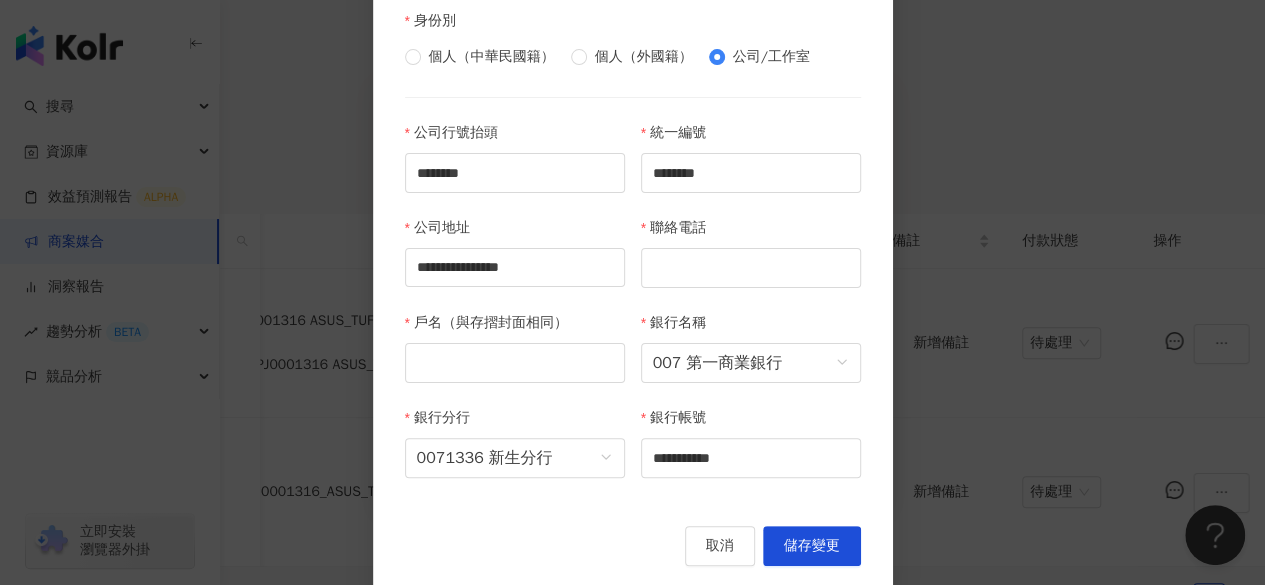 click on "聯絡電話" at bounding box center [751, 264] 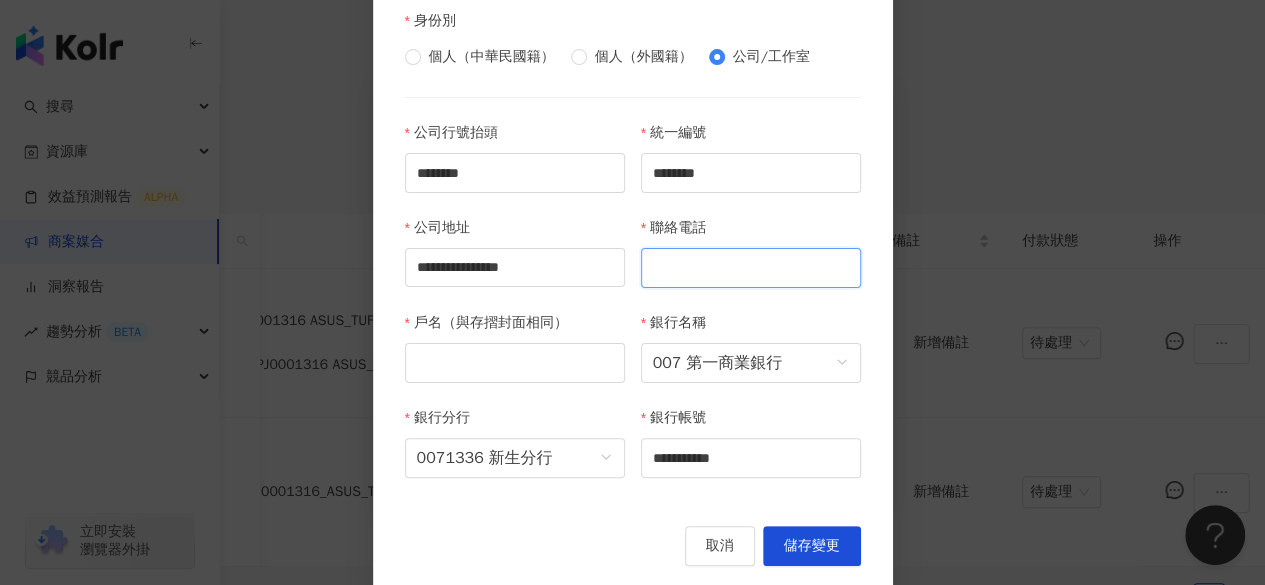click on "聯絡電話" at bounding box center (751, 268) 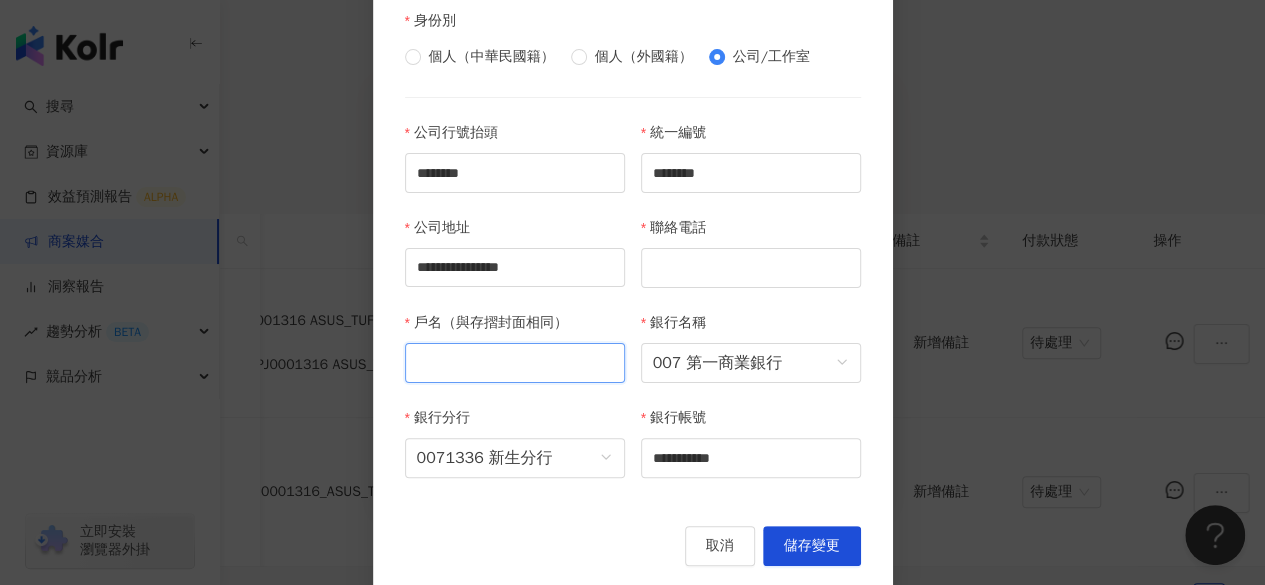click on "戶名（與存摺封面相同）" at bounding box center [515, 363] 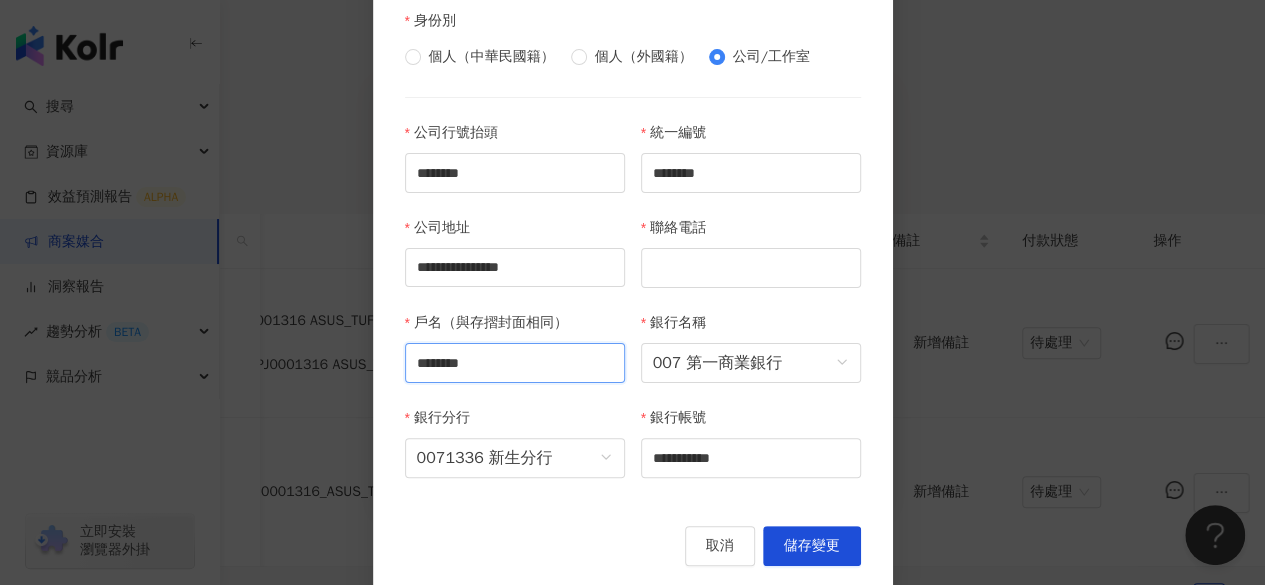 click on "********" at bounding box center [515, 363] 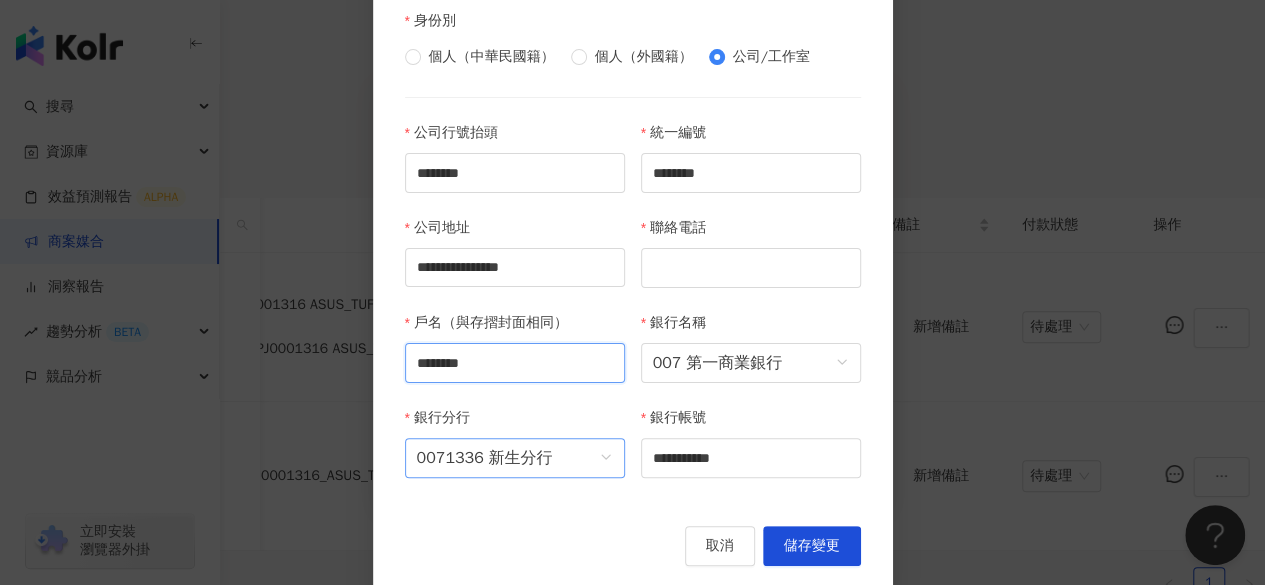 scroll, scrollTop: 469, scrollLeft: 0, axis: vertical 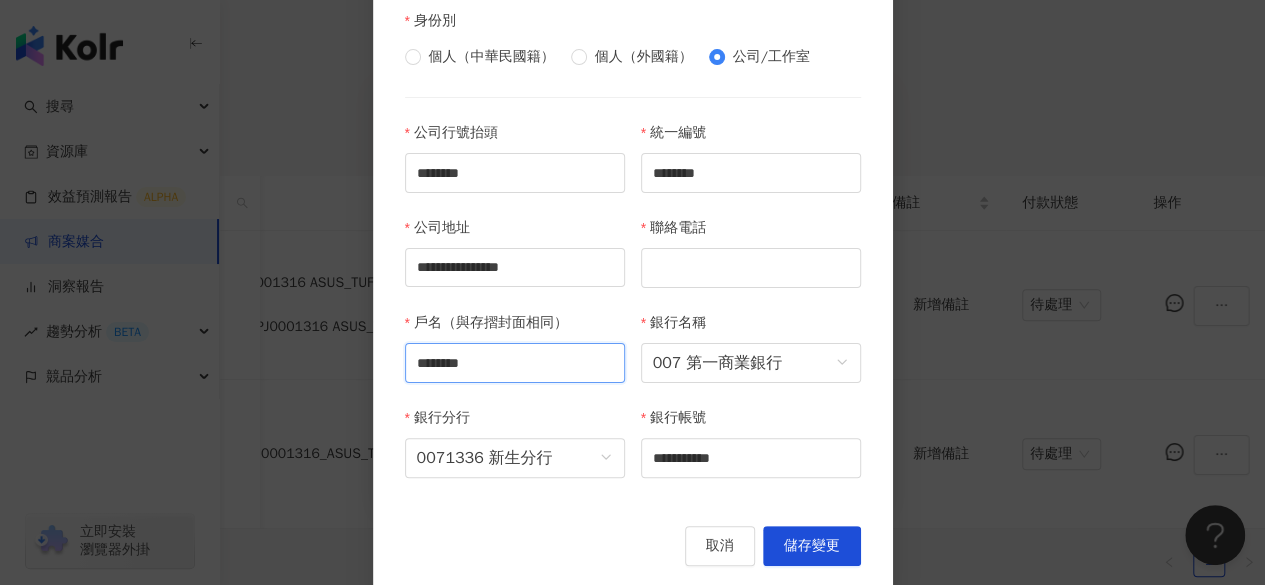 type on "********" 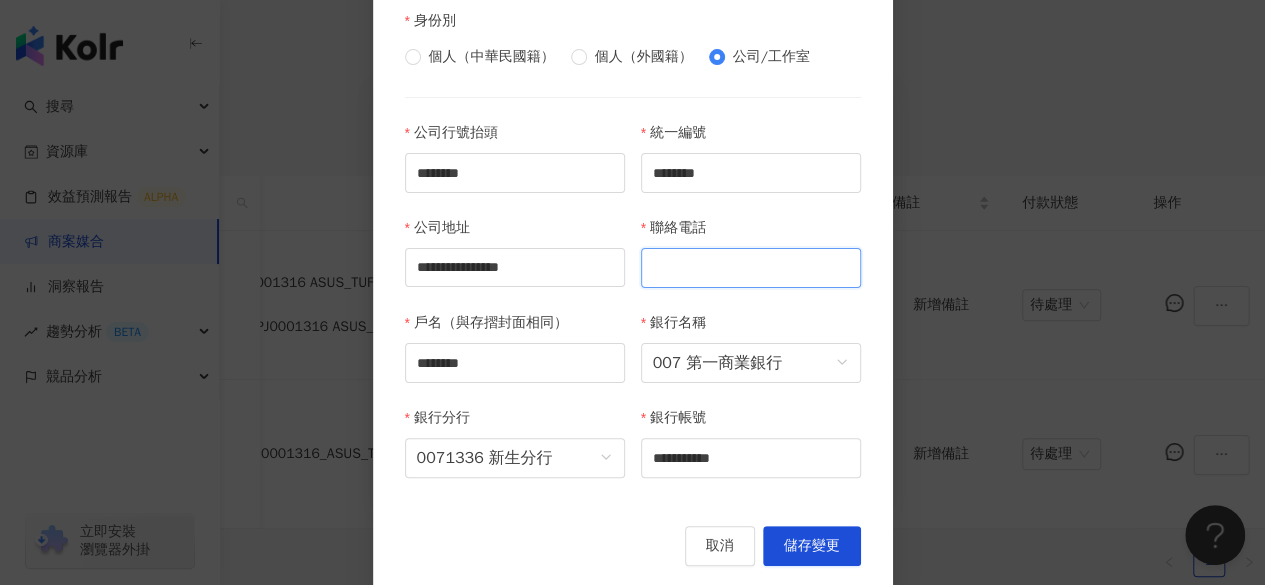 click on "聯絡電話" at bounding box center (751, 268) 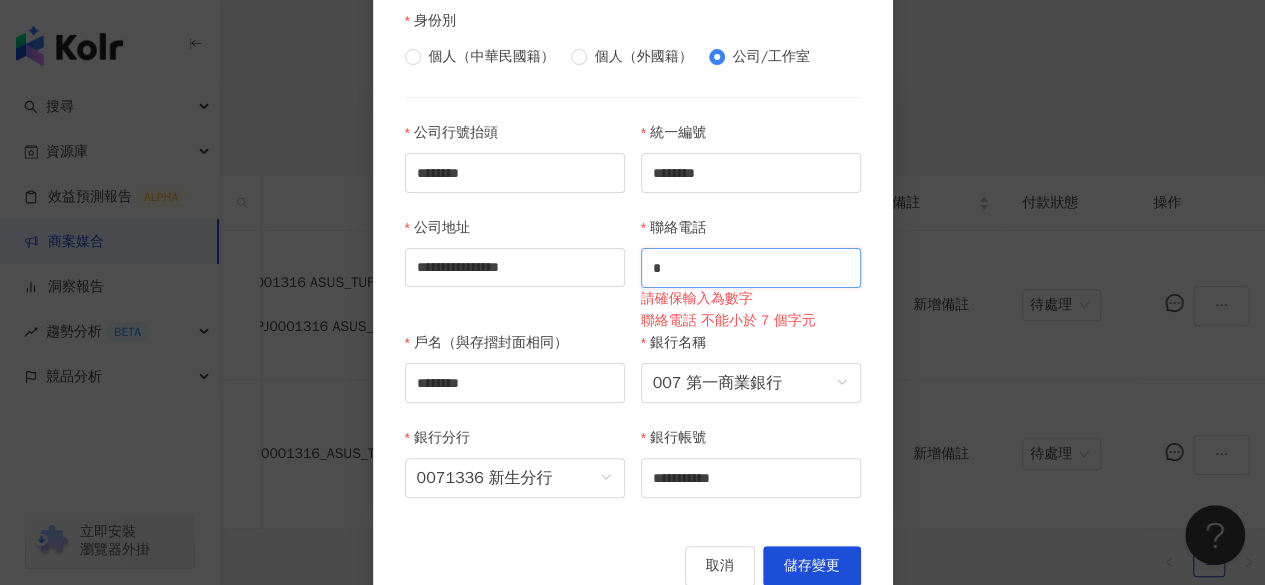 type on "*" 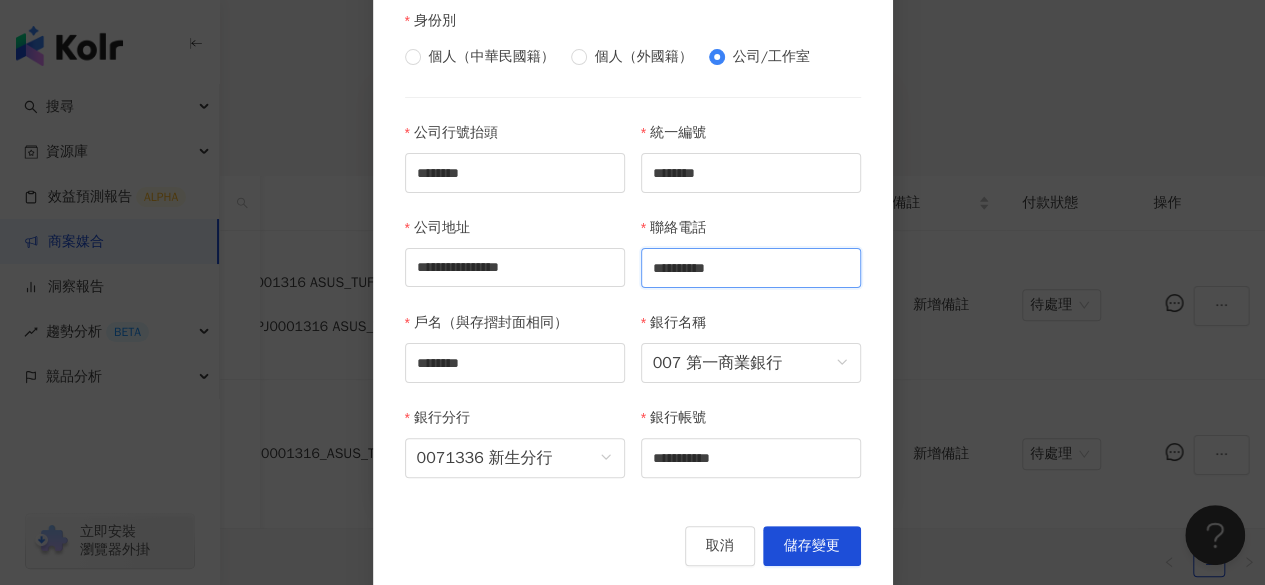 type on "**********" 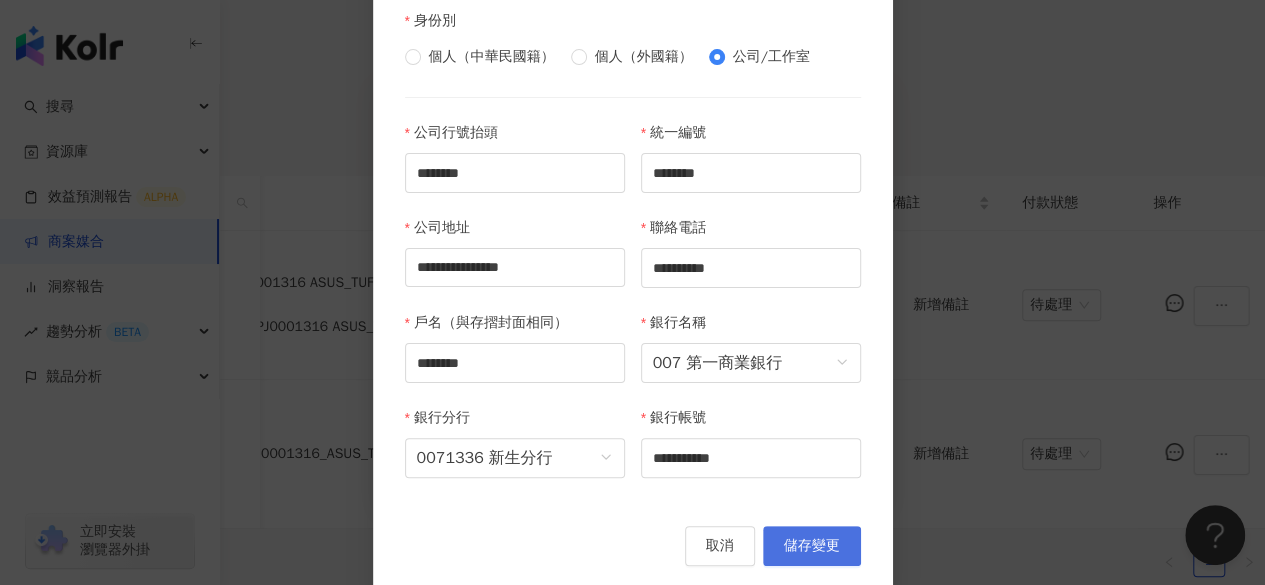 click on "儲存變更" at bounding box center (812, 546) 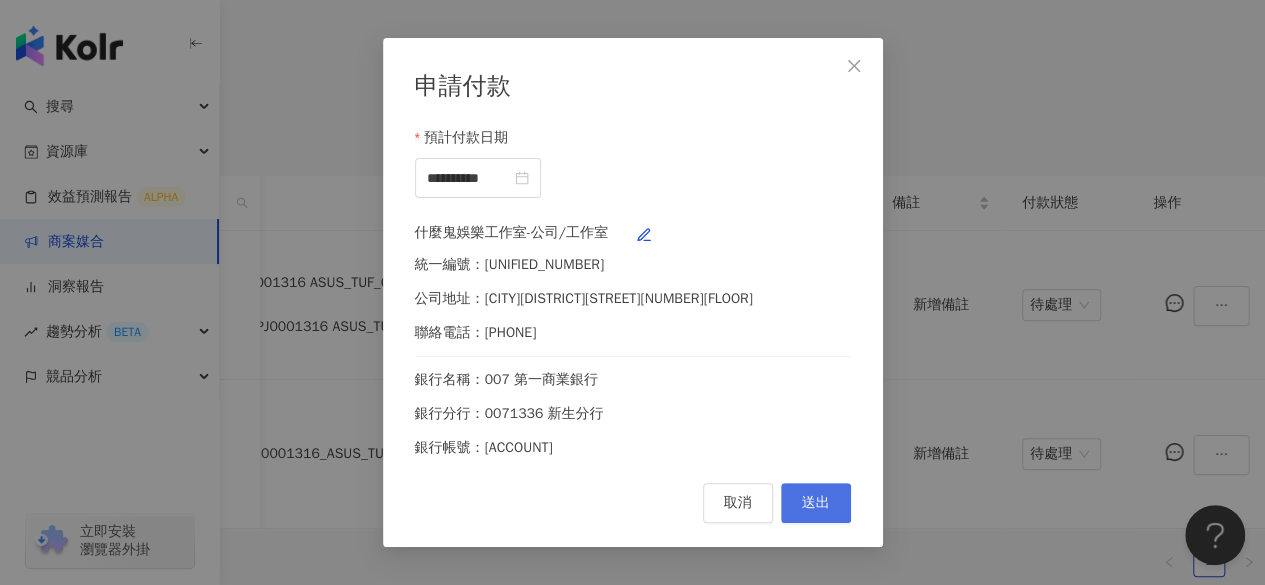 click on "送出" at bounding box center (816, 503) 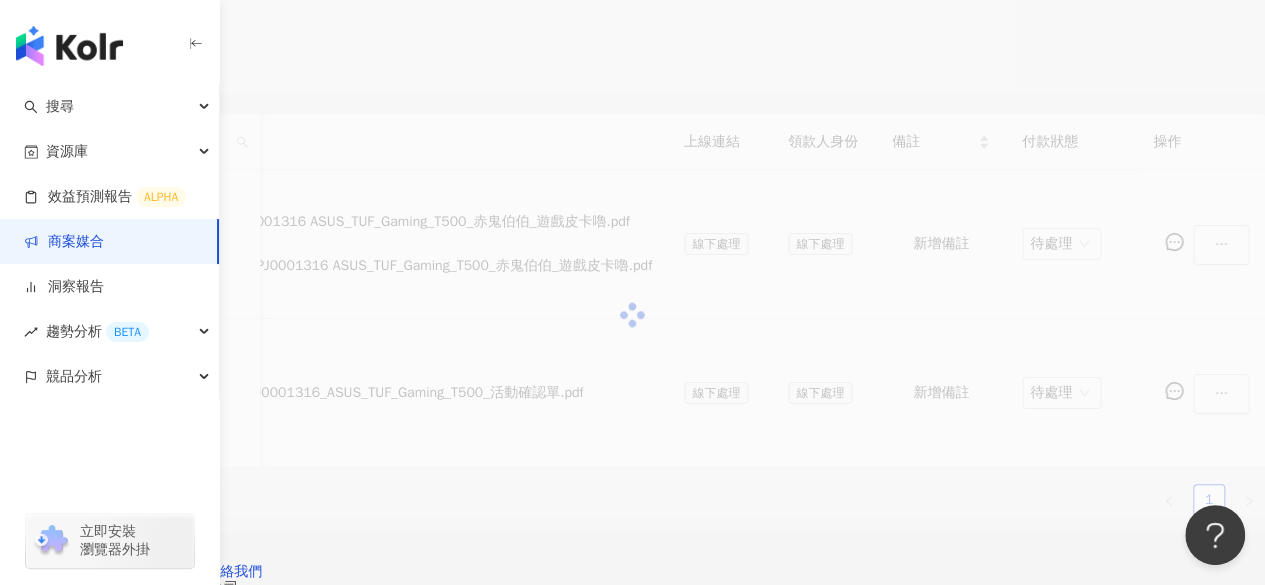 scroll, scrollTop: 469, scrollLeft: 0, axis: vertical 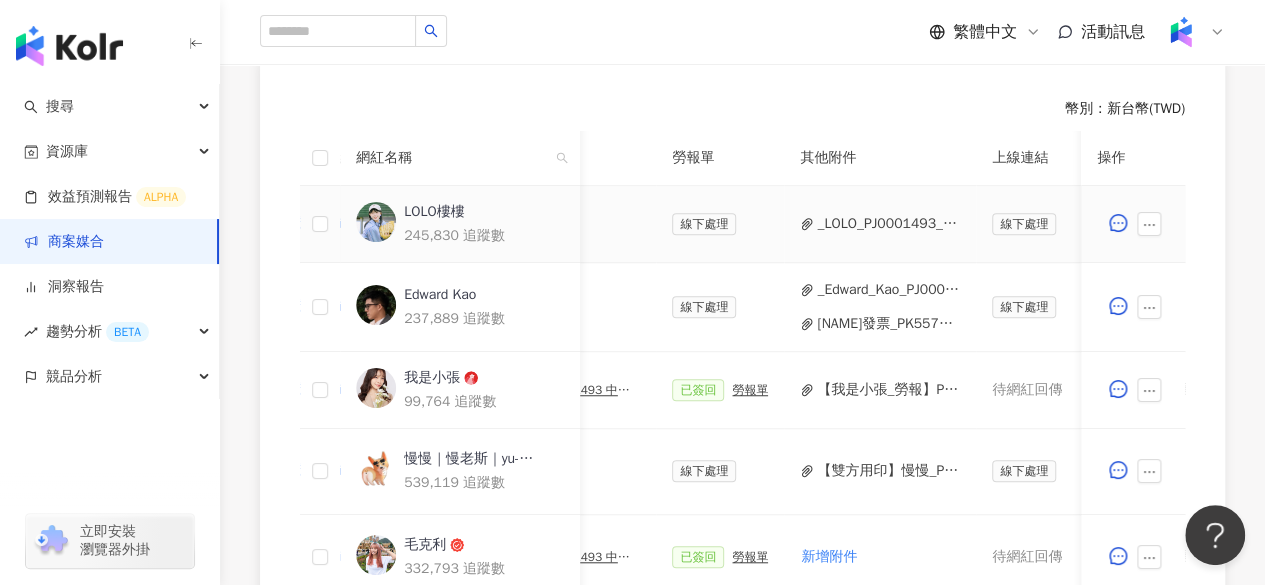 click on "_LOLO_PJ0001493_中華黃頁_中華電信_202504_KOL專案_活動確認單__1_.pdf" at bounding box center (888, 224) 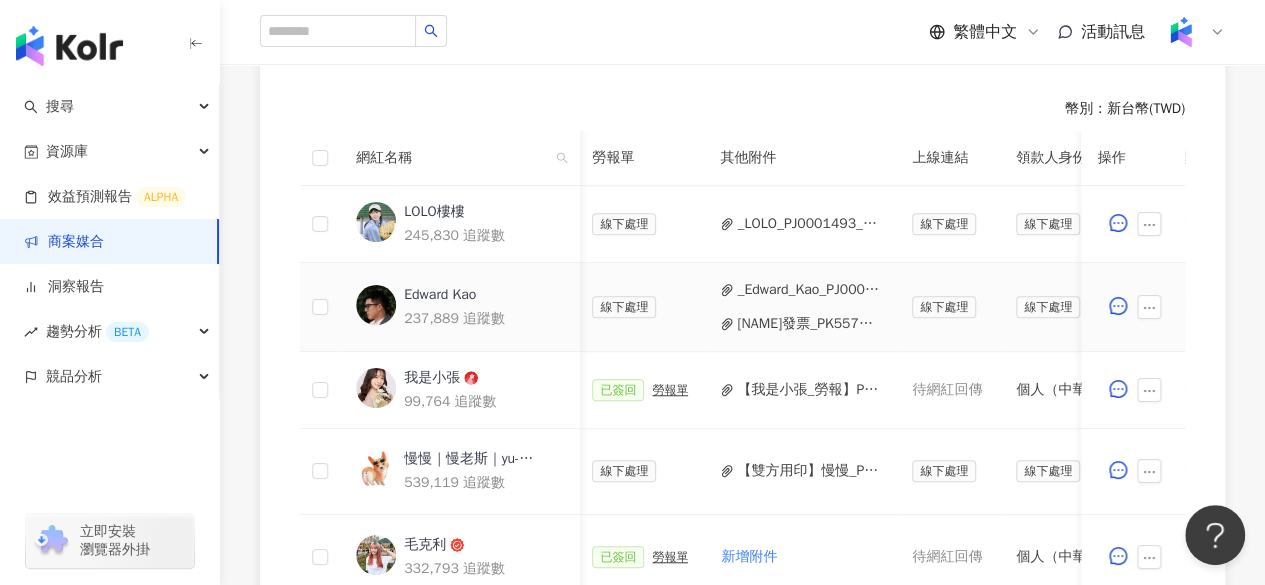 scroll, scrollTop: 0, scrollLeft: 1133, axis: horizontal 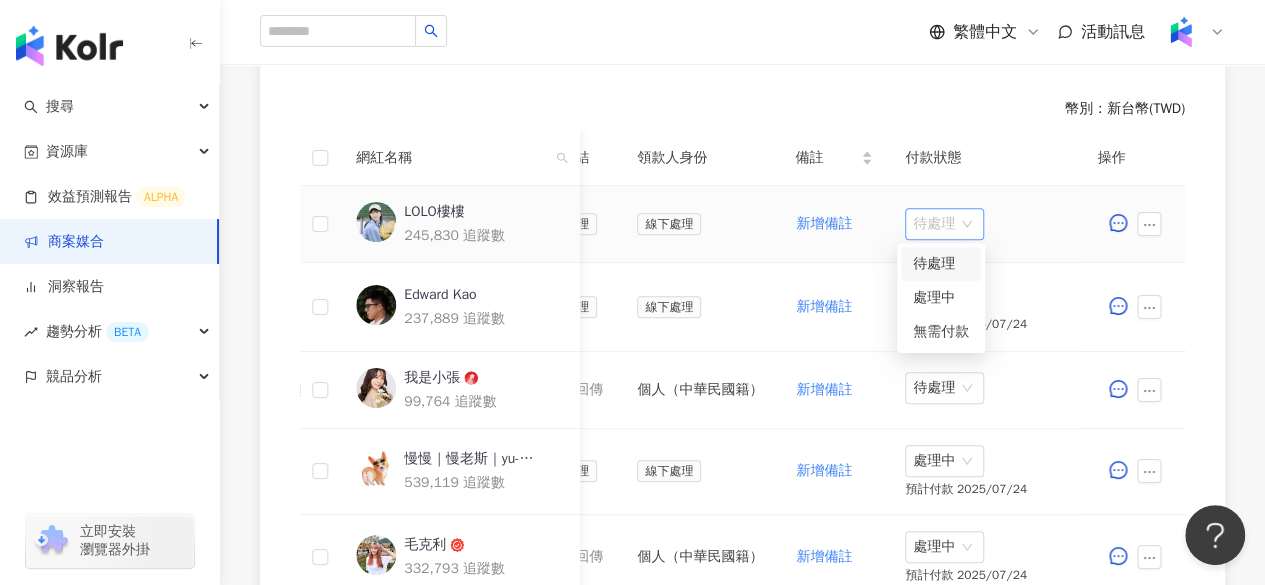 click on "待處理" at bounding box center [944, 224] 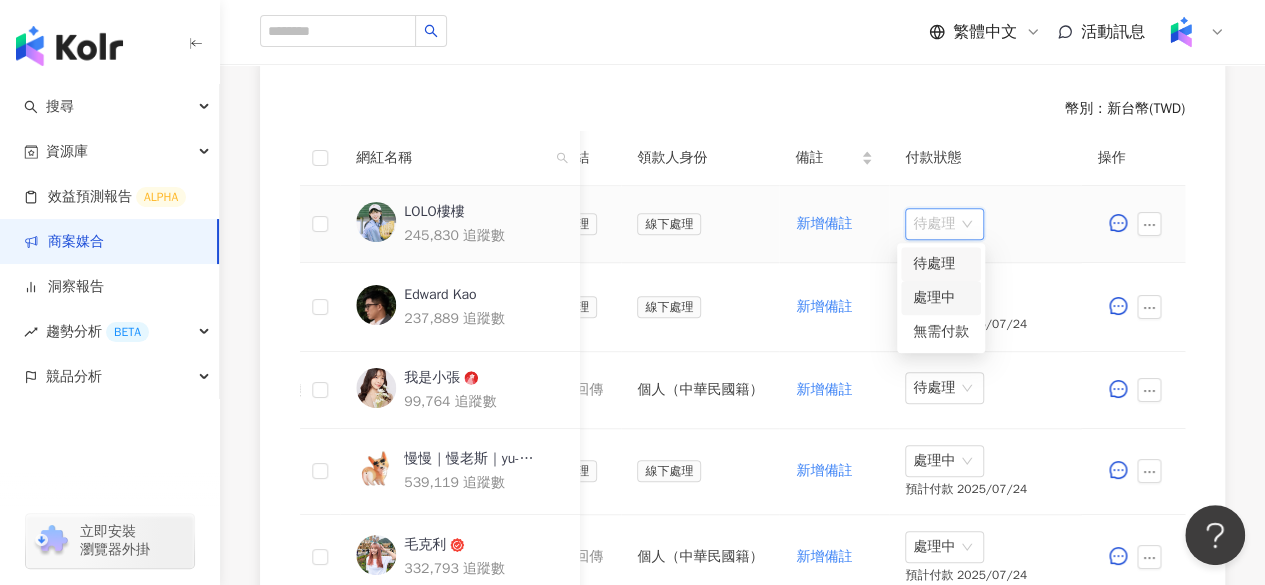 click on "處理中" at bounding box center (941, 298) 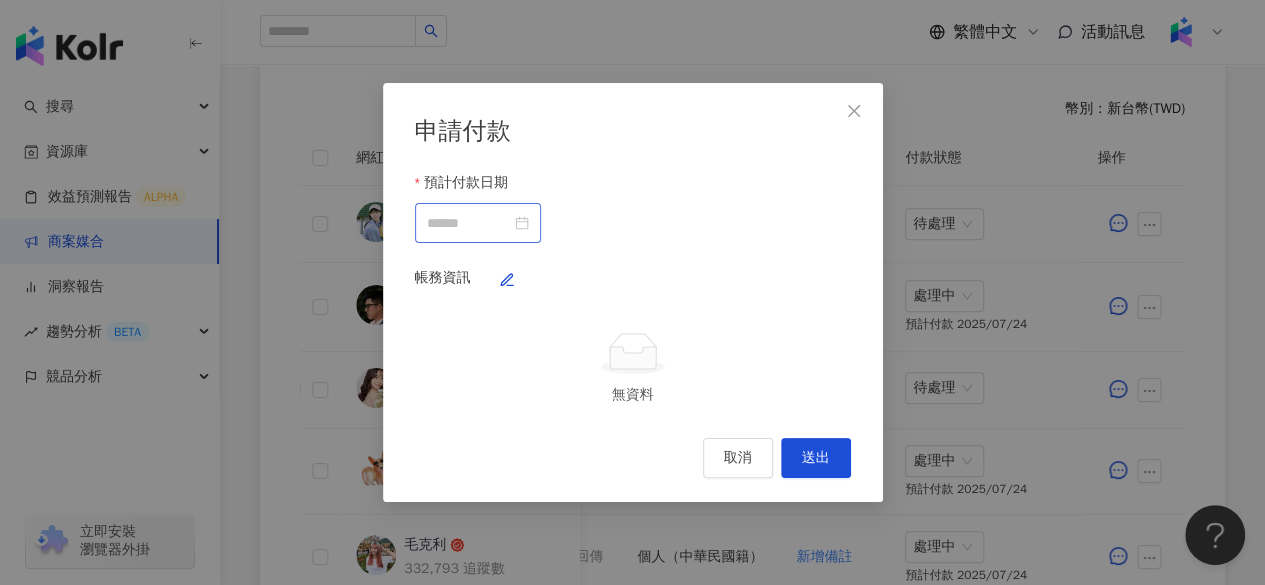 click at bounding box center (478, 223) 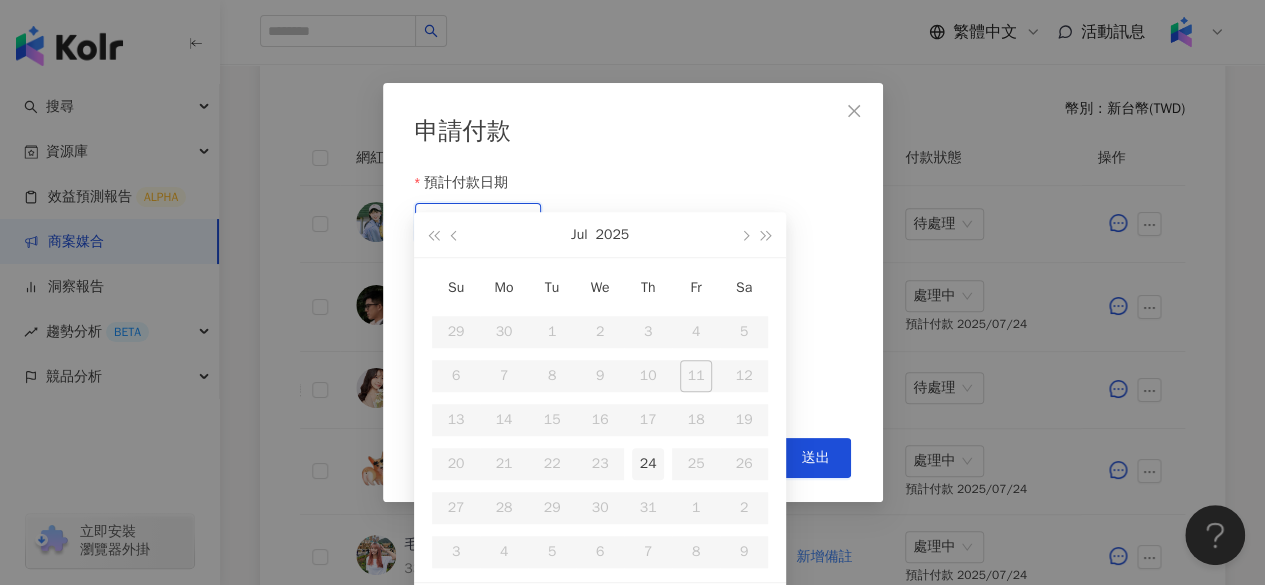 type on "**********" 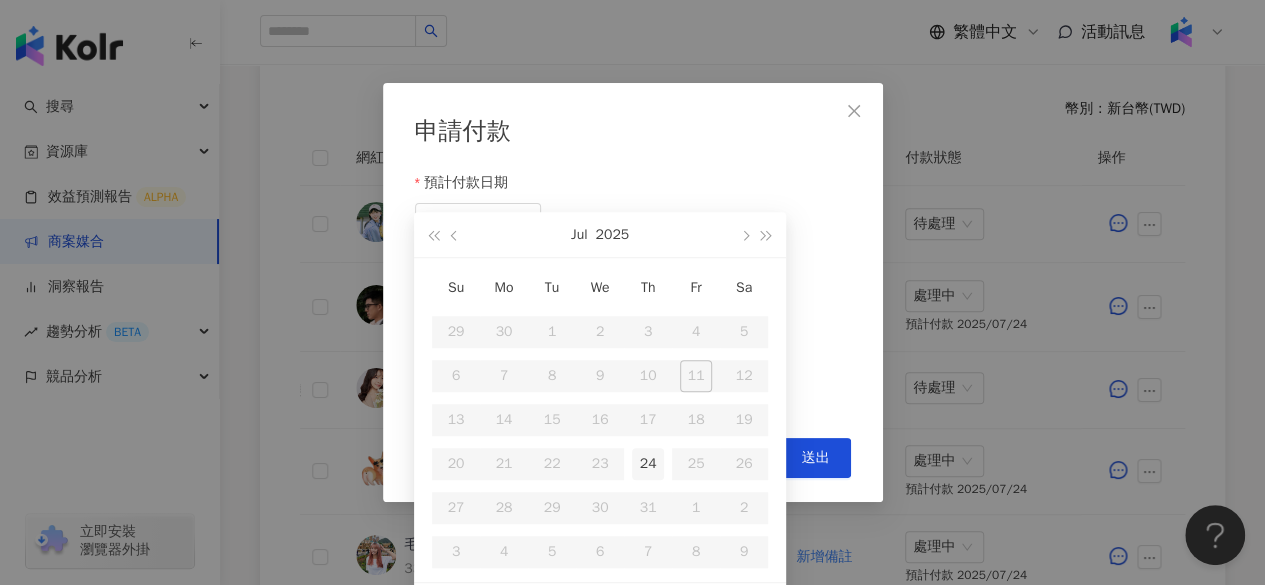 click on "24" at bounding box center (648, 464) 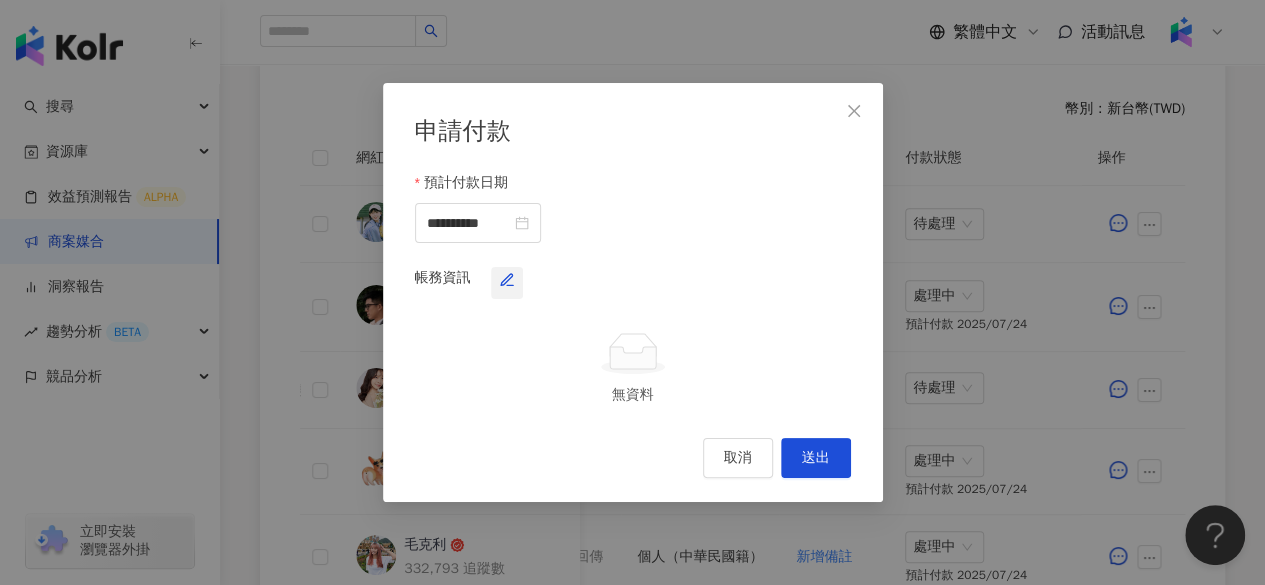click 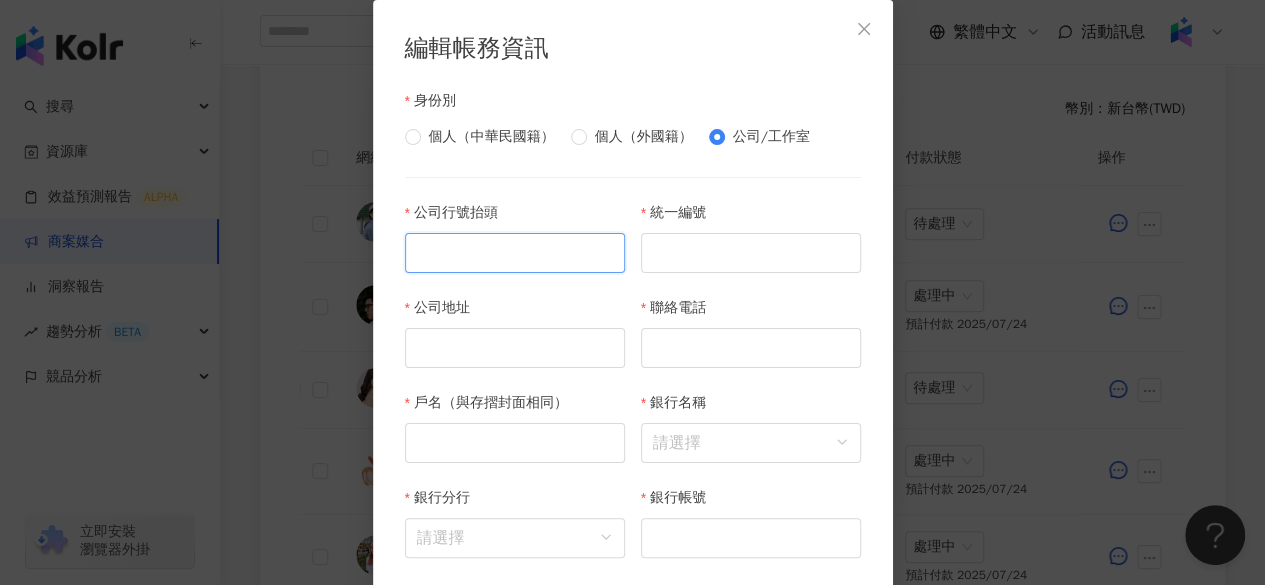 click on "公司行號抬頭" at bounding box center (515, 253) 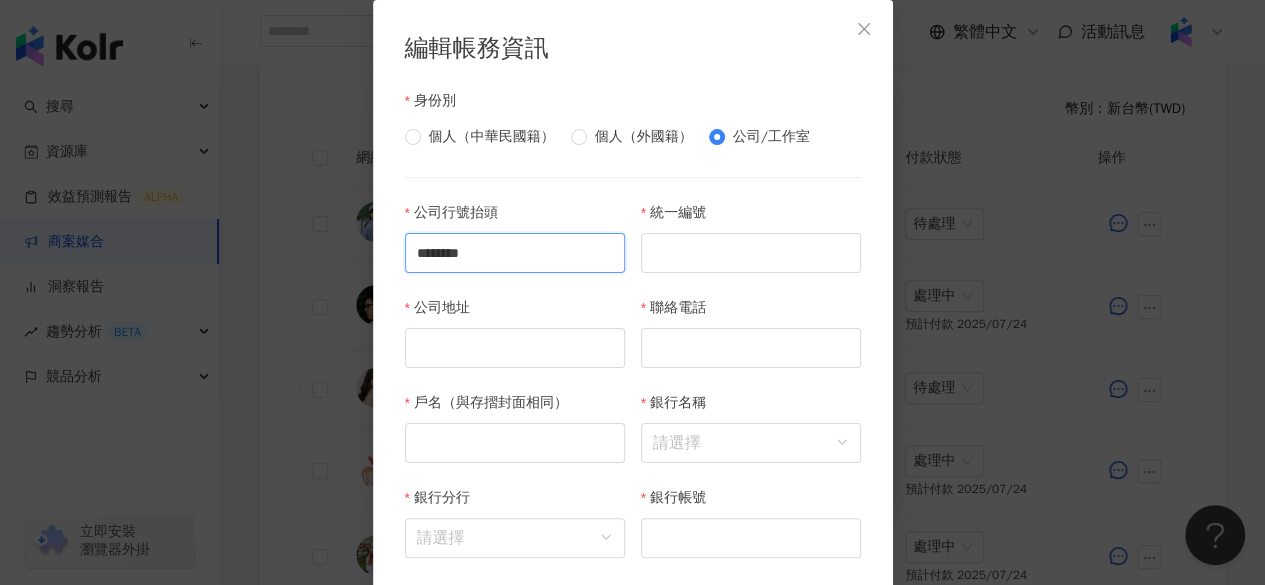 type on "********" 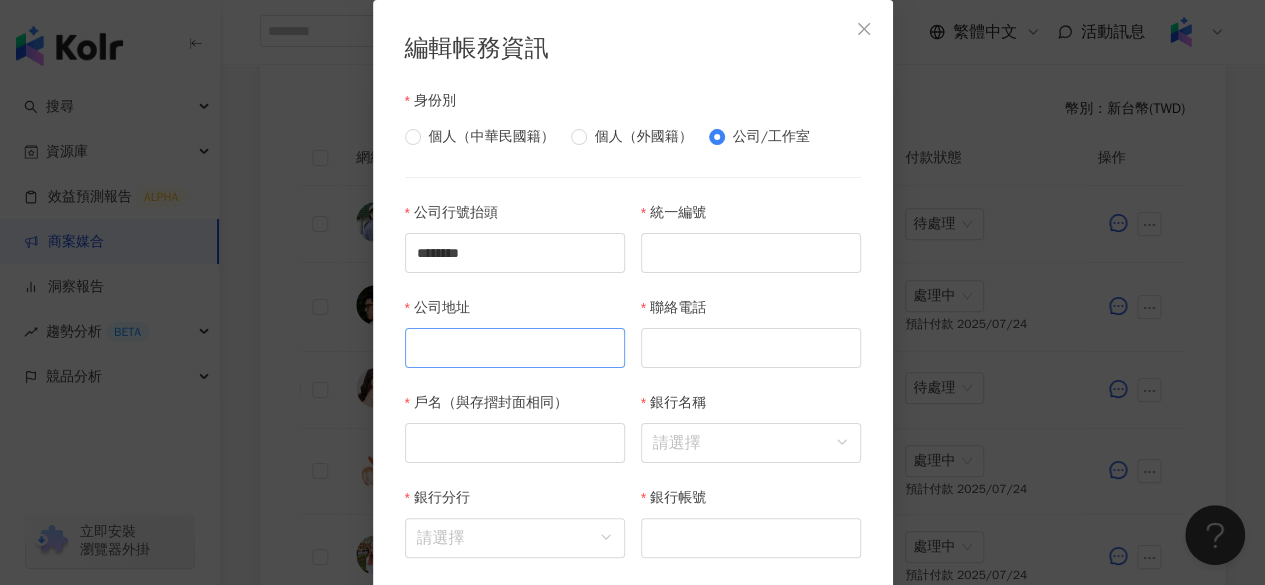 click on "公司地址" at bounding box center [515, 332] 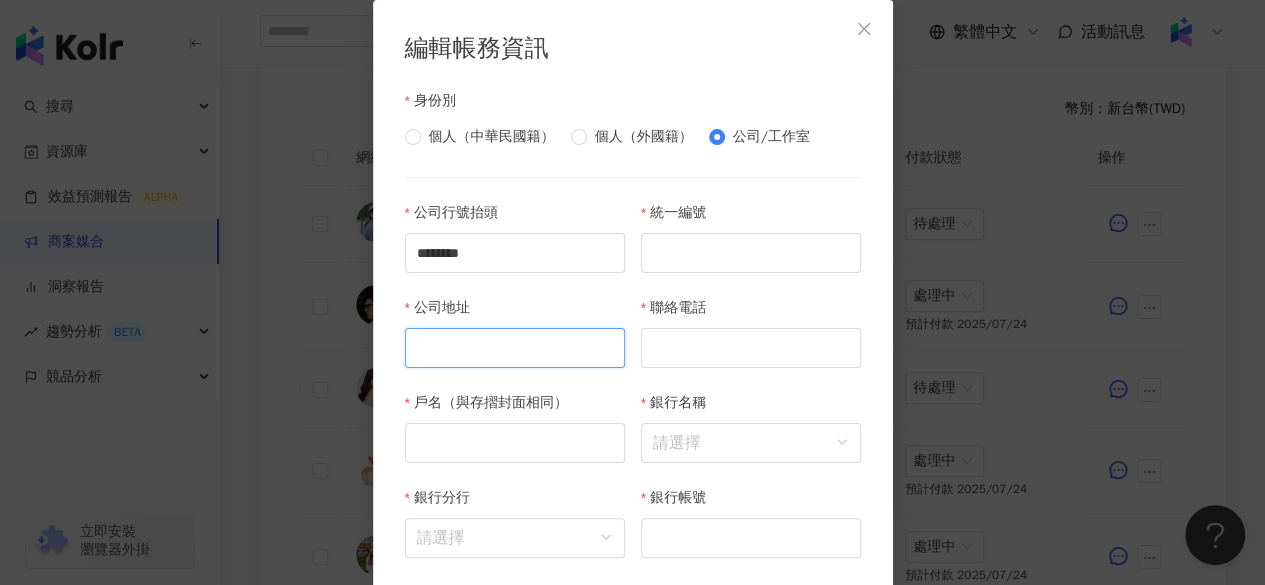 click on "公司地址" at bounding box center [515, 348] 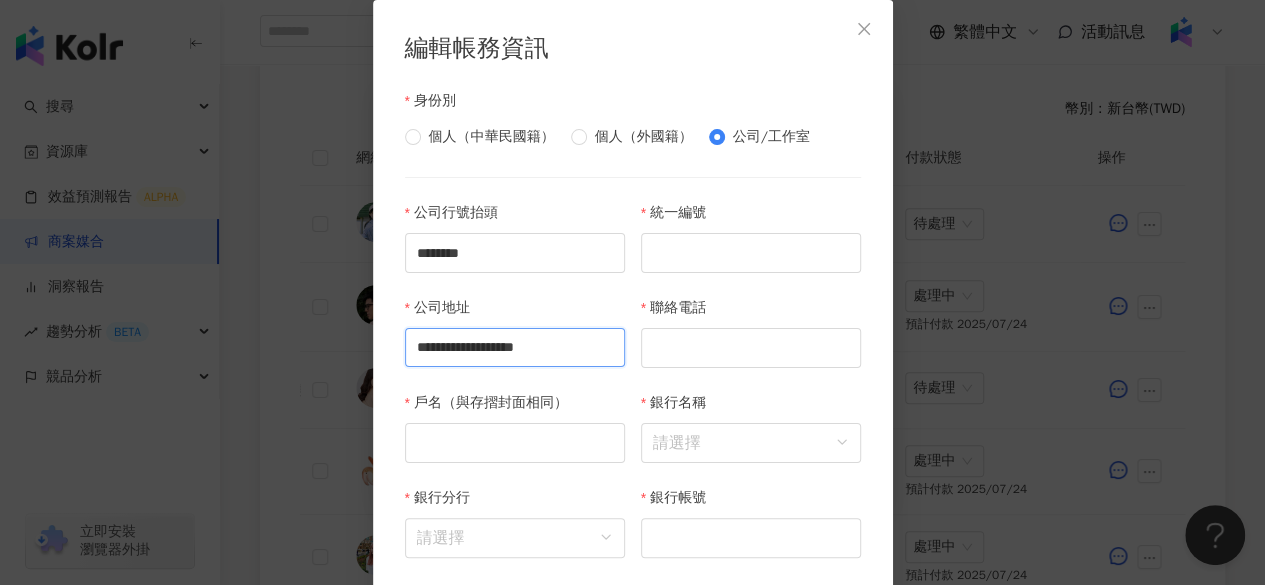 scroll, scrollTop: 0, scrollLeft: 0, axis: both 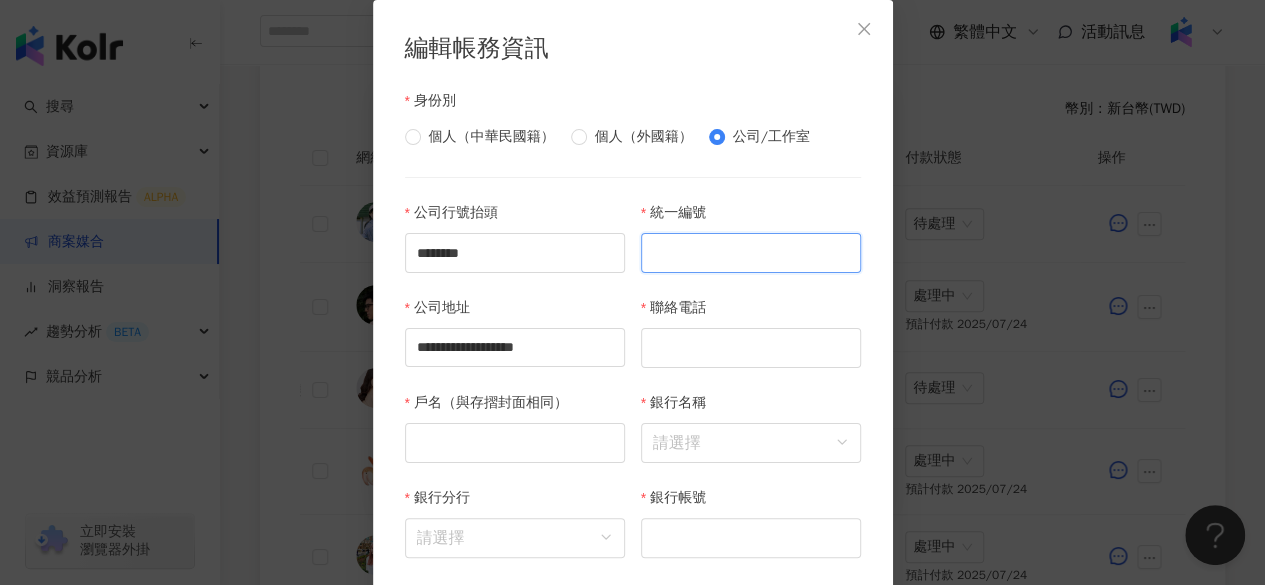 click on "統一編號" at bounding box center [751, 253] 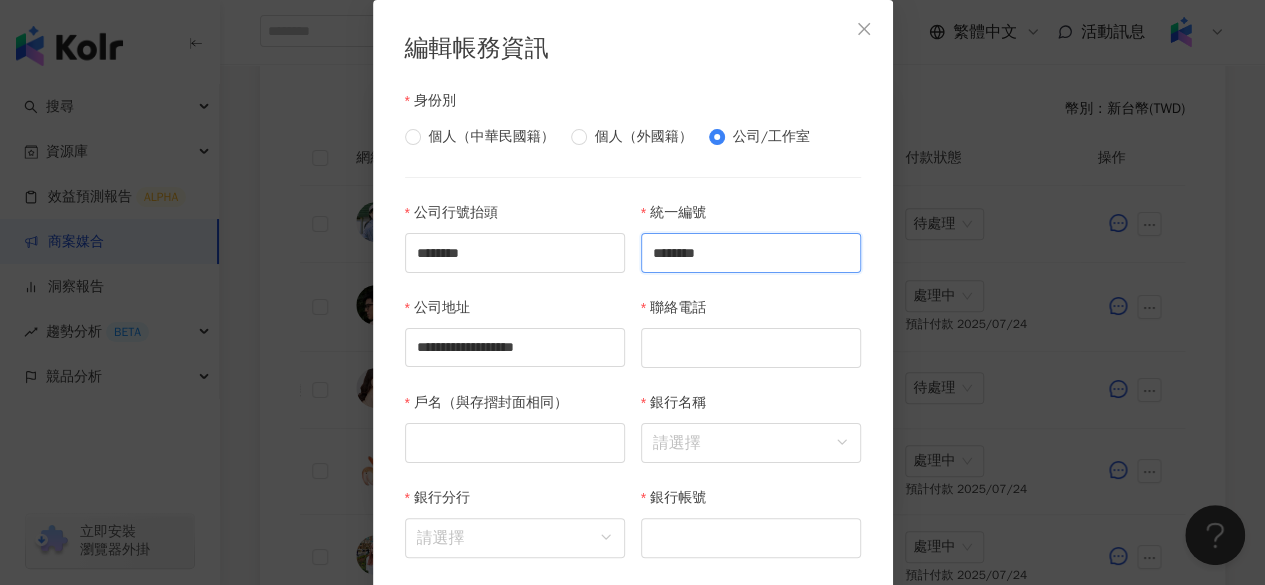 type on "********" 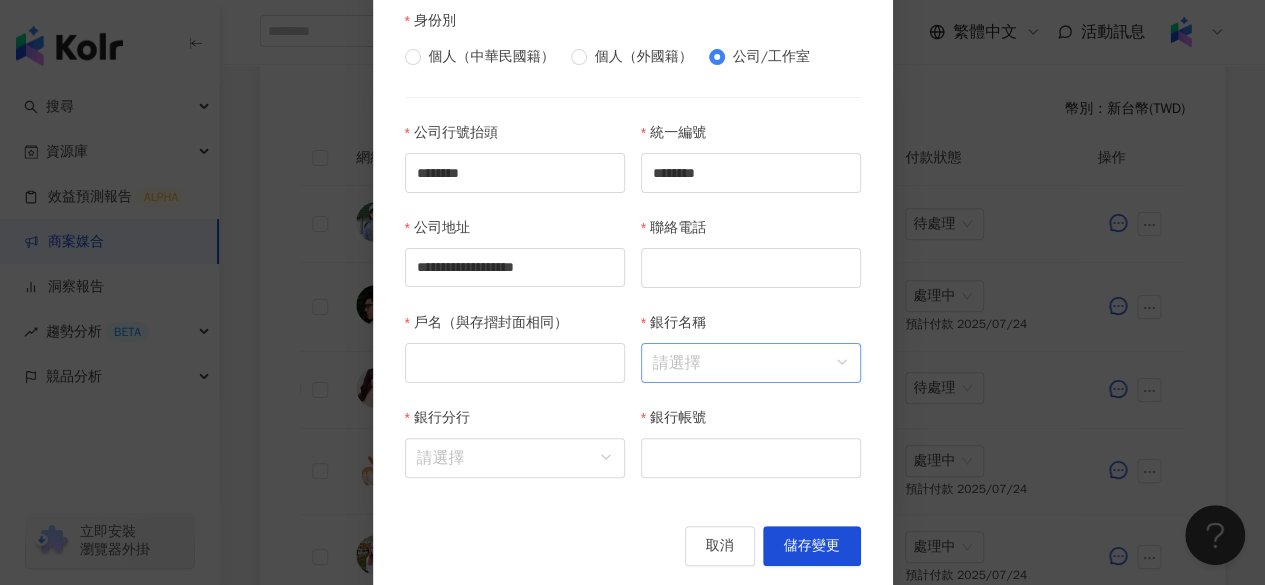 click on "銀行名稱" at bounding box center [751, 363] 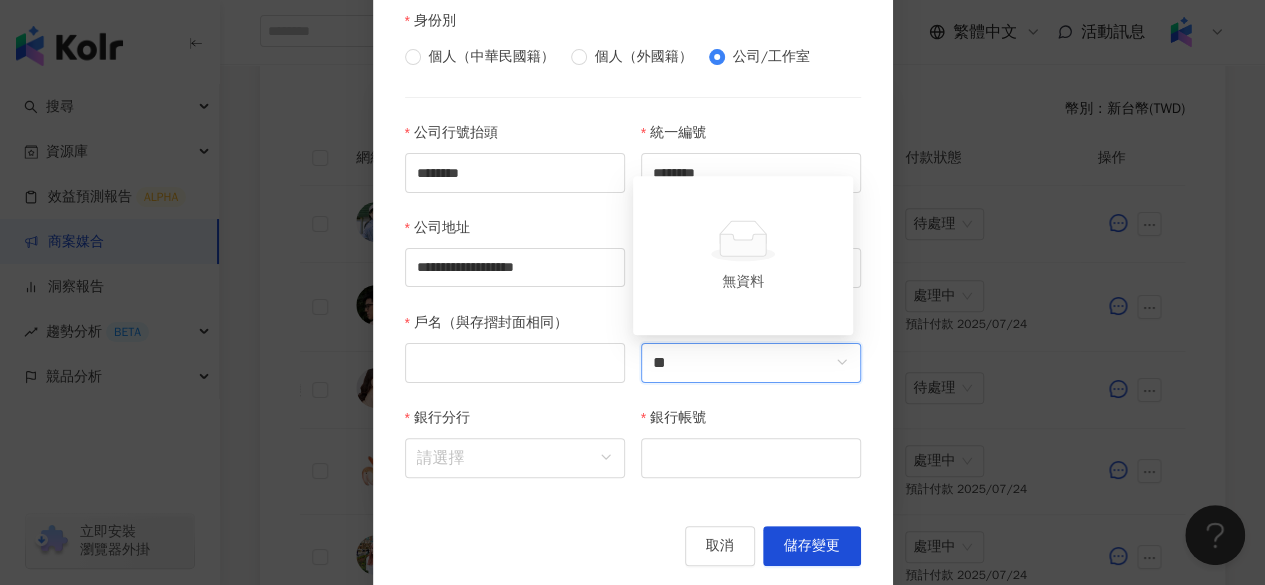 type on "*" 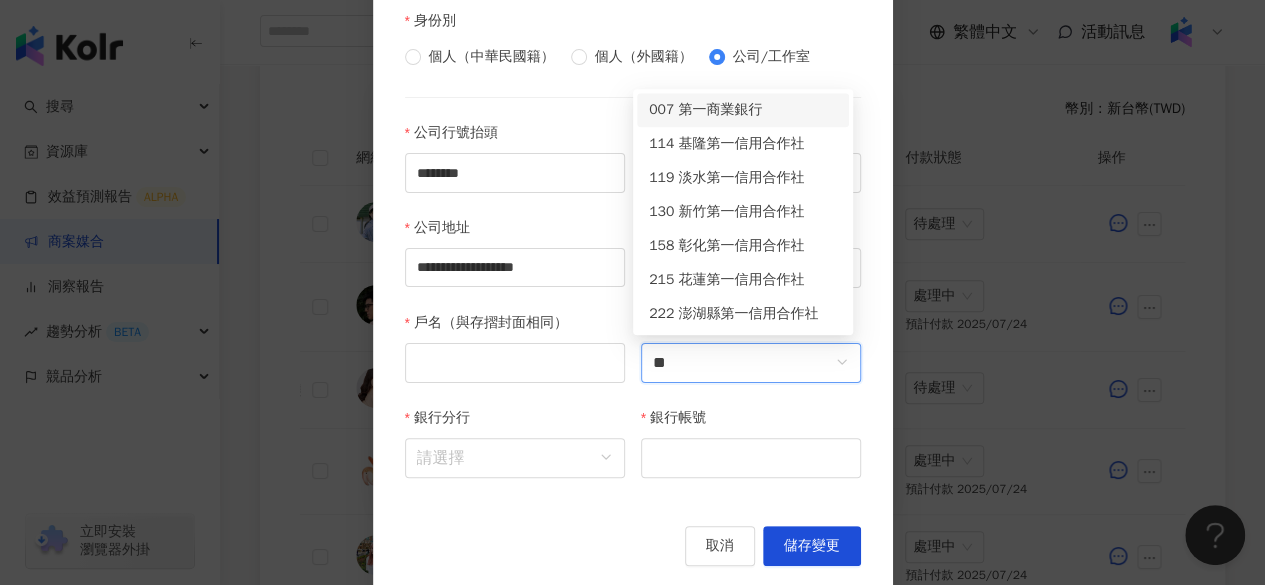 click on "007 第一商業銀行" at bounding box center [743, 110] 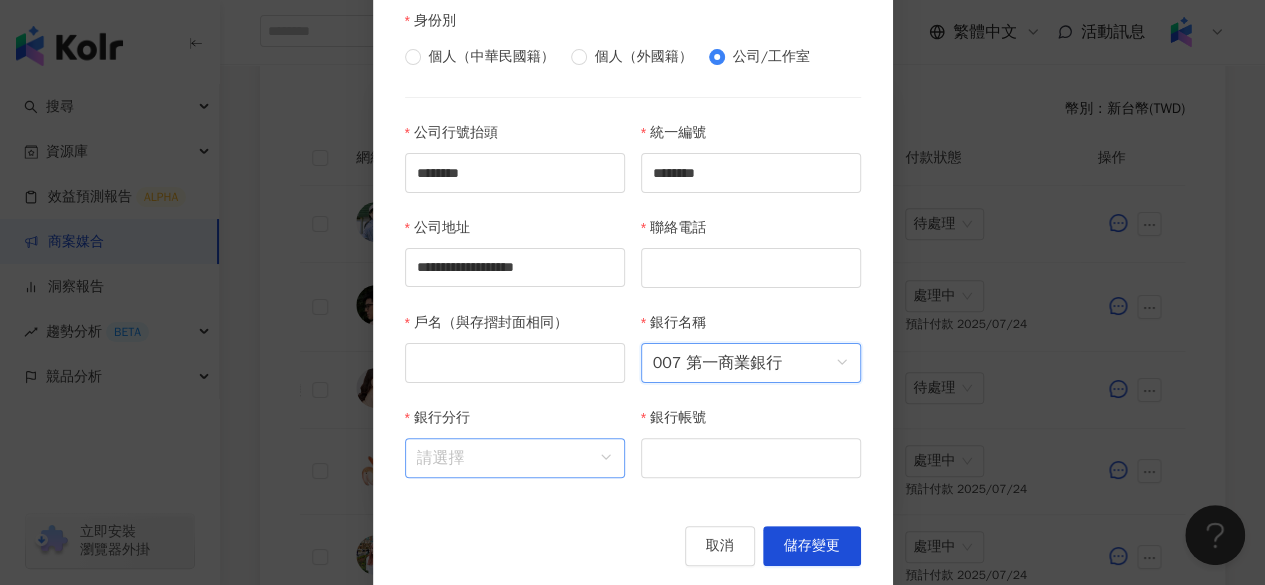 click on "銀行分行" at bounding box center [515, 458] 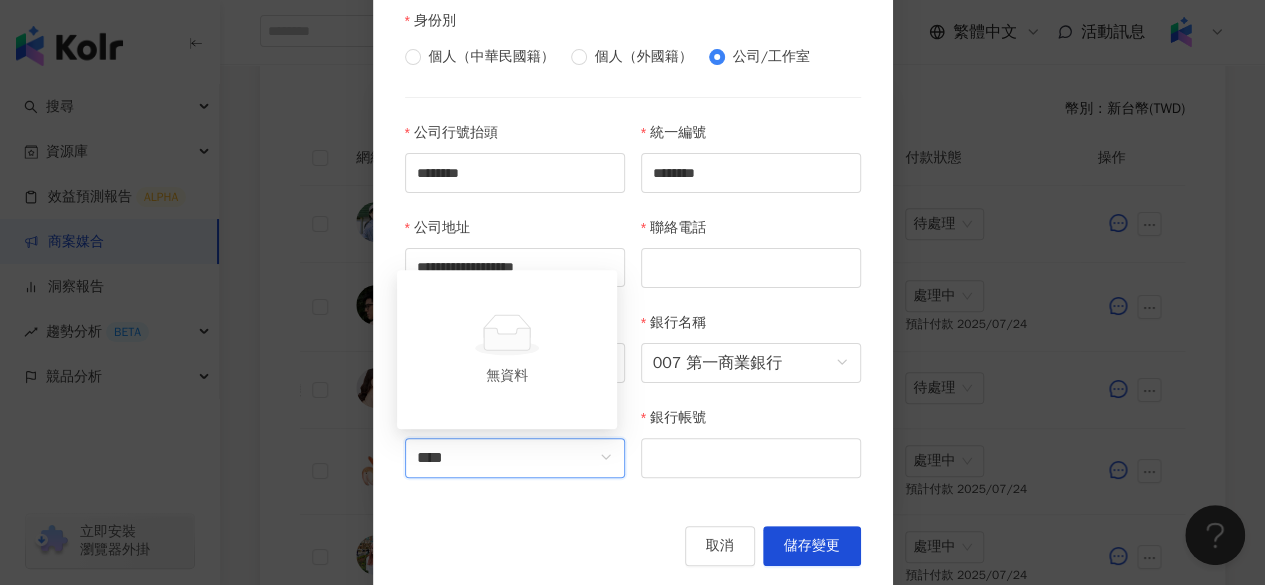 type on "***" 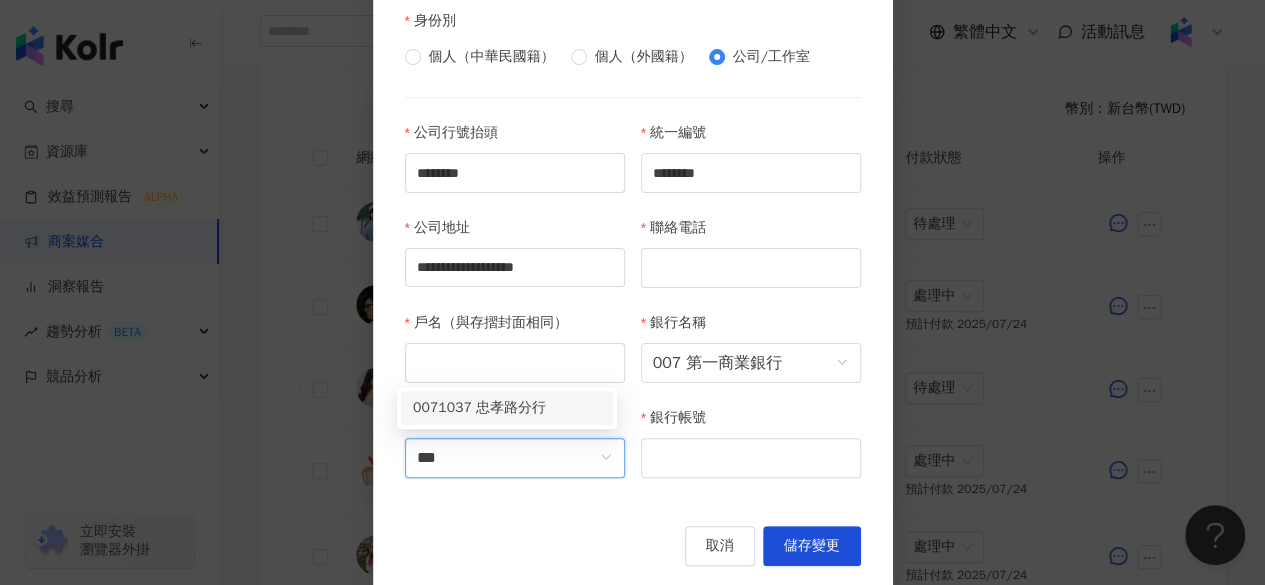click on "0071037 忠孝路分行" at bounding box center (507, 408) 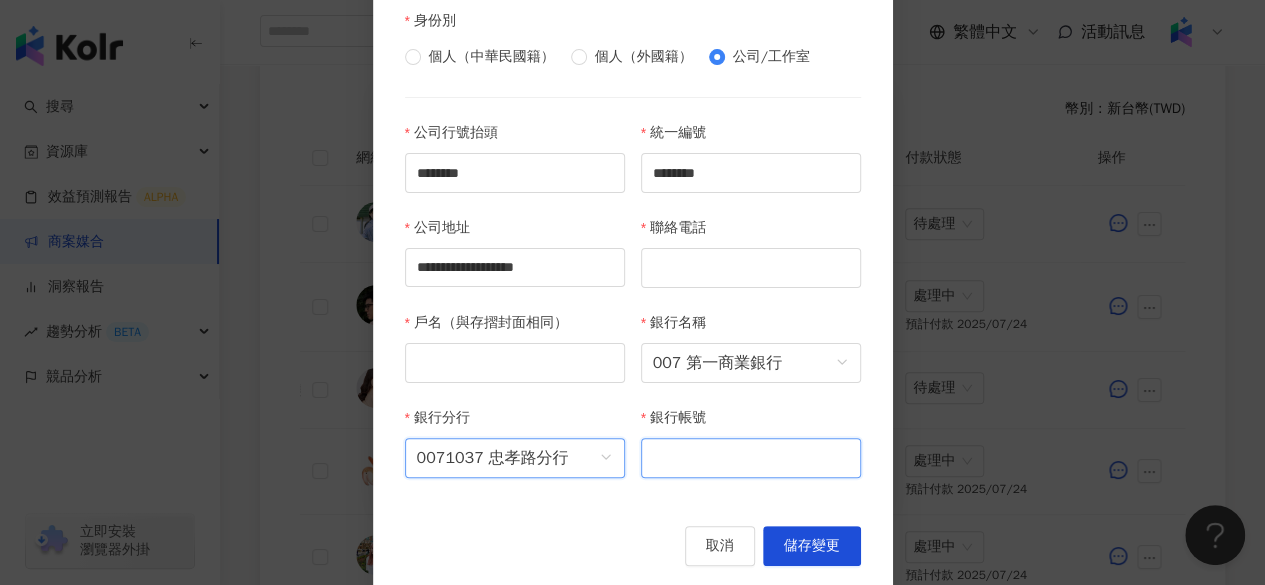 paste on "**********" 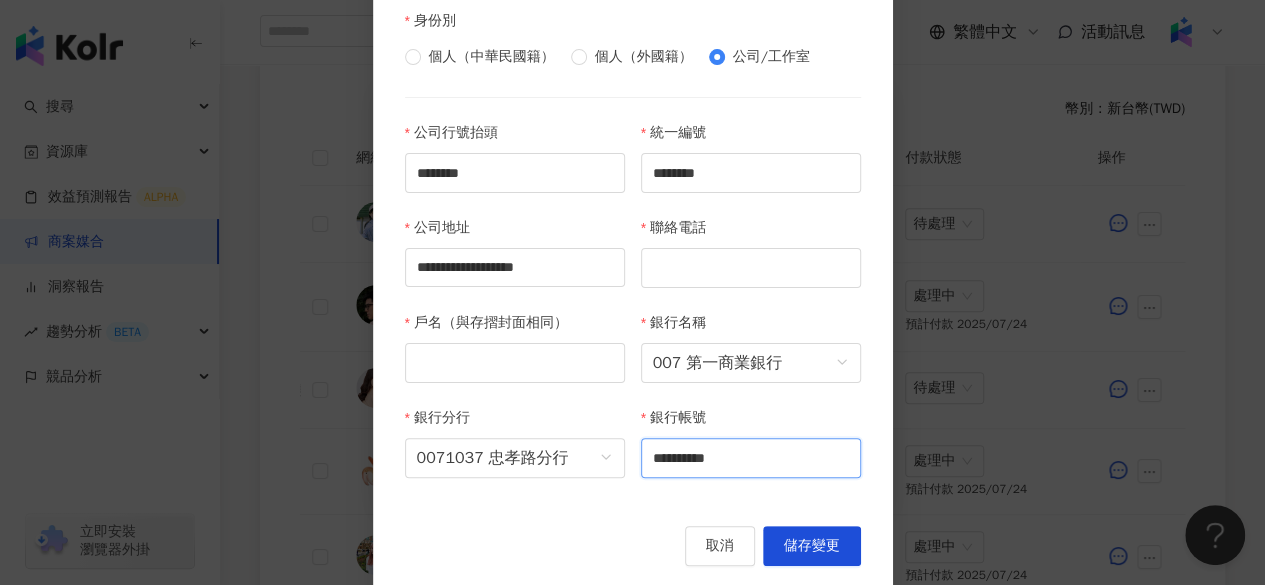 click on "**********" at bounding box center (751, 458) 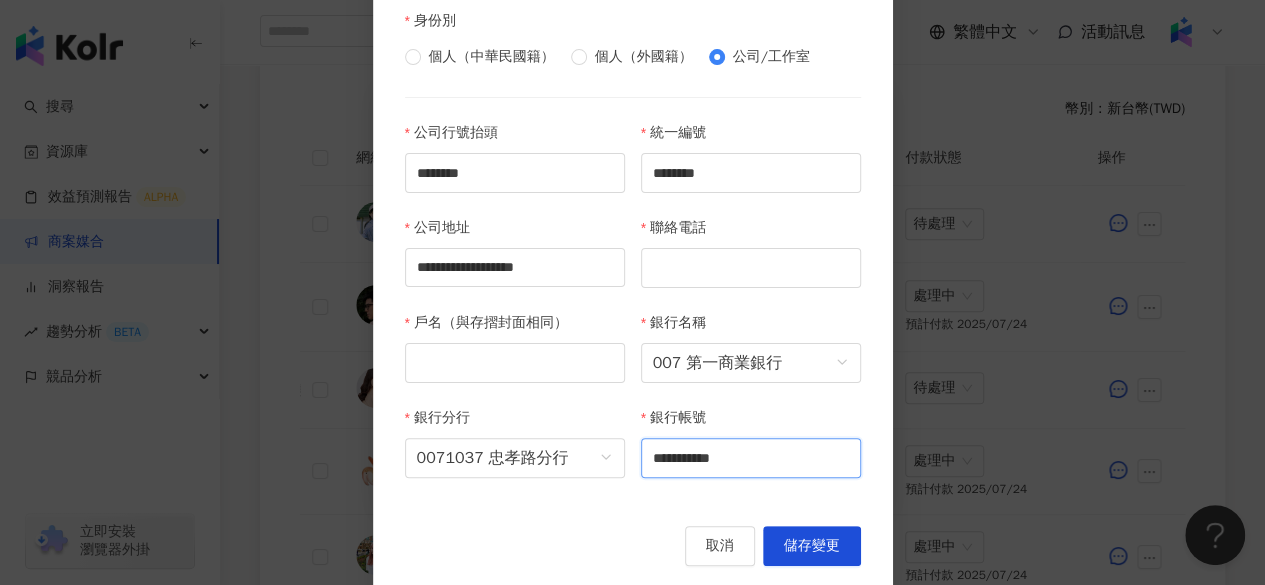 type on "**********" 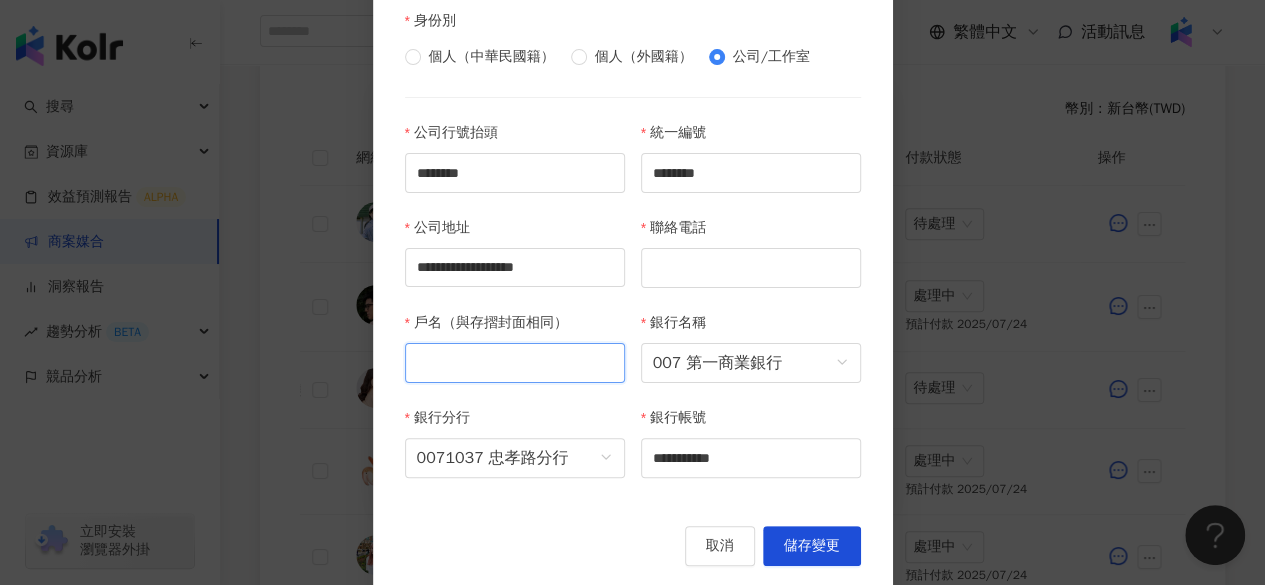 click on "戶名（與存摺封面相同）" at bounding box center (515, 363) 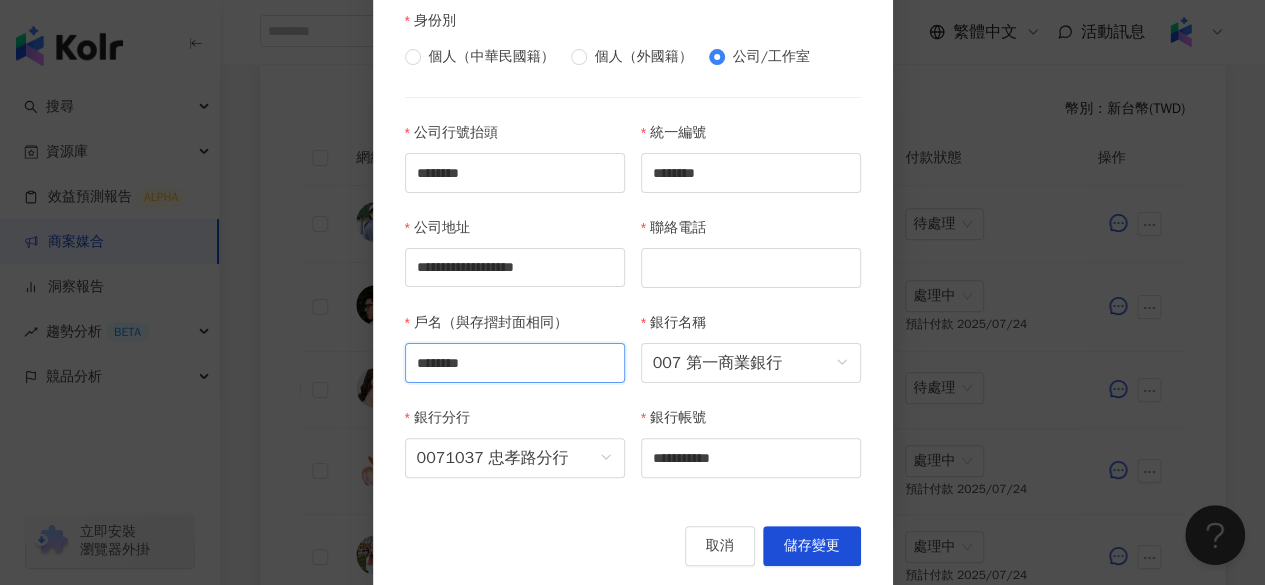 type on "********" 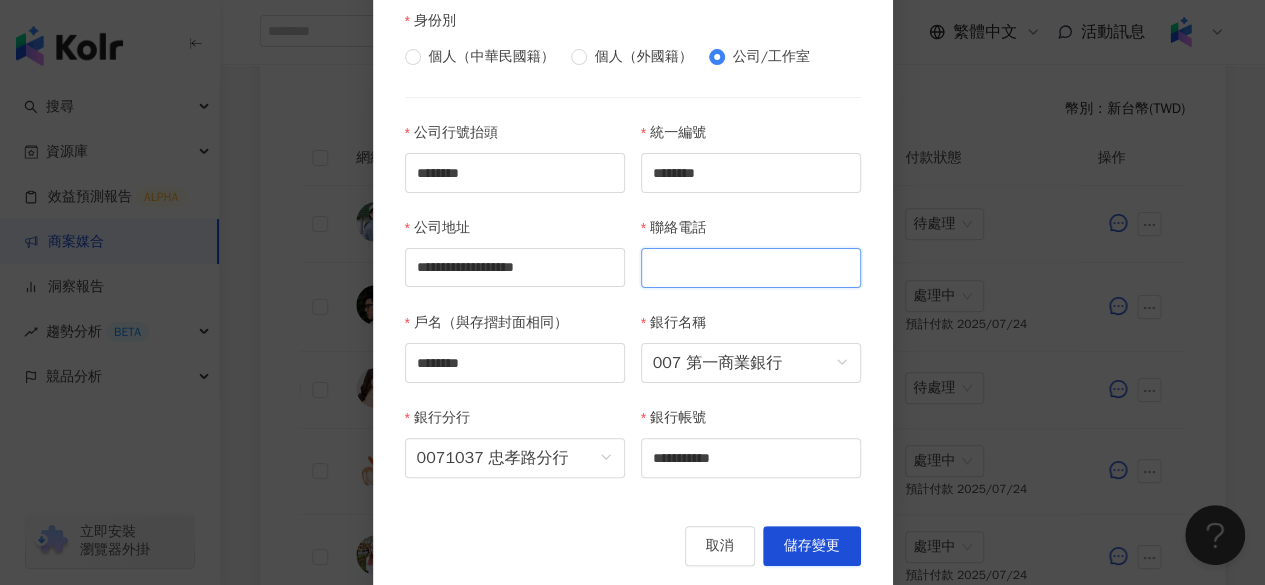 click on "聯絡電話" at bounding box center (751, 268) 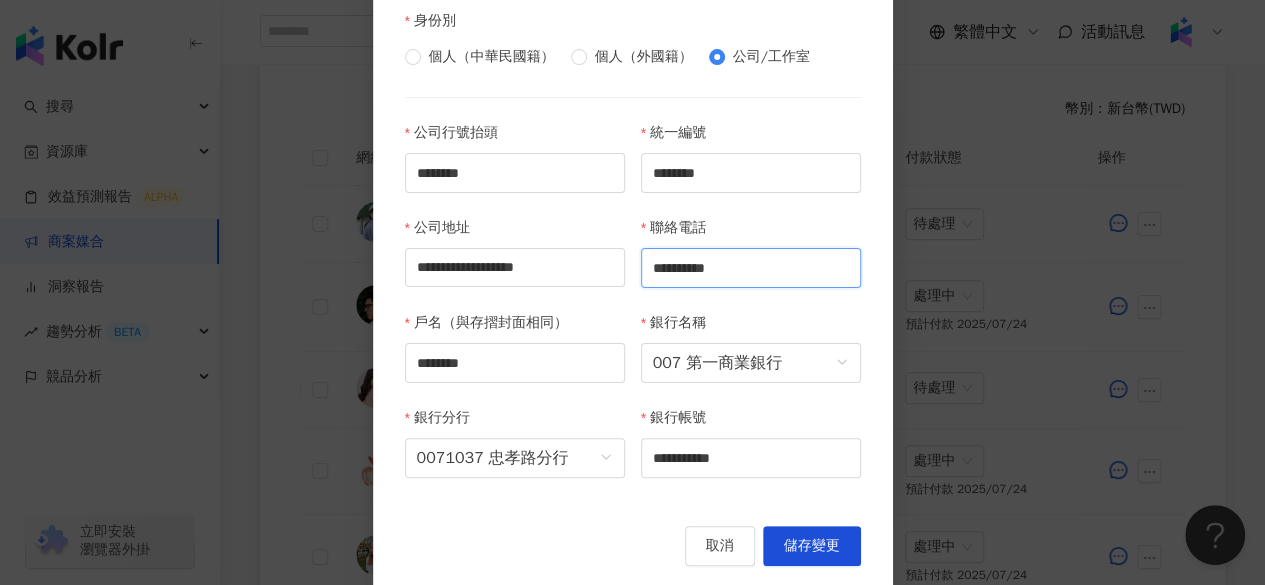 type on "**********" 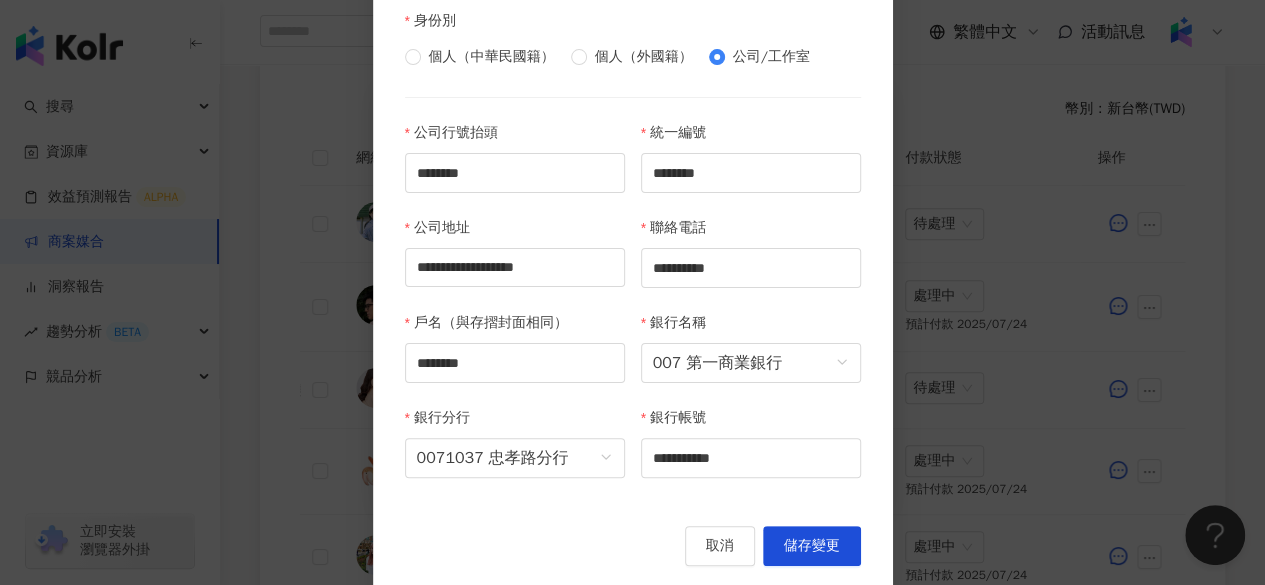 click on "取消 儲存變更" at bounding box center (633, 546) 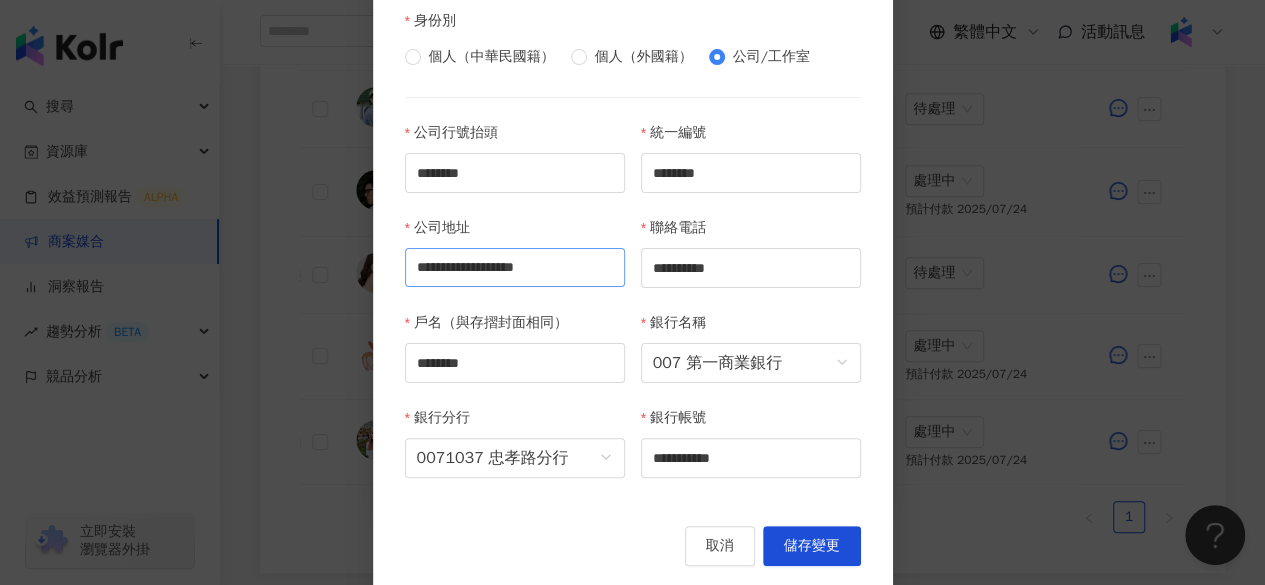 scroll, scrollTop: 672, scrollLeft: 0, axis: vertical 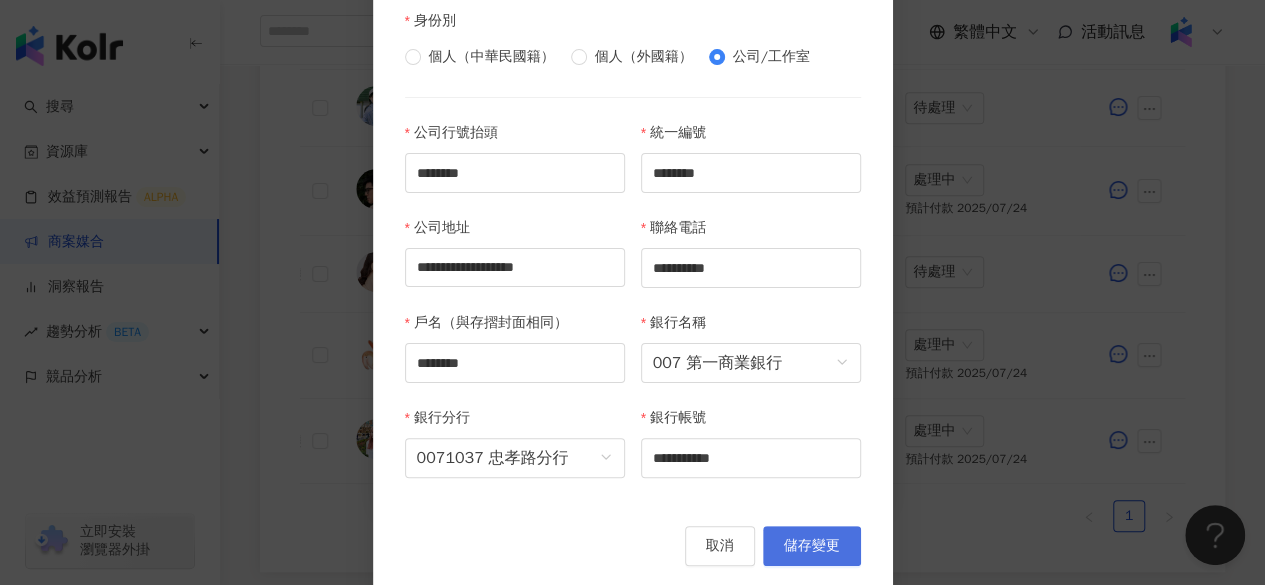 click on "儲存變更" at bounding box center [812, 546] 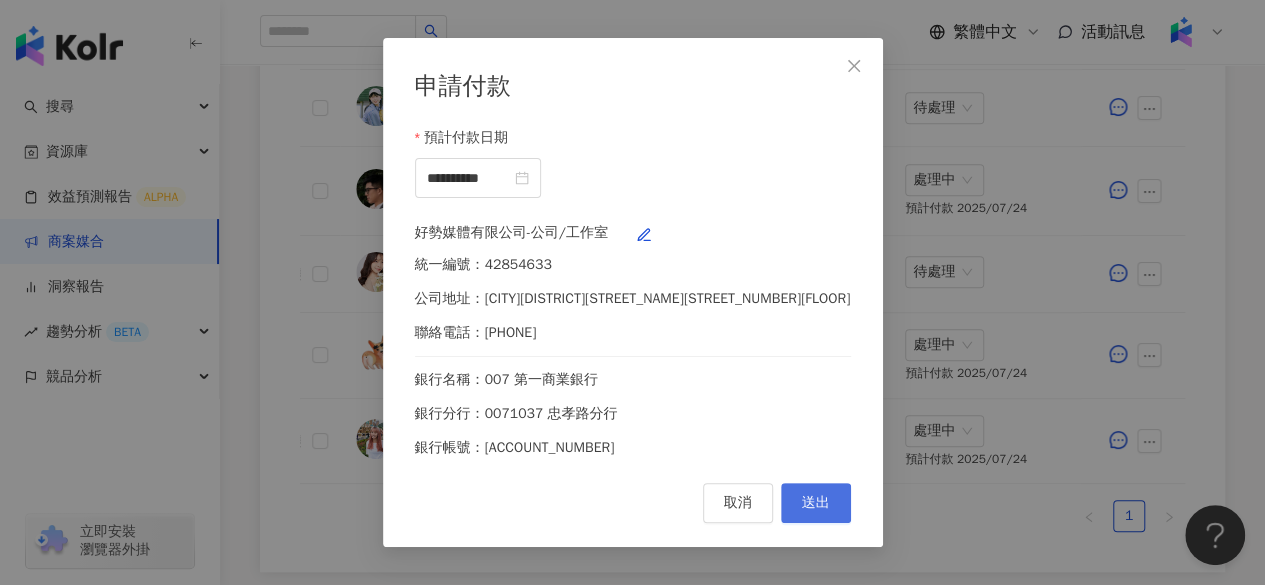 click on "送出" at bounding box center (816, 503) 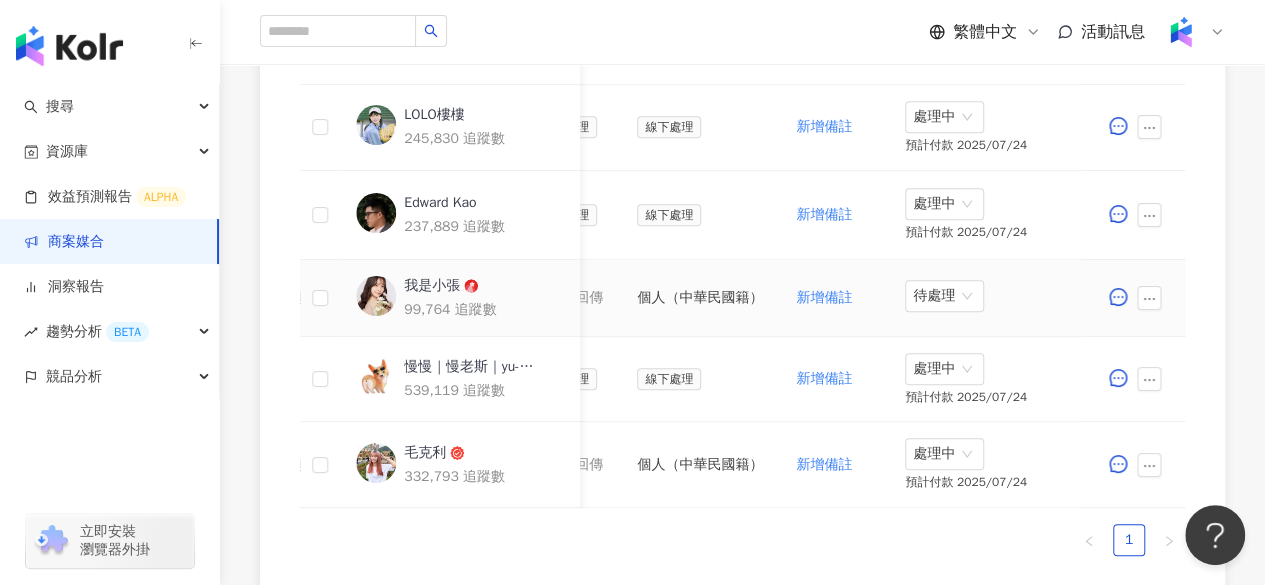 scroll, scrollTop: 664, scrollLeft: 0, axis: vertical 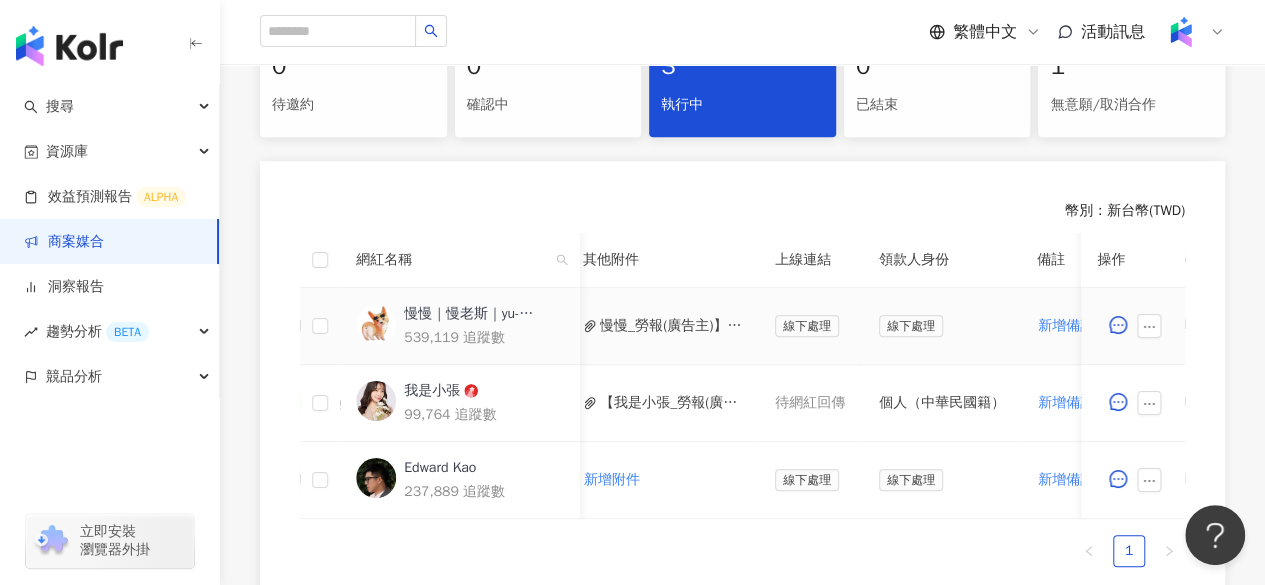 click on "慢慢_勞報(廣告主)】PJ0001493 中華黃頁_中華電信_202504_KOL專案.pdf" at bounding box center [671, 326] 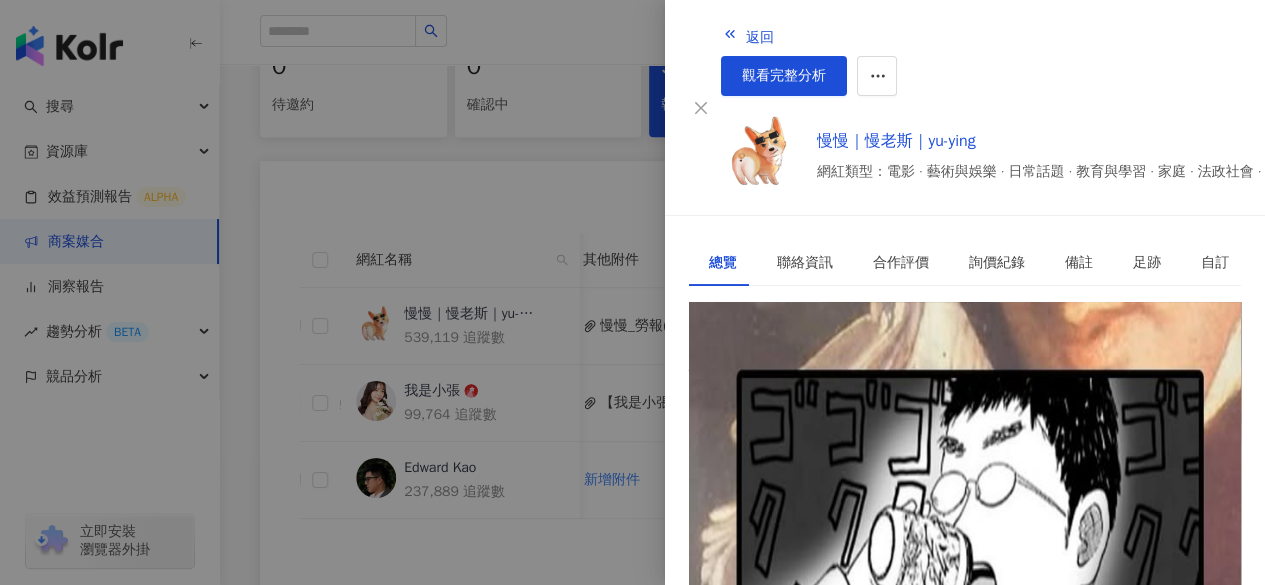 drag, startPoint x: 974, startPoint y: 339, endPoint x: 703, endPoint y: 339, distance: 271 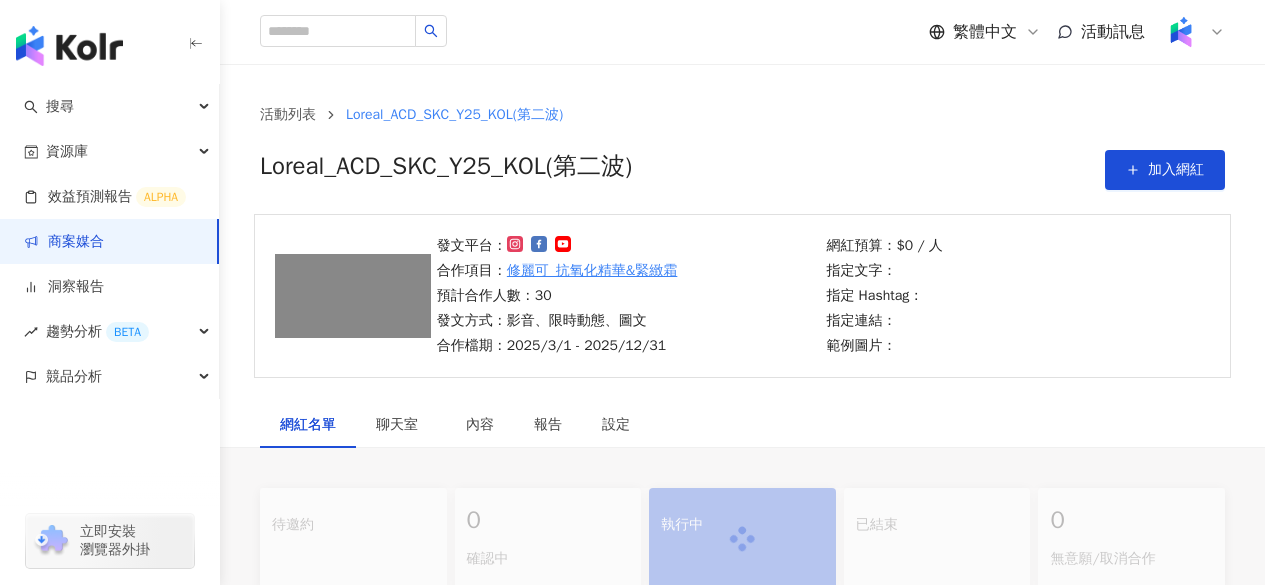 scroll, scrollTop: 0, scrollLeft: 0, axis: both 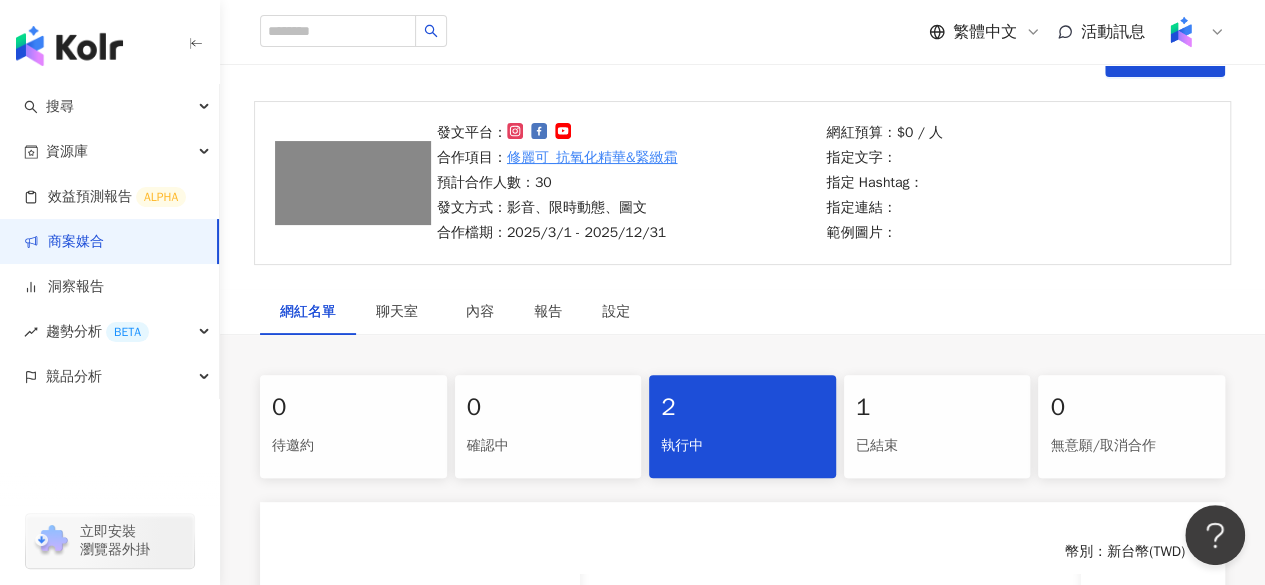 click on "已結束" at bounding box center [937, 446] 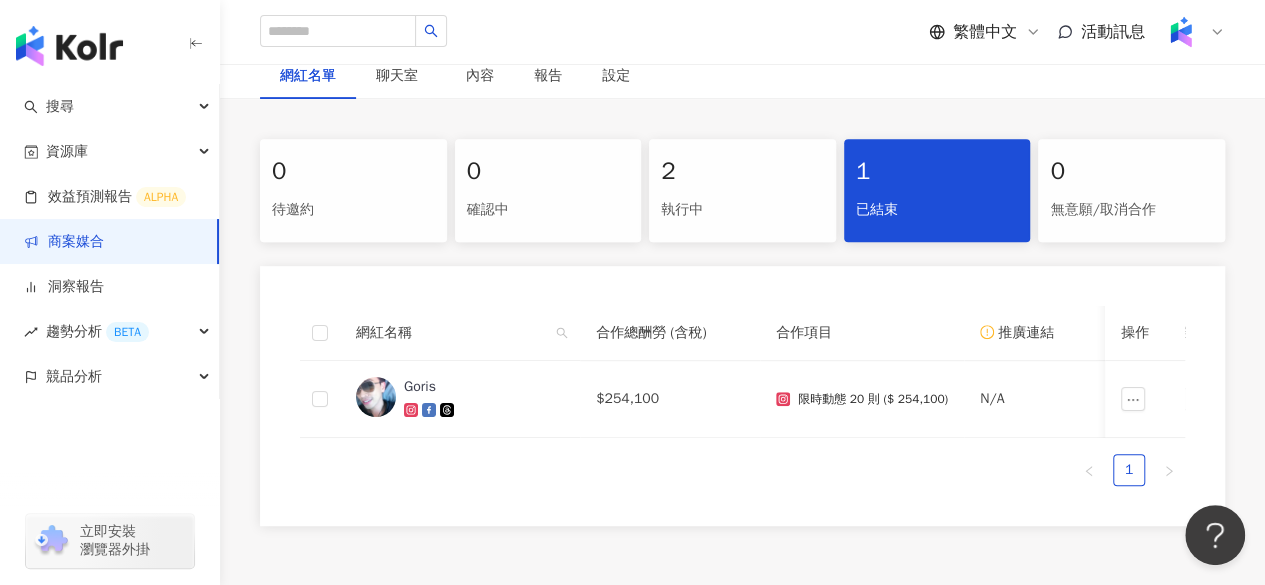 scroll, scrollTop: 351, scrollLeft: 0, axis: vertical 